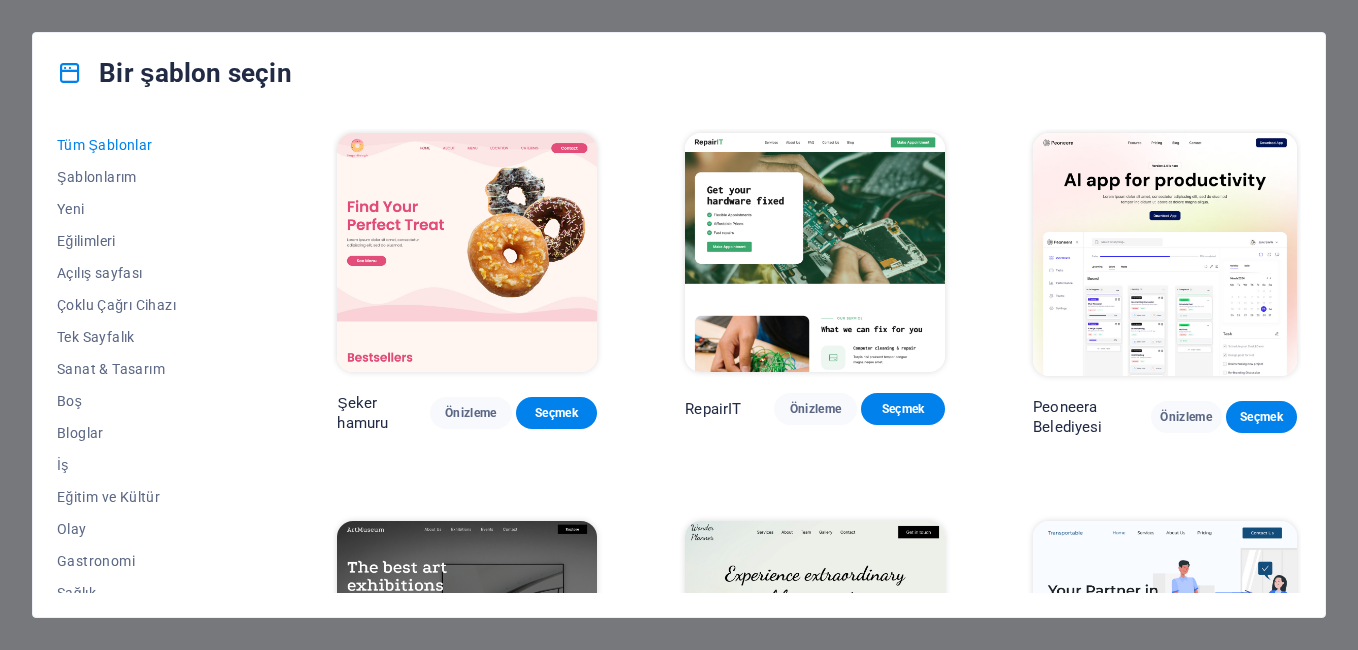 scroll, scrollTop: 0, scrollLeft: 0, axis: both 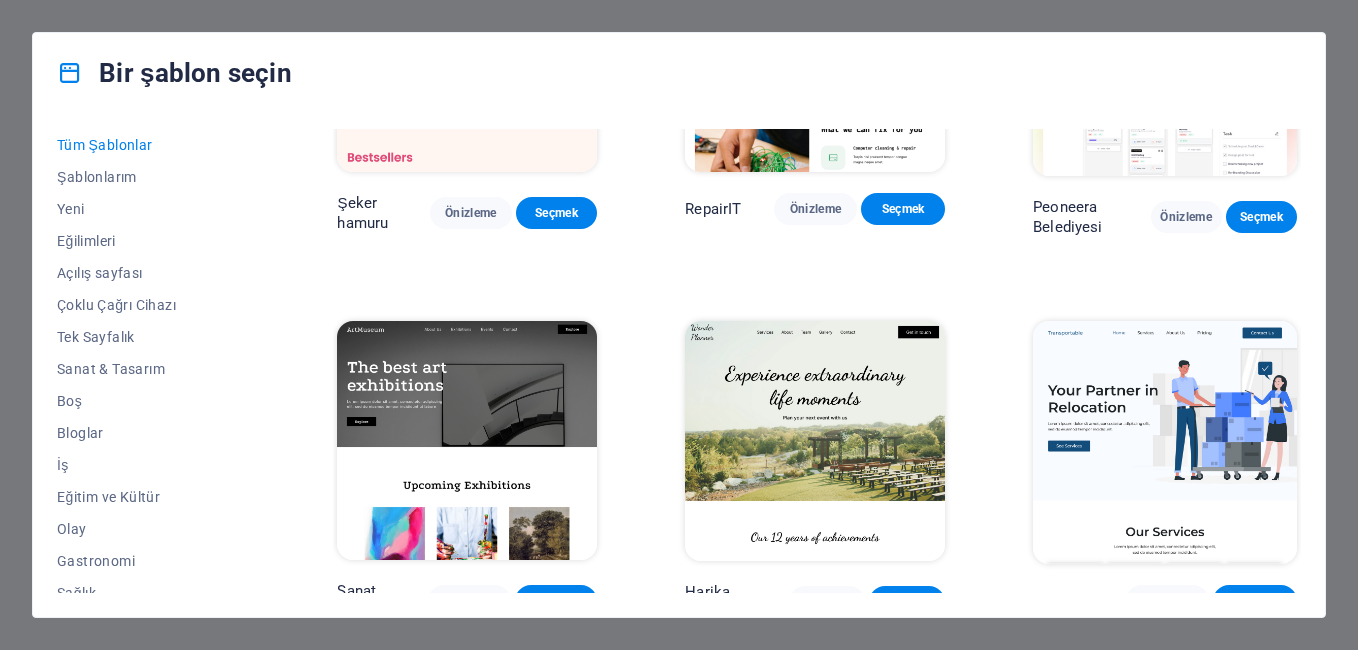 click on "Tüm Şablonlar Şablonlarım Yeni Eğilimleri Açılış sayfası Çoklu Çağrı Cihazı Tek Sayfalık Sanat & Tasarım Boş Bloglar İş Eğitim ve Kültür Olay Gastronomi Sağlık Bilişim & Medya Hukuk ve Finans Kar Amacı Gütmeyen Kuruluş Performans Portföy Hizmetleri Spor & Güzellik Esnaf Seyahat Tel kafes Şeker hamuru Önizleme Seçmek RepairIT Önizleme Seçmek Peoneera Belediyesi Önizleme Seçmek Sanat Müzesi Önizleme Seçmek Harika Planlayıcı Önizleme Seçmek Taşınabilir Önizleme Seçmek S & L Önizleme Seçmek Biz Boya Önizleme Seçmek Eko-Con Önizleme Seçmek Buluşma Önizleme Seçmek Yardım ve Bakım Önizleme Seçmek Podcast yayıncısı Önizleme Seçmek Academix (Academix) Önizleme Seçmek BÜYÜK Berber Dükkanı Önizleme Seçmek Sağlık & Gıda Önizleme Seçmek UrbanNest İç Mekanları Önizleme Seçmek Yeşil Değişim Önizleme Seçmek Güzellik Tapınağı Önizleme Seçmek WeTrain (Eğitiyoruz) Önizleme Seçmek Temizleyici Önizleme Seçmek Johanna James Seçmek" at bounding box center (679, 365) 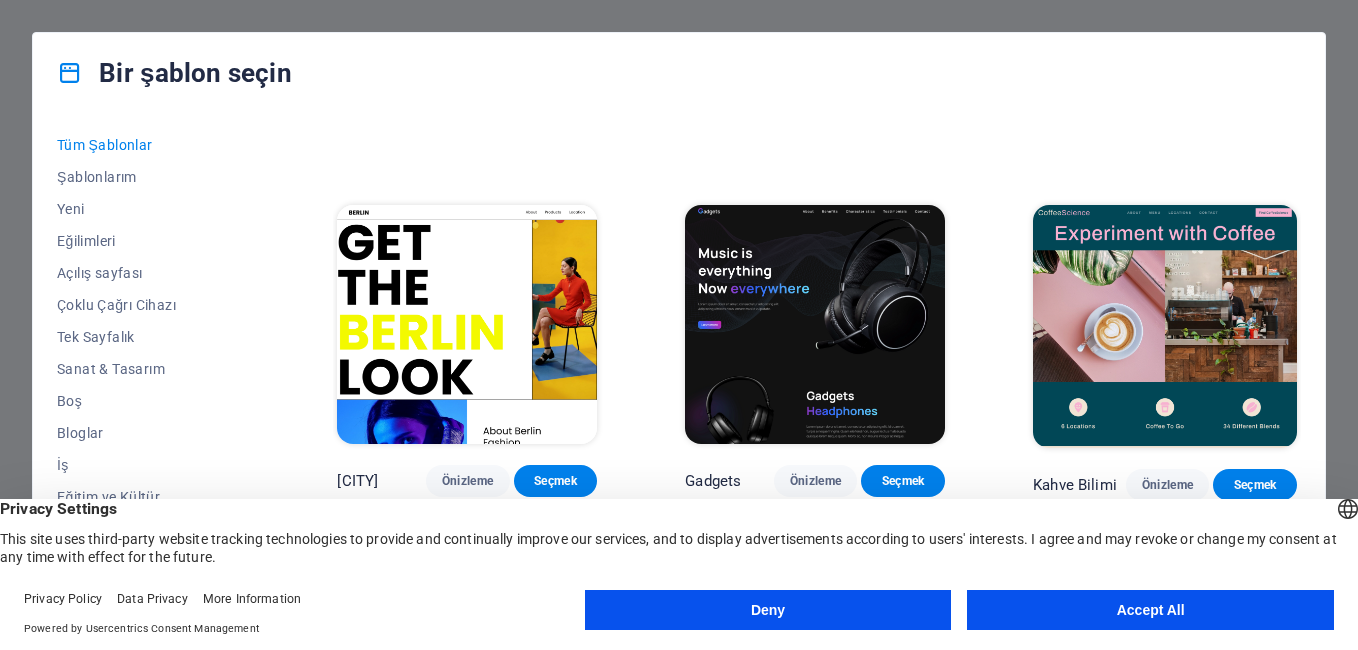 scroll, scrollTop: 4200, scrollLeft: 0, axis: vertical 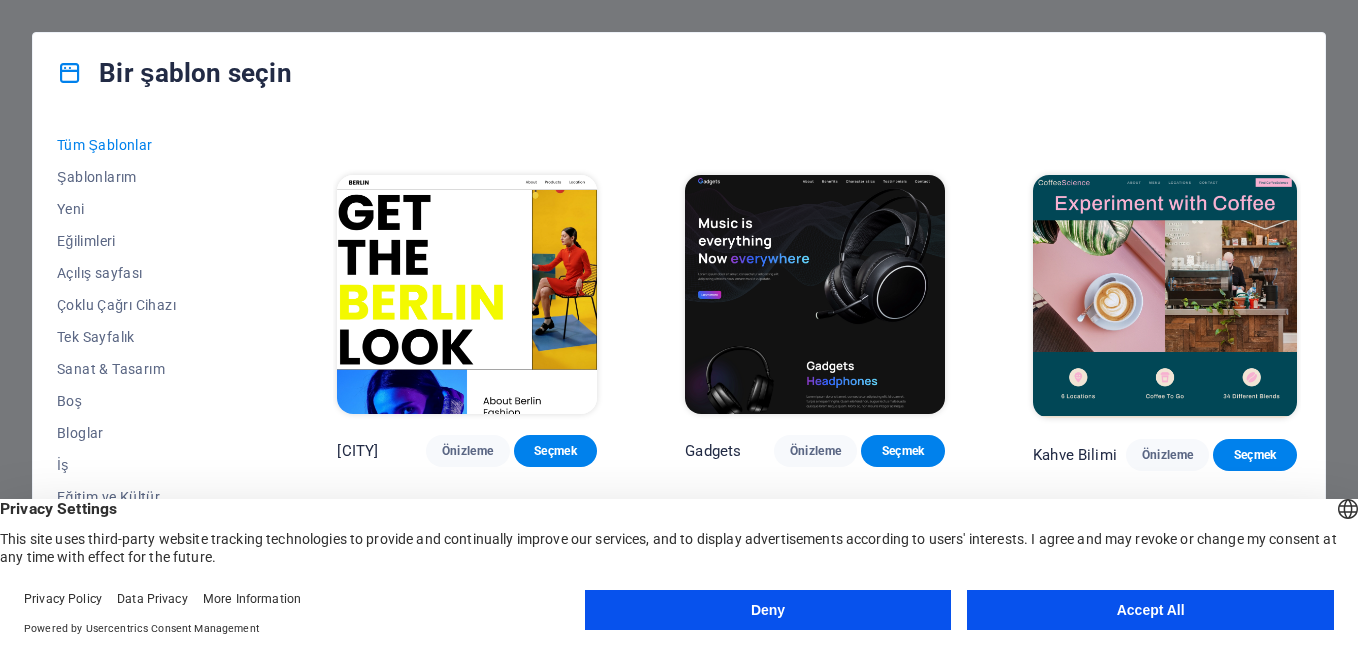 click at bounding box center (815, 294) 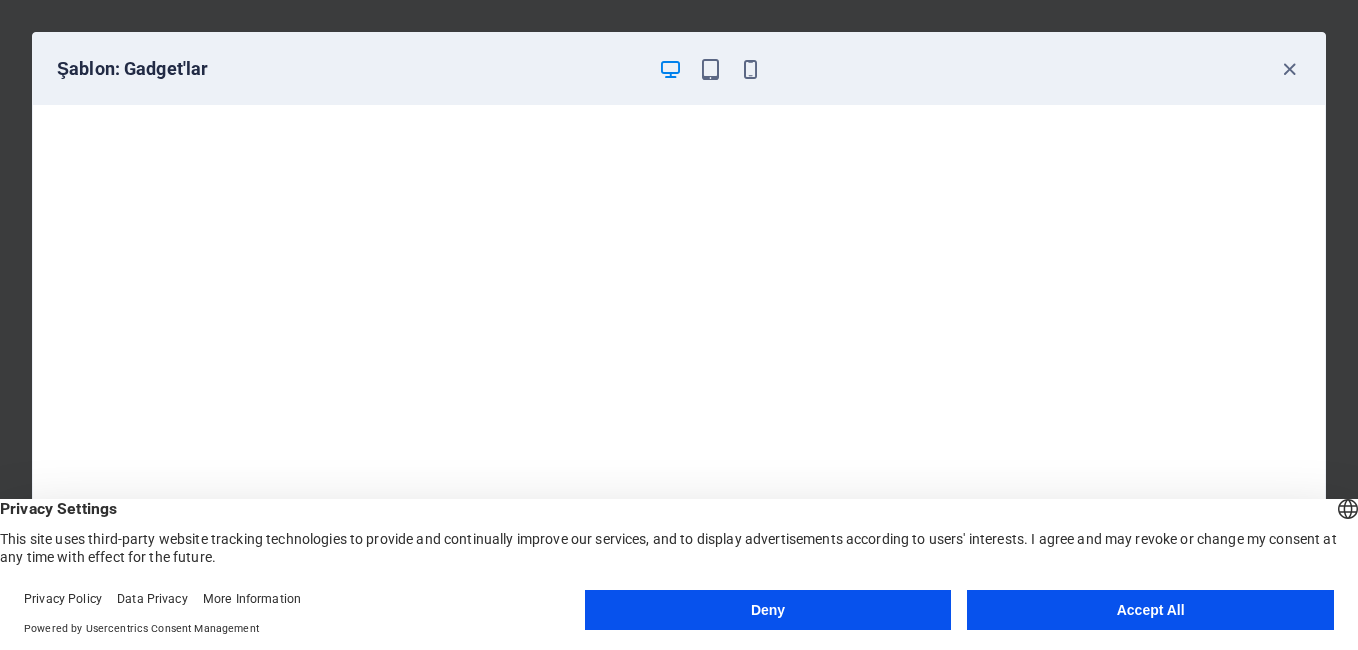 drag, startPoint x: 883, startPoint y: 82, endPoint x: 518, endPoint y: 60, distance: 365.6624 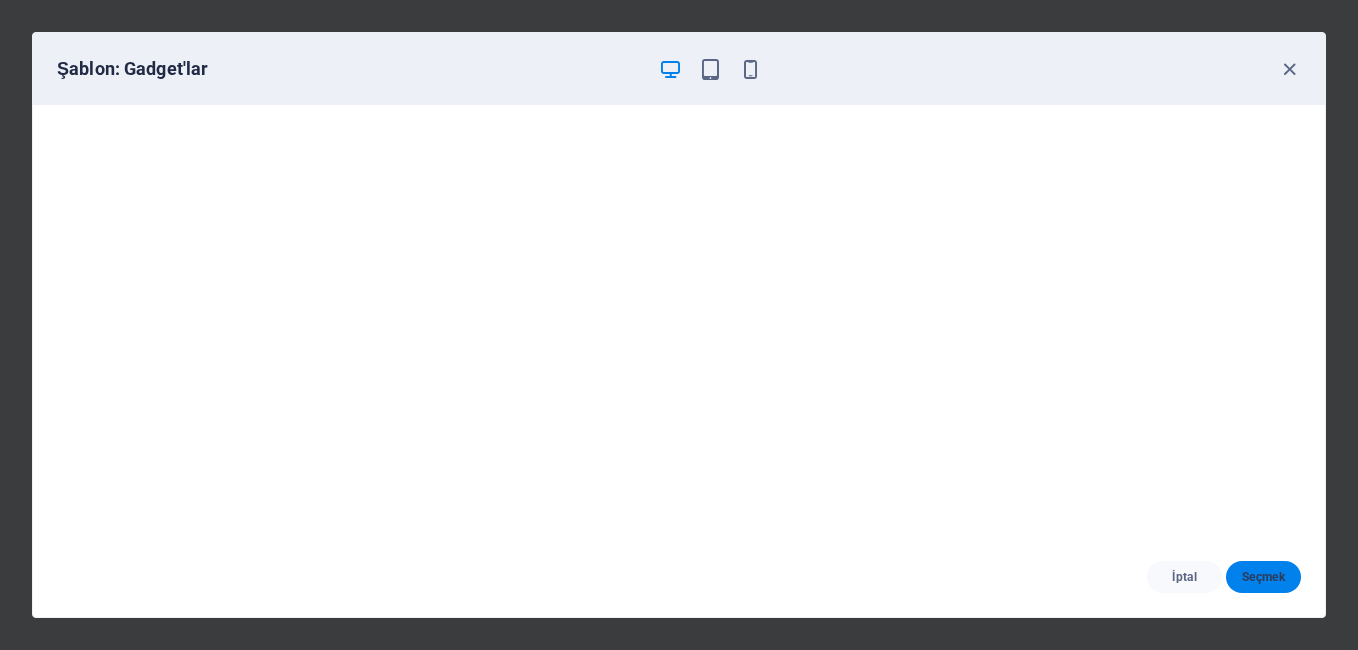 click on "Seçmek" at bounding box center (1263, 577) 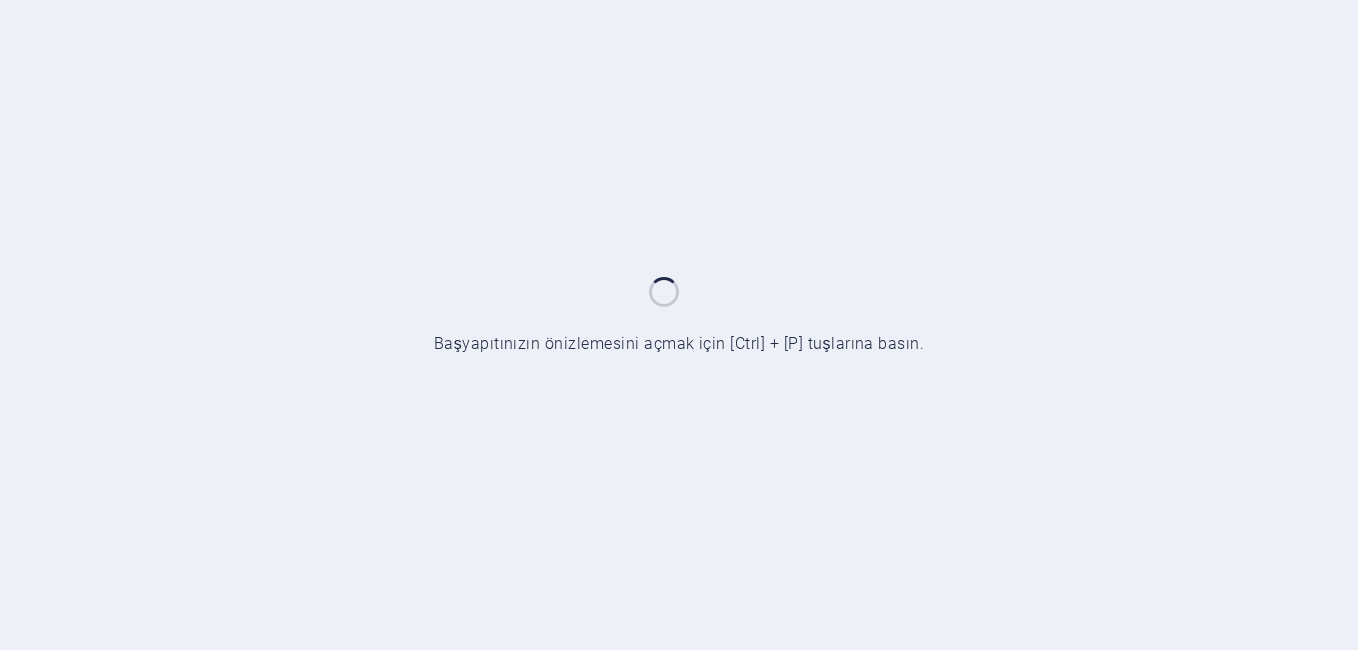 scroll, scrollTop: 0, scrollLeft: 0, axis: both 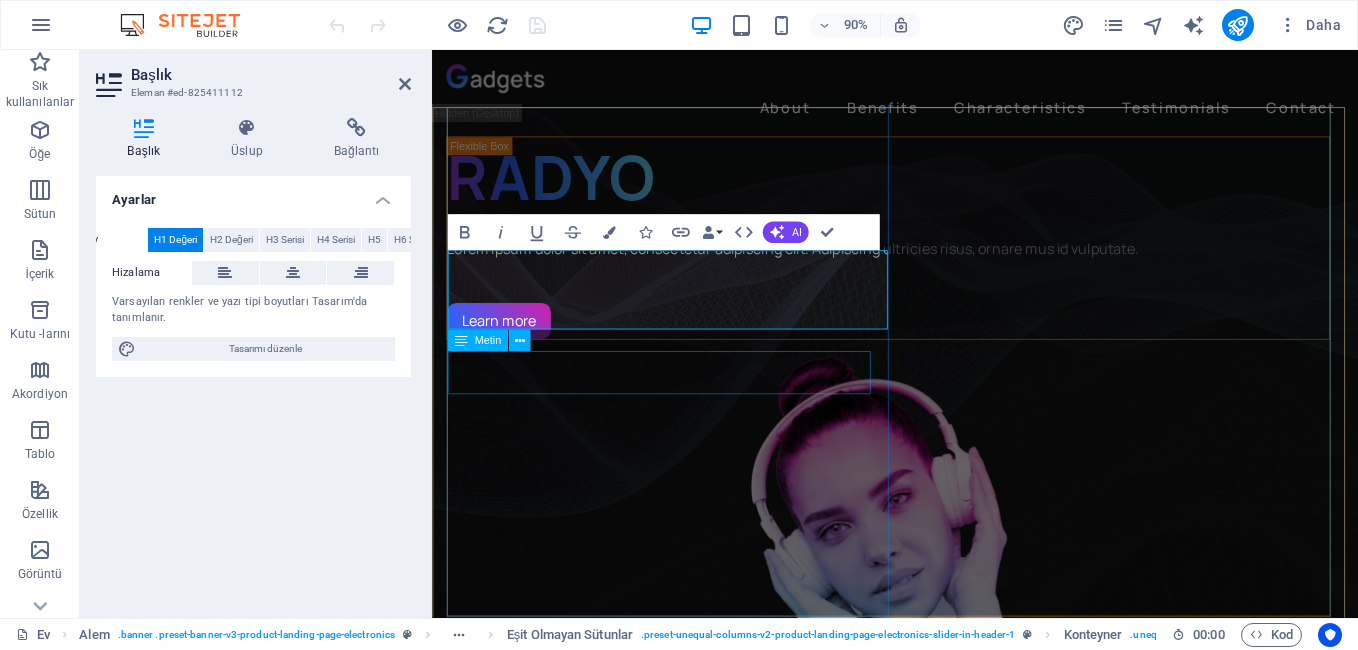 type 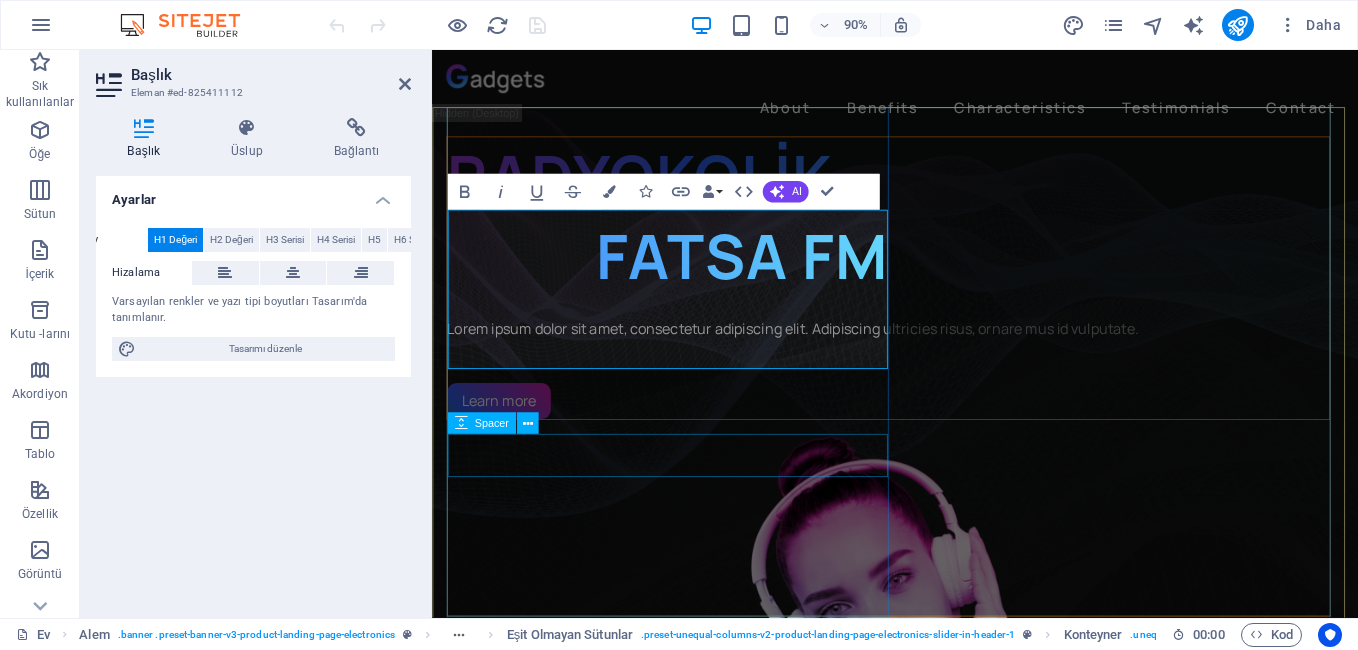 click at bounding box center (939, 396) 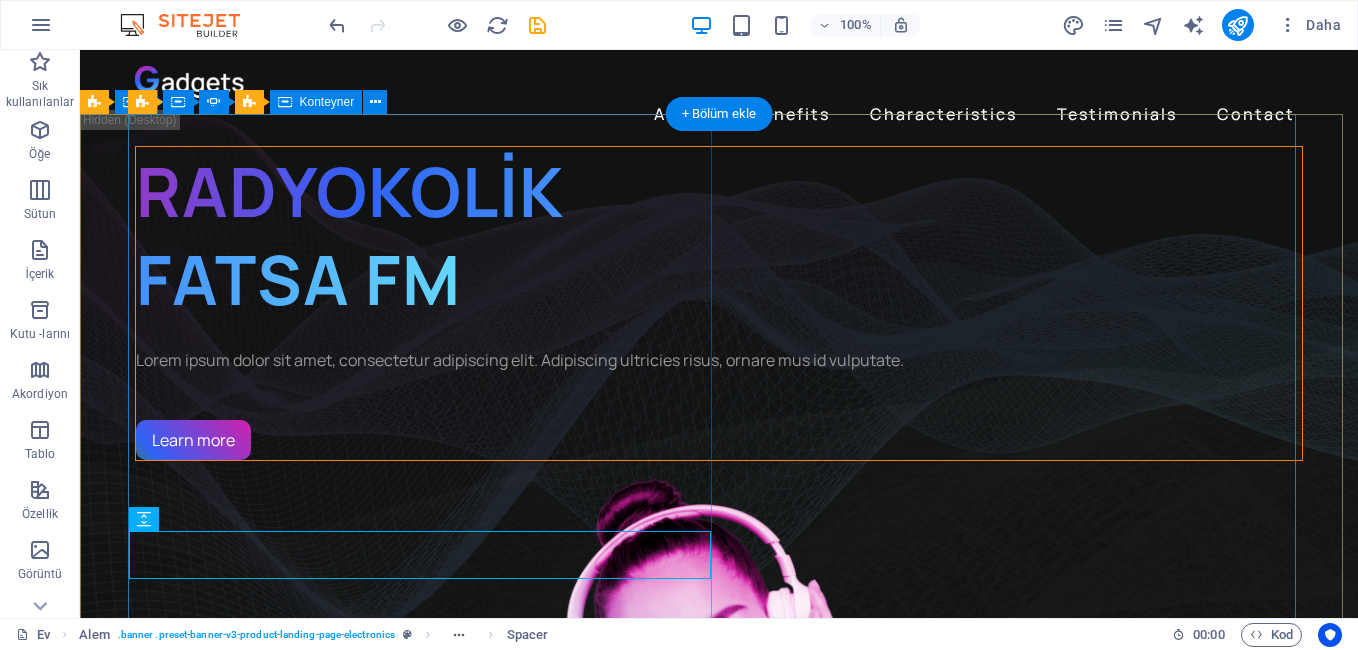 click on "RADYOKOLİK FATSA FM  Lorem ipsum dolor sit amet, consectetur adipiscing elit. Adipiscing ultricies risus, ornare mus id vulputate. Learn more" at bounding box center (719, 303) 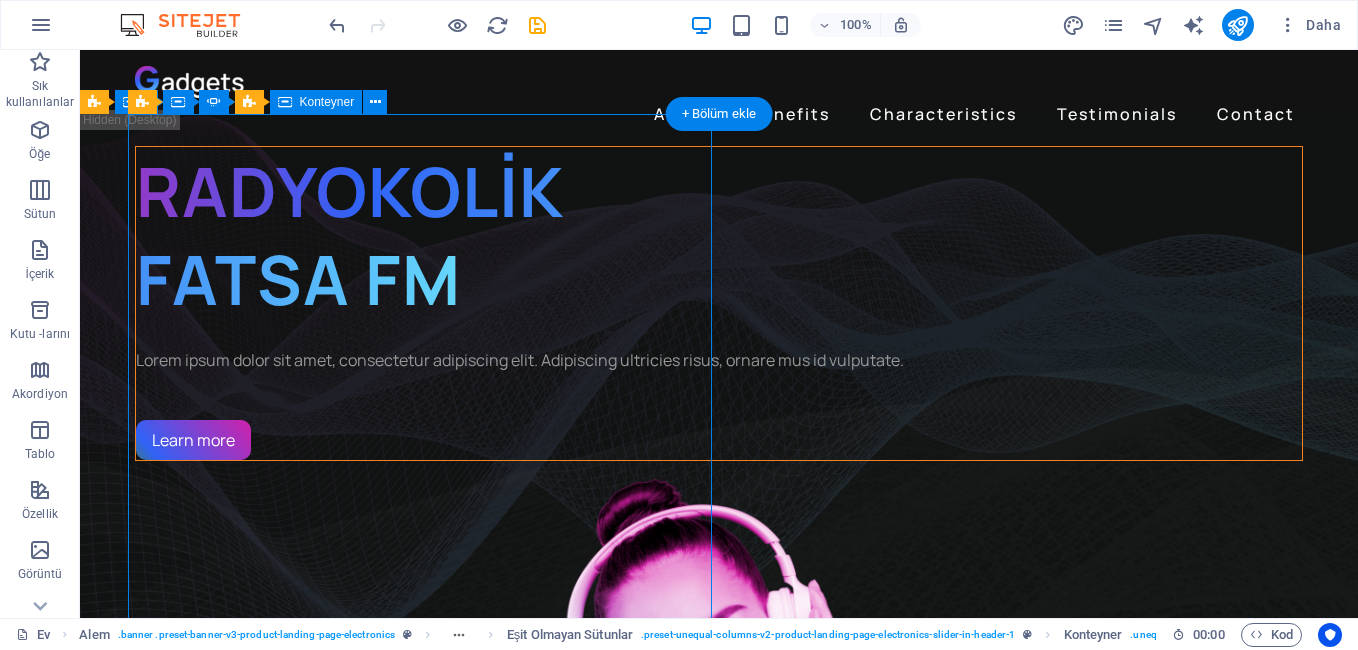 click on "RADYOKOLİK FATSA FM  Lorem ipsum dolor sit amet, consectetur adipiscing elit. Adipiscing ultricies risus, ornare mus id vulputate. Learn more" at bounding box center [719, 303] 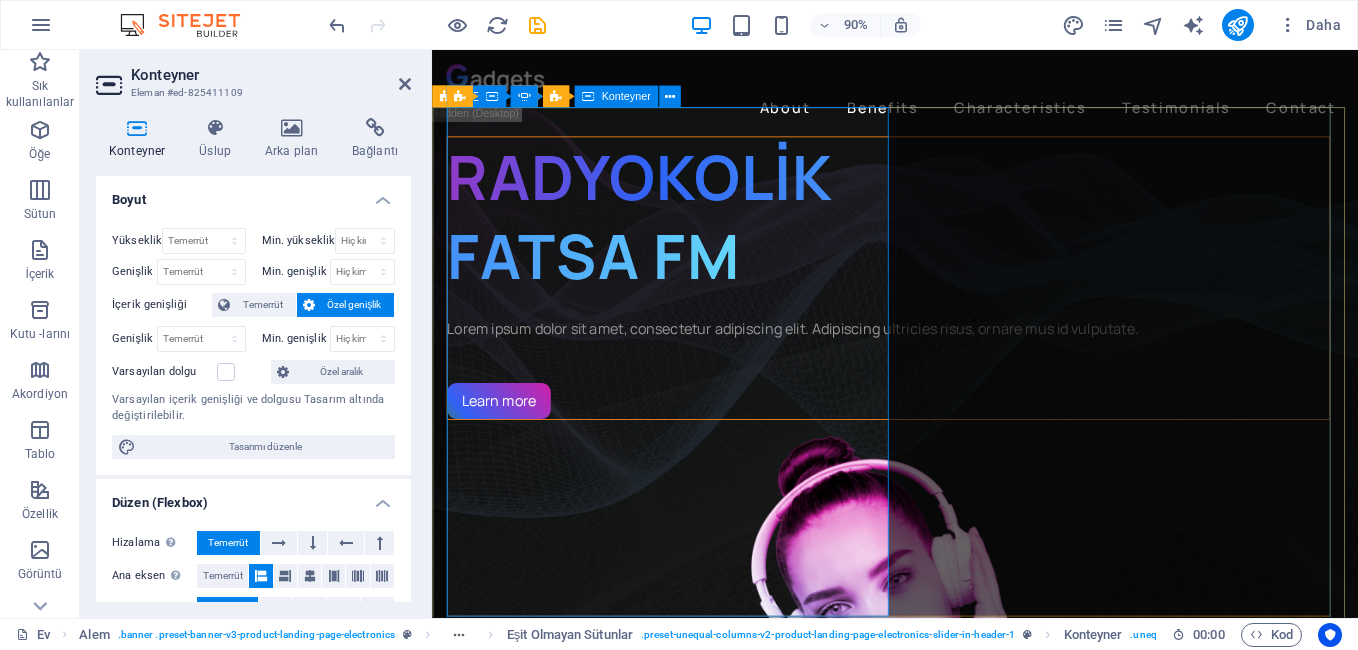 click on "RADYOKOLİK FATSA FM  Lorem ipsum dolor sit amet, consectetur adipiscing elit. Adipiscing ultricies risus, ornare mus id vulputate. Learn more" at bounding box center (939, 303) 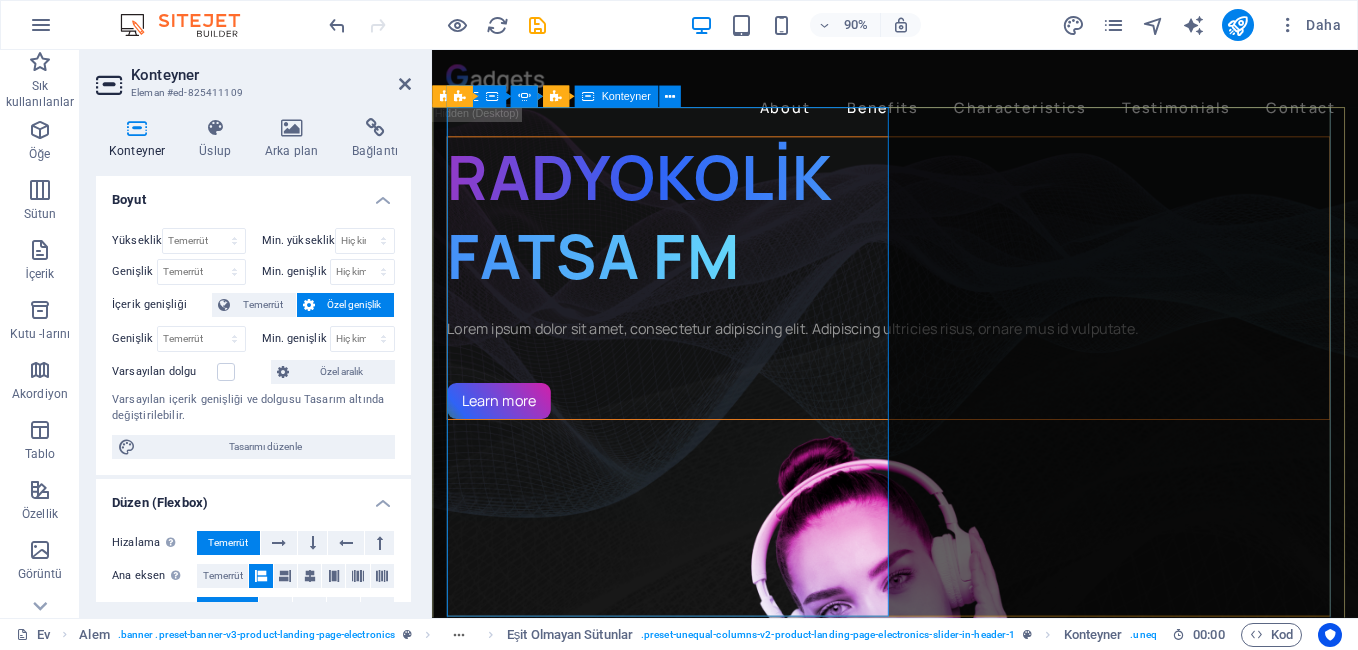 click on "RADYOKOLİK FATSA FM  Lorem ipsum dolor sit amet, consectetur adipiscing elit. Adipiscing ultricies risus, ornare mus id vulputate. Learn more" at bounding box center [939, 303] 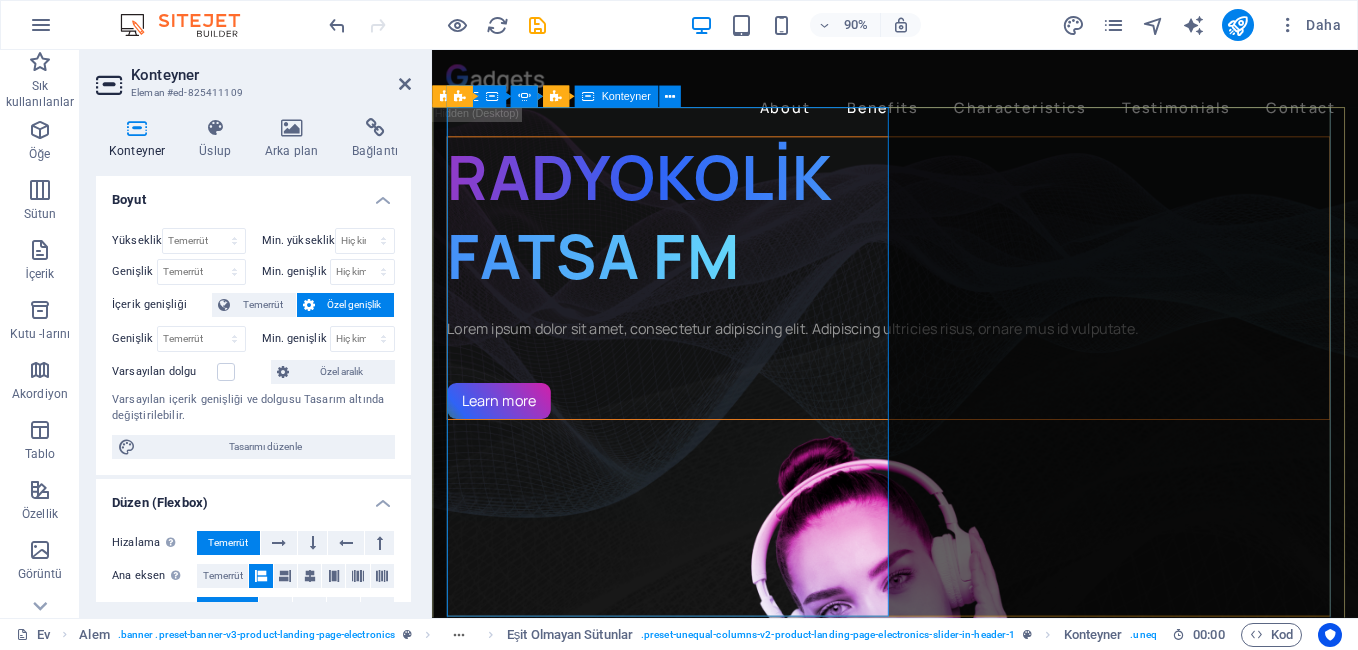 click on "RADYOKOLİK FATSA FM  Lorem ipsum dolor sit amet, consectetur adipiscing elit. Adipiscing ultricies risus, ornare mus id vulputate. Learn more" at bounding box center [939, 303] 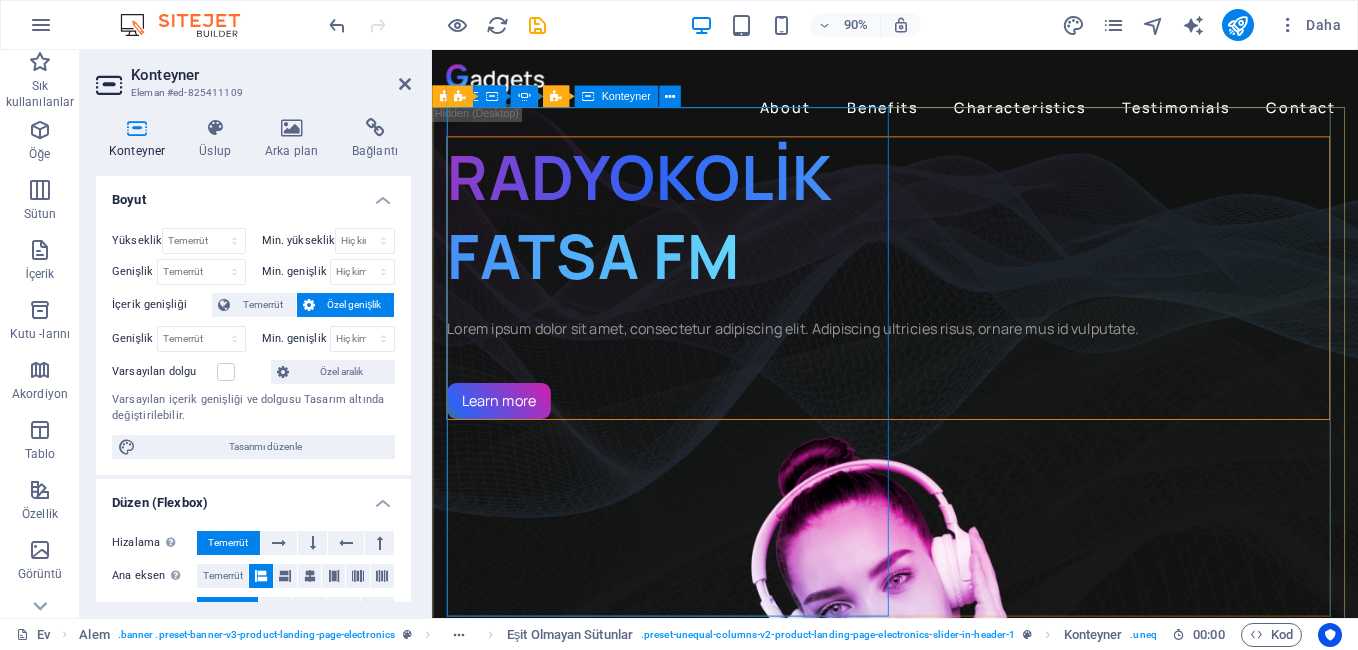 click on "RADYOKOLİK FATSA FM  Lorem ipsum dolor sit amet, consectetur adipiscing elit. Adipiscing ultricies risus, ornare mus id vulputate. Learn more" at bounding box center (939, 303) 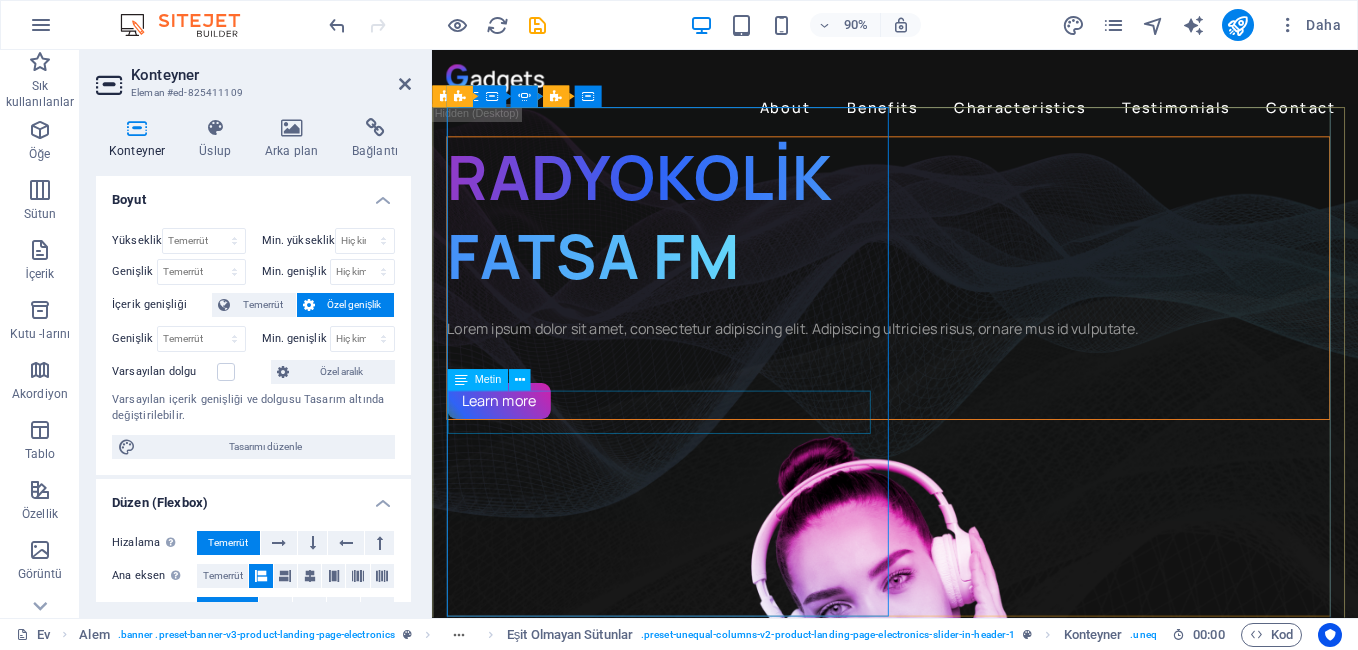click on "Lorem ipsum dolor sit amet, consectetur adipiscing elit. Adipiscing ultricies risus, ornare mus id vulputate." at bounding box center (939, 360) 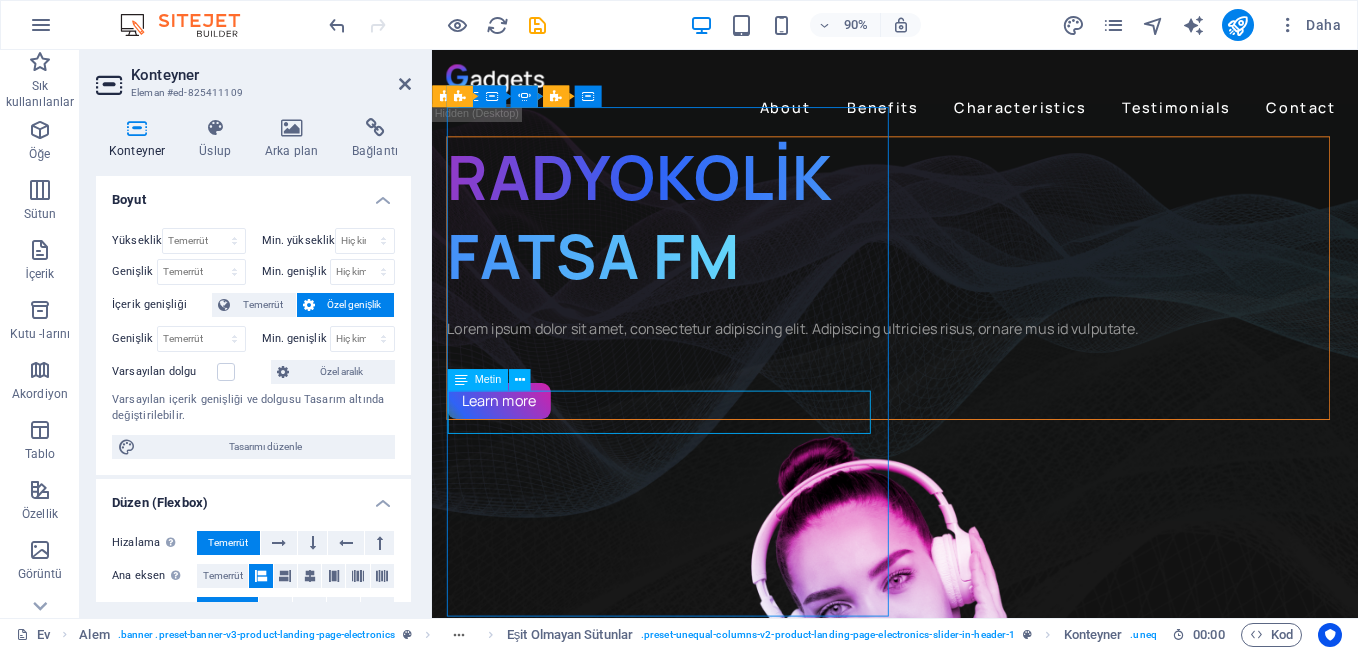 click on "Lorem ipsum dolor sit amet, consectetur adipiscing elit. Adipiscing ultricies risus, ornare mus id vulputate." at bounding box center [939, 360] 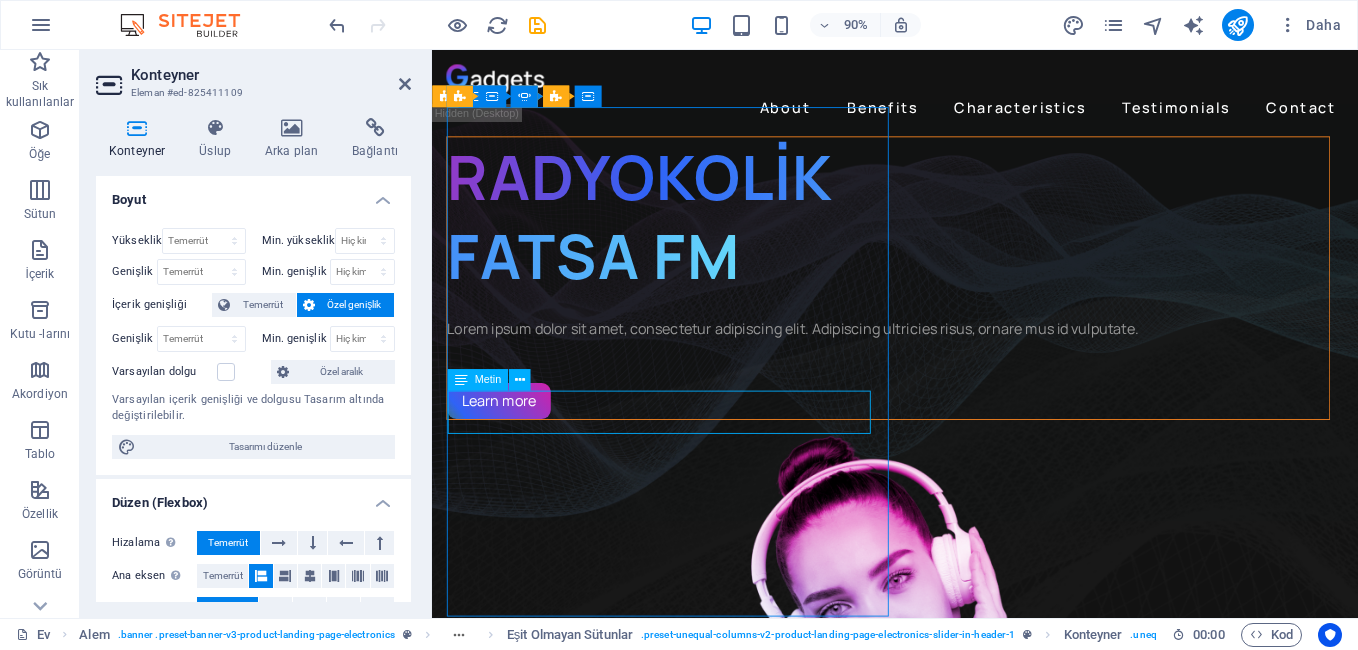 click on "Lorem ipsum dolor sit amet, consectetur adipiscing elit. Adipiscing ultricies risus, ornare mus id vulputate." at bounding box center (939, 360) 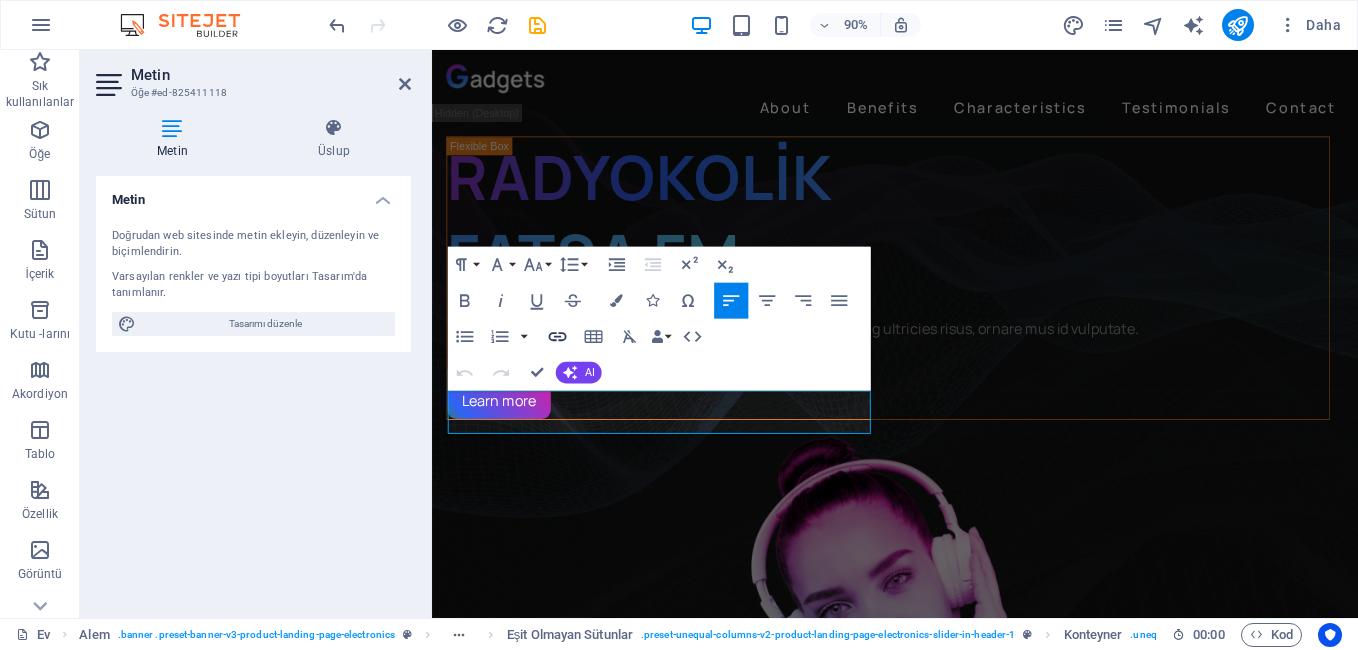 drag, startPoint x: 538, startPoint y: 269, endPoint x: 574, endPoint y: 340, distance: 79.60528 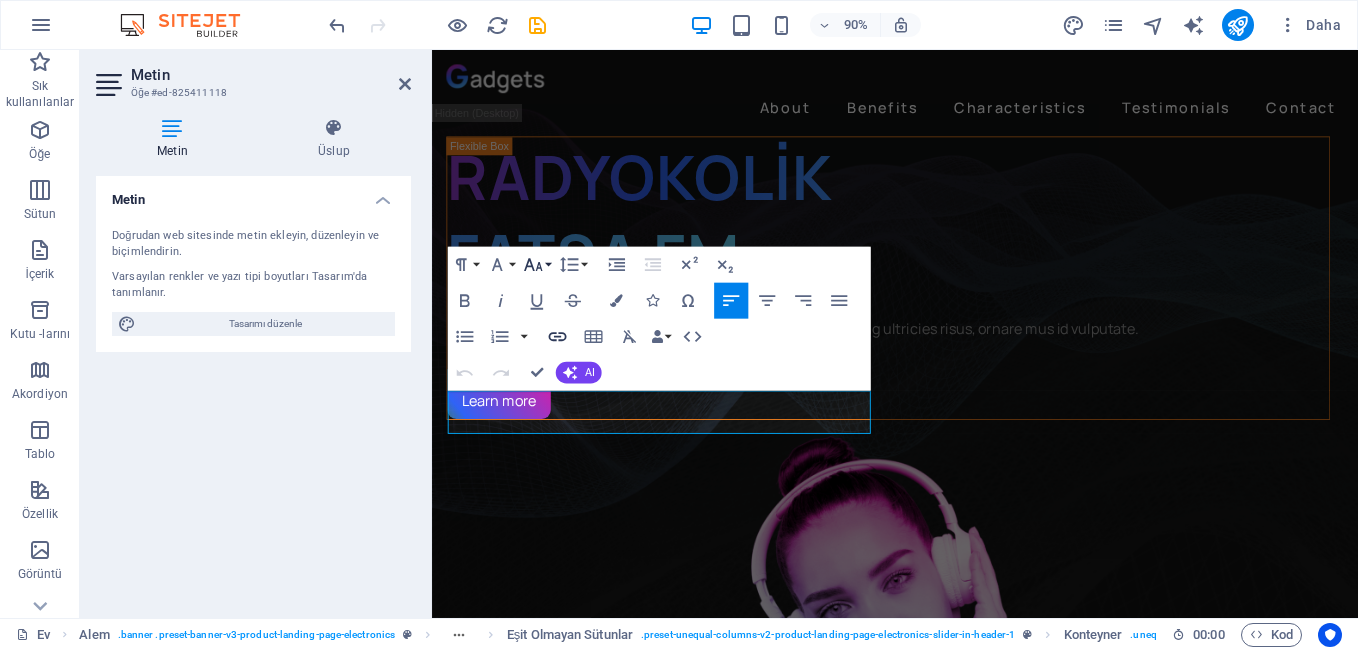 click 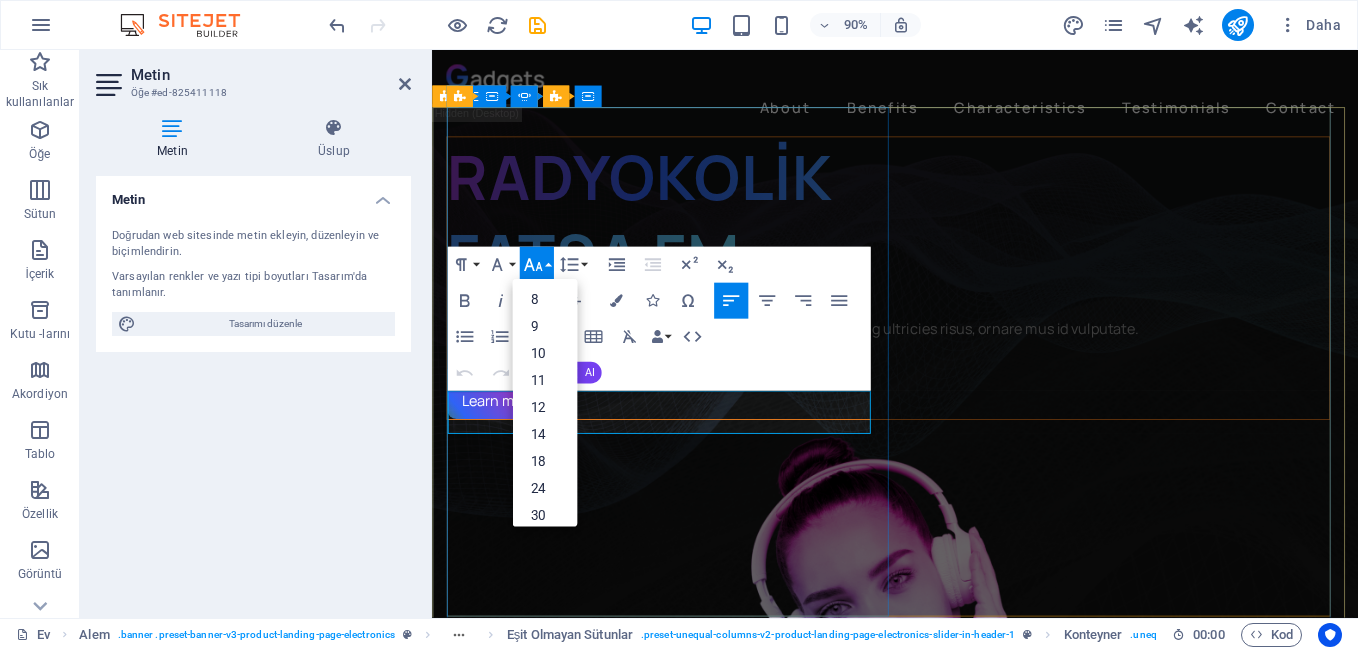 click on "Lorem ipsum dolor sit amet, consectetur adipiscing elit. Adipiscing ultricies risus, ornare mus id vulputate." at bounding box center [939, 360] 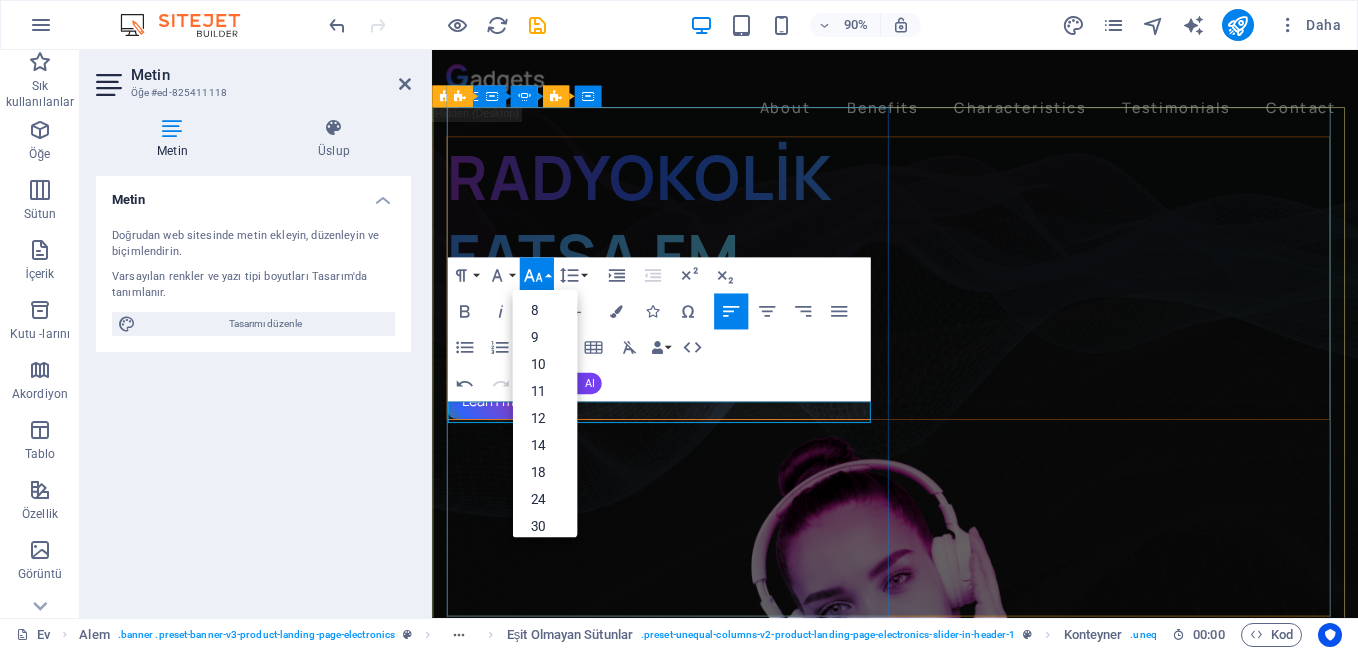 click at bounding box center [939, 360] 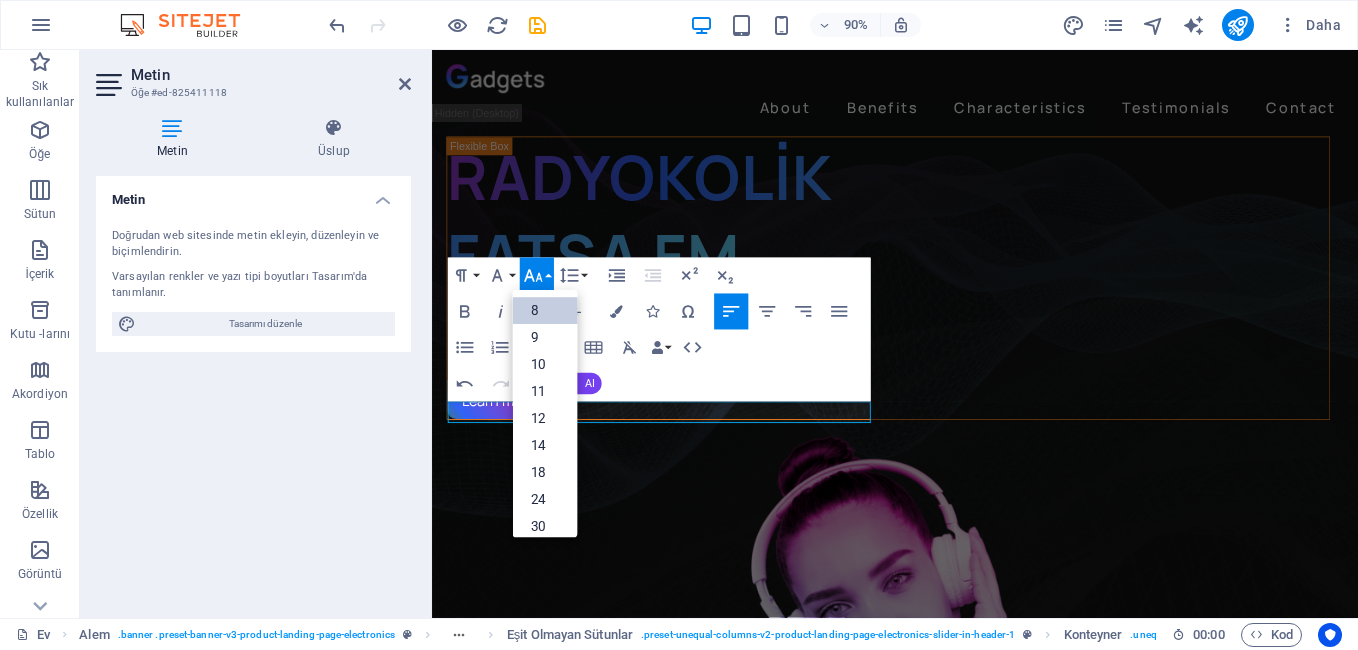 click on "8" at bounding box center (544, 311) 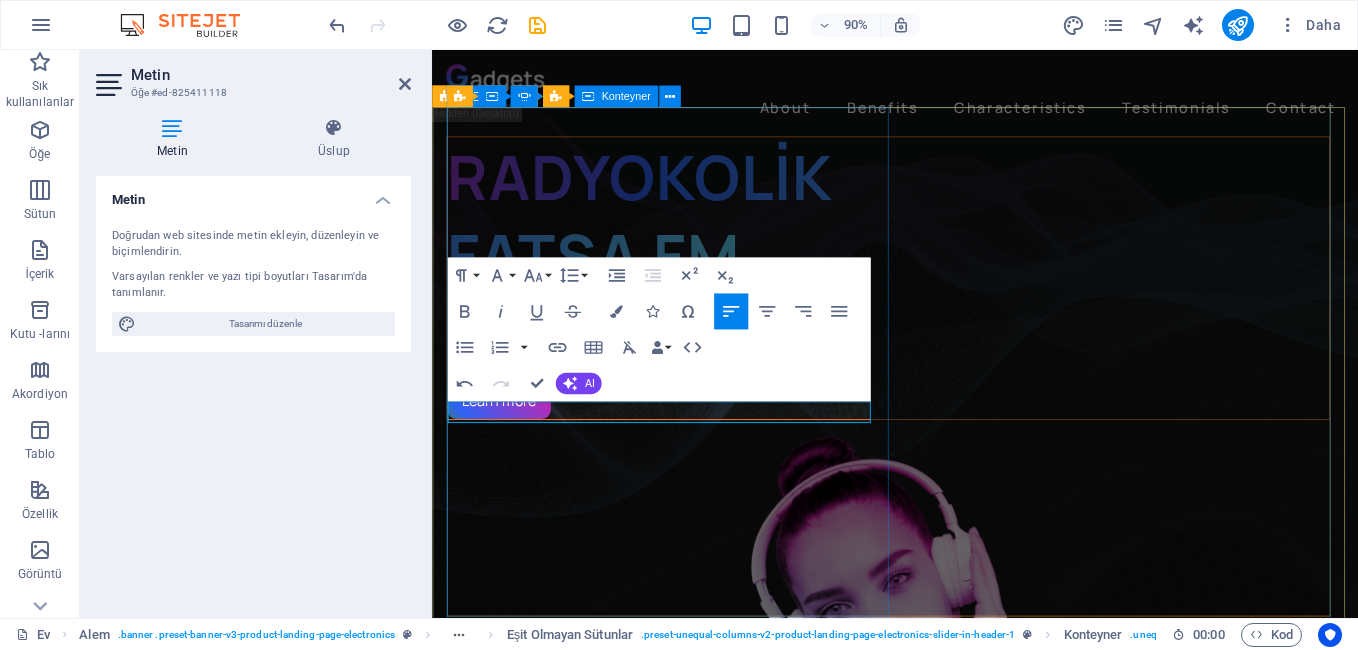 drag, startPoint x: 1210, startPoint y: 319, endPoint x: 798, endPoint y: 209, distance: 426.4317 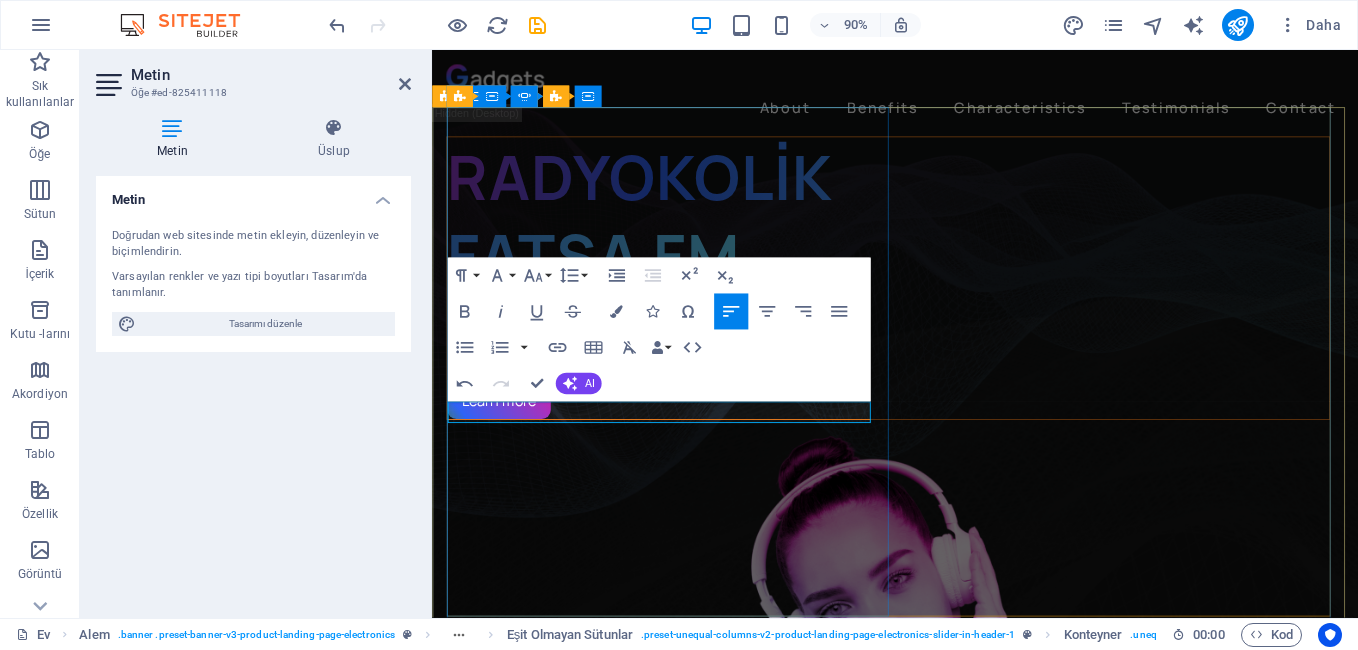 click on "​" at bounding box center (939, 360) 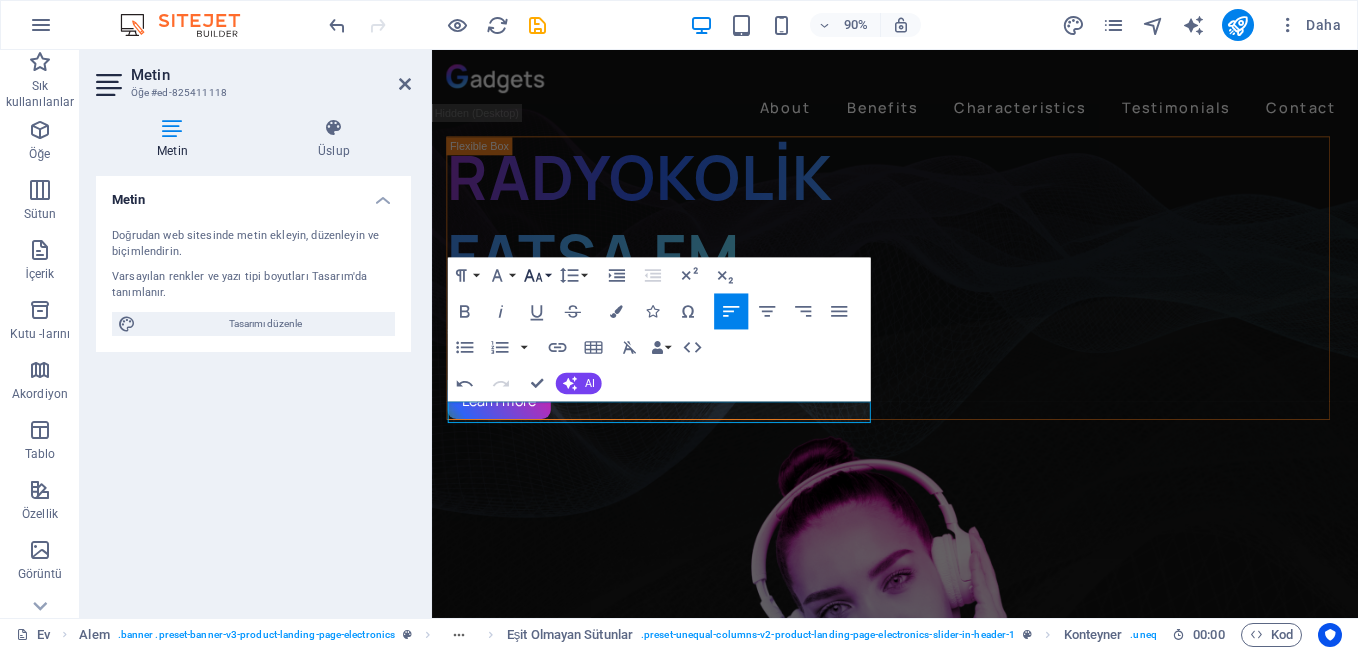 click 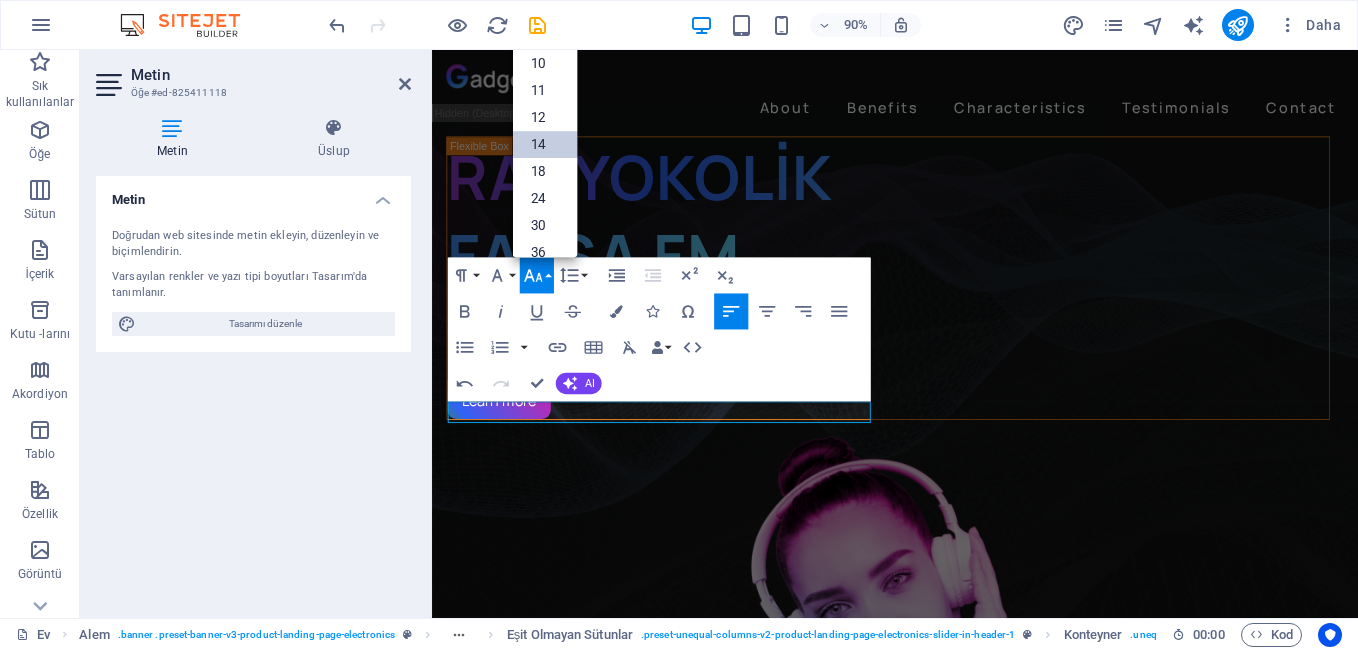 click on "14" at bounding box center [544, 145] 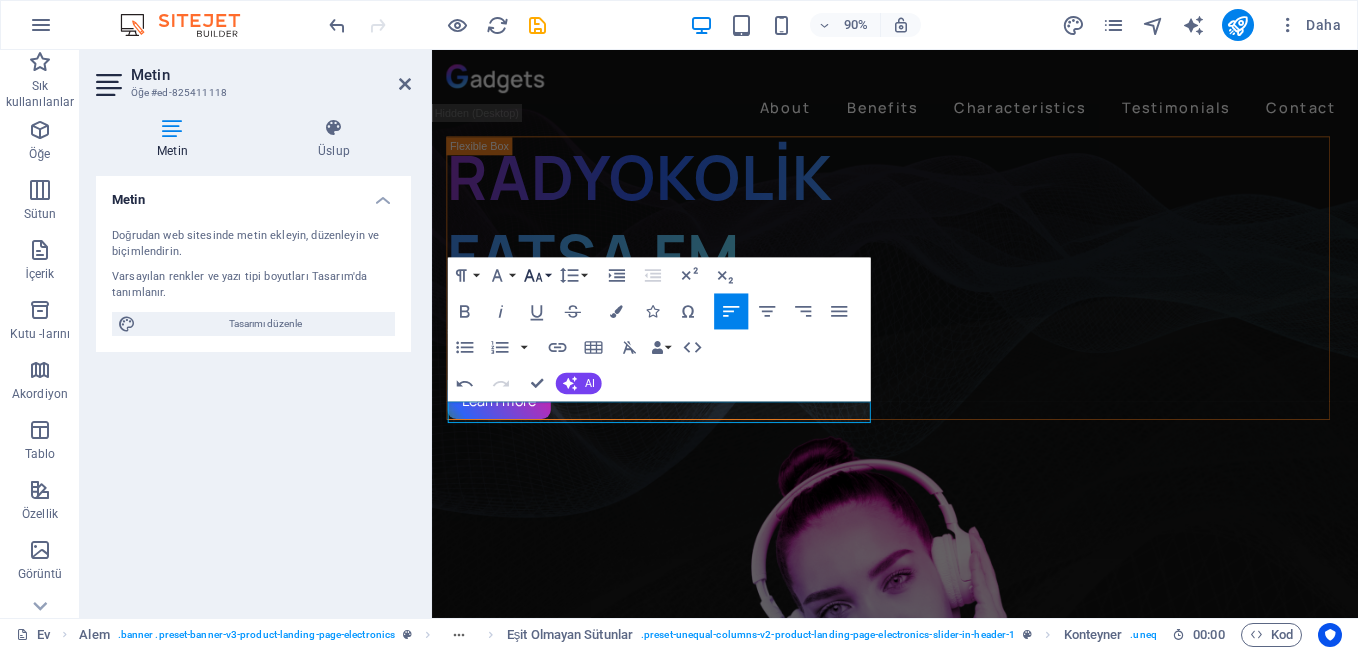 click 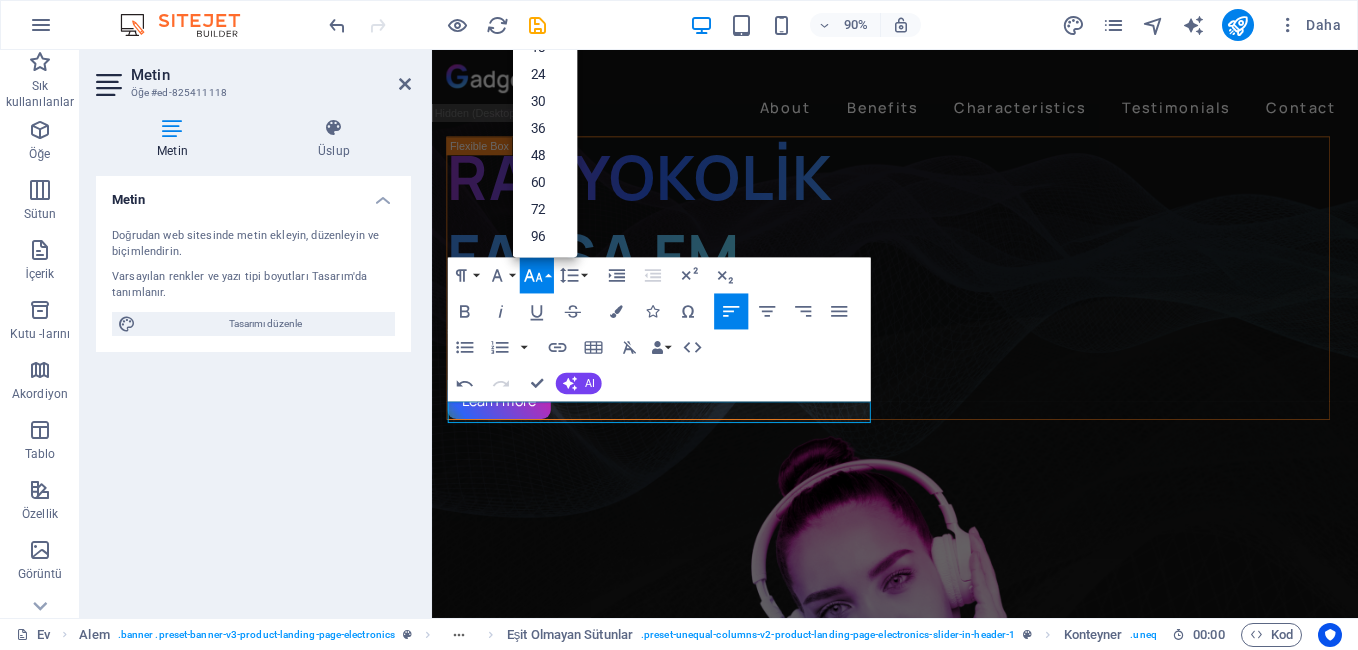 scroll, scrollTop: 161, scrollLeft: 0, axis: vertical 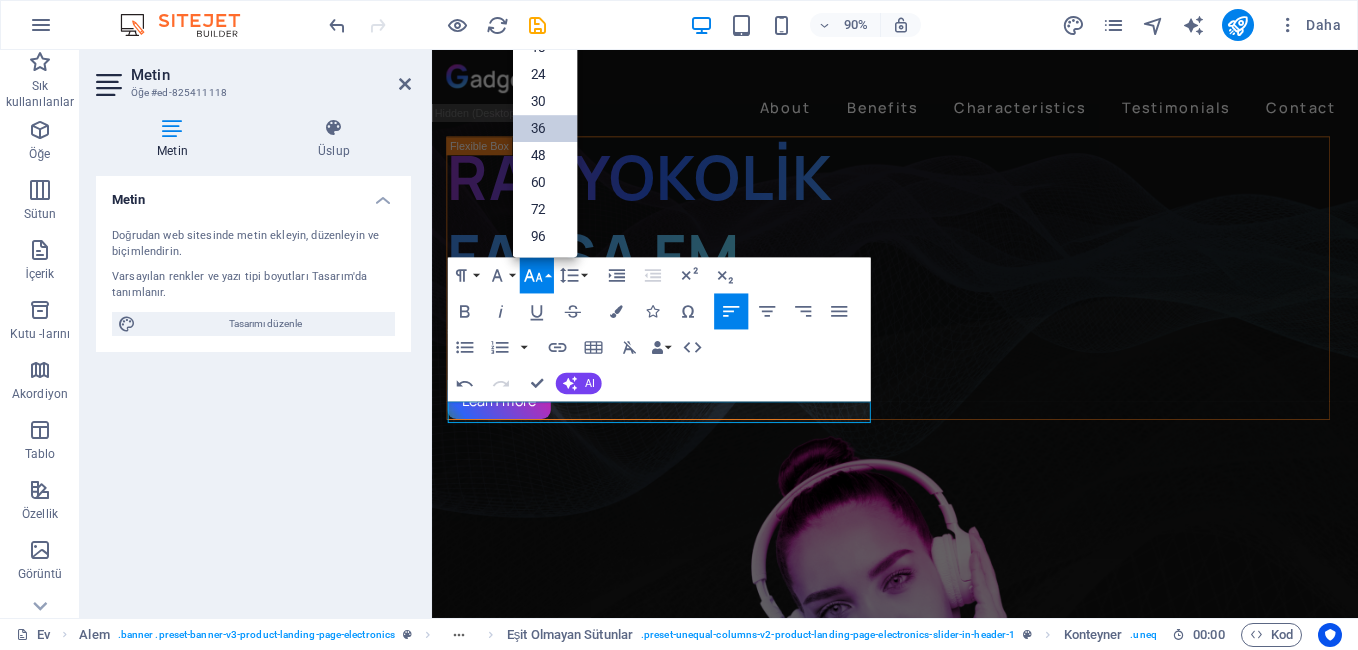 click on "36" at bounding box center [544, 129] 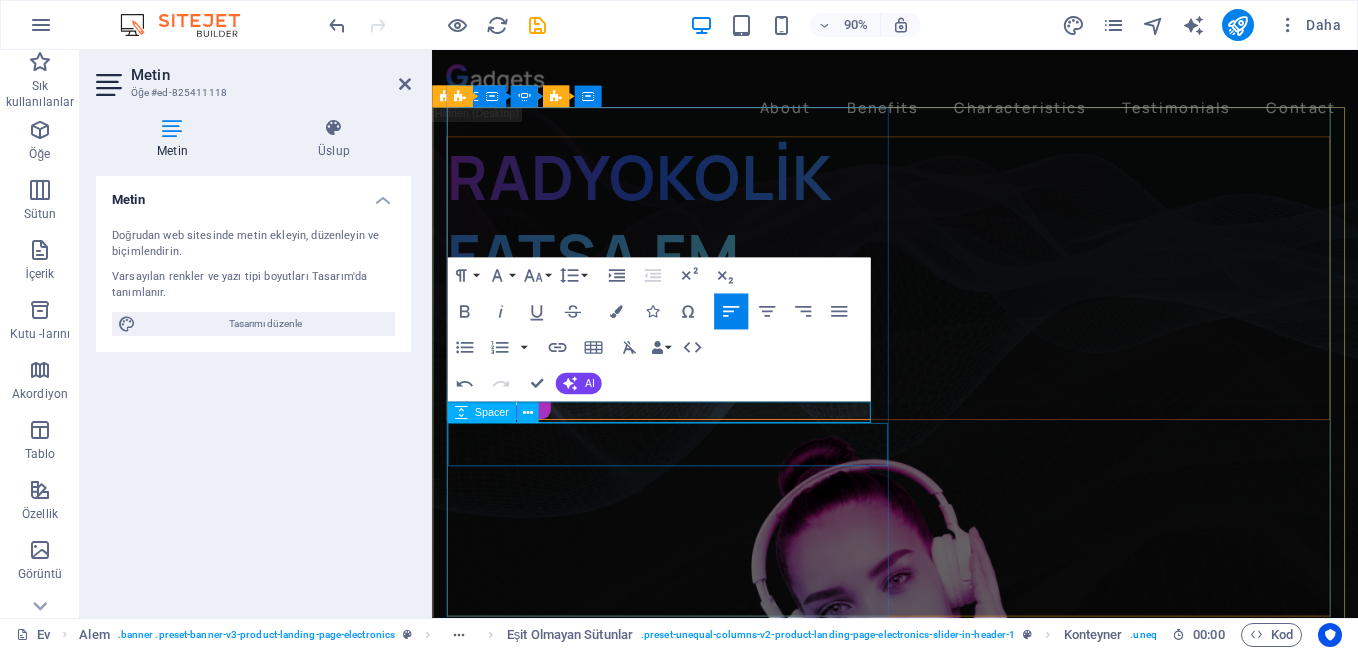 click at bounding box center (939, 396) 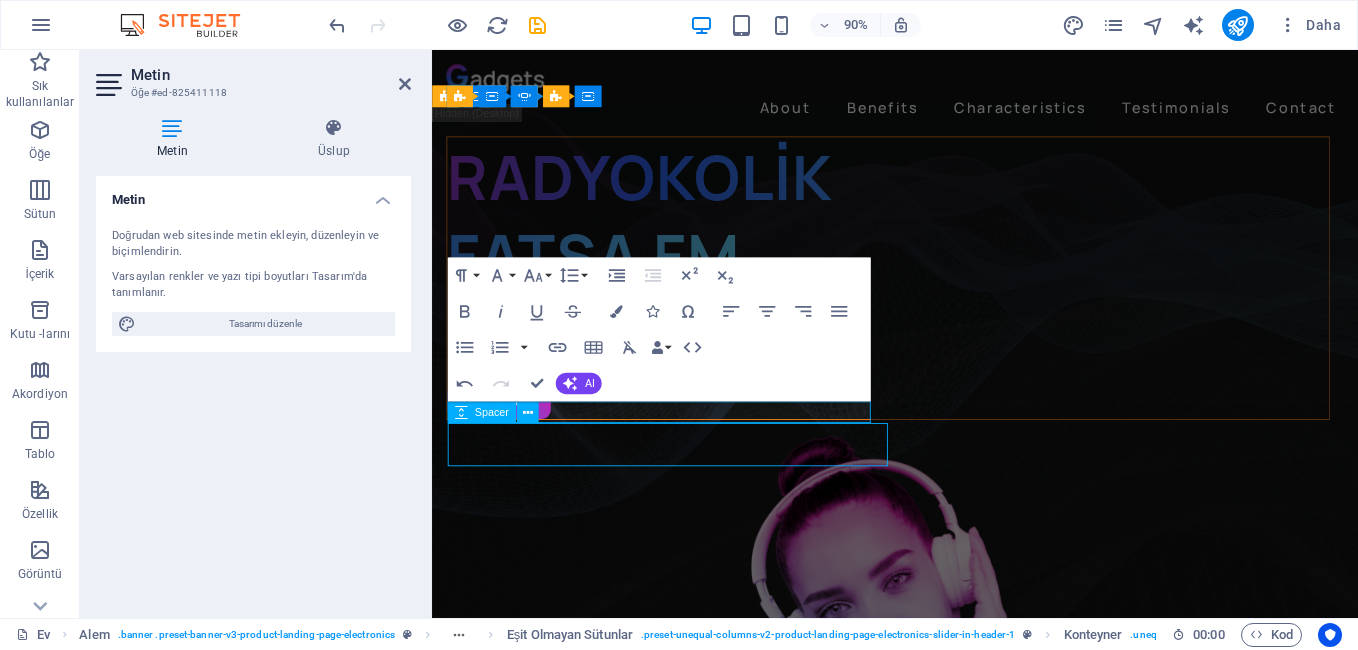 click at bounding box center (939, 396) 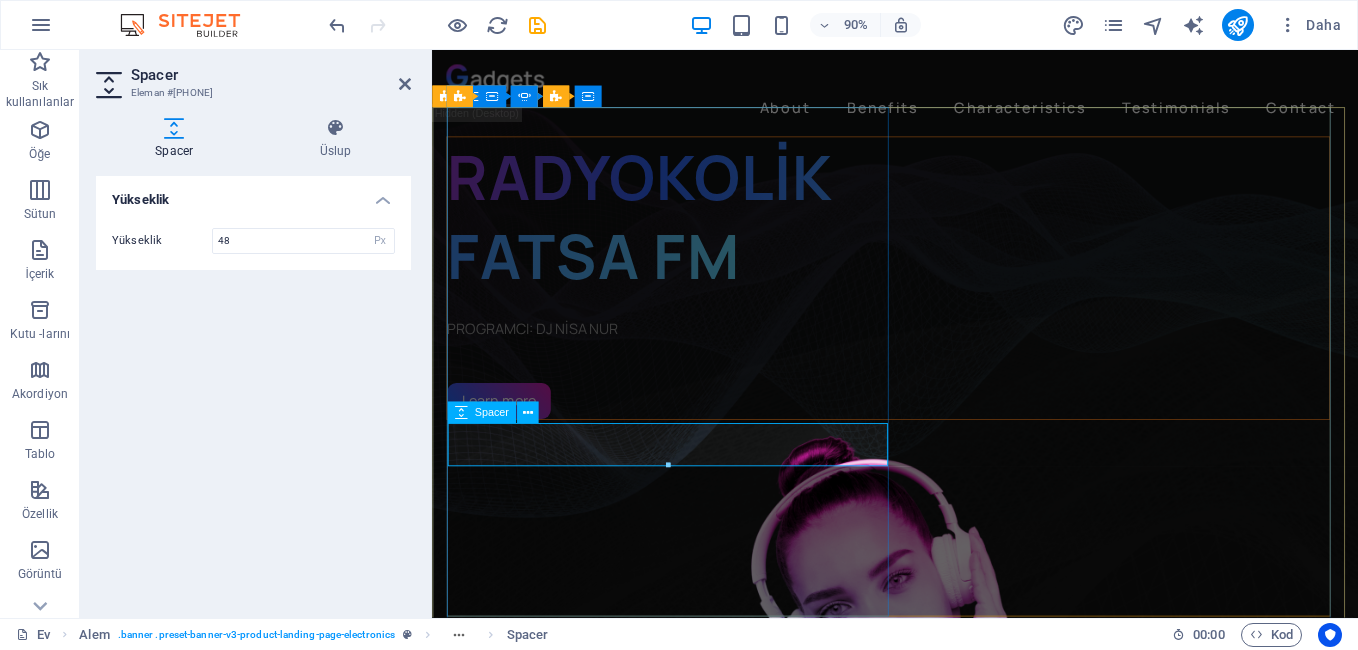 click at bounding box center [939, 396] 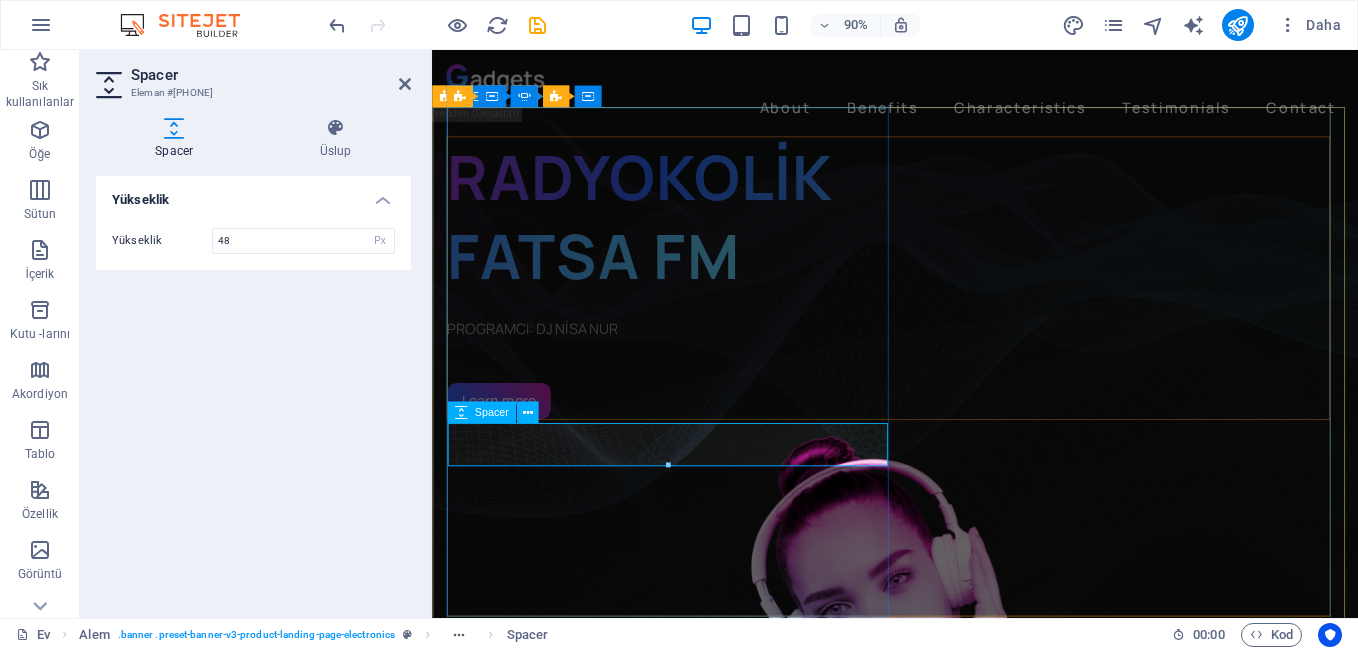 click at bounding box center [939, 396] 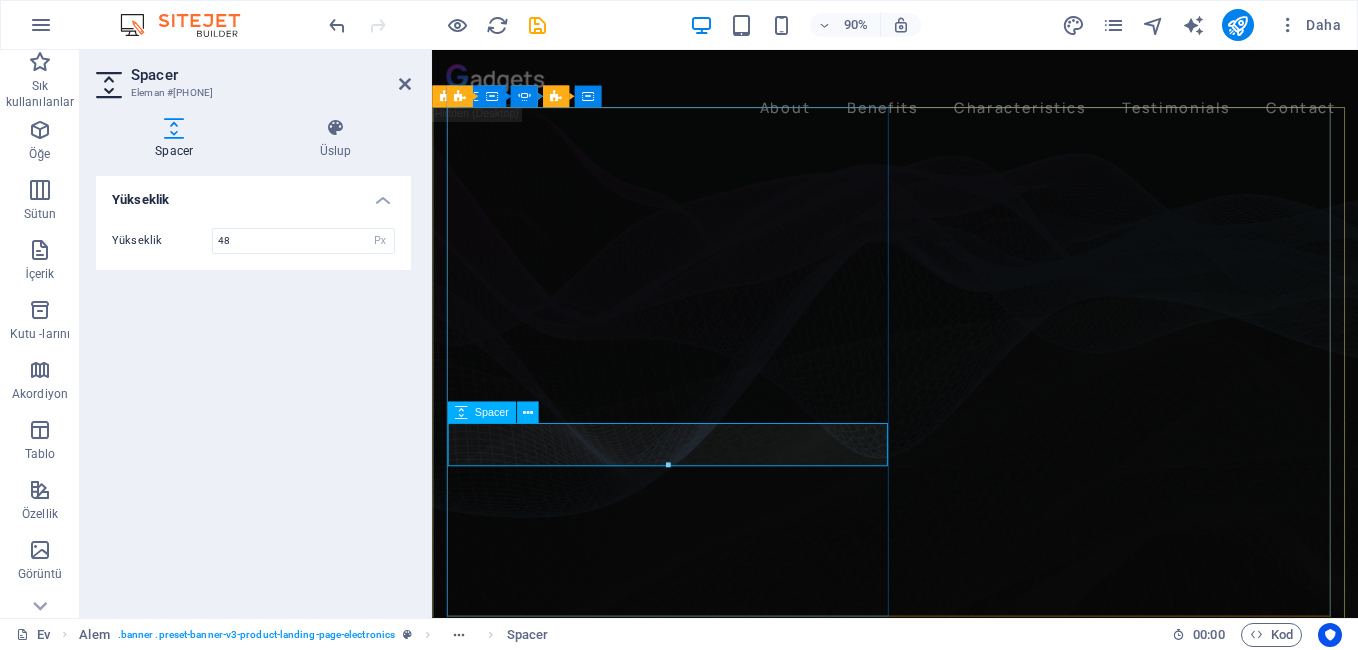 click at bounding box center (939, 396) 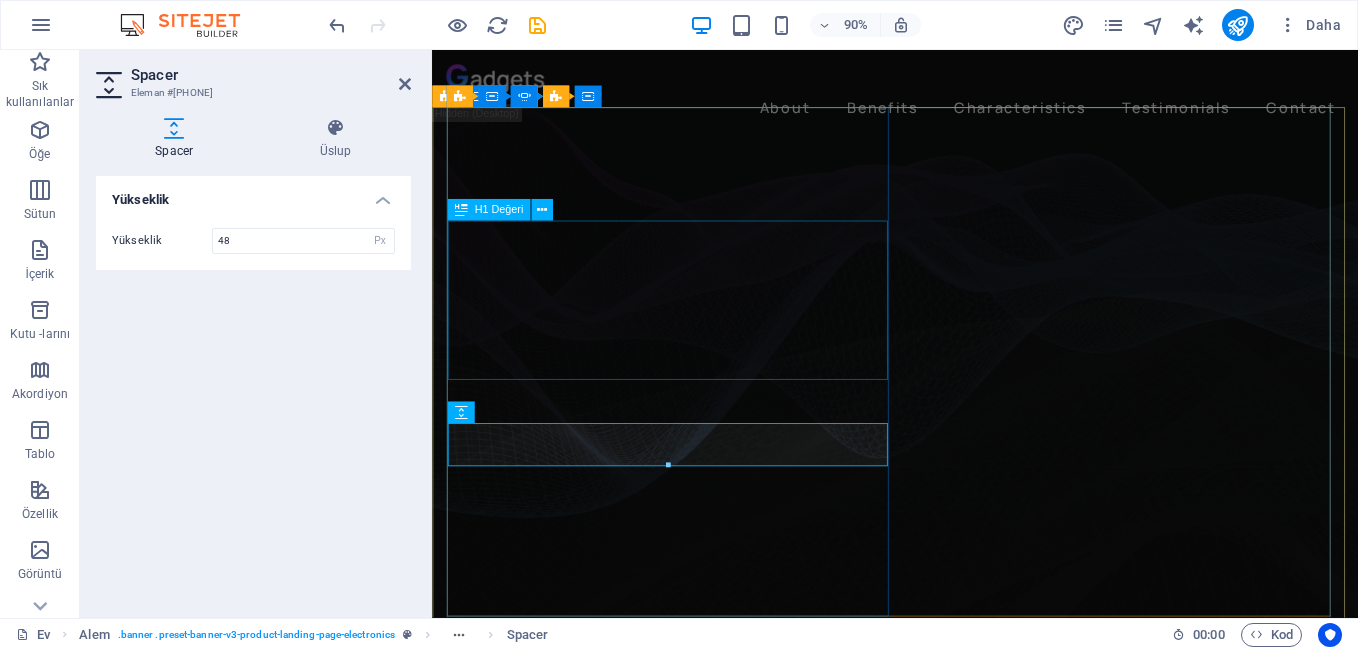 click on "RADYOKOLİK            FATSA FM" at bounding box center (939, 235) 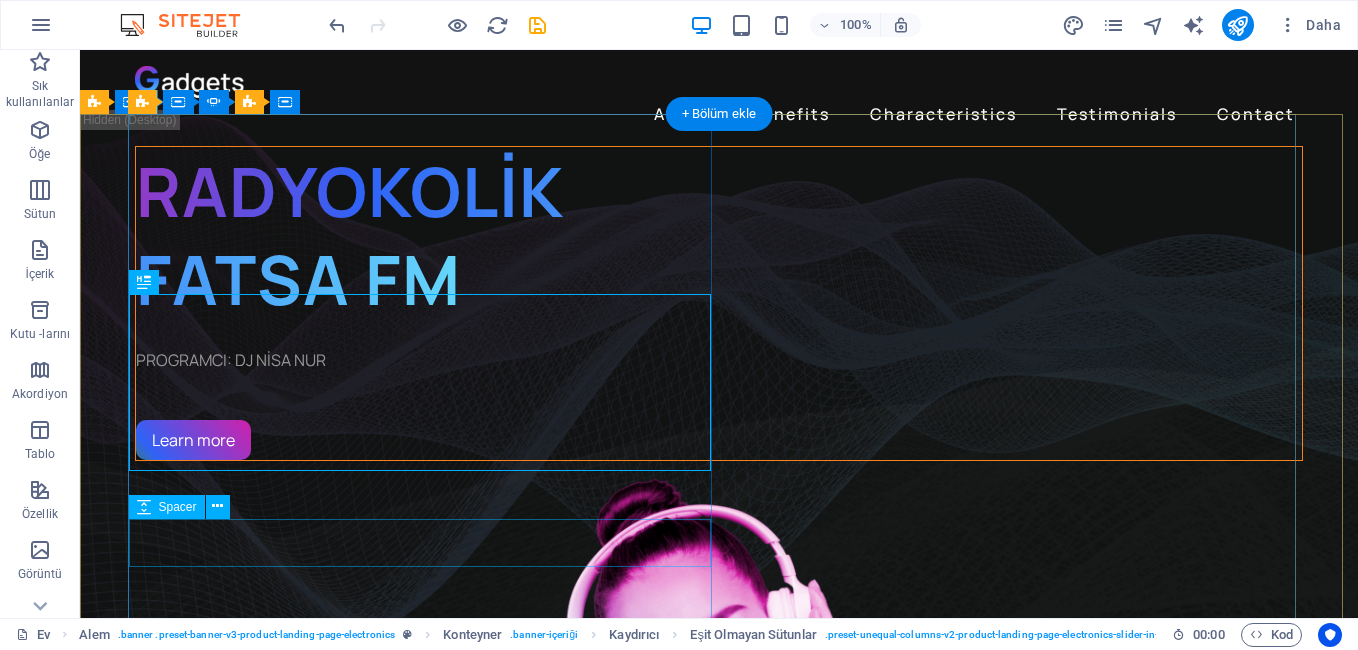 click at bounding box center [719, 396] 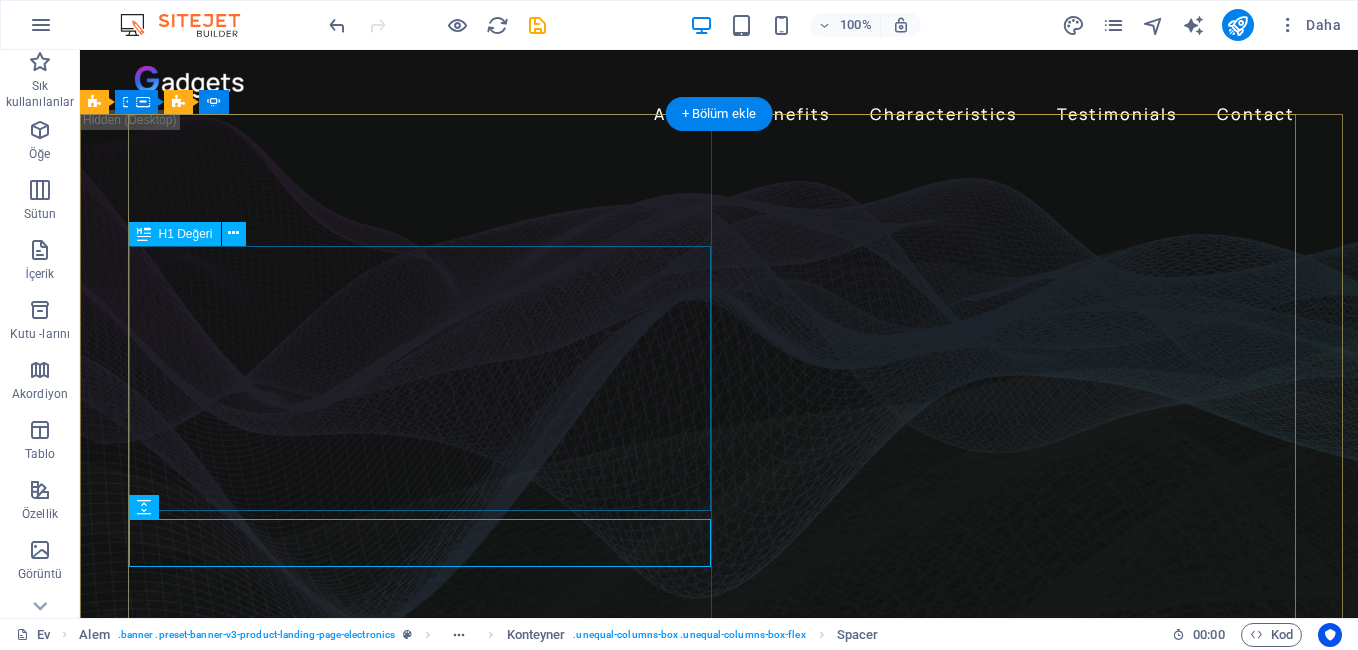 click on "Music is everything  Now  everywhere" at bounding box center [-449, 1223] 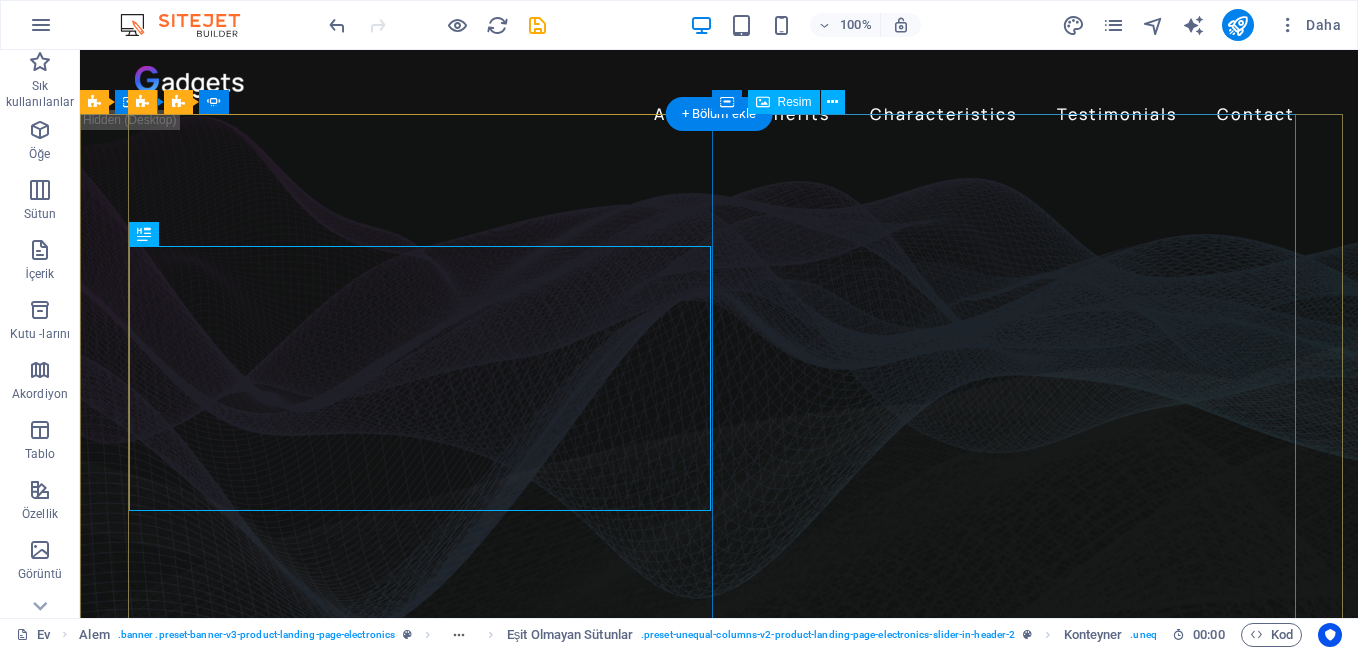 click at bounding box center (-449, 2136) 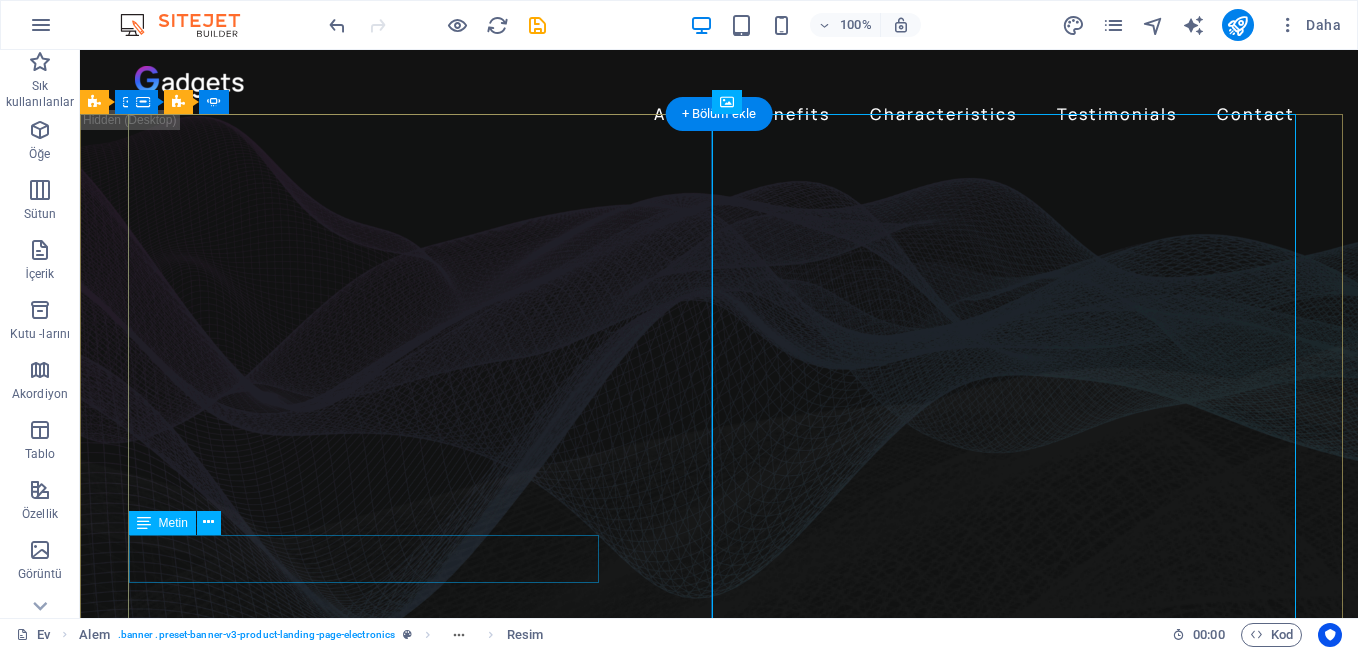 click on "Lorem ipsum dolor sit amet, consectetur adipiscing elit. Adipiscing ultricies risus, ornare mus id vulputate." at bounding box center (-449, 1347) 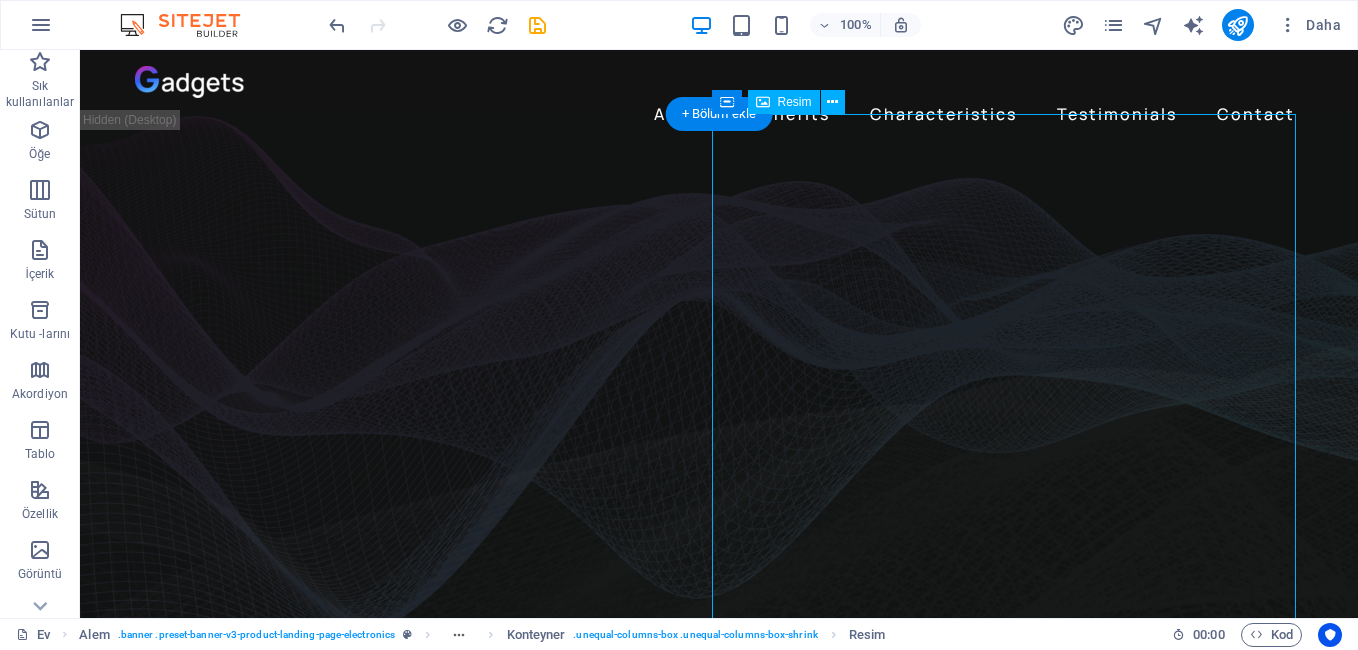 drag, startPoint x: 843, startPoint y: 386, endPoint x: 1139, endPoint y: 386, distance: 296 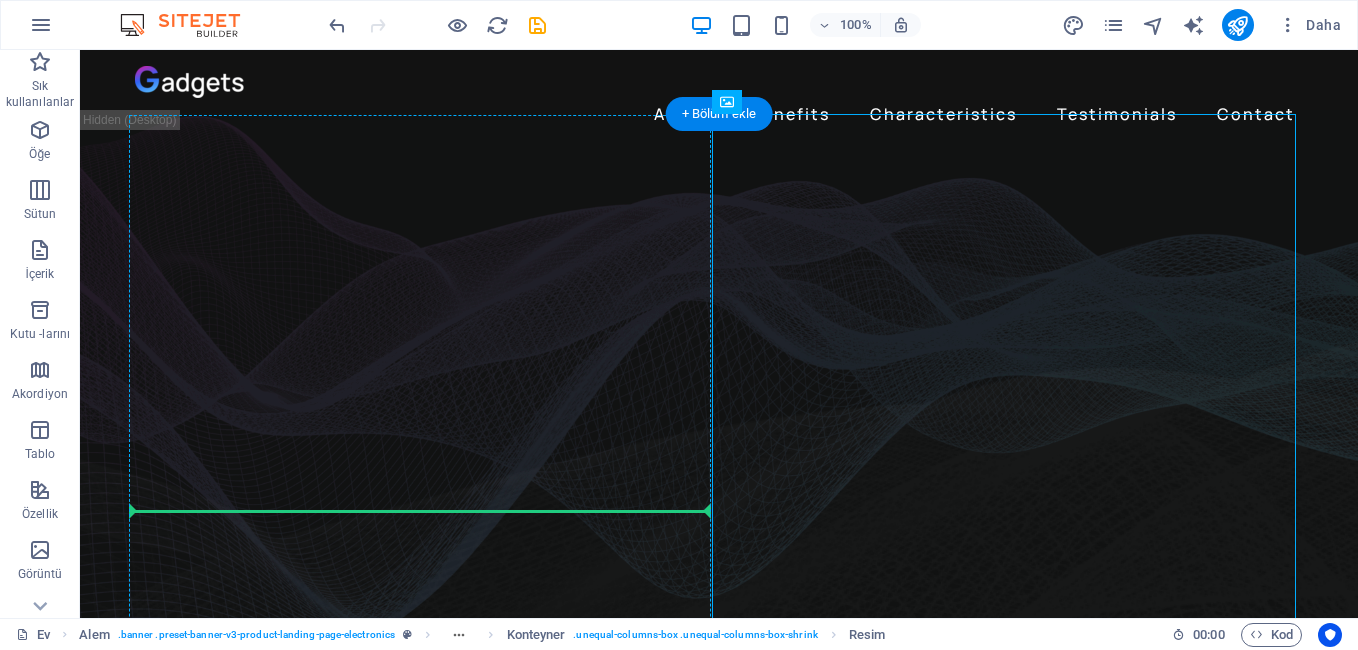 drag, startPoint x: 893, startPoint y: 398, endPoint x: 707, endPoint y: 416, distance: 186.86894 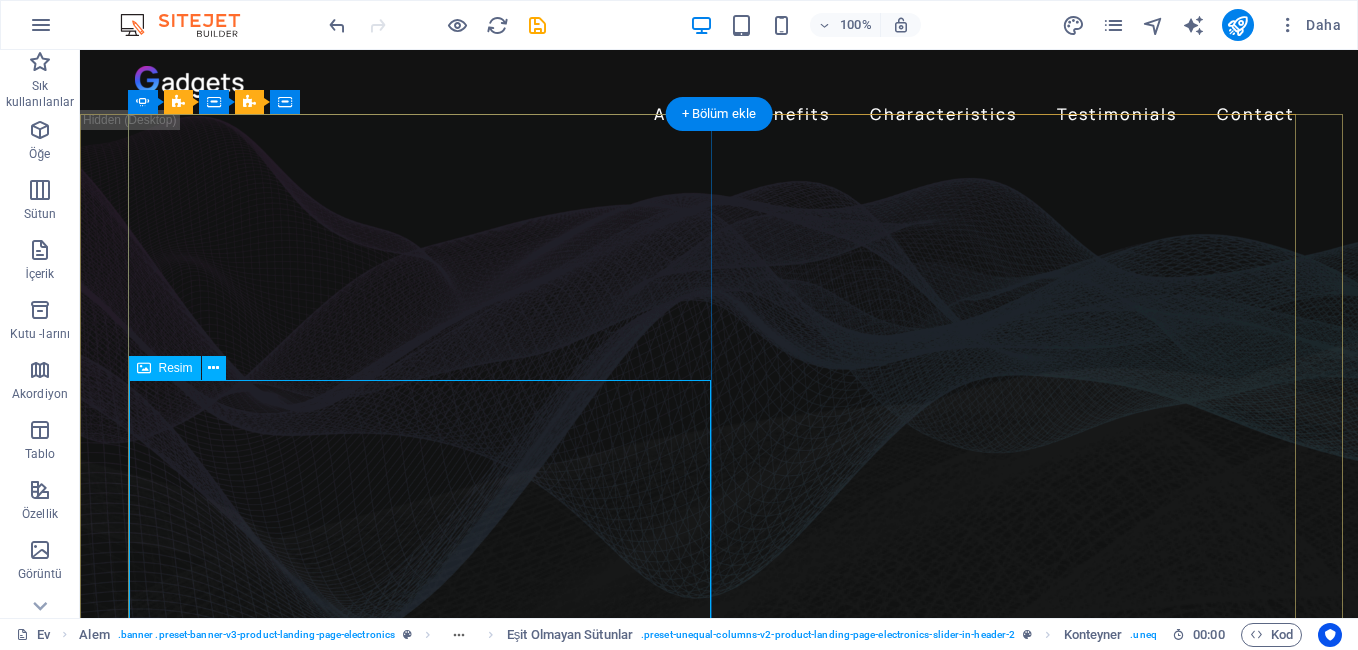 click at bounding box center [-449, 1998] 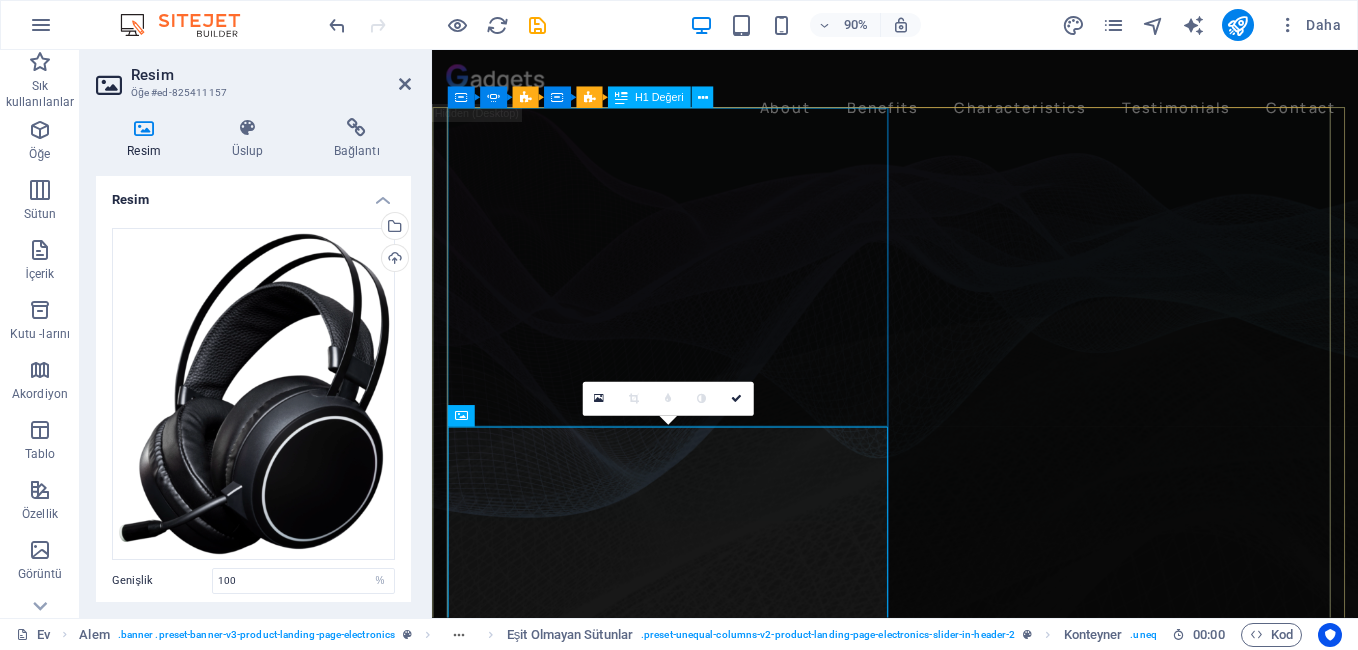 click on "Music is everything  Now  everywhere" at bounding box center [-43, 1223] 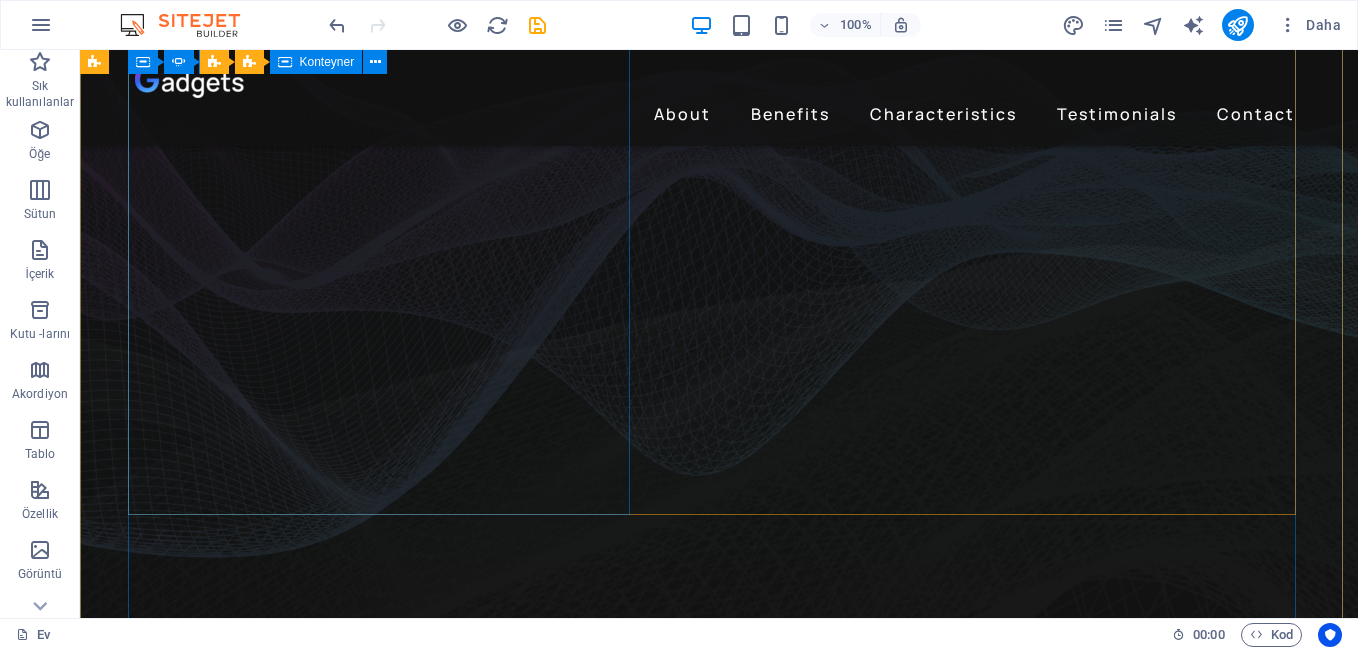 scroll, scrollTop: 0, scrollLeft: 0, axis: both 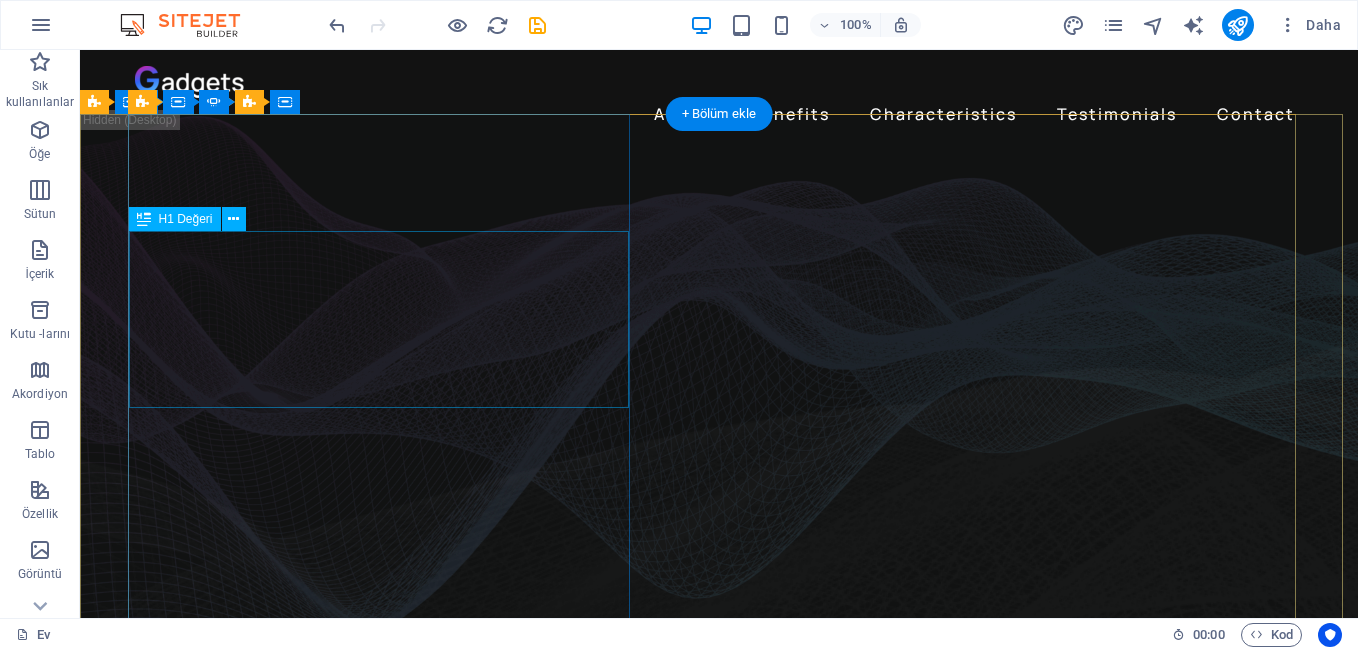click on "Get lost in the studio sound" at bounding box center [-1617, 3054] 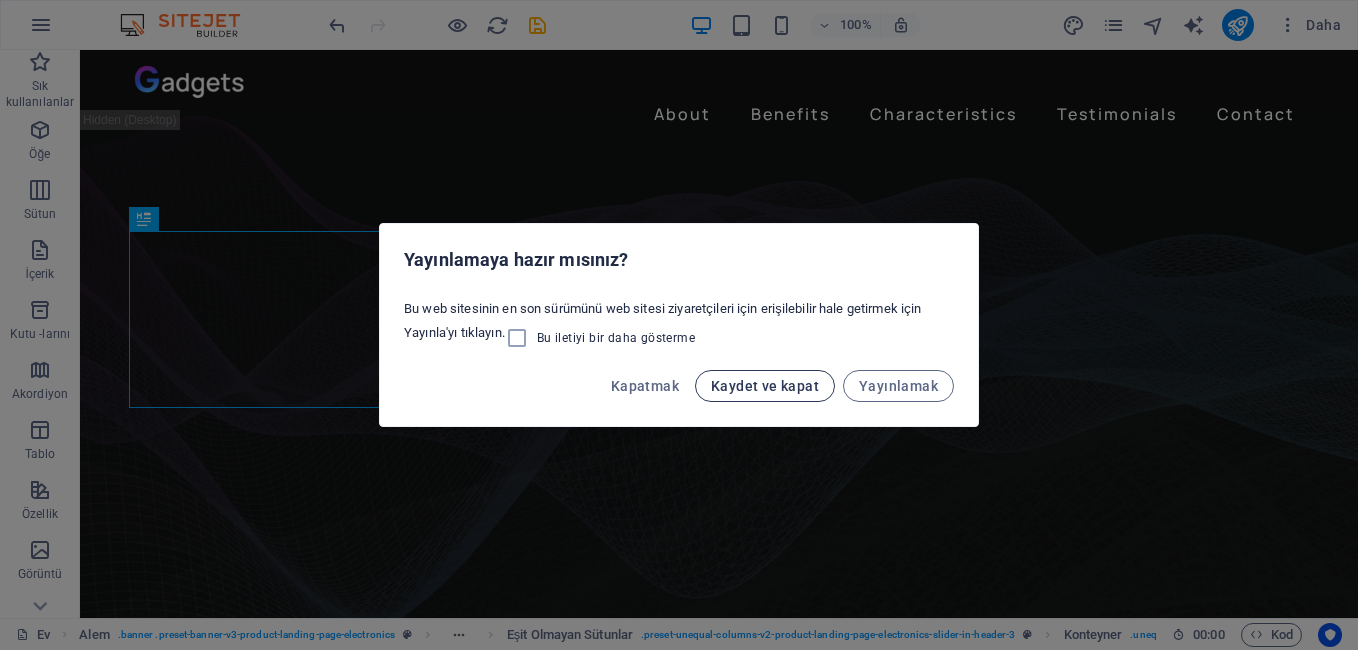 click on "Kaydet ve kapat" at bounding box center (765, 386) 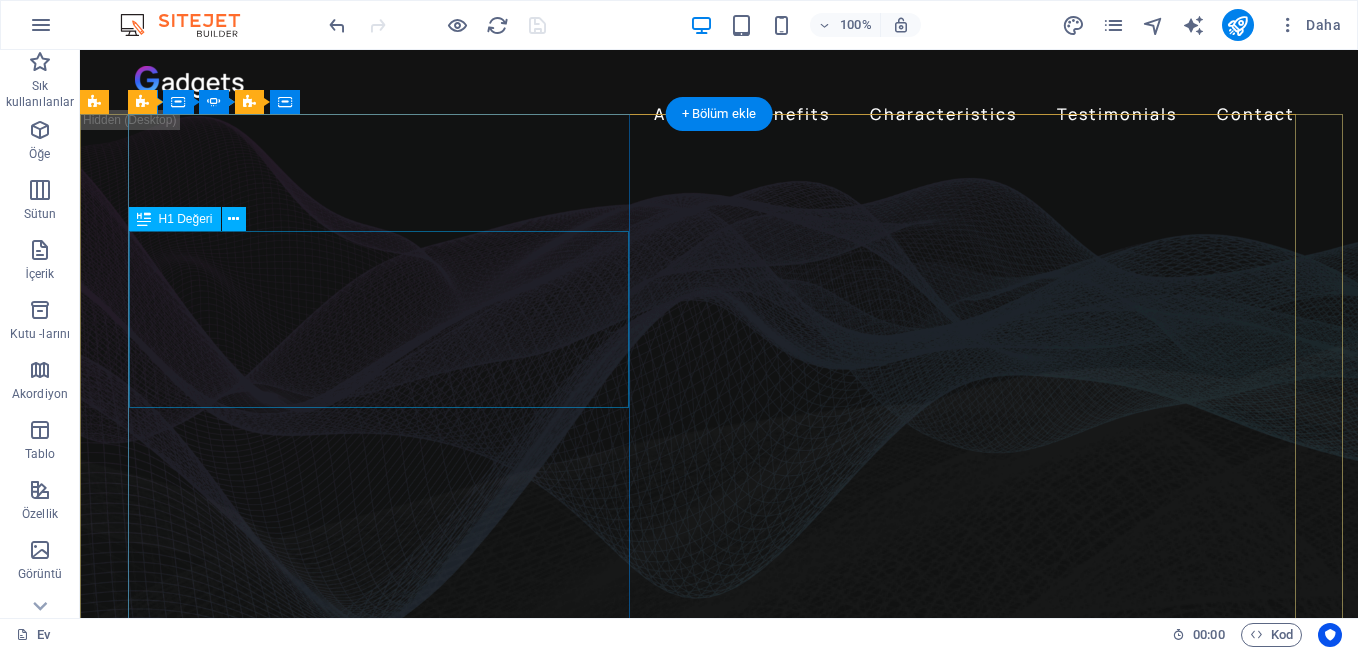 click on "Get lost in the studio sound" at bounding box center [-1617, 3054] 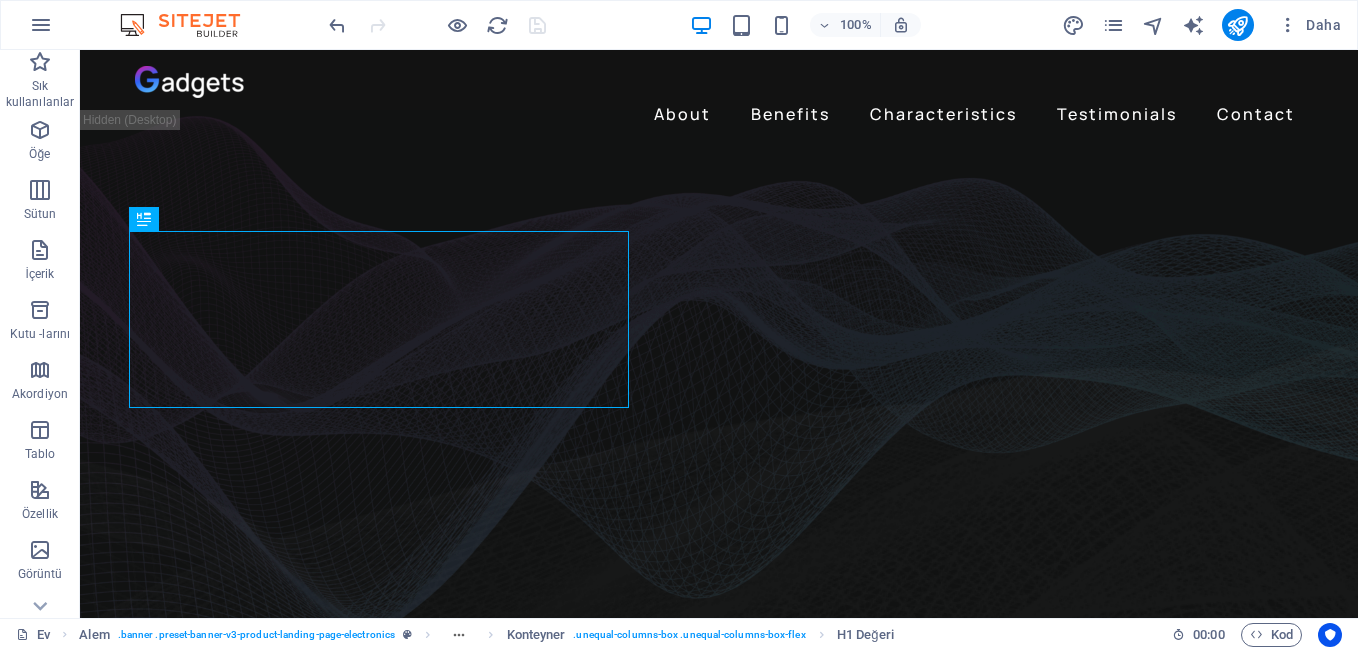 click at bounding box center (190, 25) 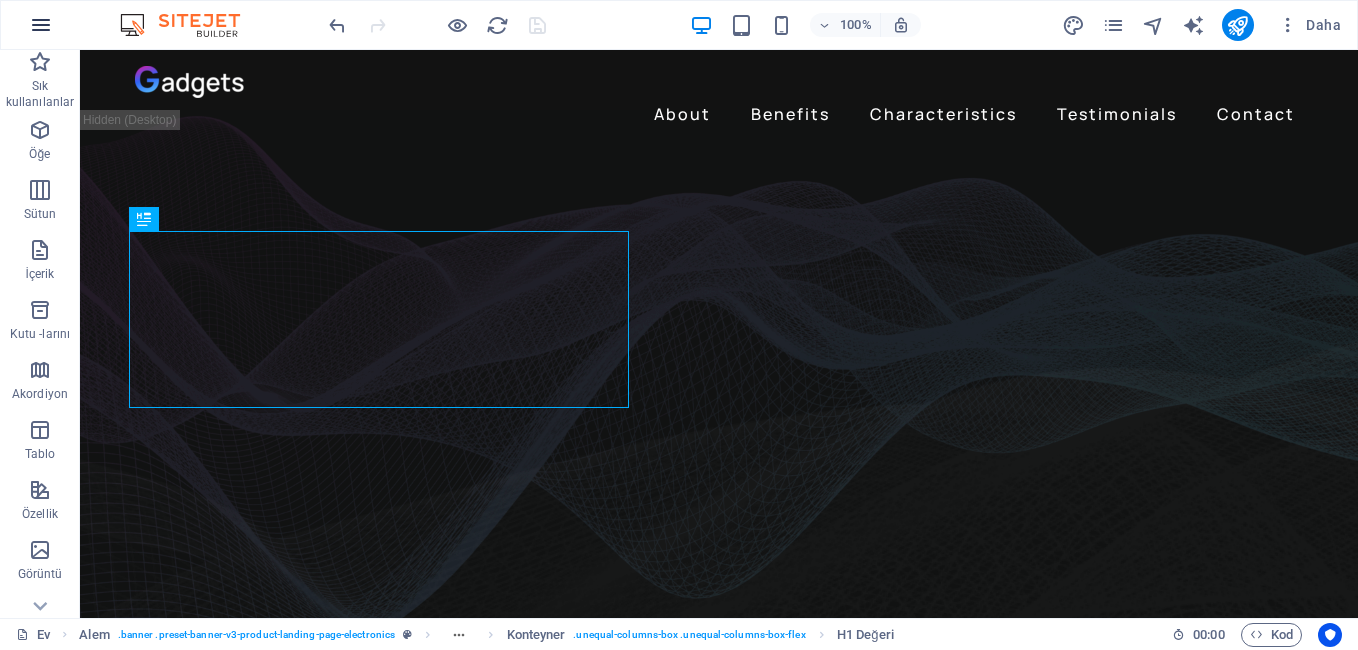 click at bounding box center (41, 25) 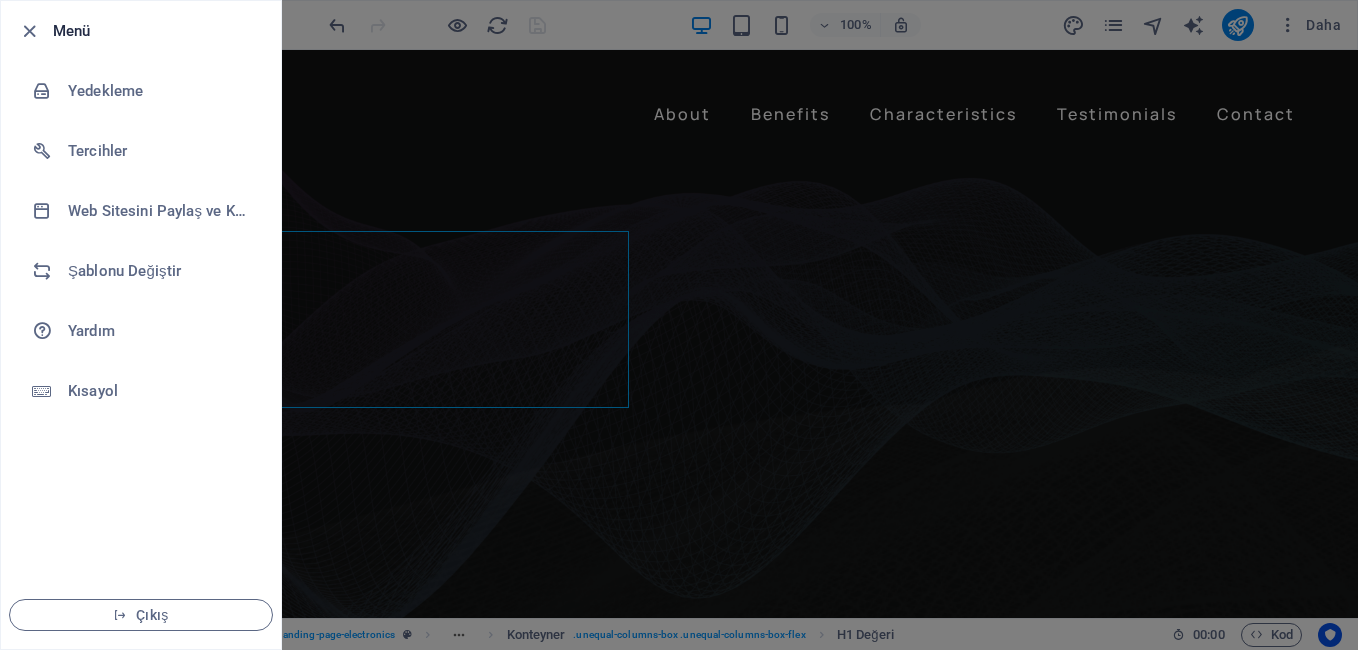 click at bounding box center [679, 325] 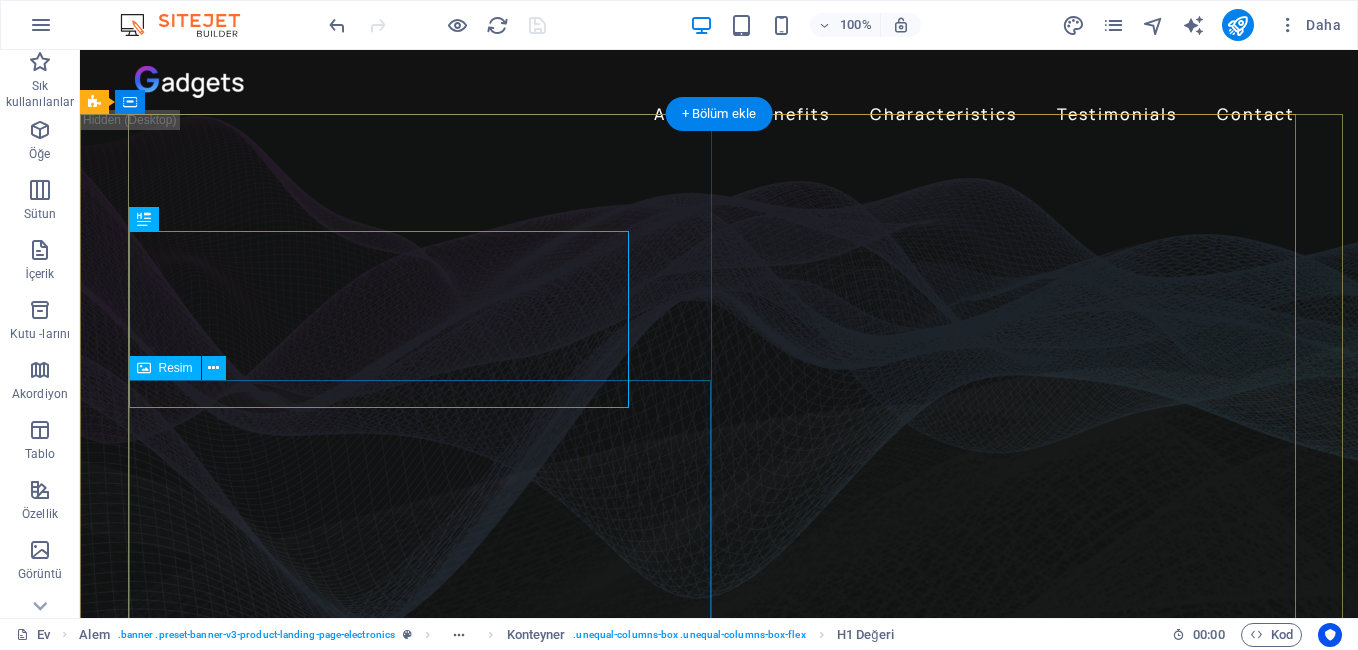 click at bounding box center [-449, 1998] 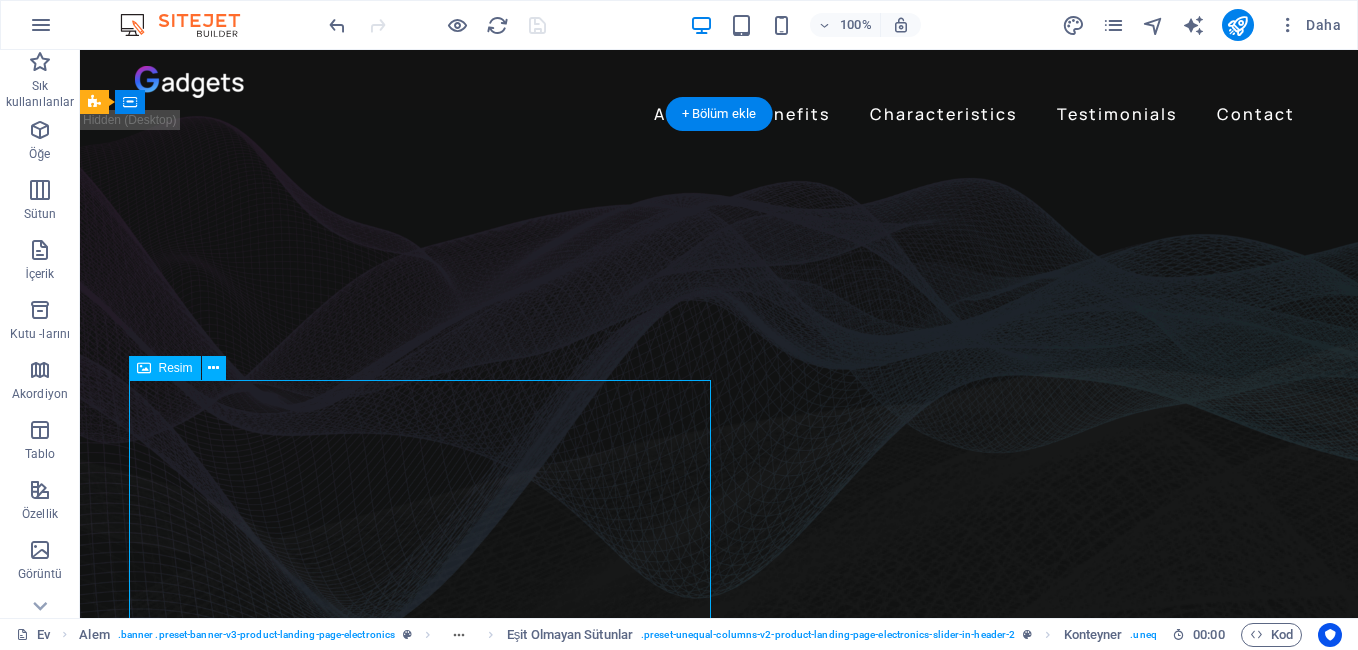 click at bounding box center (-449, 1998) 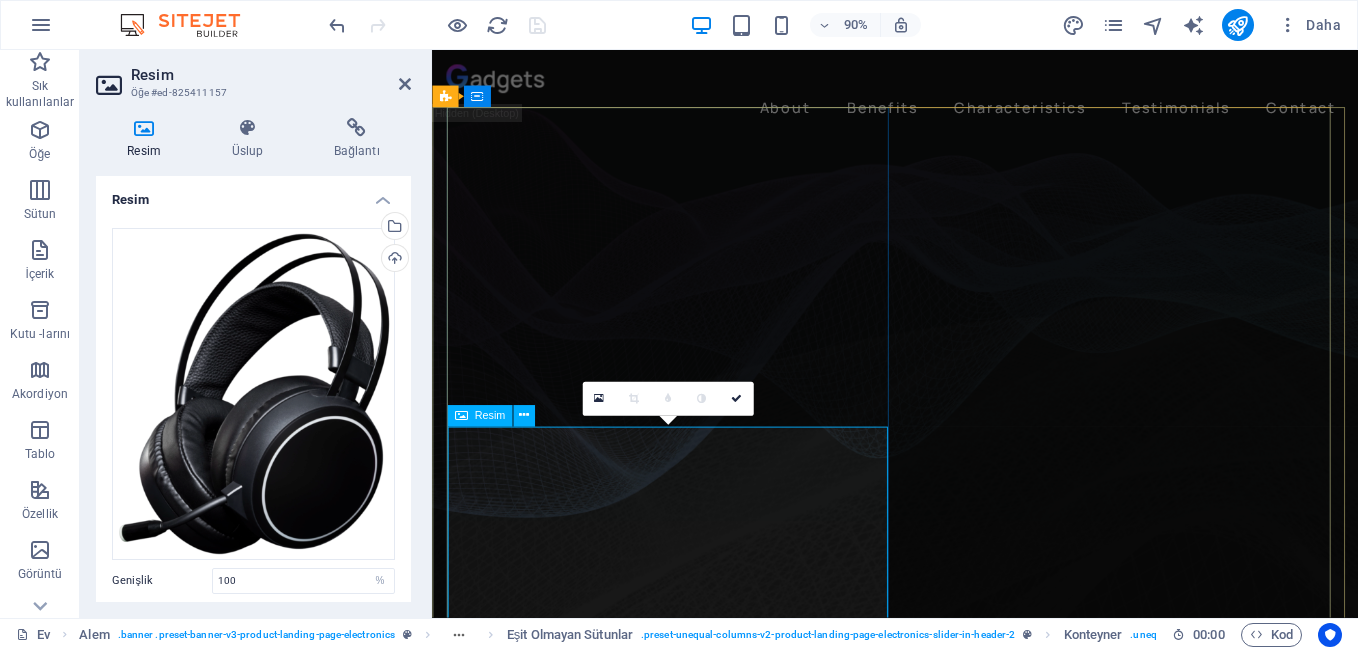 click at bounding box center [-43, 1888] 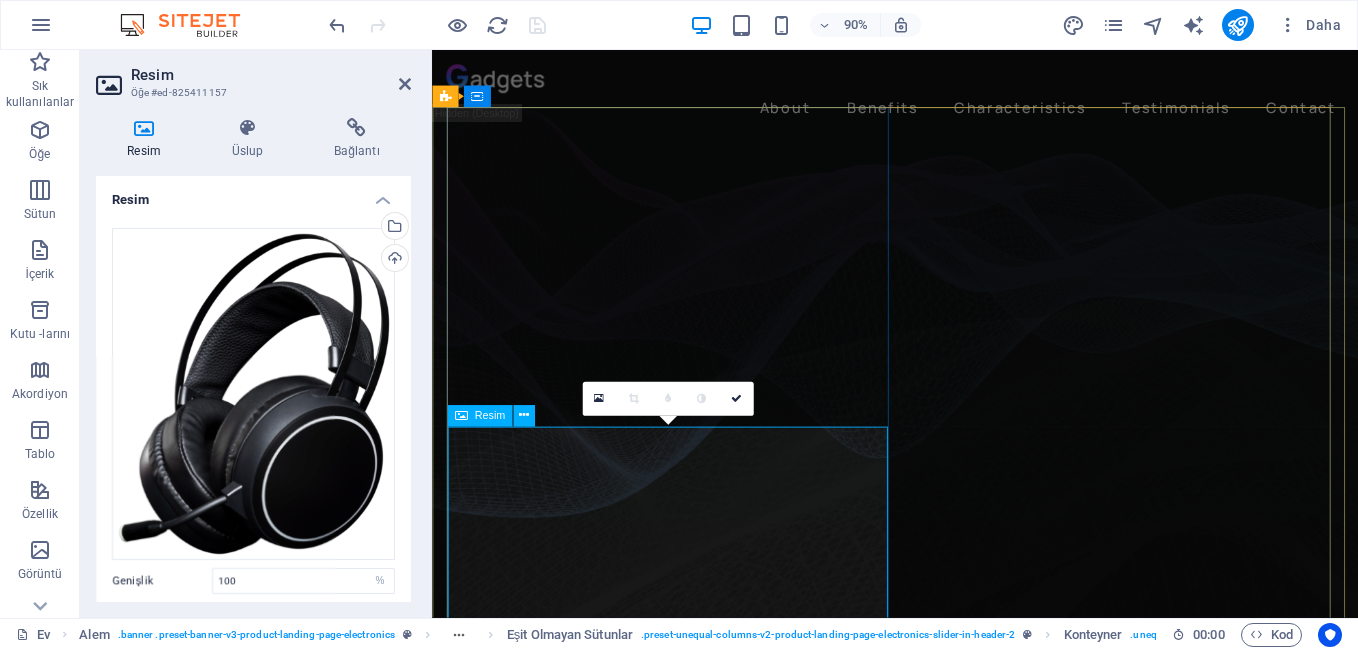 click at bounding box center [-43, 1888] 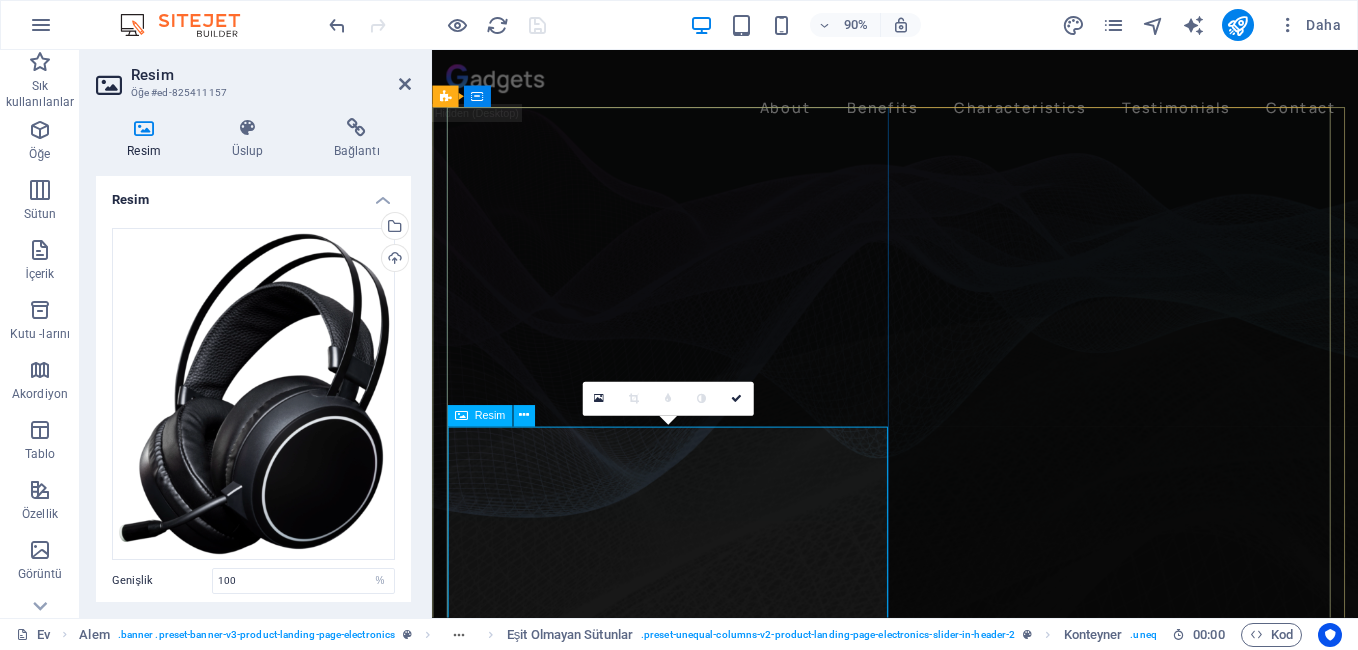 drag, startPoint x: 554, startPoint y: 525, endPoint x: 772, endPoint y: 439, distance: 234.35016 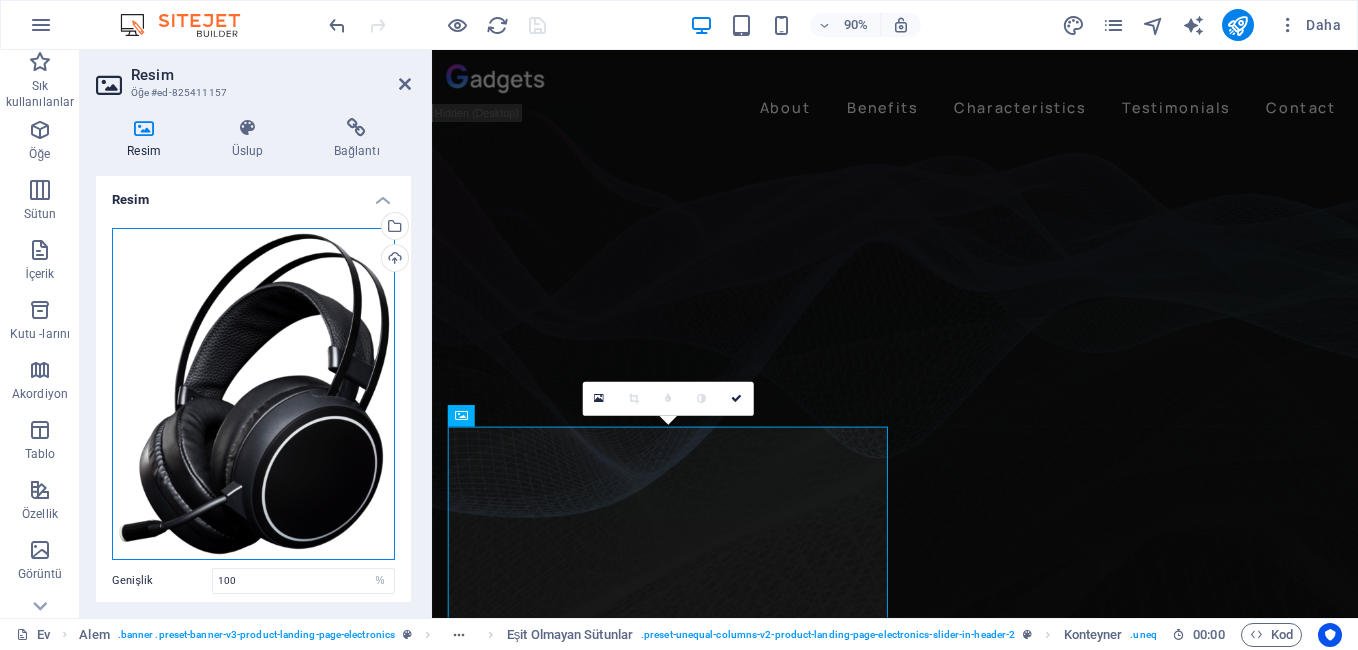click on "Drag files here, click to choose files or select files from Files or our free stock photos & videos" at bounding box center [253, 394] 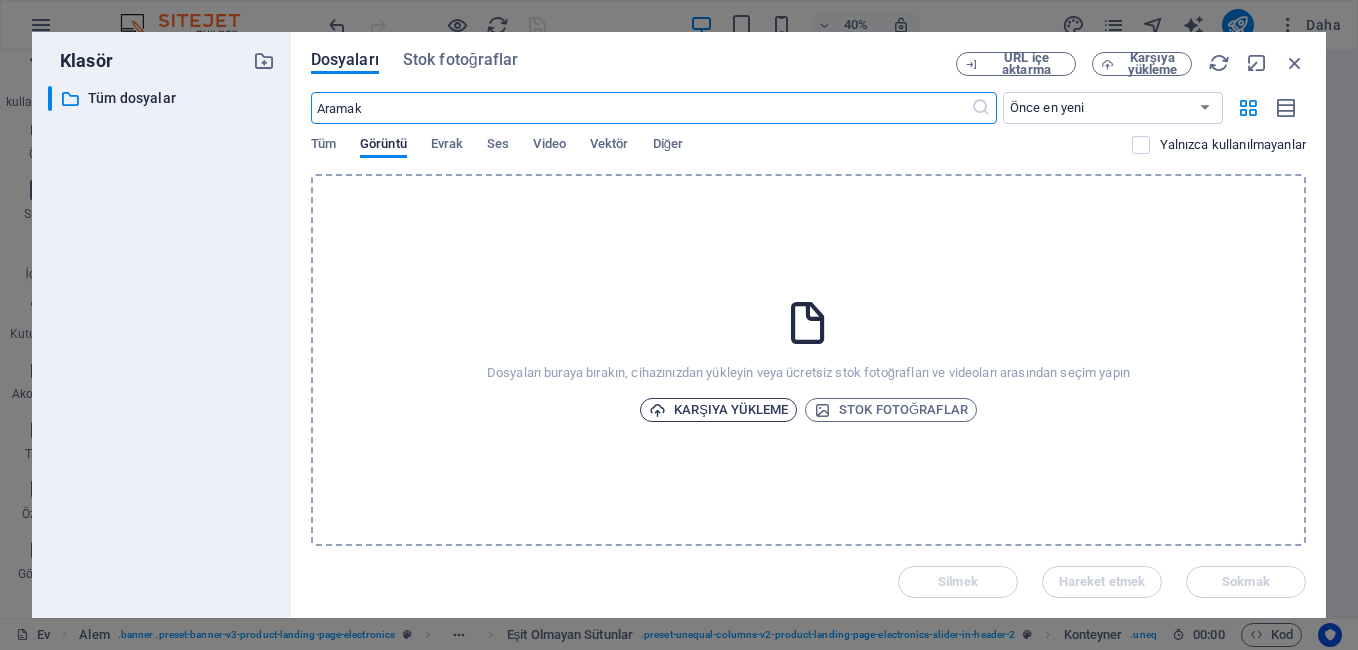 click on "Karşıya yükleme" at bounding box center [731, 410] 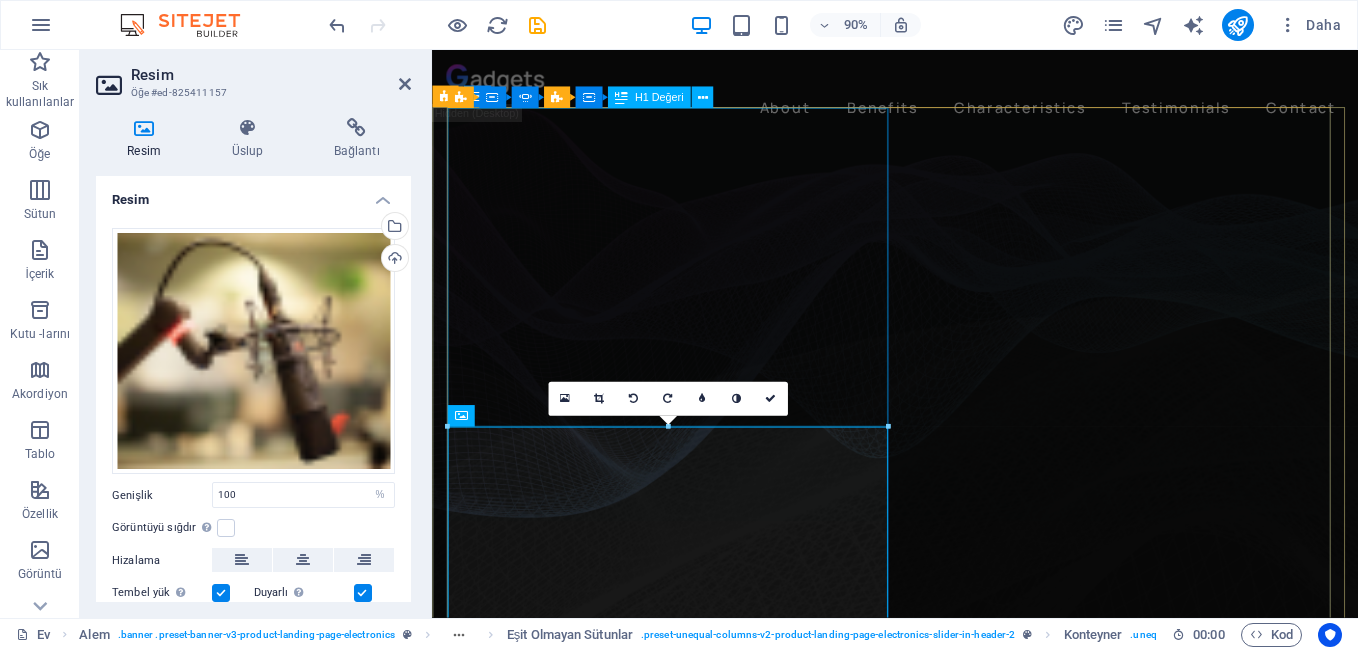 click on "Music is everything  Now  everywhere" at bounding box center [-43, 1223] 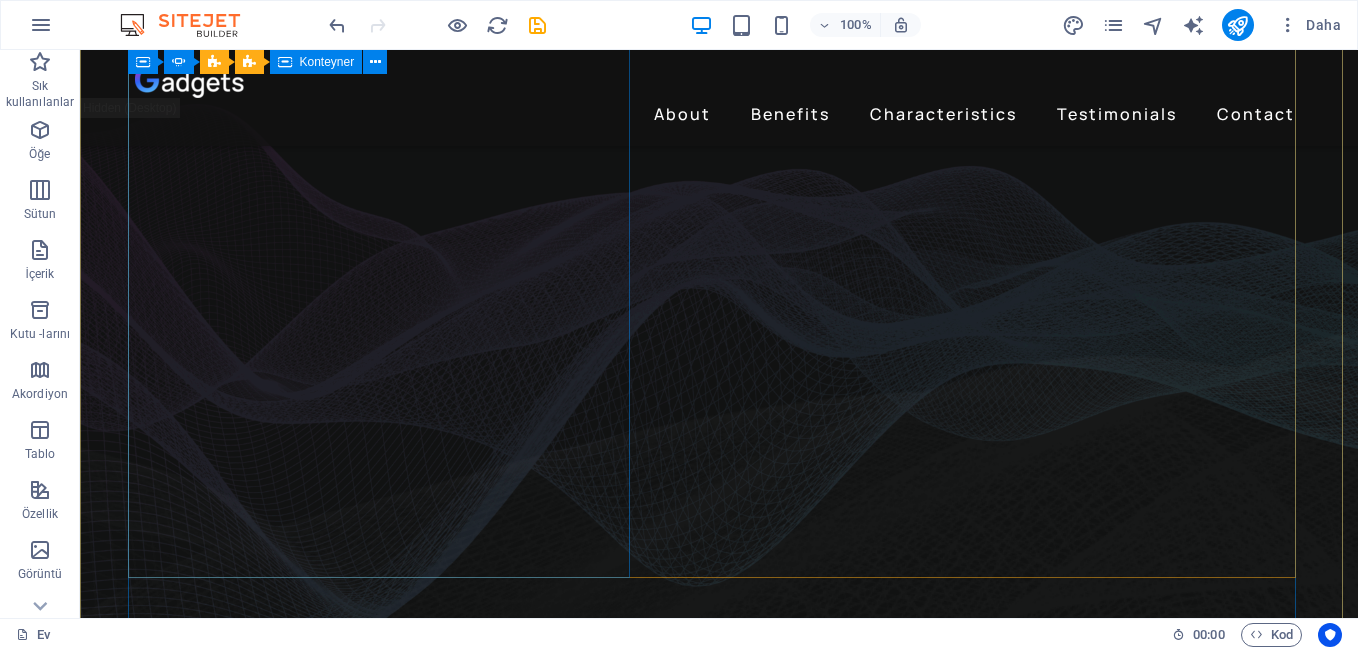 scroll, scrollTop: 0, scrollLeft: 0, axis: both 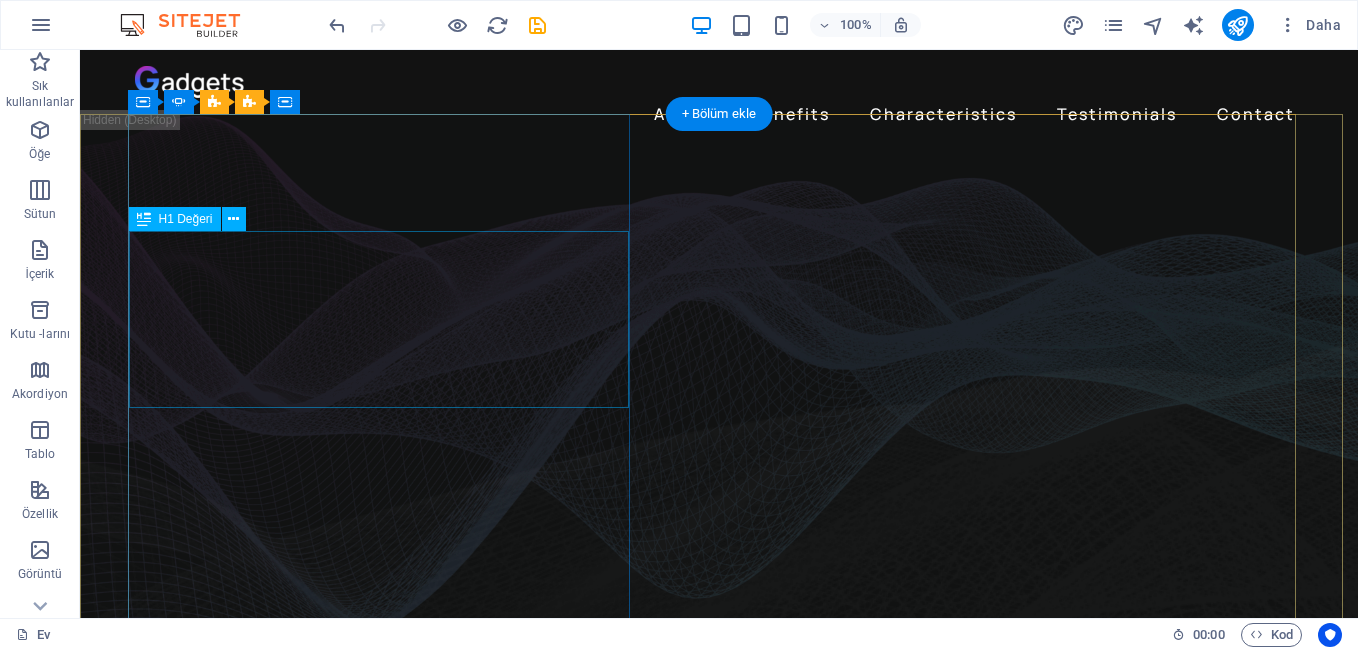 click on "Get lost in the studio sound" at bounding box center (-1617, 2690) 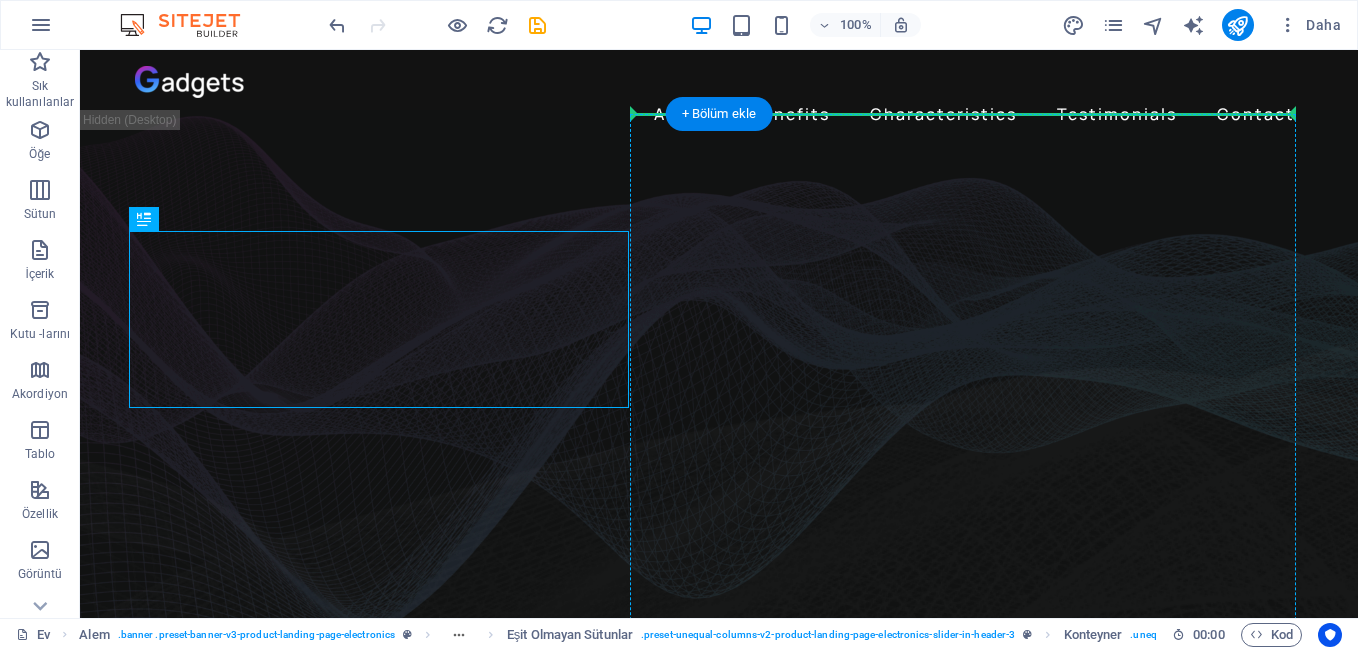 drag, startPoint x: 474, startPoint y: 340, endPoint x: 811, endPoint y: 391, distance: 340.83722 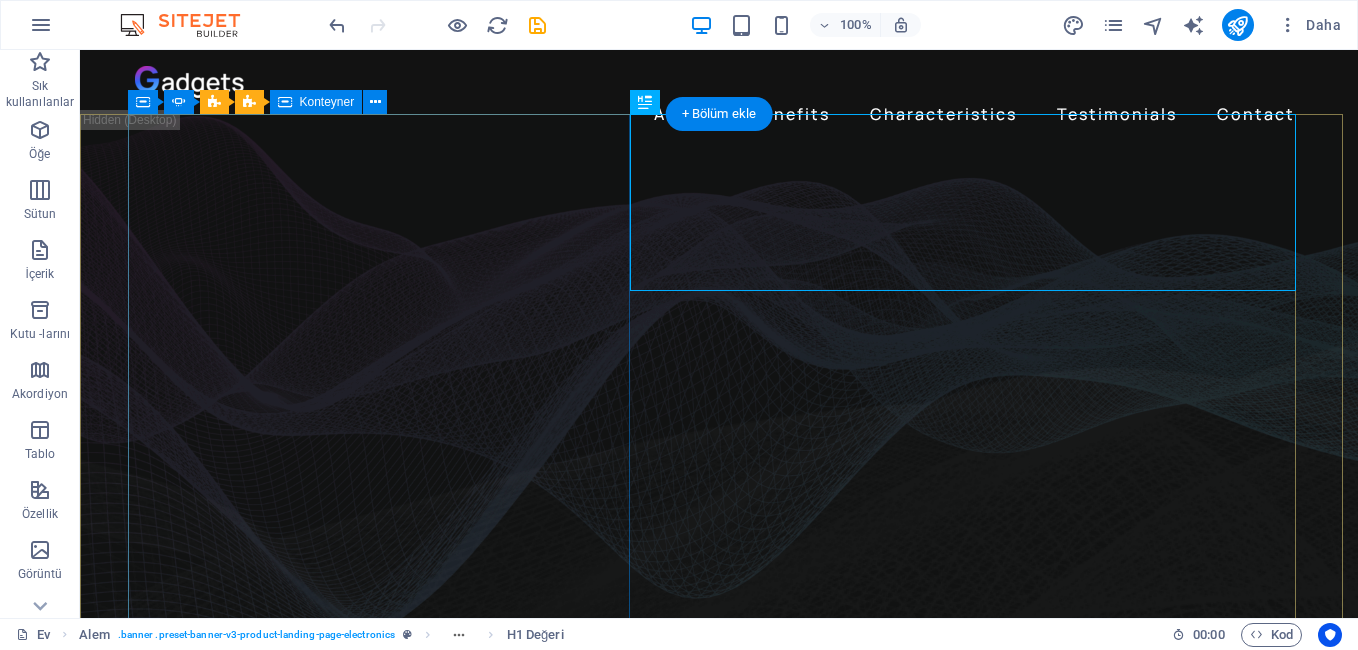 click on "Lorem ipsum dolor sit amet, consectetur adipiscing elit. Adipiscing ultricies risus, ornare mus id vulputate. Learn more" at bounding box center [-1617, 2670] 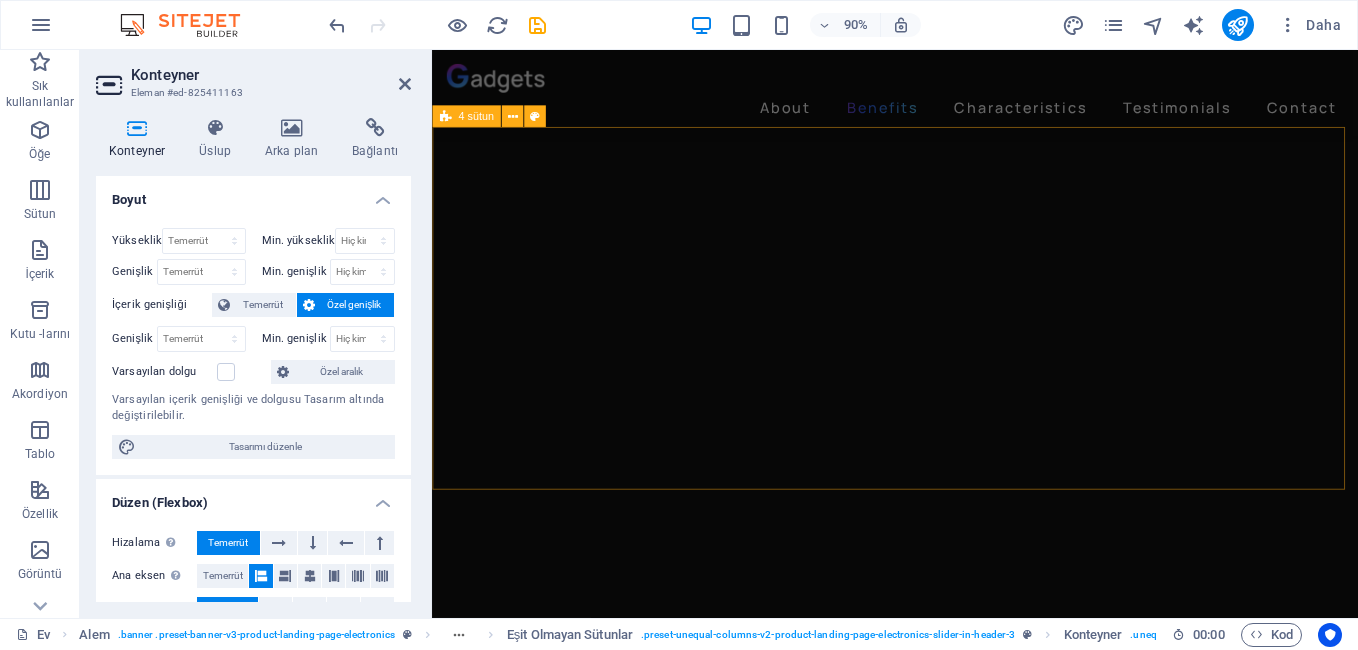 scroll, scrollTop: 1500, scrollLeft: 0, axis: vertical 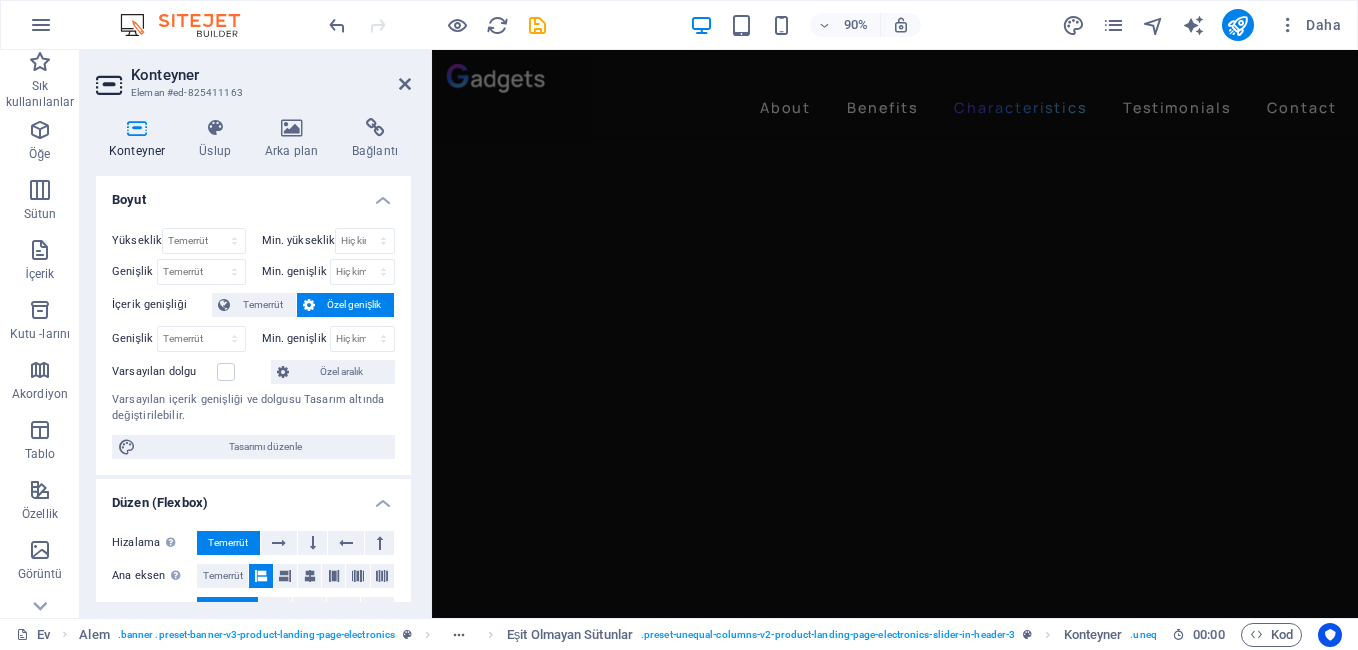 drag, startPoint x: 1459, startPoint y: 249, endPoint x: 719, endPoint y: 137, distance: 748.4277 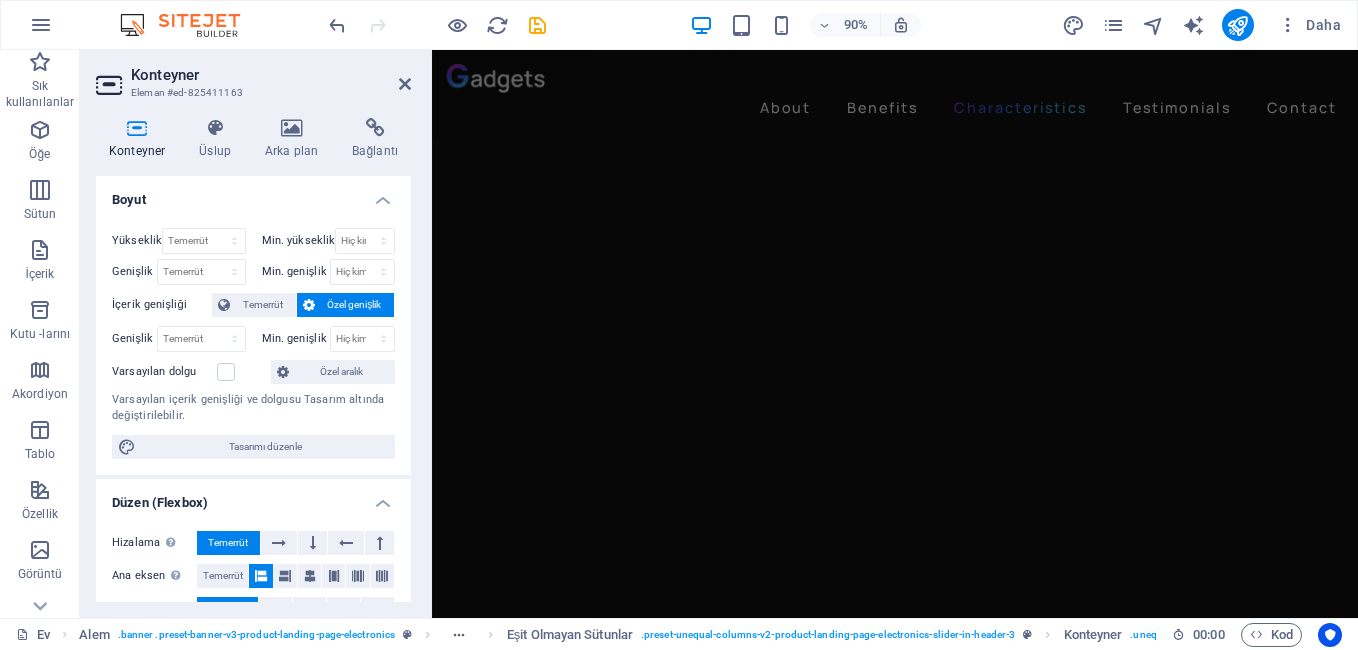 click on "Feel the music Gadgets Headphones Wireless delivers premium playback with fine-tuned acoustics that maximize clarity breadth, and balance. All day play 24 hours of listening time with Fast Fuel, a quick 5-minute charge provides 3 hours of playback. Compatible with Apple and Android Gadgets Headphones Wireless  are ready to go when you are. They instantly set up - just power on and hold near your iPhone - then simultaneously connect to your Apple Watch, iPad, and Mac. They easily connect to Android devices via Bluetooth right out of the box. Designed for Comfort The on-ear, cushioned ear cups are adjustable, so you can customize your fit for all-day listening comfort. On device Controls Use the “G” button on the left earcup to control your music. “+” and “-” buttons on the bottom of right earcup control volume while small button on the top activates voice control assistant." at bounding box center (946, 5489) 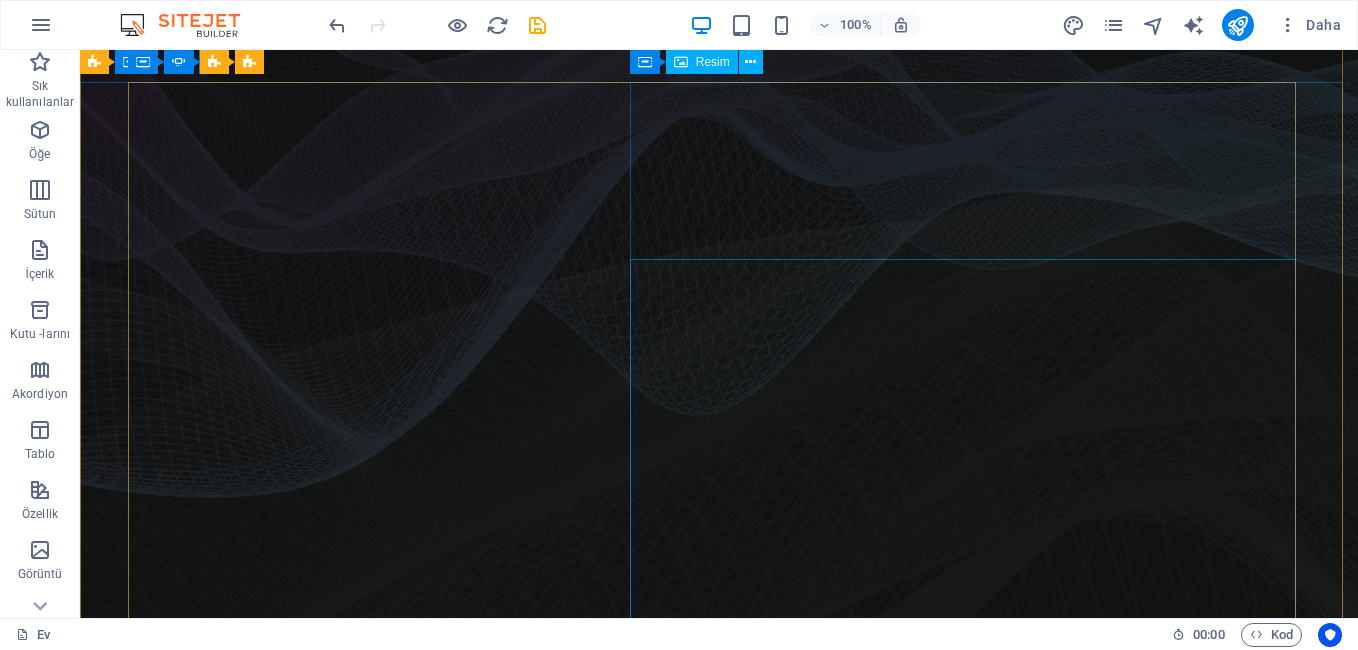 scroll, scrollTop: 0, scrollLeft: 0, axis: both 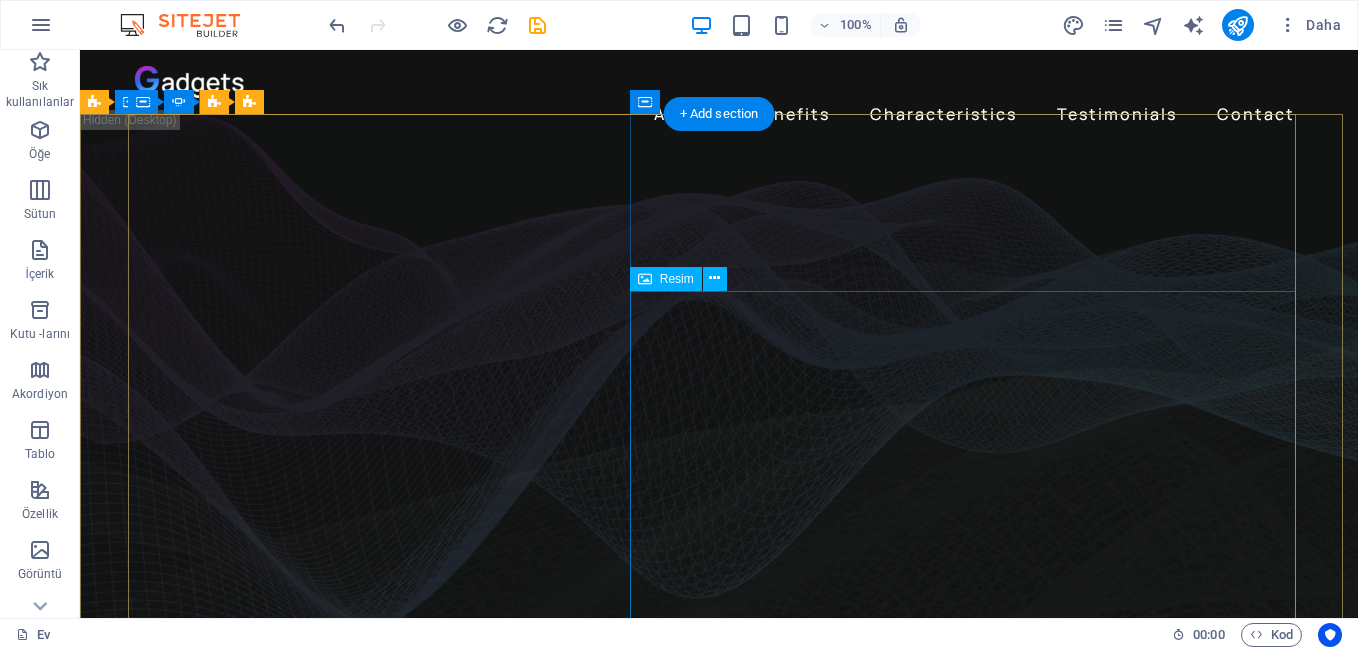 click on "Lorem ipsum dolor sit amet, consectetur adipiscing elit. Adipiscing ultricies risus, ornare mus id vulputate. Learn more" at bounding box center (-1617, 2670) 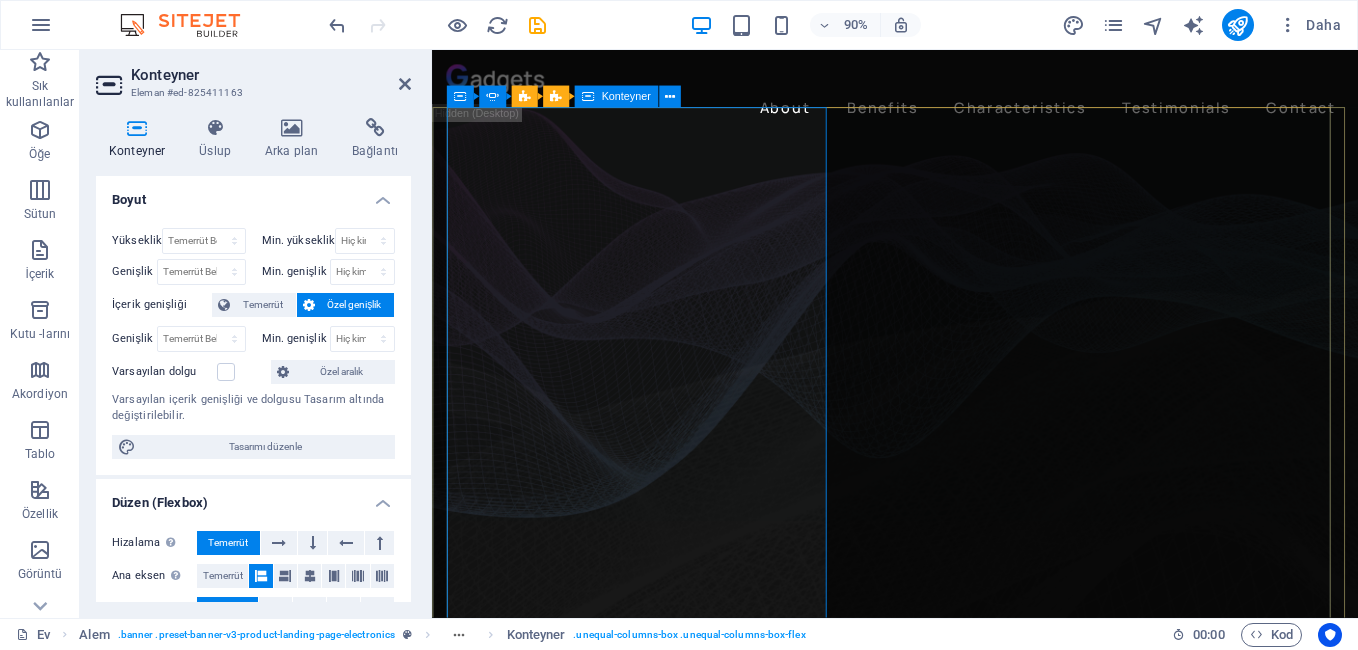 click on "Lorem ipsum dolor sit amet, consectetur adipiscing elit. Adipiscing ultricies risus, ornare mus id vulputate. Learn more" at bounding box center [-1025, 2509] 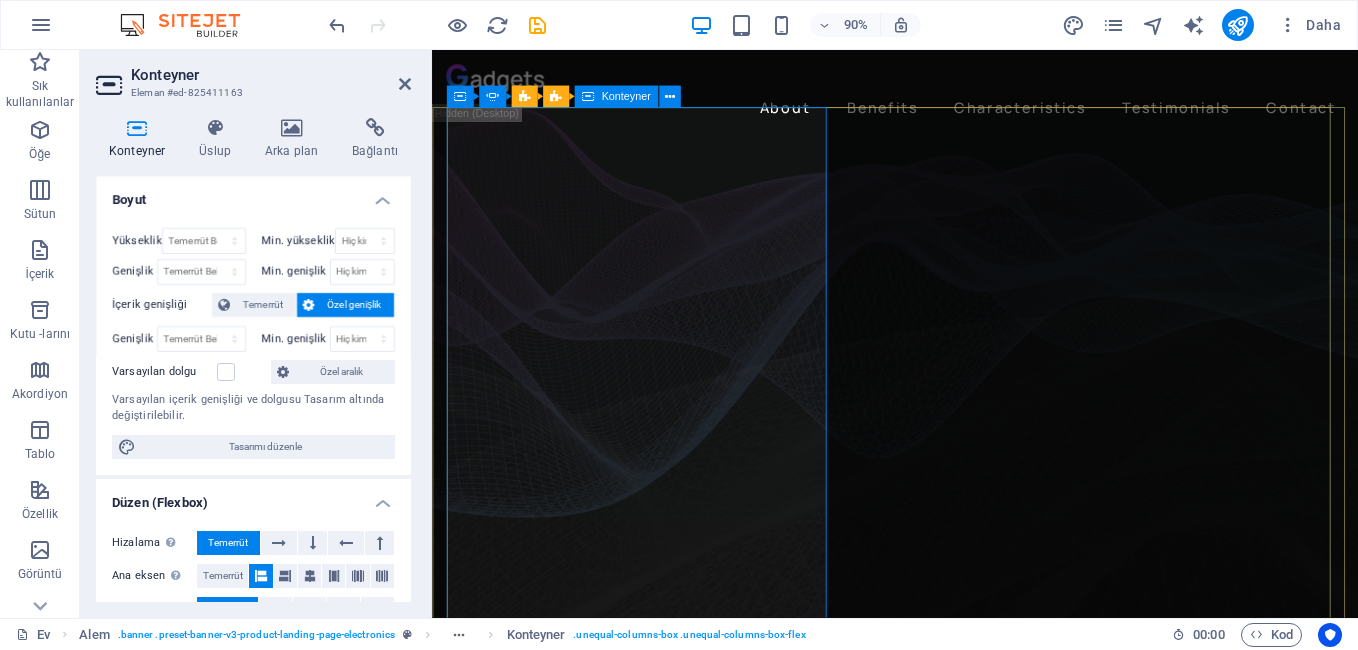 click on "Lorem ipsum dolor sit amet, consectetur adipiscing elit. Adipiscing ultricies risus, ornare mus id vulputate. Learn more" at bounding box center (-1025, 2509) 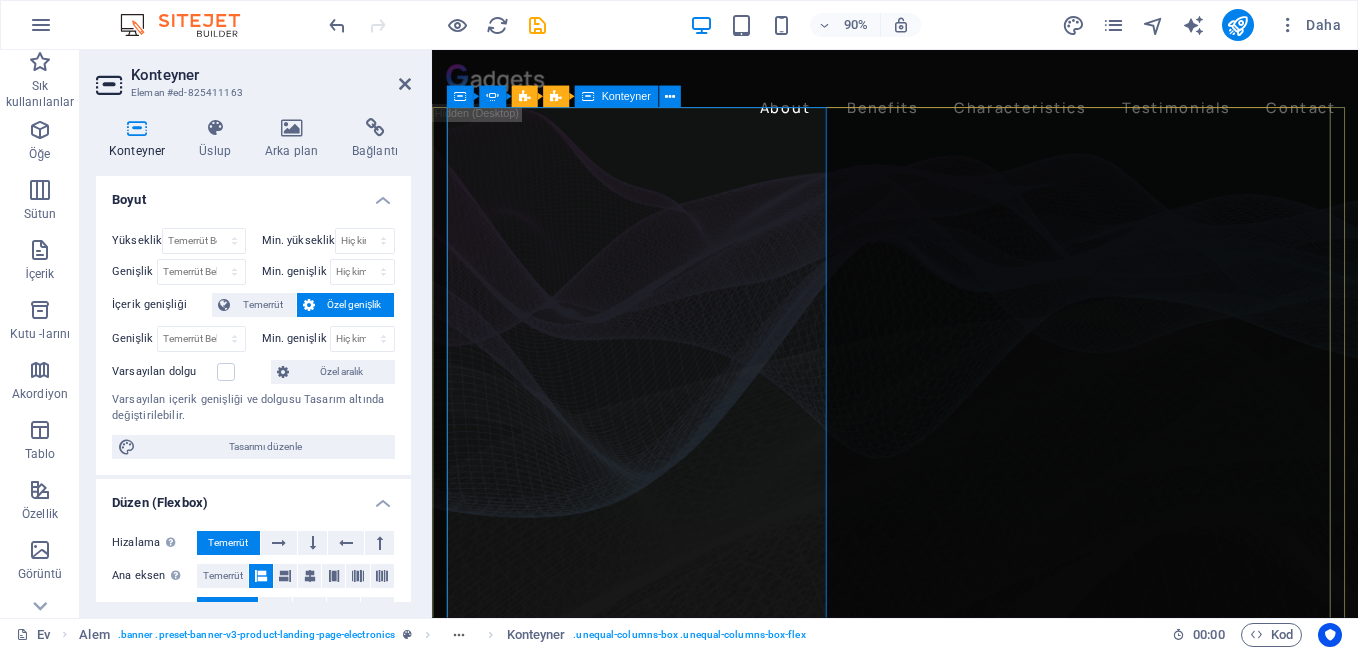 click on "Lorem ipsum dolor sit amet, consectetur adipiscing elit. Adipiscing ultricies risus, ornare mus id vulputate. Learn more" at bounding box center (-1025, 2509) 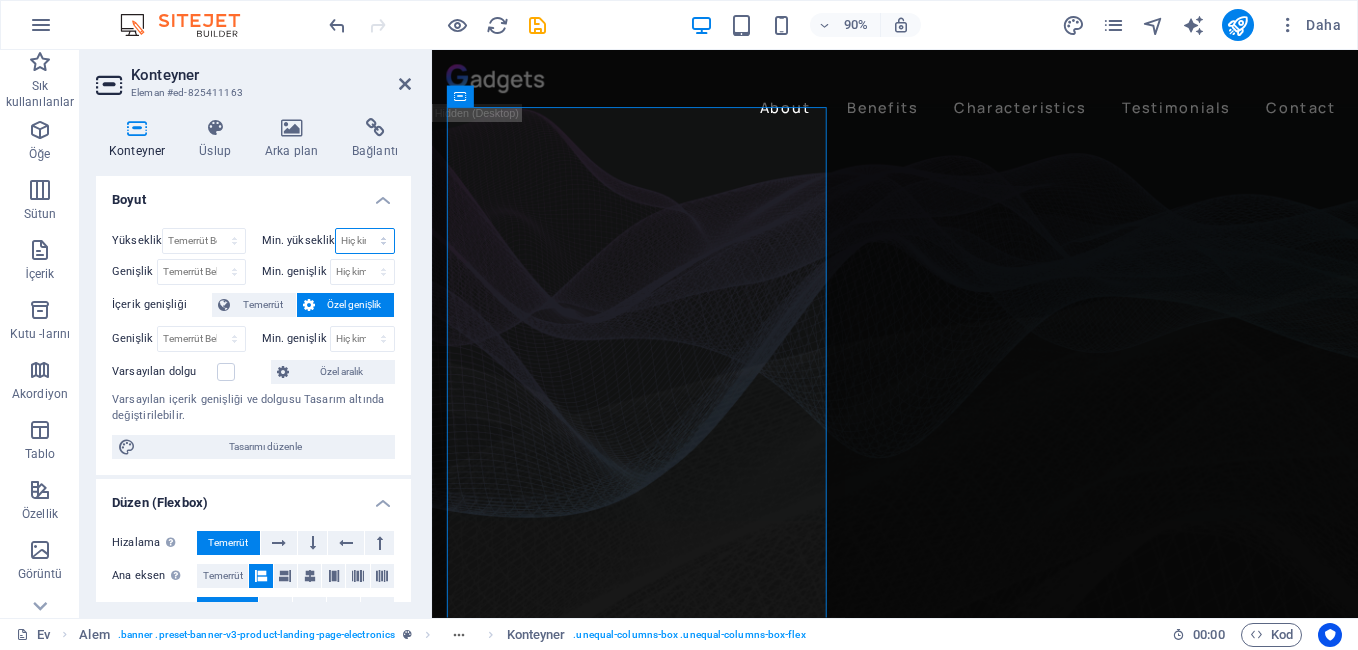 click on "Hiç kimse Px Rem % vh Vw" at bounding box center (365, 241) 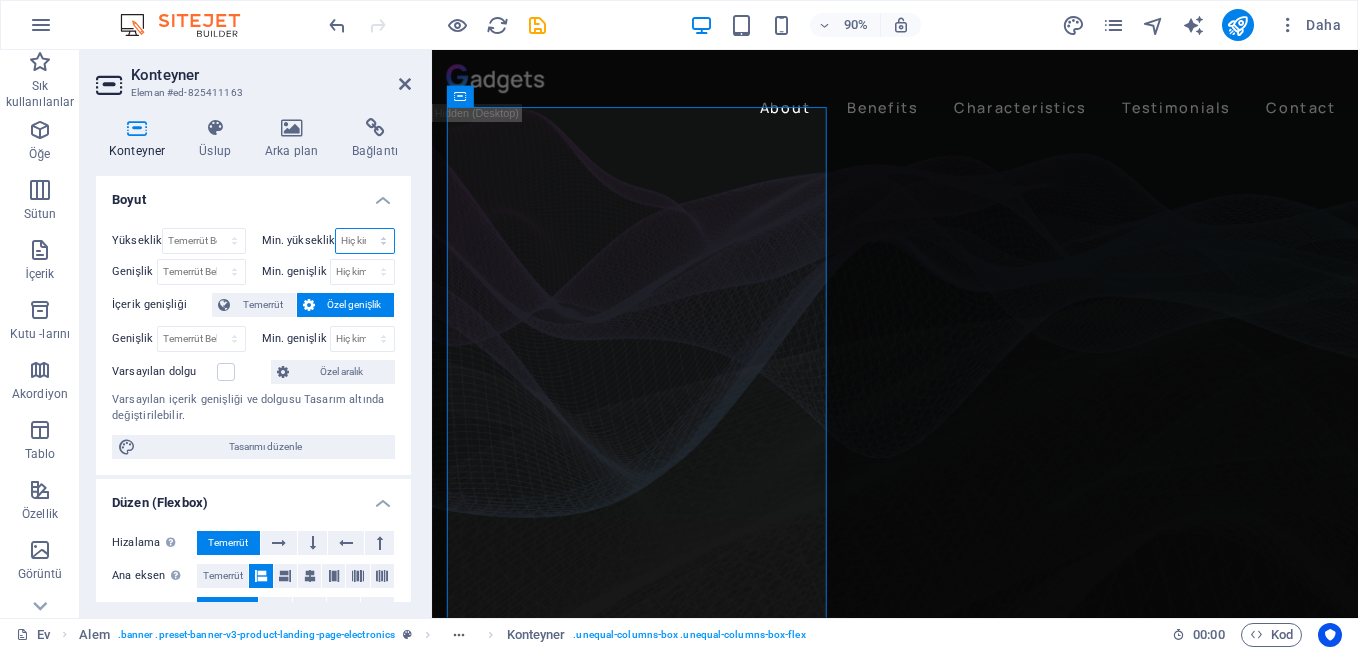 click on "Hiç kimse Px Rem % vh Vw" at bounding box center (365, 241) 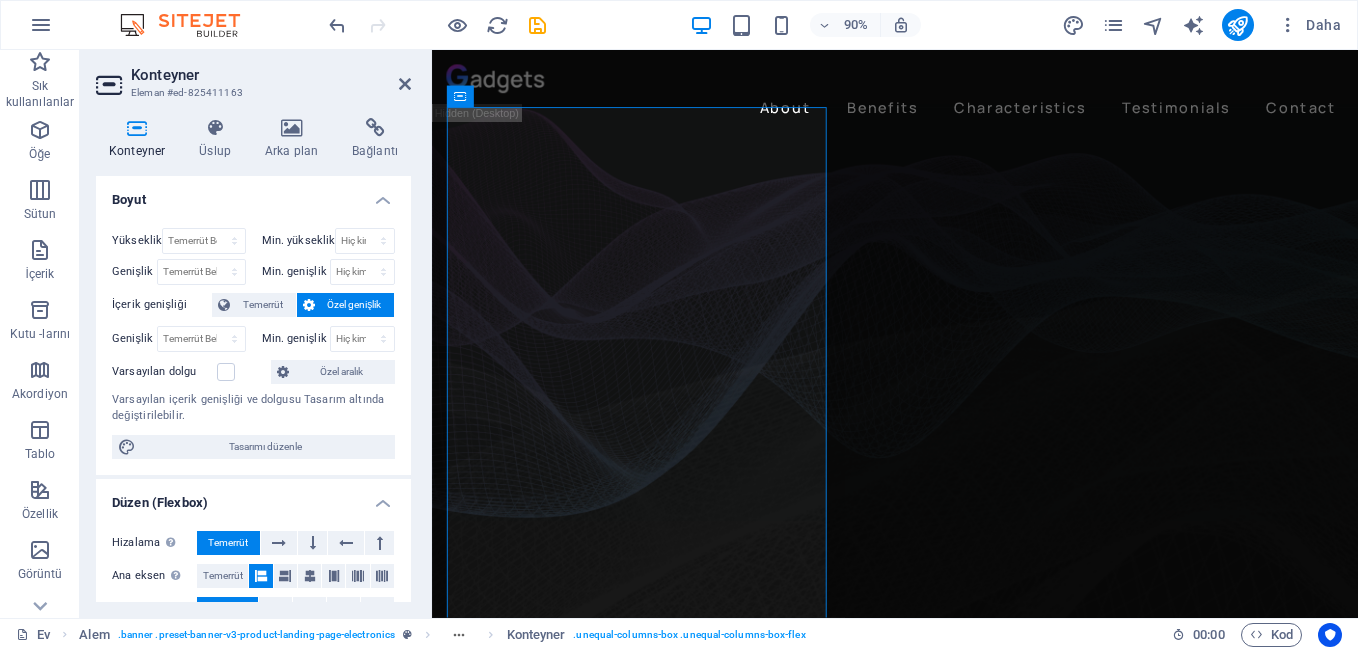 click on "Özel genişlik" at bounding box center [355, 305] 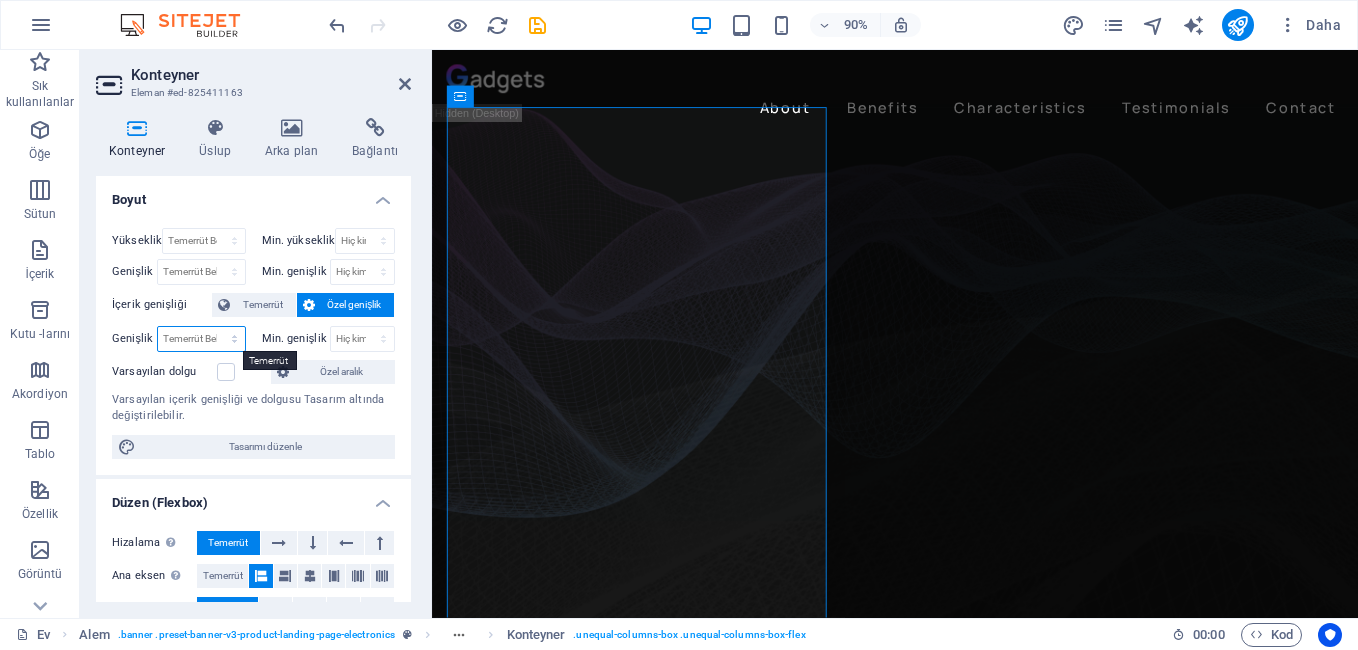 click on "Temerrüt Belediyesi Px Rem % Em vh Vw" at bounding box center (201, 339) 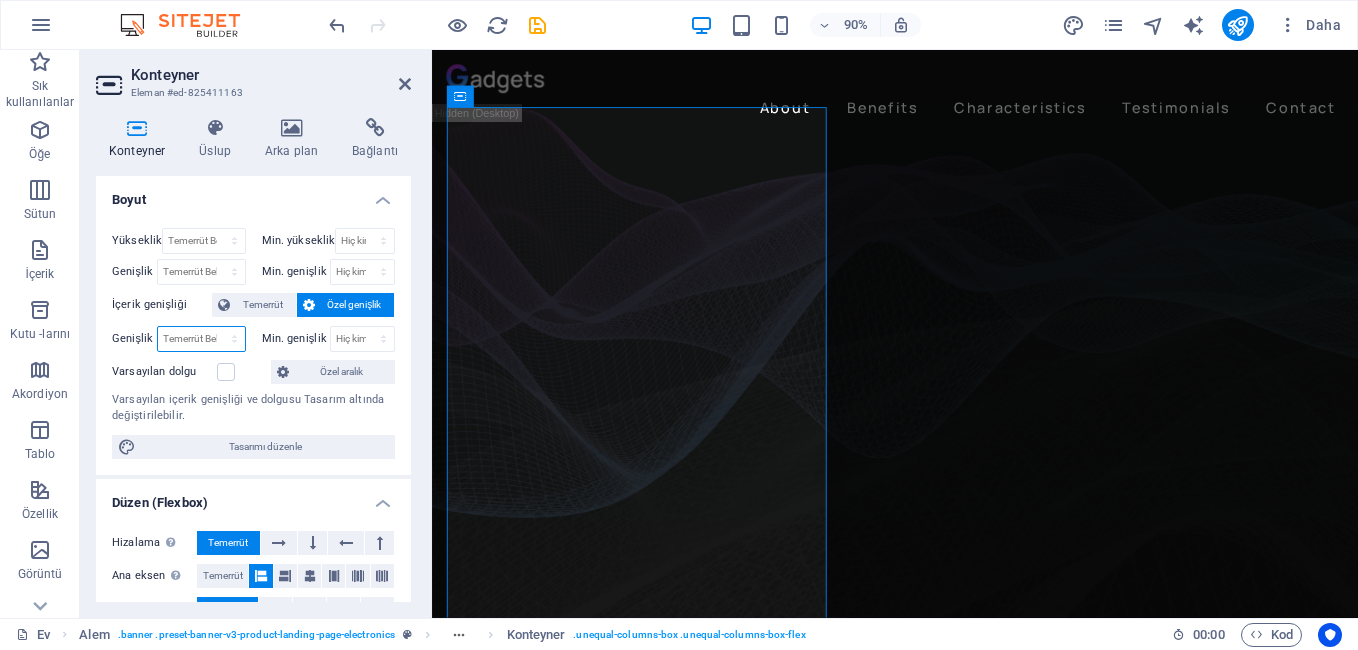 select on "px" 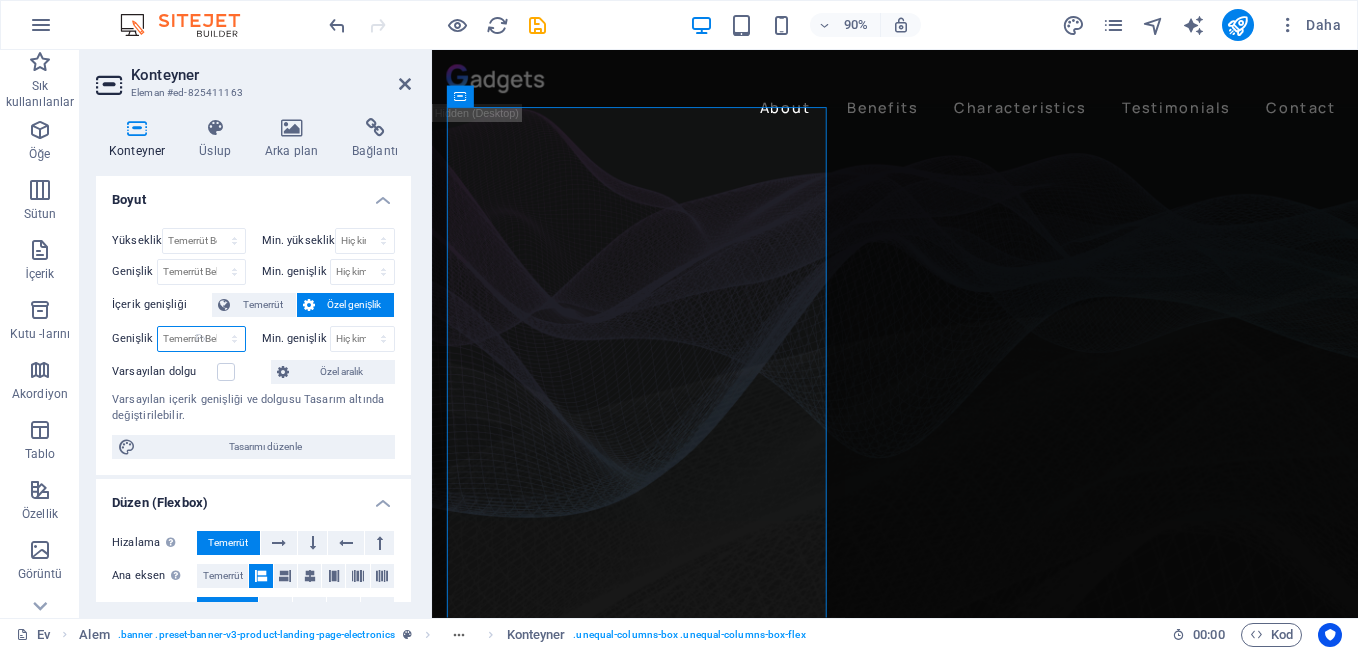 click on "Temerrüt Belediyesi Px Rem % Em vh Vw" at bounding box center [201, 339] 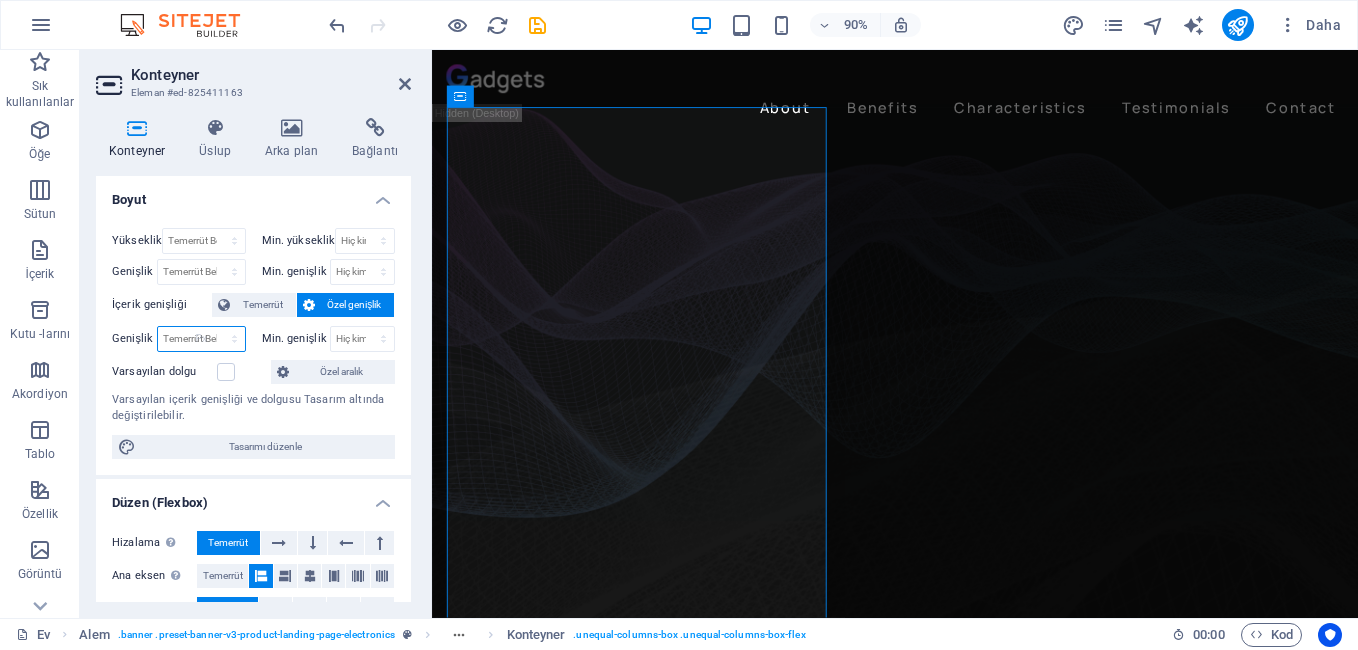 type on "420" 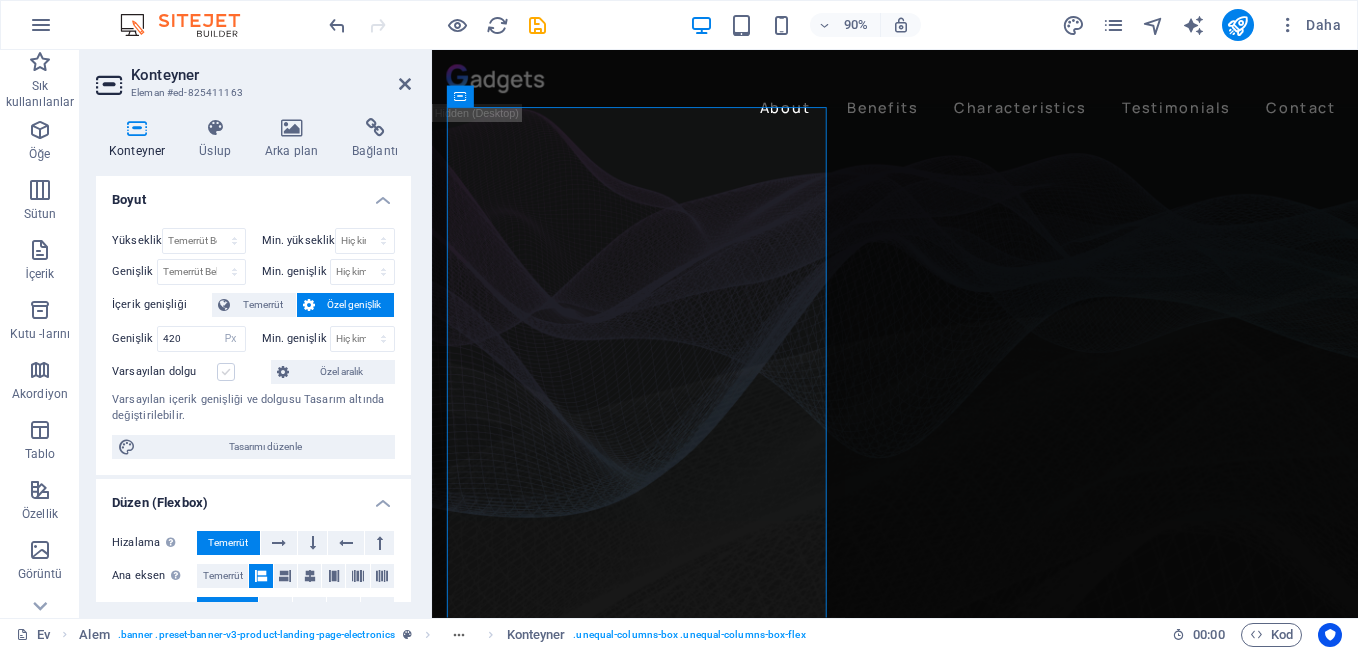 click at bounding box center (226, 372) 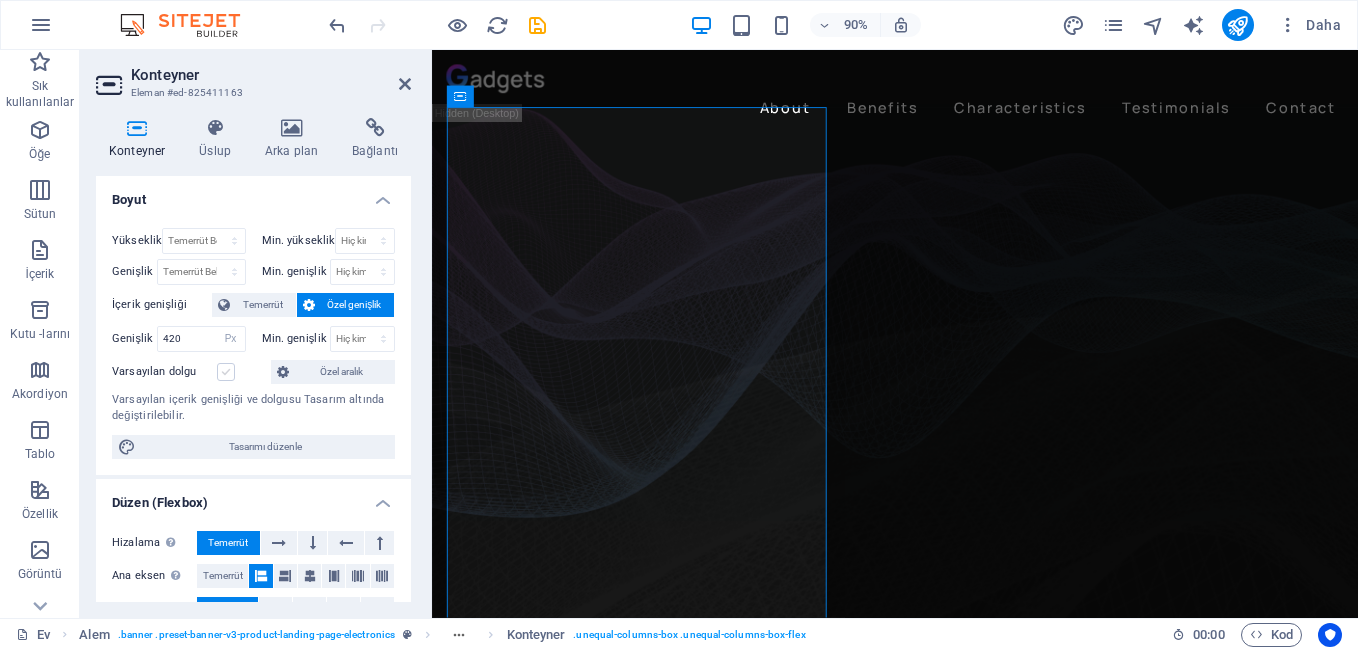 click on "Varsayılan dolgu" at bounding box center (0, 0) 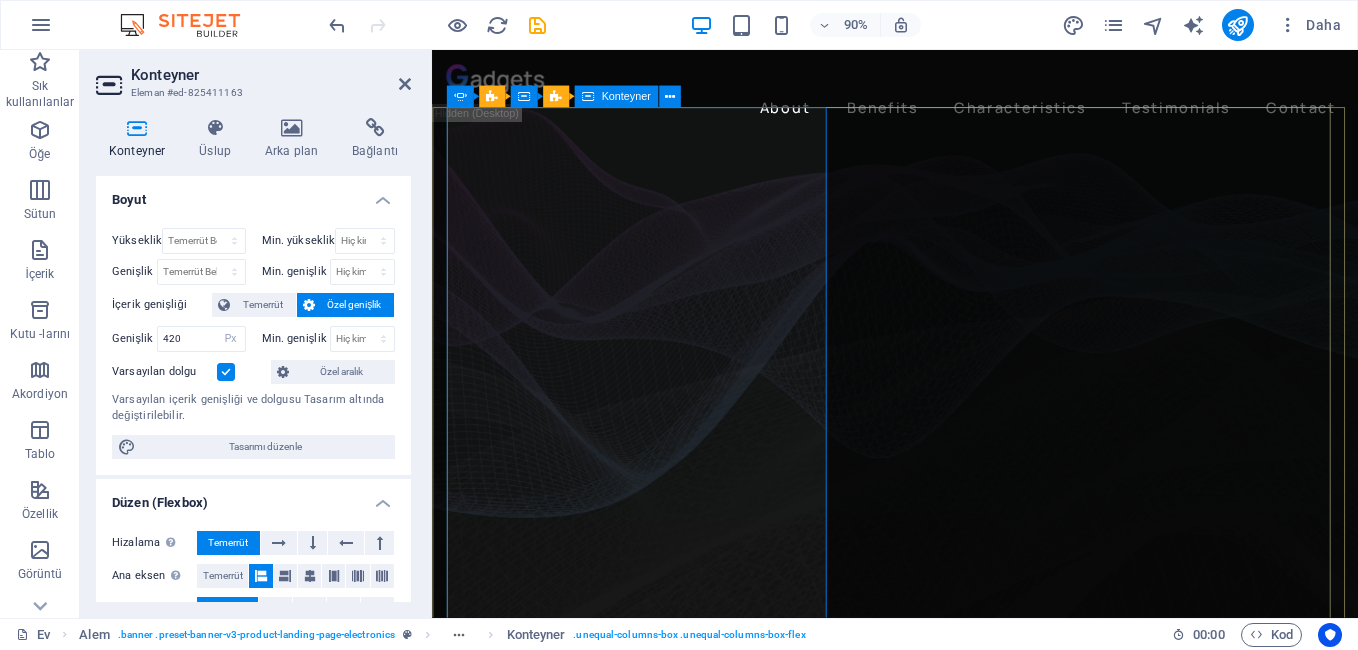 click on "Lorem ipsum dolor sit amet, consectetur adipiscing elit. Adipiscing ultricies risus, ornare mus id vulputate. Learn more" at bounding box center (-1025, 2521) 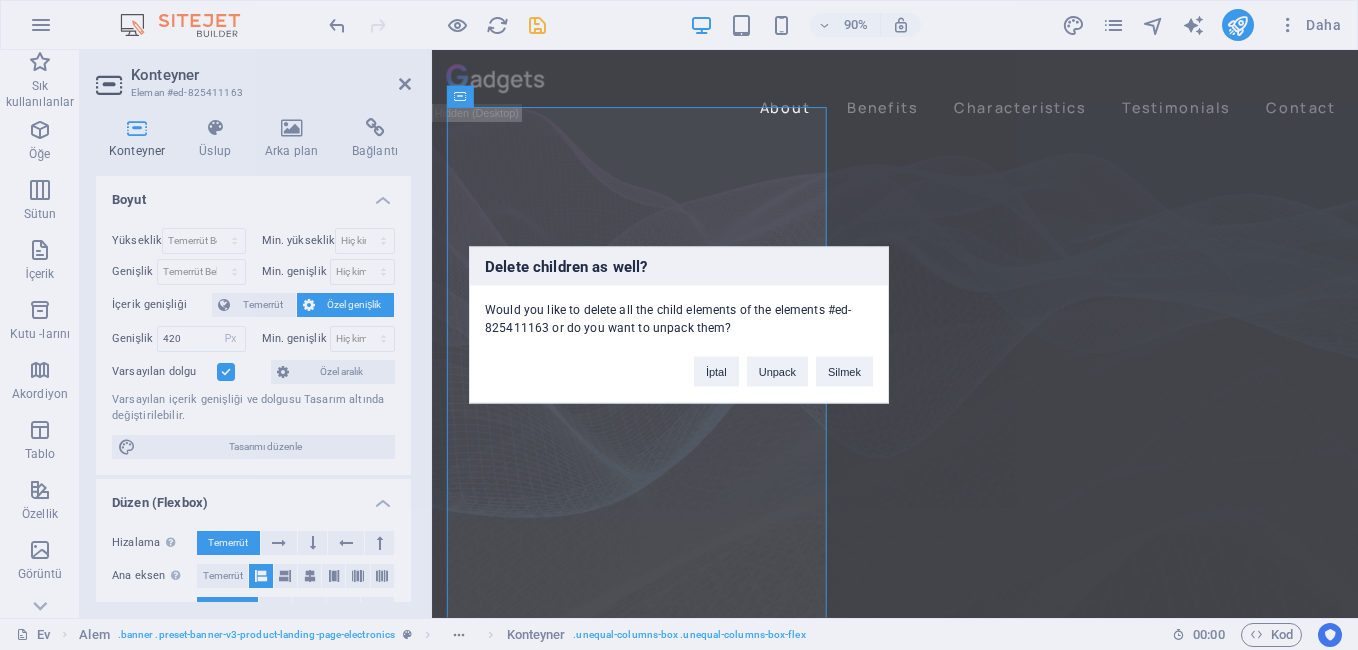 type 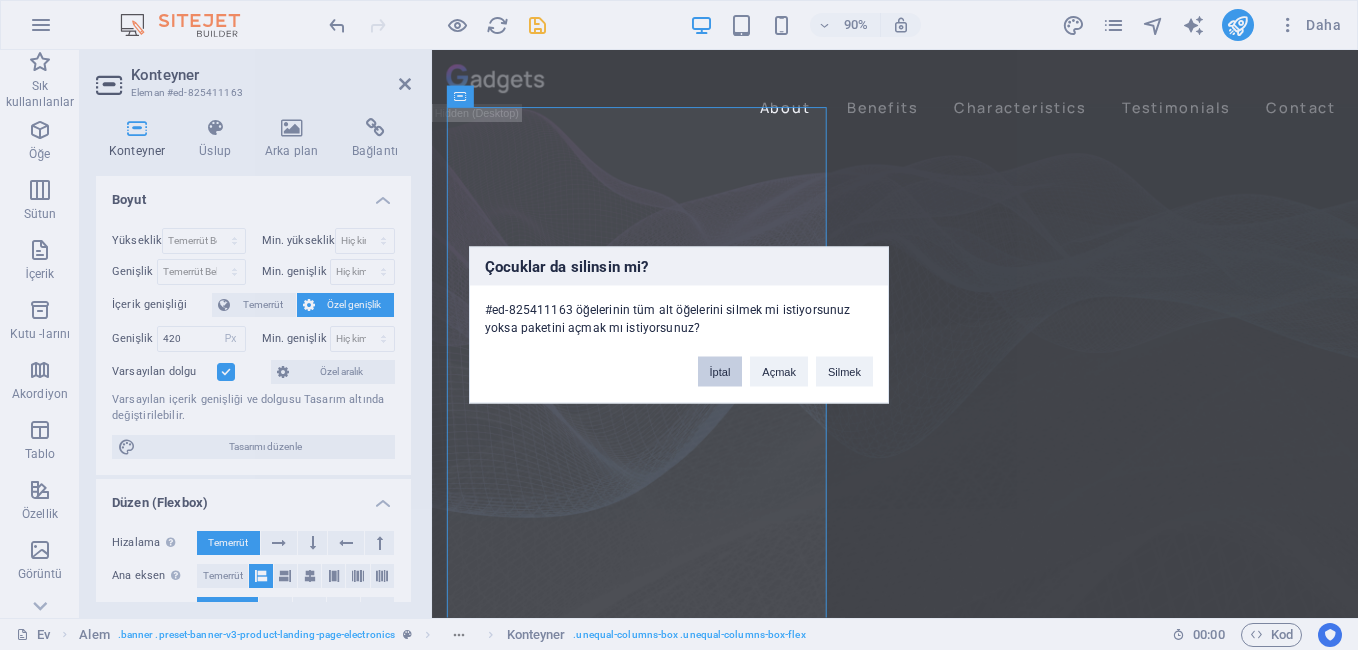 click on "İptal" at bounding box center (720, 372) 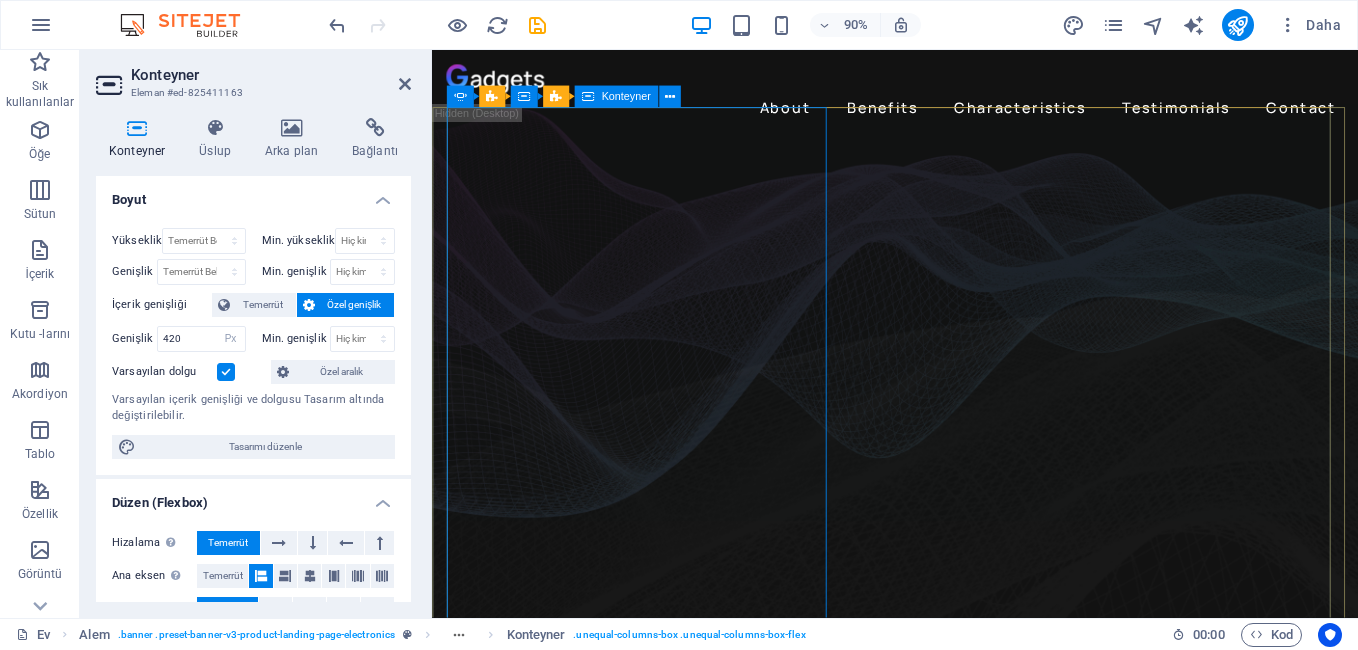 click on "Lorem ipsum dolor sit amet, consectetur adipiscing elit. Adipiscing ultricies risus, ornare mus id vulputate. Learn more" at bounding box center [-1025, 2521] 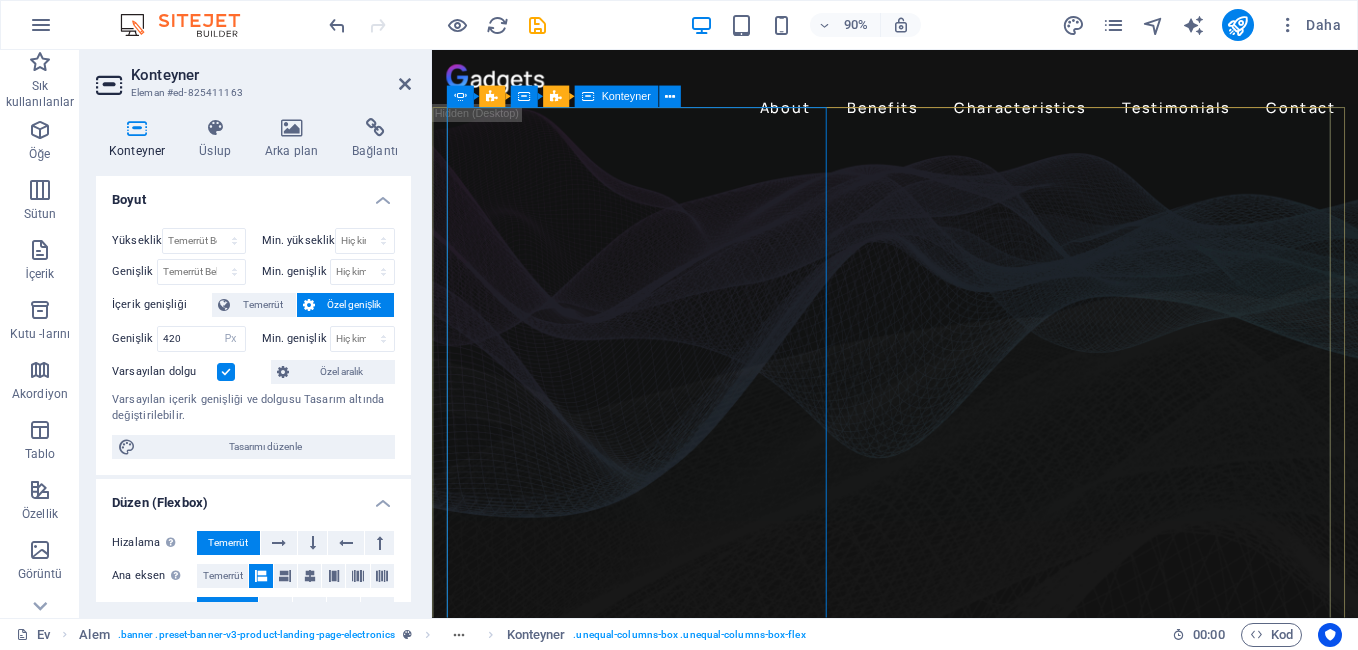 click on "Lorem ipsum dolor sit amet, consectetur adipiscing elit. Adipiscing ultricies risus, ornare mus id vulputate. Learn more" at bounding box center [-1025, 2521] 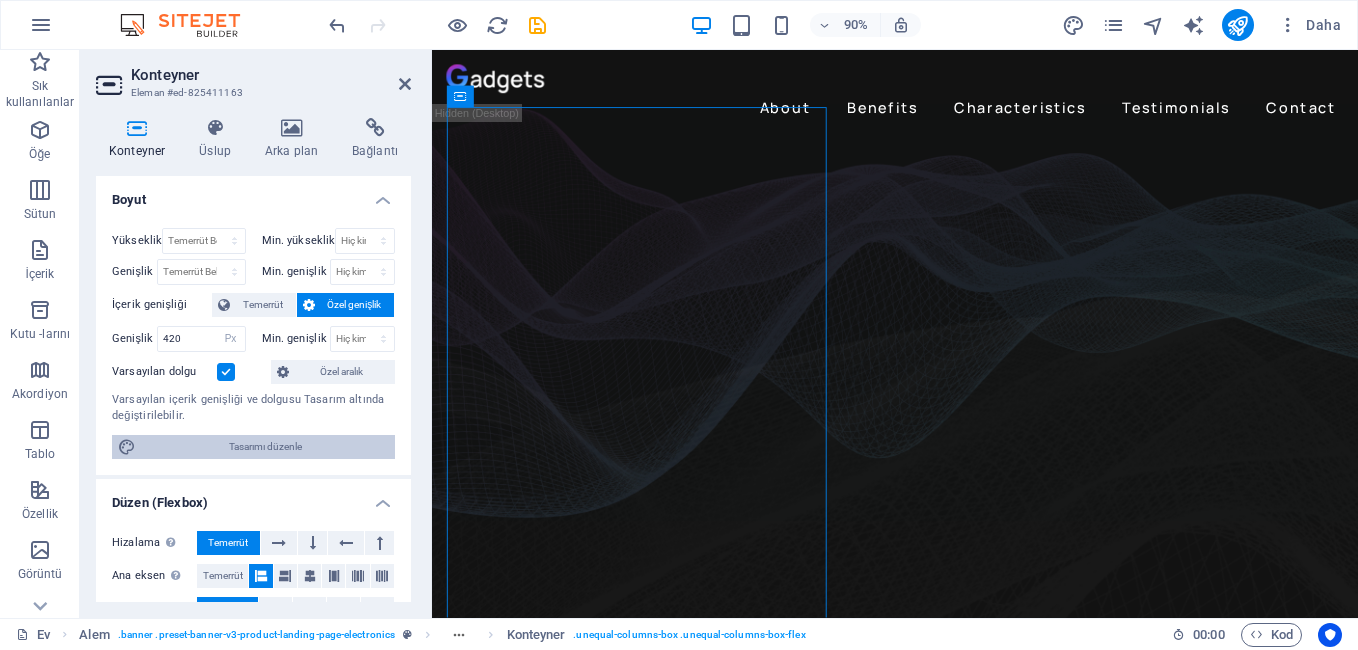 click on "Tasarımı düzenle" at bounding box center [265, 447] 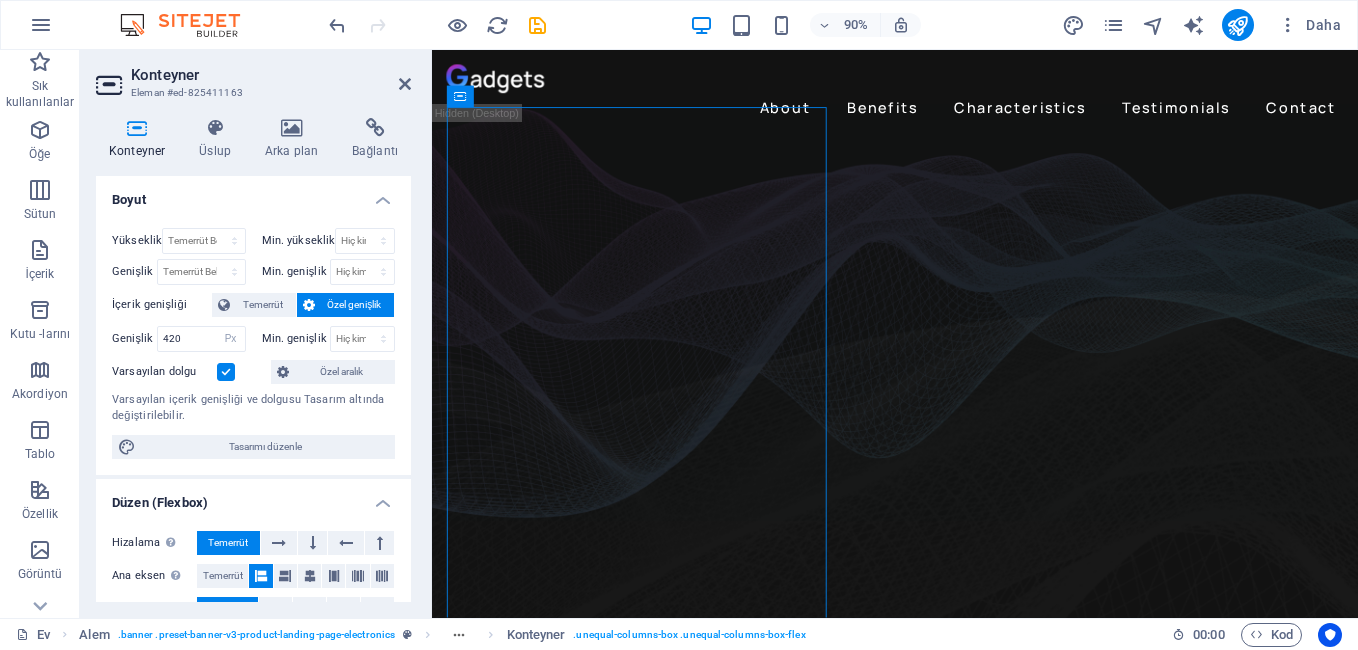 click on "RADYOKOLİK            FATSA FM PROGRAMCI: DJ [LAST] Learn more Music is everything  Now  everywhere Lorem ipsum dolor sit amet, consectetur adipiscing elit. Adipiscing ultricies risus, ornare mus id vulputate. Learn more Drop content here or  Add elements  Paste clipboard Lorem ipsum dolor sit amet, consectetur adipiscing elit. Adipiscing ultricies risus, ornare mus id vulputate. Learn more Get lost in the studio sound" at bounding box center (946, 1883) 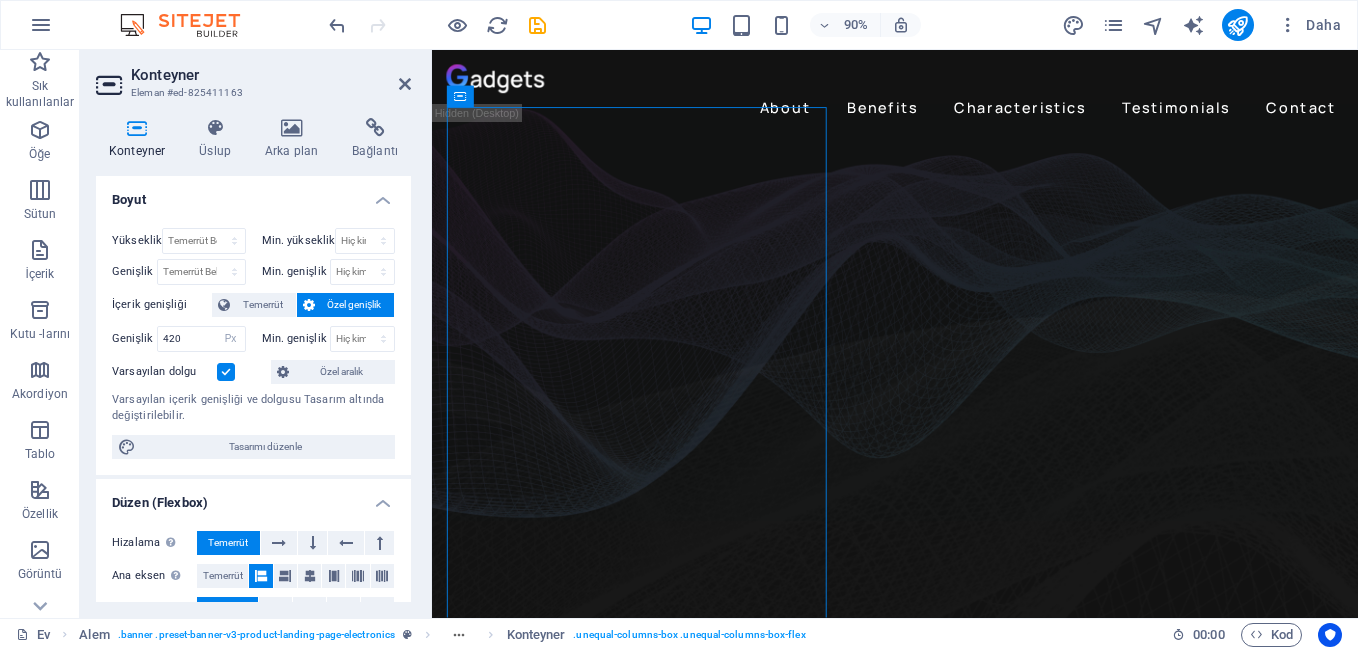 select on "px" 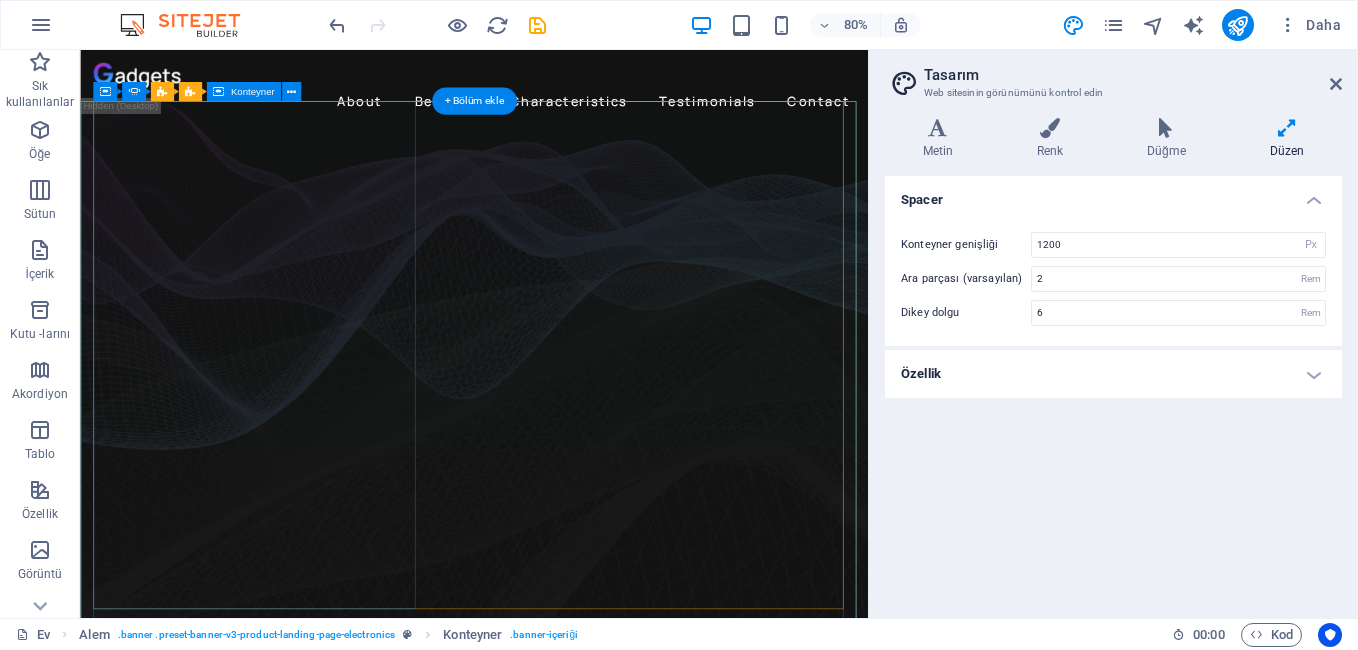 click on "Lorem ipsum dolor sit amet, consectetur adipiscing elit. Adipiscing ultricies risus, ornare mus id vulputate. Learn more" at bounding box center (-1311, 2483) 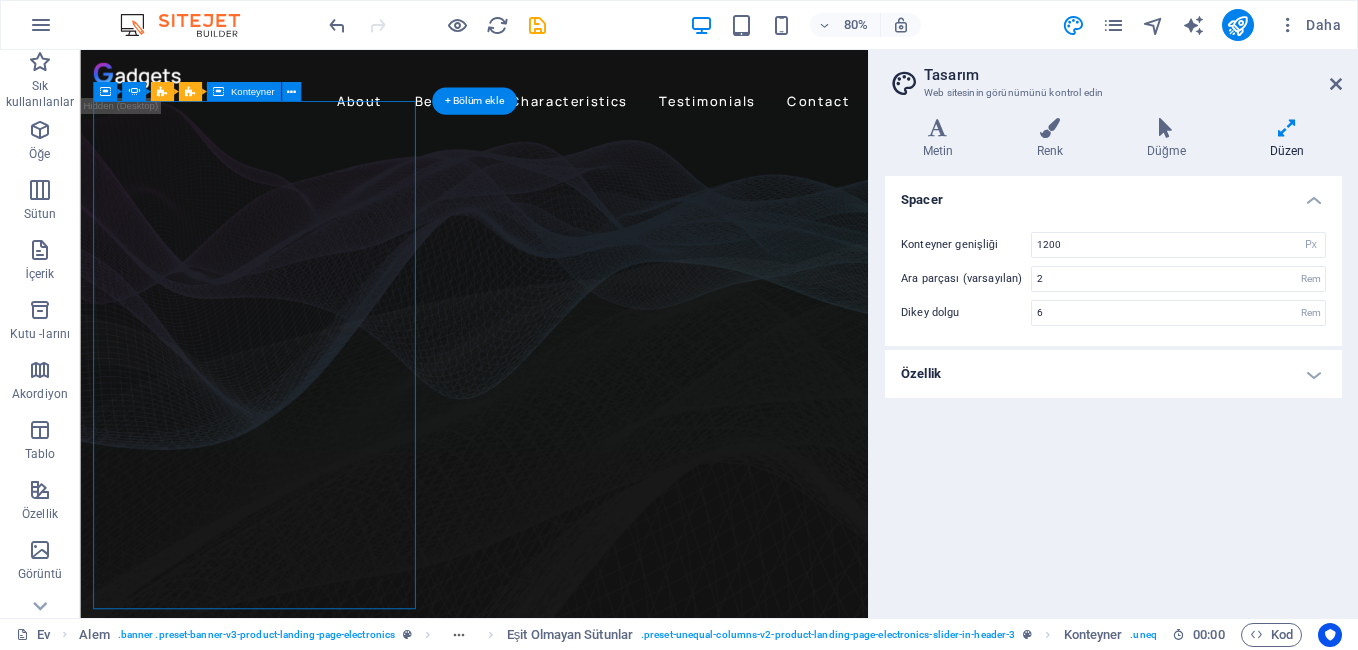 click on "Lorem ipsum dolor sit amet, consectetur adipiscing elit. Adipiscing ultricies risus, ornare mus id vulputate. Learn more" at bounding box center (-1311, 2483) 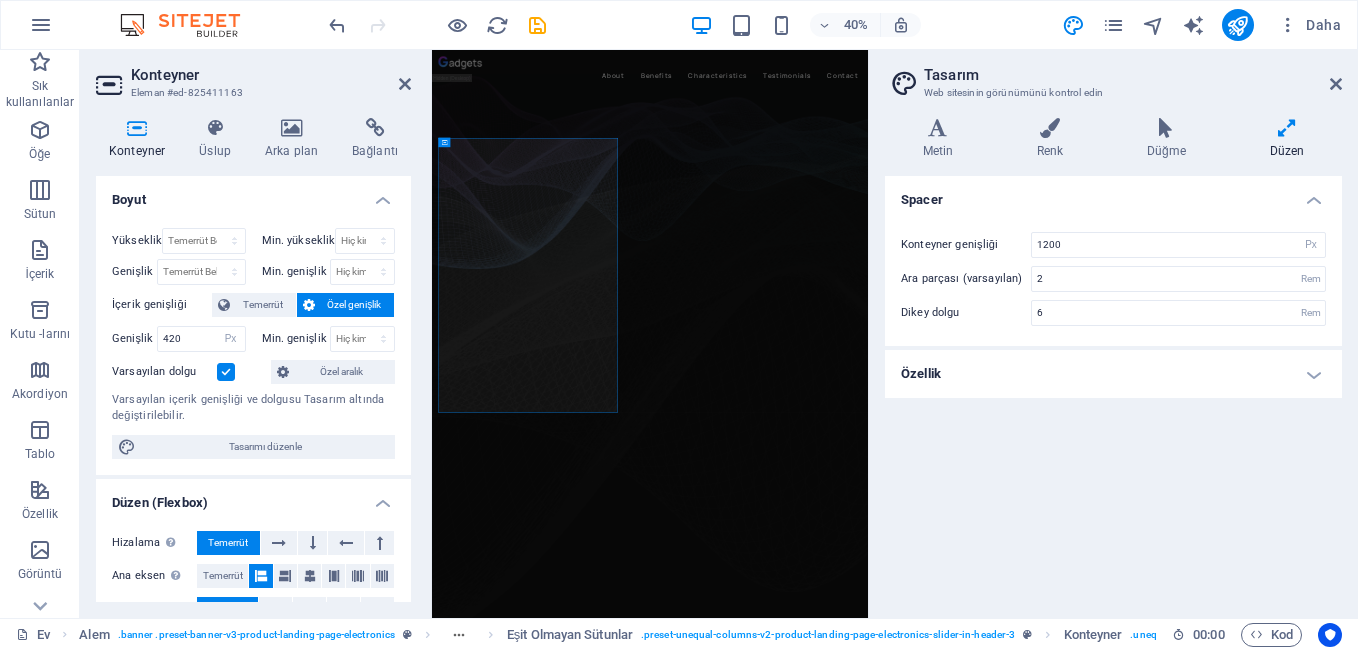 click on "Konteyner Üslup Arka plan Bağlantı Boyut Yükseklik Temerrüt Belediyesi Px Rem % vh Vw Min. yükseklik Hiç kimse Px Rem % vh Vw Genişlik Temerrüt Belediyesi Px Rem % Em vh Vw Min. genişlik Hiç kimse Px Rem % vh Vw İçerik genişliği Temerrüt Özel genişlik Genişlik 420 Temerrüt Belediyesi Px Rem % Em vh Vw Min. genişlik Hiç kimse Px Rem % vh Vw Varsayılan dolgu Özel aralık Varsayılan içerik genişliği ve dolgusu Tasarım altında değiştirilebilir. Tasarımı düzenle Düzen (Flexbox) Hizalama Esneme yönünü belirler. Temerrüt Ana eksen Öğelerin bu kabın içindeki ana eksen boyunca nasıl davranması gerektiğini belirleyin (içeriği yaslayın). Temerrüt Yan eksen Kabın içindeki elemanın dikey yönünü kontrol edin (öğeleri hizalayın). Temerrüt Bürümek Temerrüt Üzerinde Kapalı Doldurmak Y eksenindeki öğelerin birkaç çizgi boyunca mesafelerini ve yönlerini kontrol eder (içeriği hizala). Temerrüt Erişilebilirlik Rol Hiç kimse Uyarı Makale Alem Yorum Sunum" at bounding box center (253, 360) 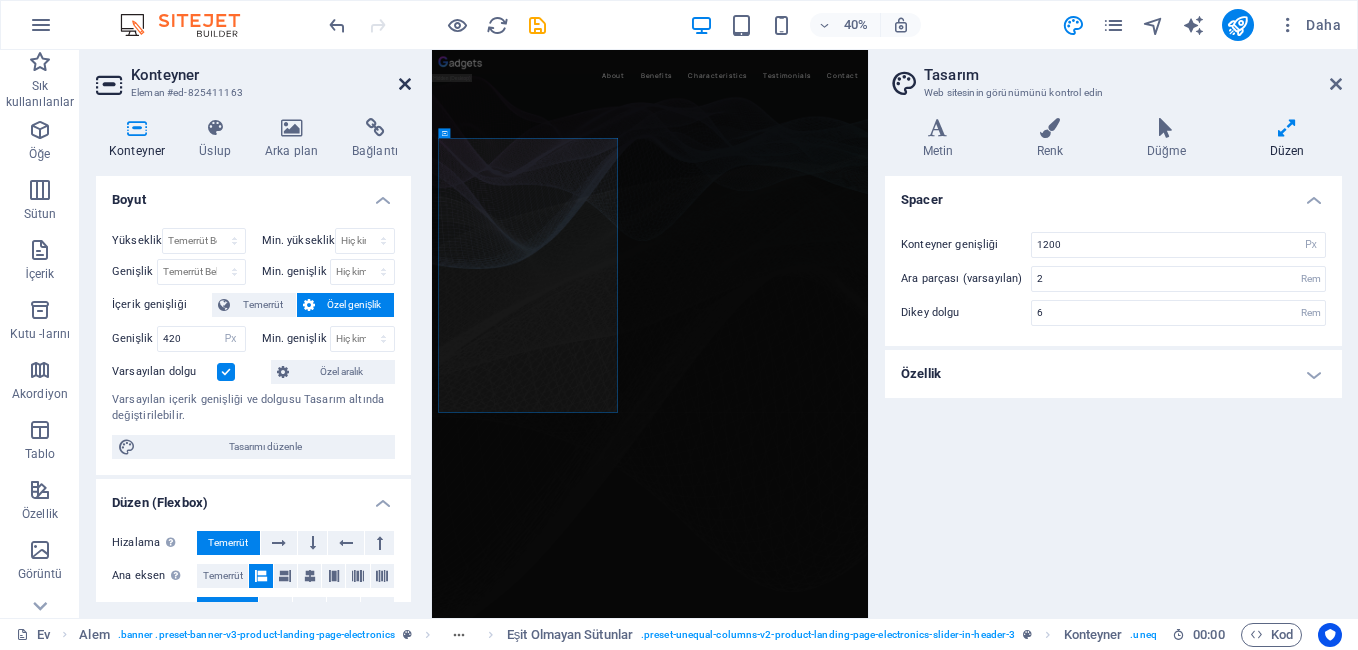 click at bounding box center [405, 84] 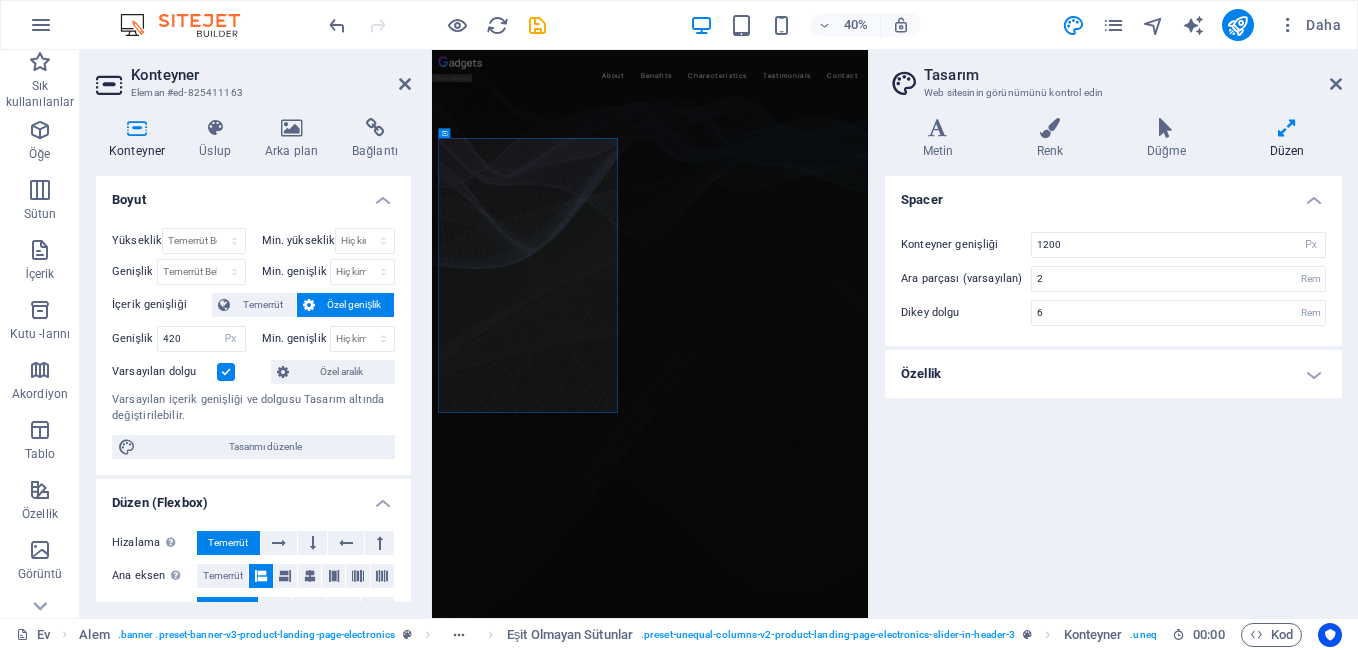 click on "About Benefits Characteristics Testimonials Contact" at bounding box center (977, 114) 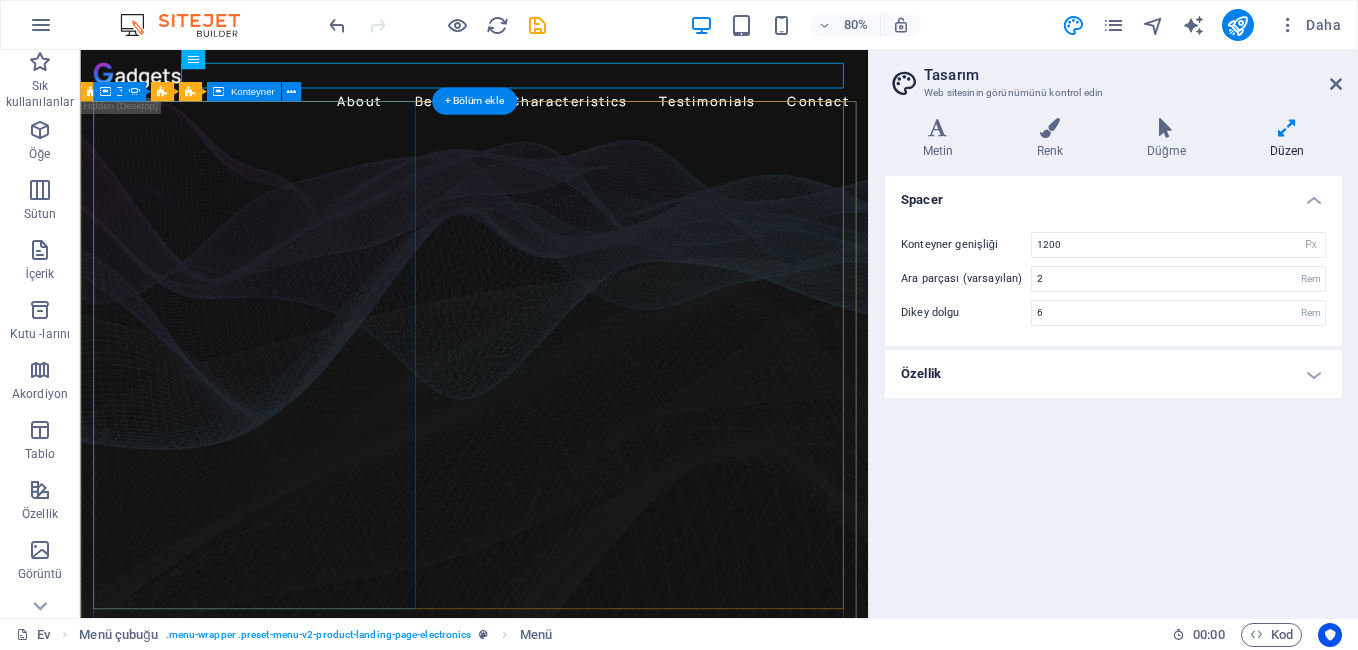 click on "Lorem ipsum dolor sit amet, consectetur adipiscing elit. Adipiscing ultricies risus, ornare mus id vulputate. Learn more" at bounding box center (-1311, 2483) 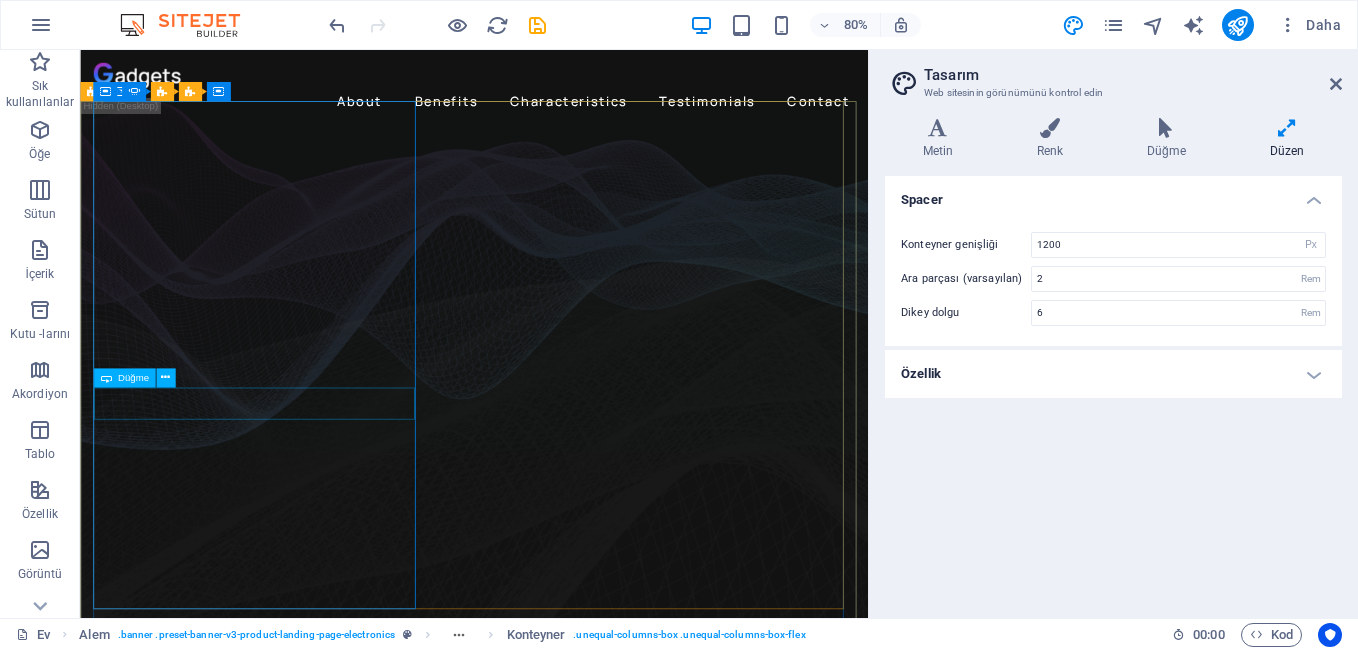click on "Düğme" at bounding box center (124, 377) 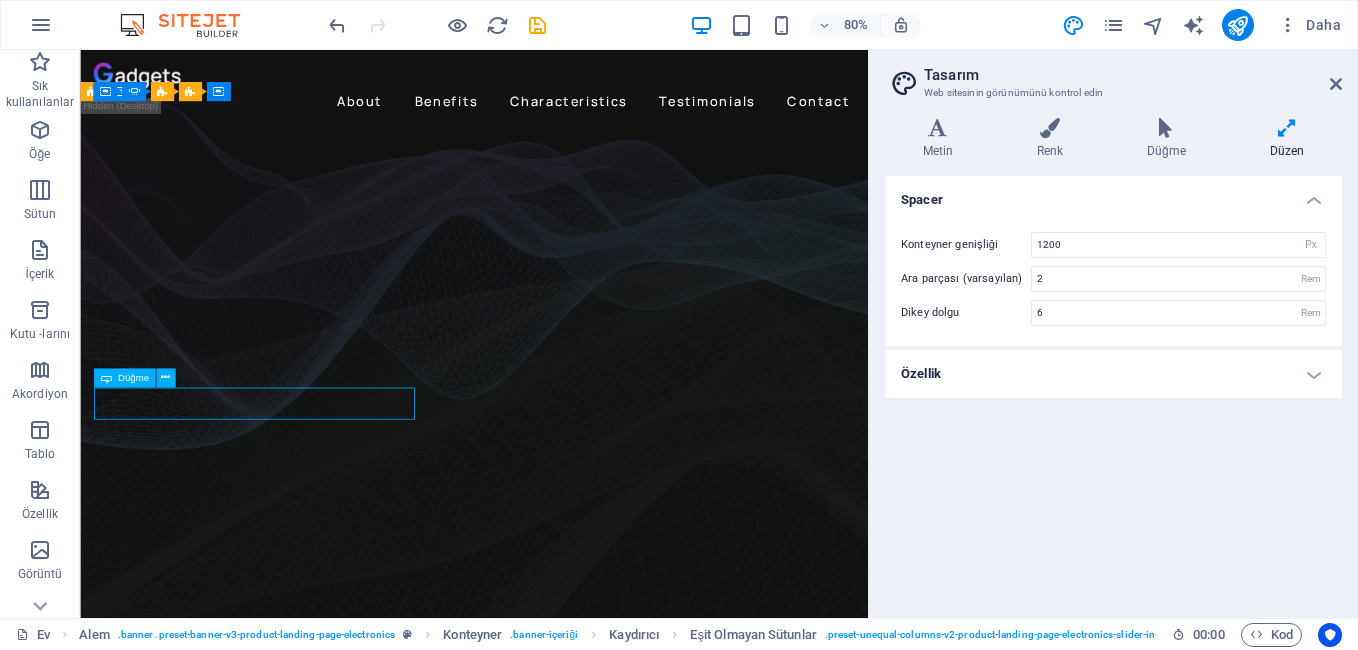 click on "Düğme" at bounding box center [124, 377] 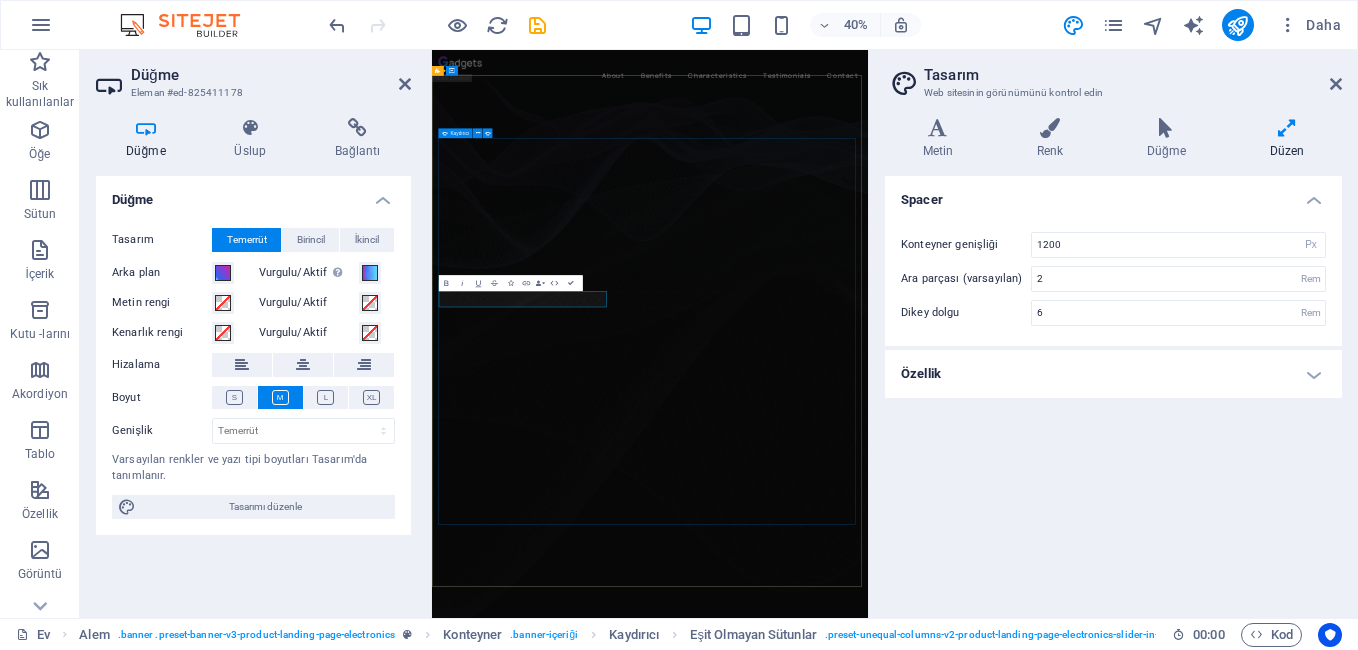 click on "RADYOKOLİK            FATSA FM PROGRAMCI: DJ [LAST] Learn more Music is everything  Now  everywhere Lorem ipsum dolor sit amet, consectetur adipiscing elit. Adipiscing ultricies risus, ornare mus id vulputate. Learn more Drop content here or  Add elements  Paste clipboard Lorem ipsum dolor sit amet, consectetur adipiscing elit. Adipiscing ultricies risus, ornare mus id vulputate. Learn more Get lost in the studio sound" at bounding box center [977, 1936] 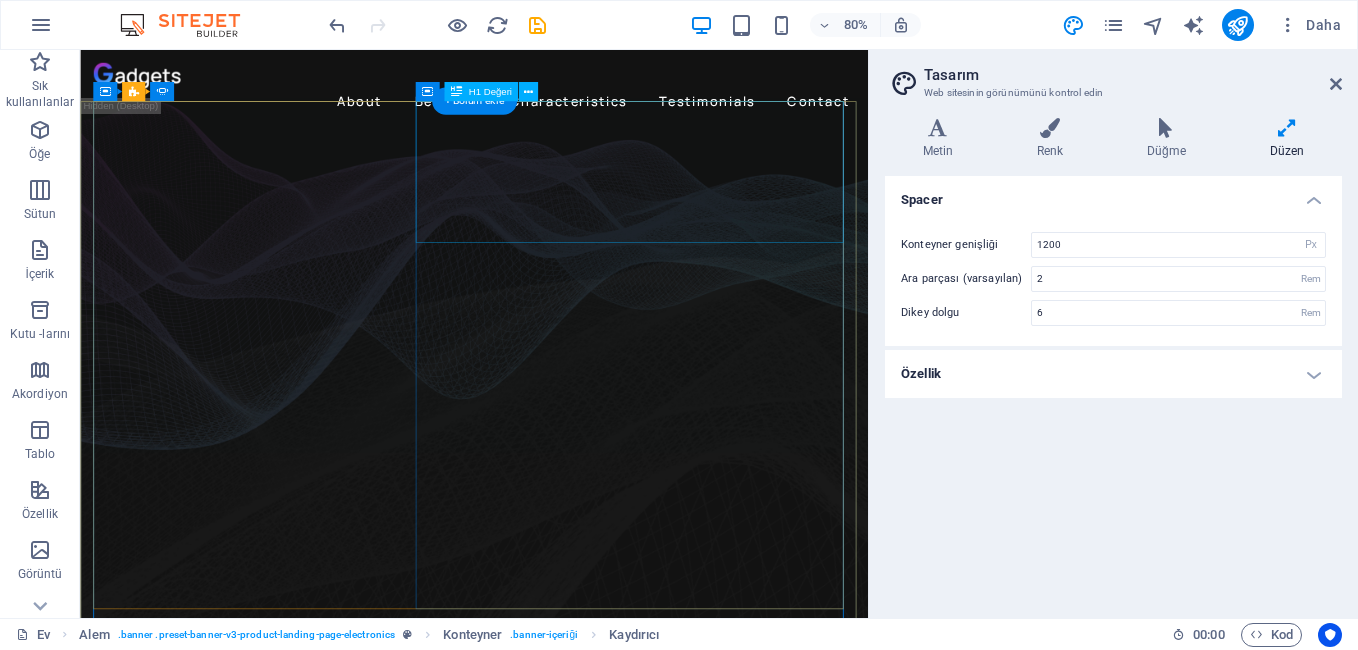 click on "Get lost in the studio sound" at bounding box center [-1311, 2652] 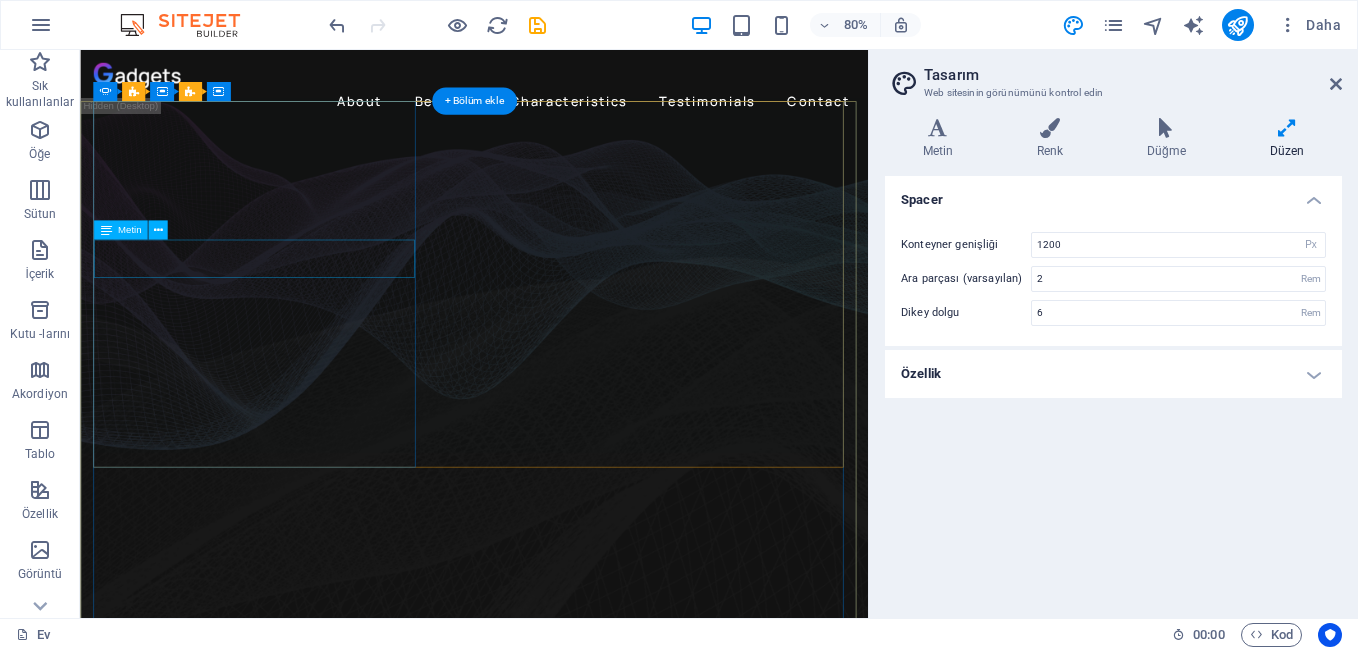 click on "Lorem ipsum dolor sit amet, consectetur adipiscing elit. Adipiscing ultricies risus, ornare mus id vulputate." at bounding box center (-1569, 2451) 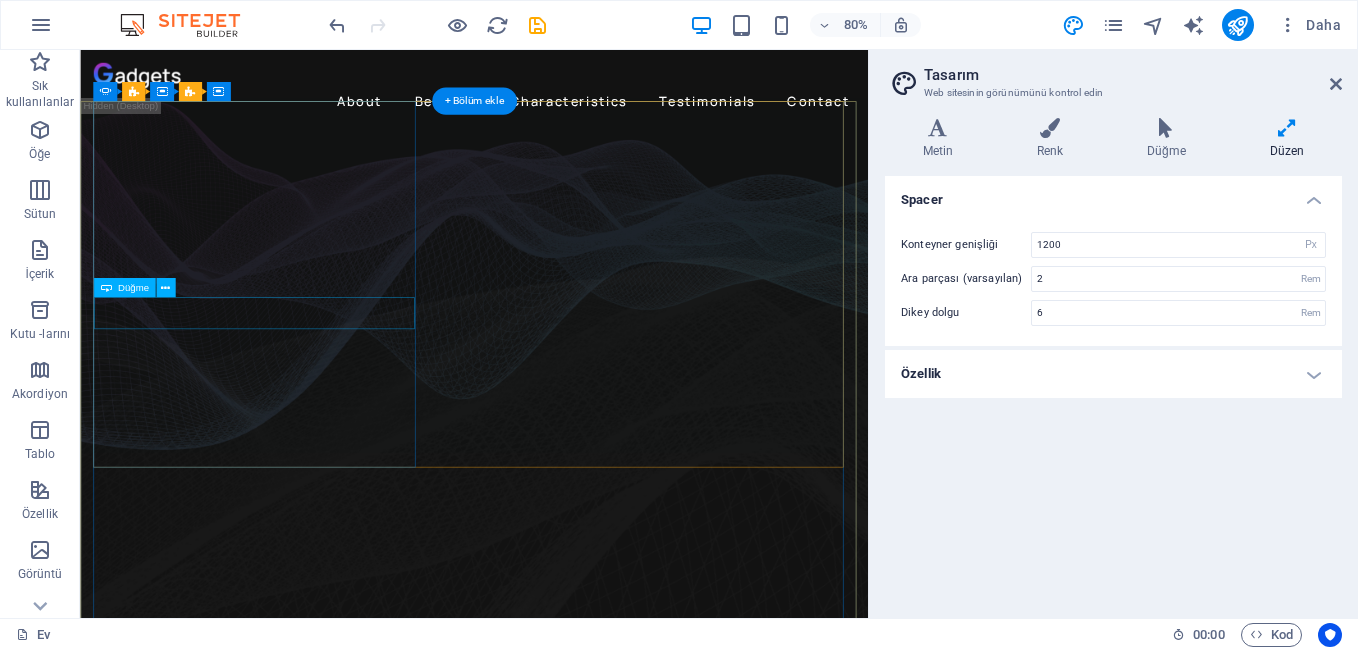 click on "Learn more" at bounding box center [-1569, 2495] 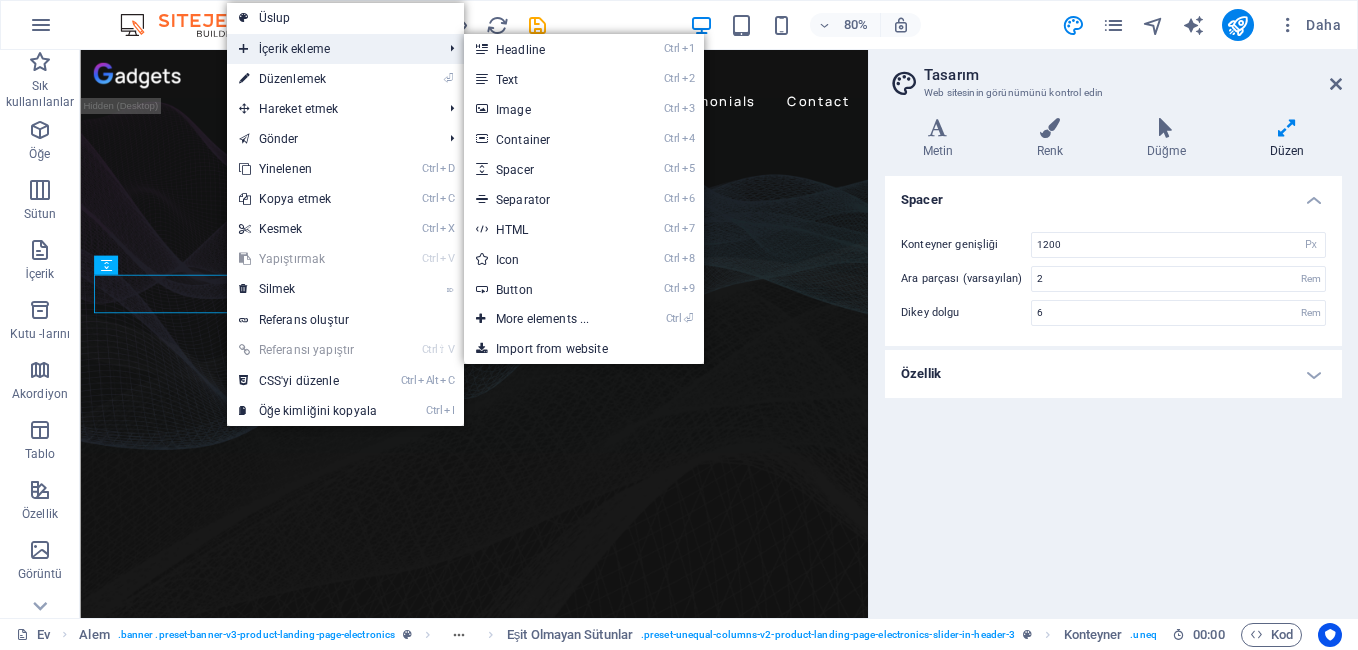 click on "İçerik ekleme" at bounding box center (294, 49) 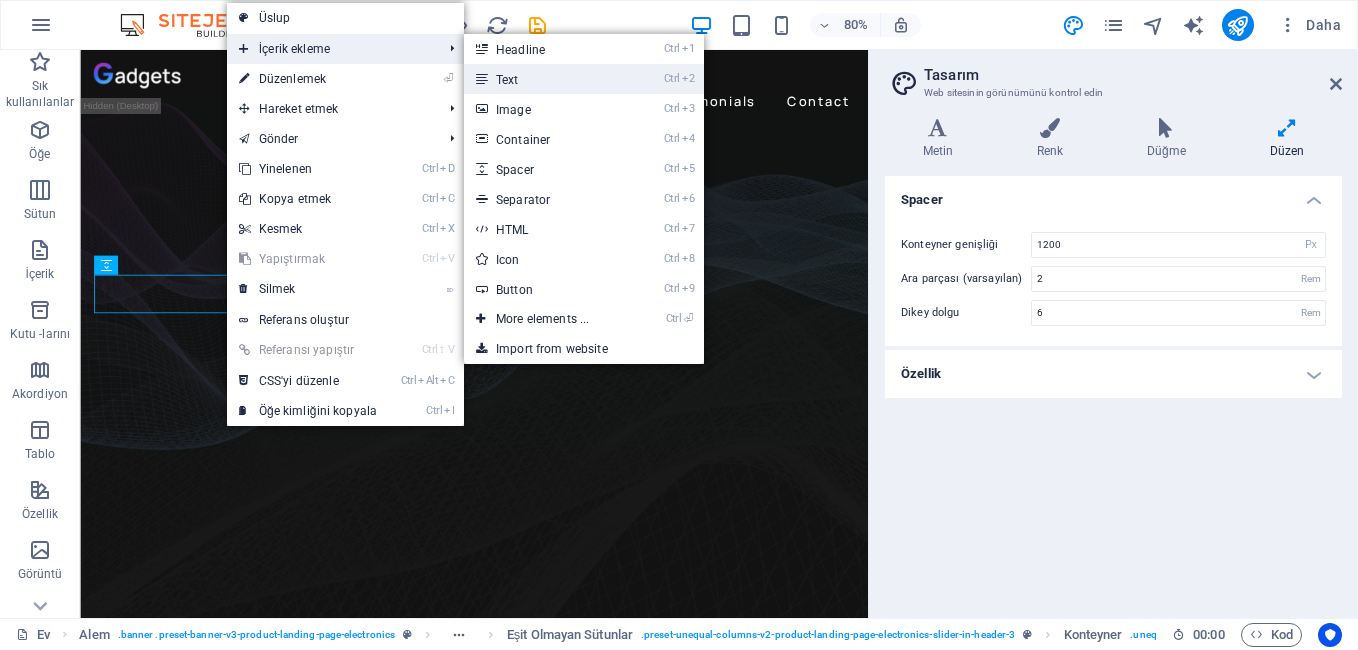 click on "Ctrl 2  Text" at bounding box center [546, 79] 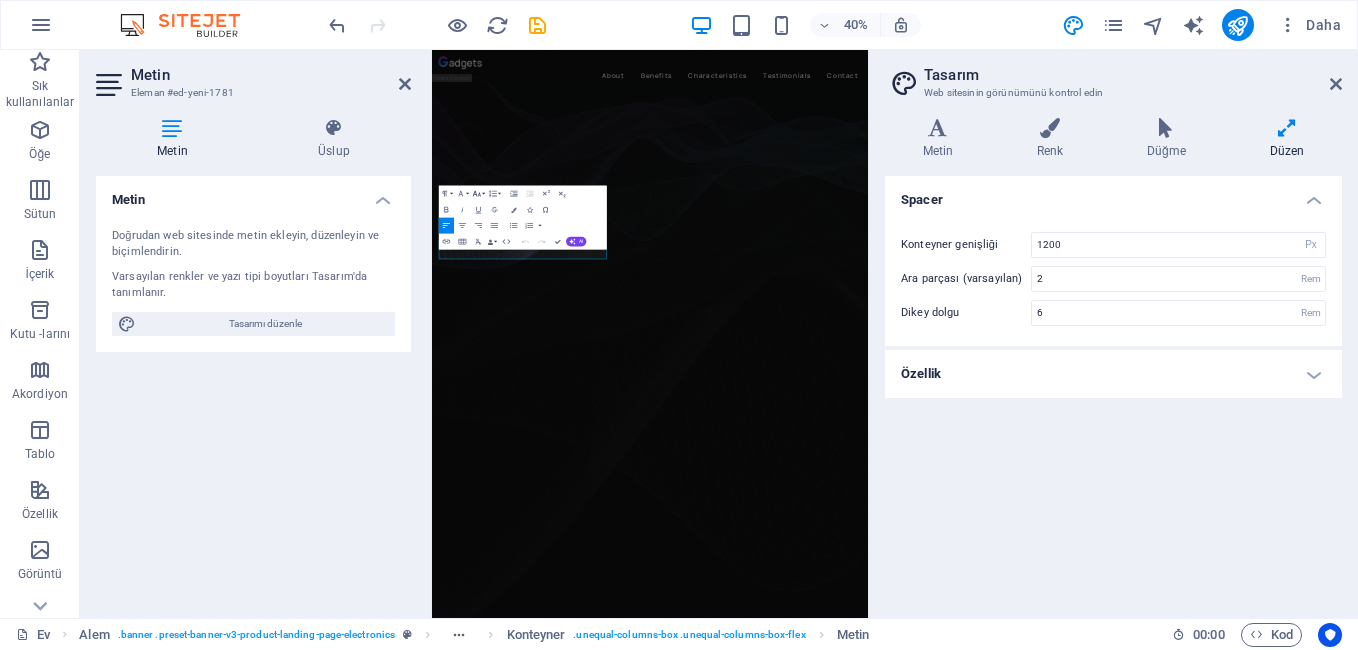 click 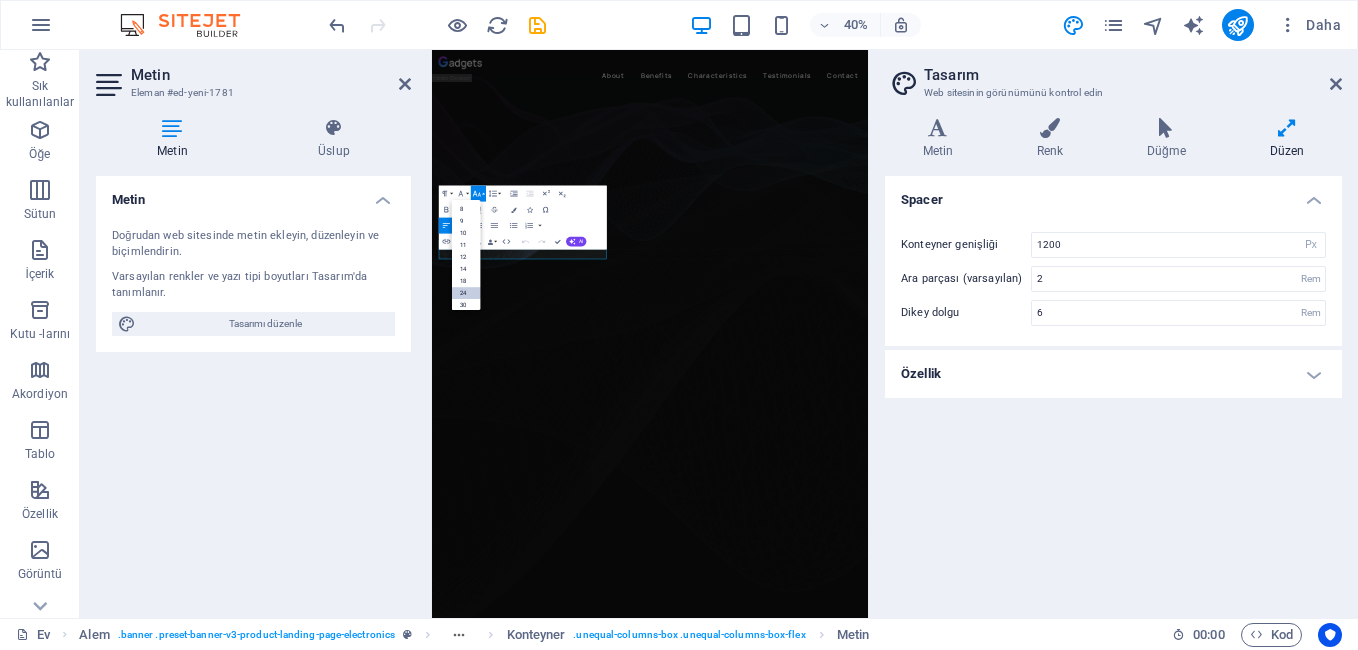 click on "24" at bounding box center (466, 293) 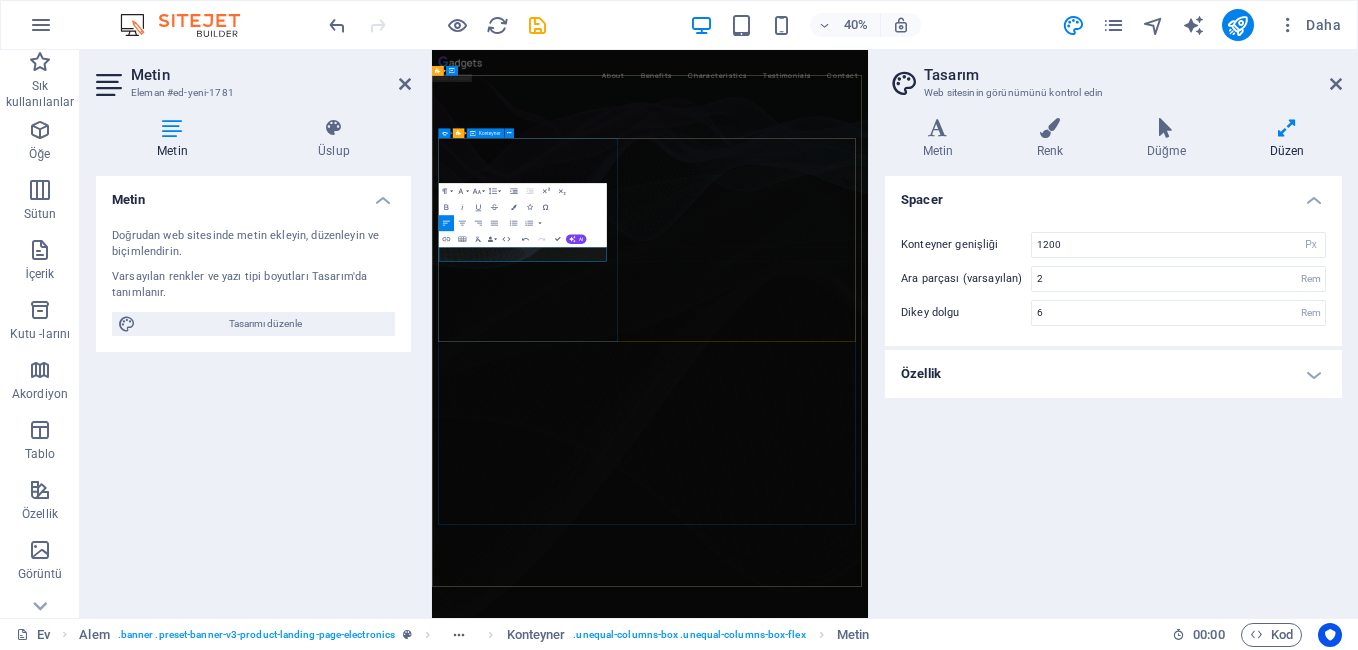 click on "New text element" at bounding box center [-1117, 2548] 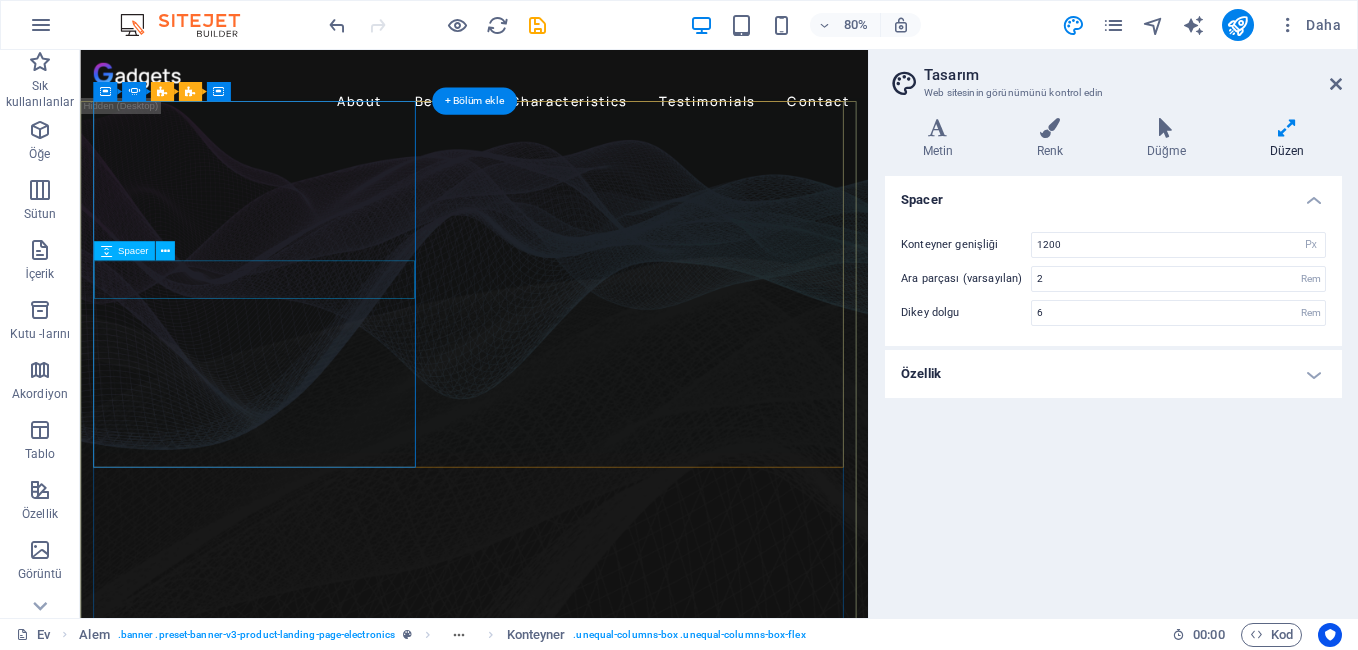 click at bounding box center [-1569, 2451] 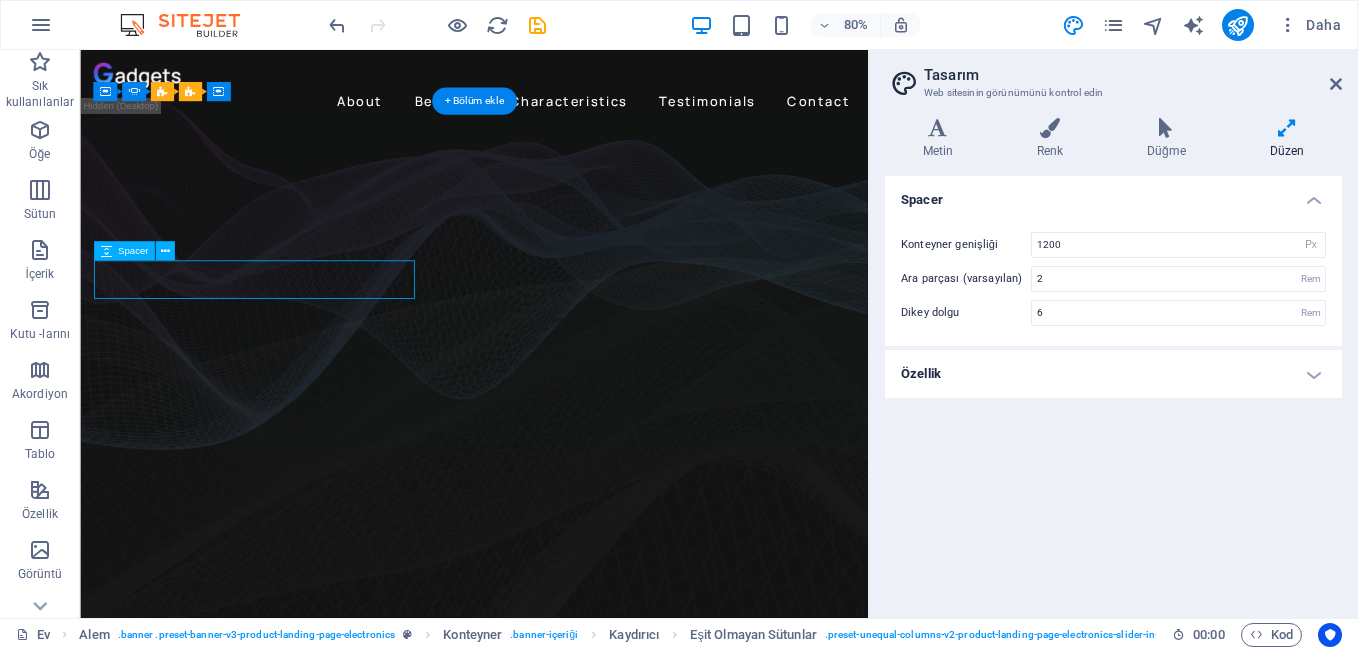 click at bounding box center (-1569, 2451) 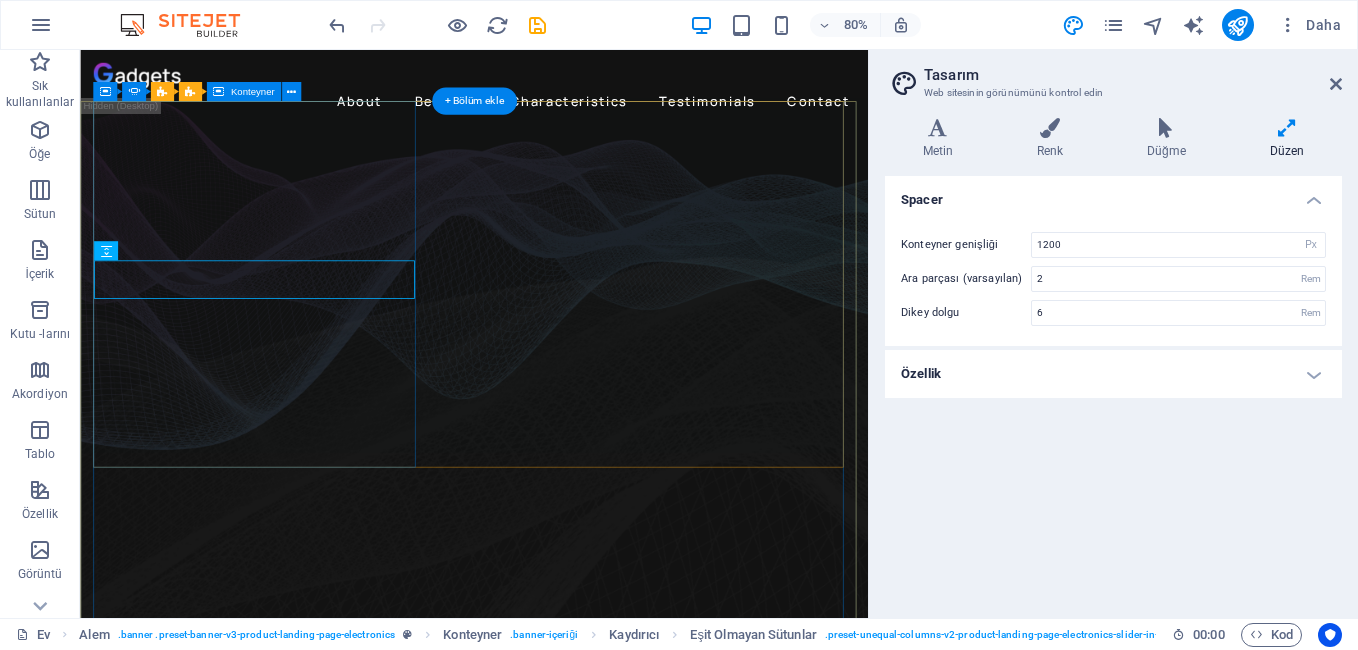 click on "New text element" at bounding box center [-1311, 2457] 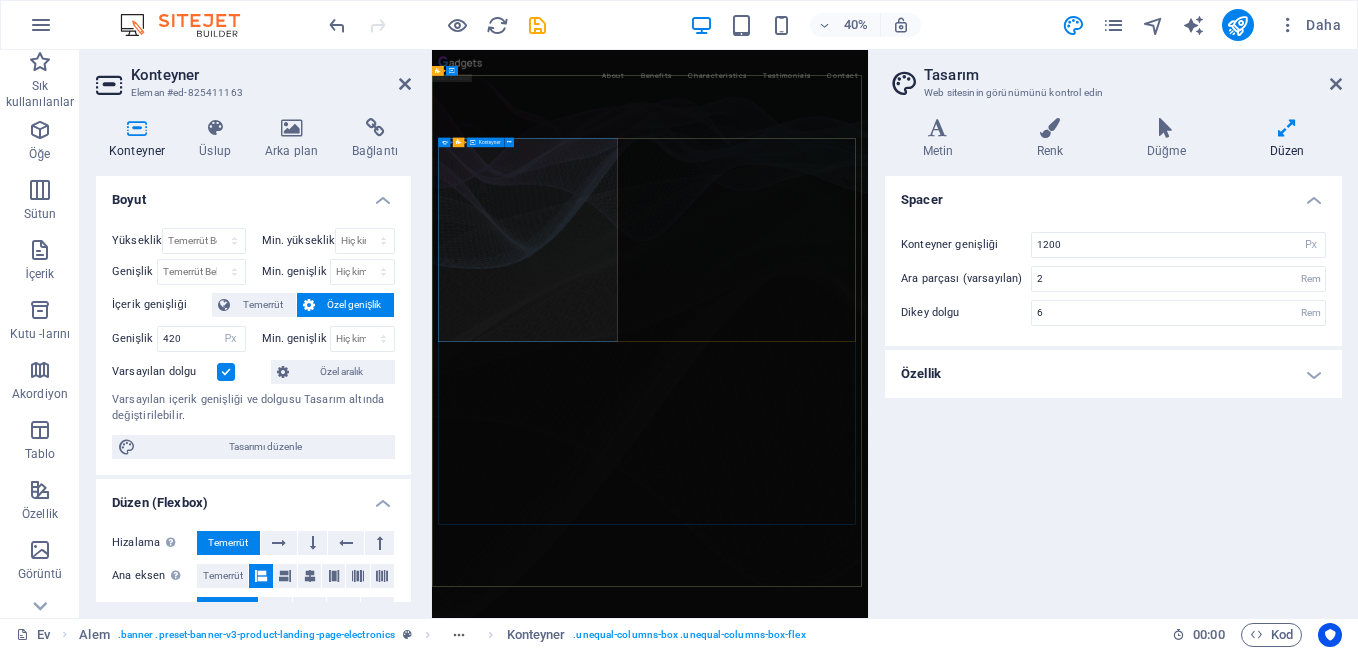 click on "New text element" at bounding box center [-1117, 2548] 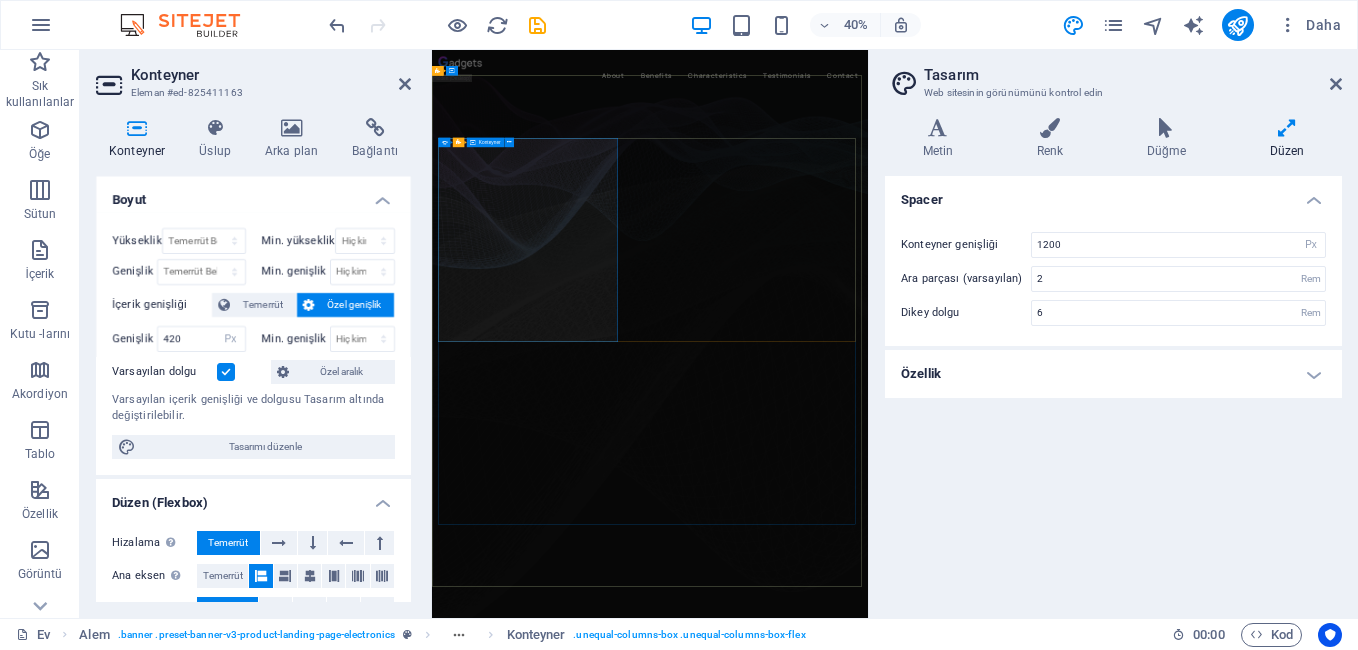 click on "New text element" at bounding box center (-1117, 2548) 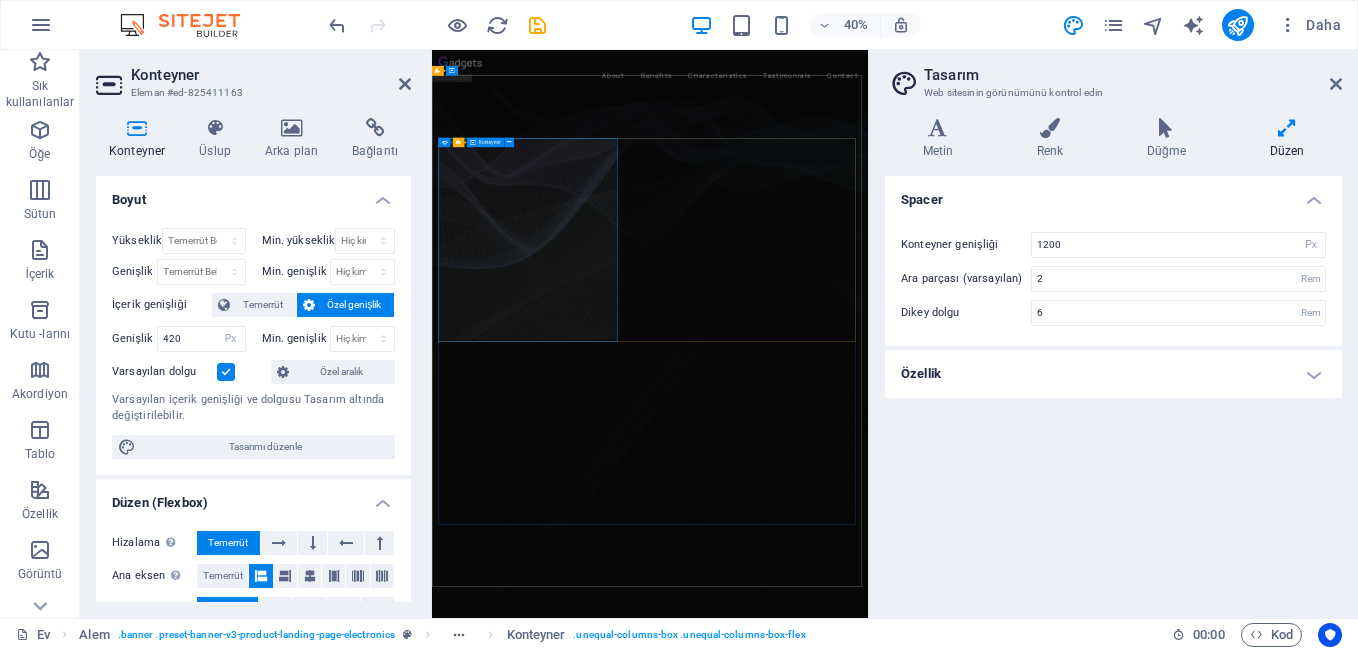 click on "New text element" at bounding box center [-1117, 2548] 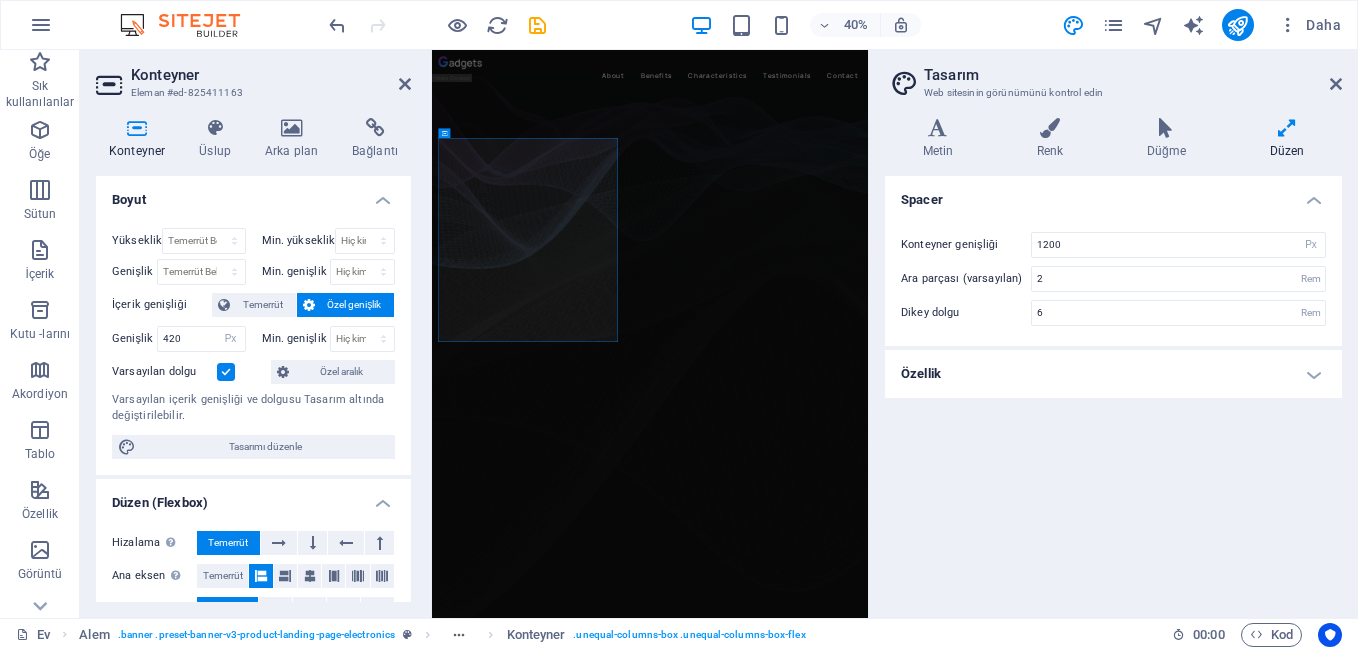 click on "Özel genişlik" at bounding box center (355, 305) 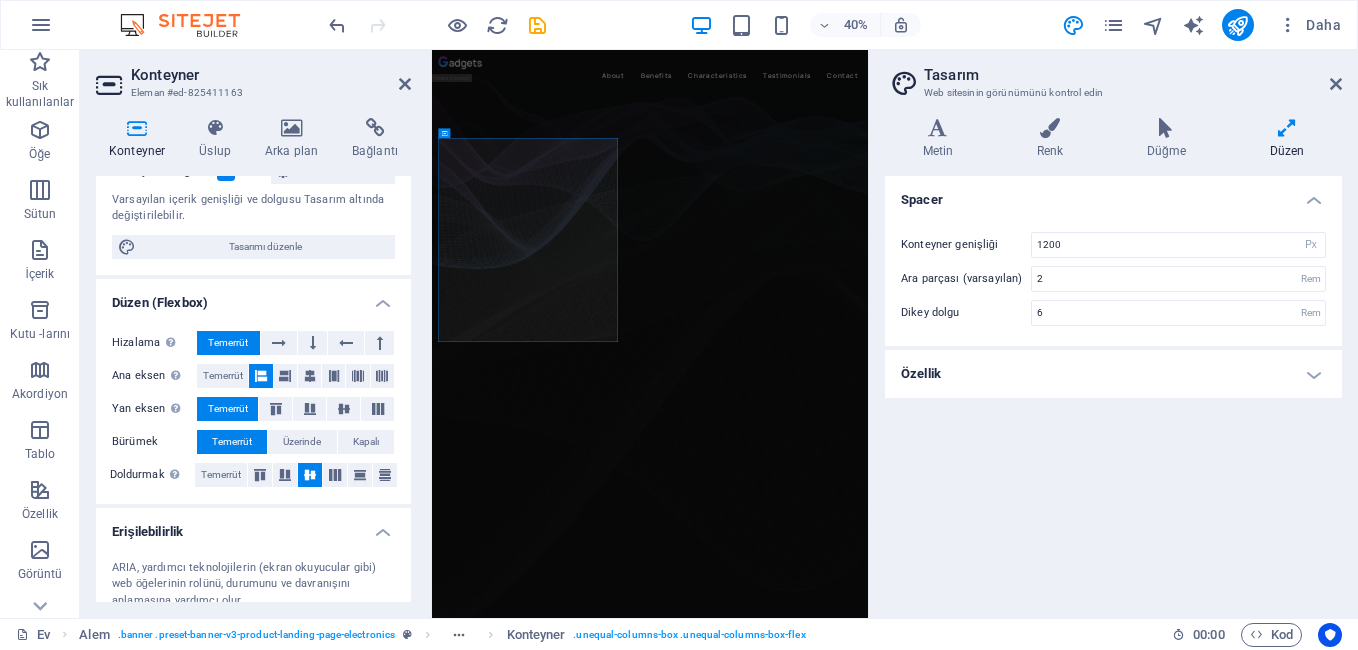 scroll, scrollTop: 383, scrollLeft: 0, axis: vertical 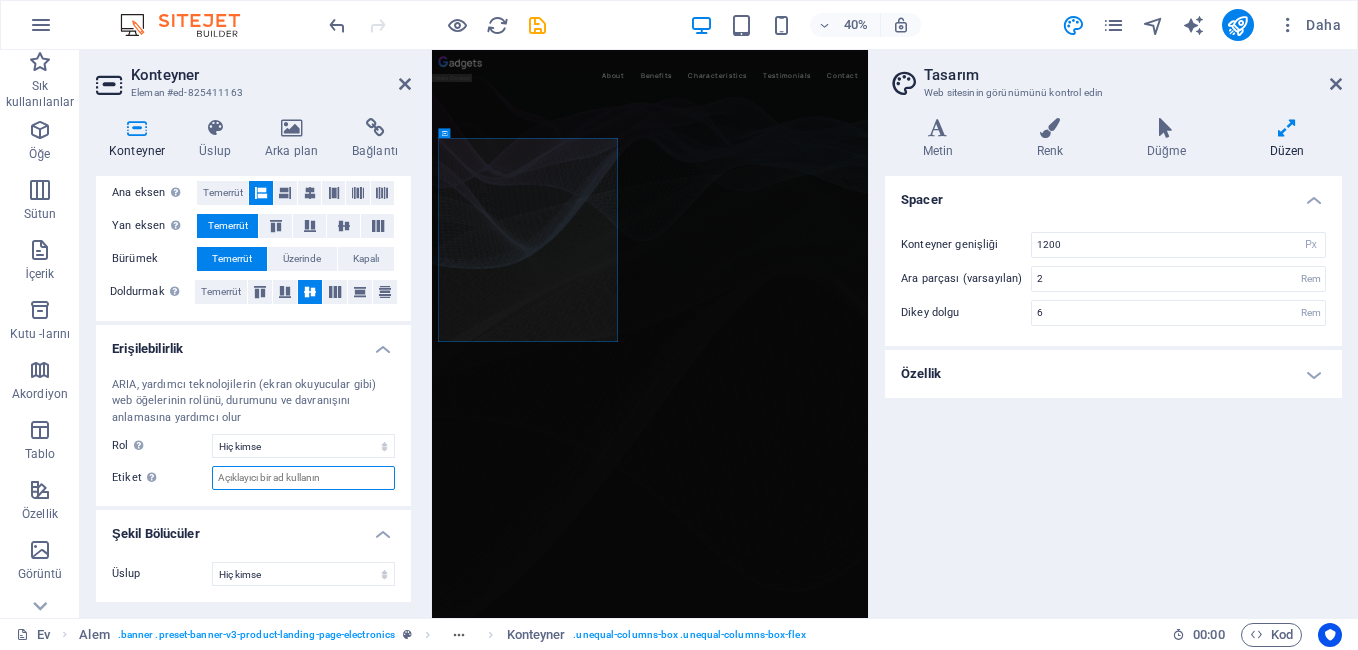 click on "Etiket Kendi başlarına açıklayıcı olmayan öğeler için net ve açıklayıcı bir ad sağlamak için  ARIA etiketini  kullanın." at bounding box center [303, 478] 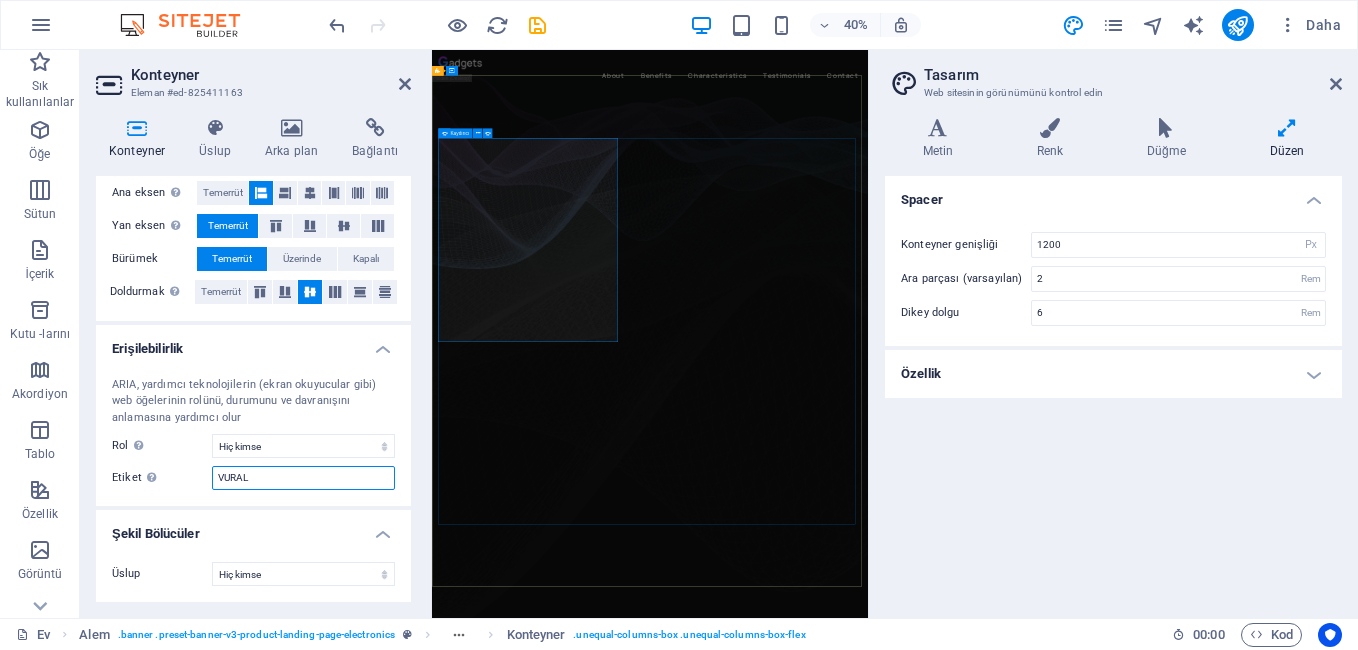 type on "VURAL" 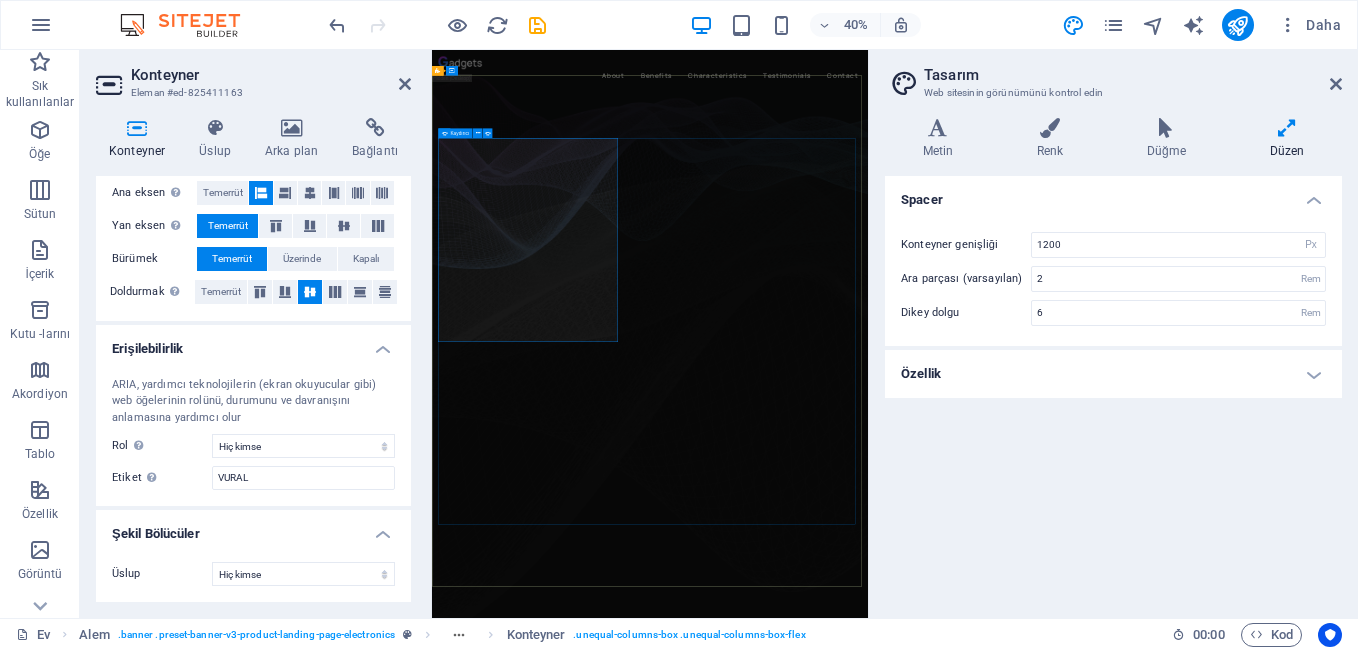 click on "RADYOKOLİK            FATSA FM PROGRAMCI: DJ [FIRST] [LAST] Learn more Music is everything  Now  everywhere Lorem ipsum dolor sit amet, consectetur adipiscing elit. Adipiscing ultricies risus, ornare mus id vulputate. Learn more Drop content here or  Add elements  Paste clipboard New text element" at bounding box center [977, 1821] 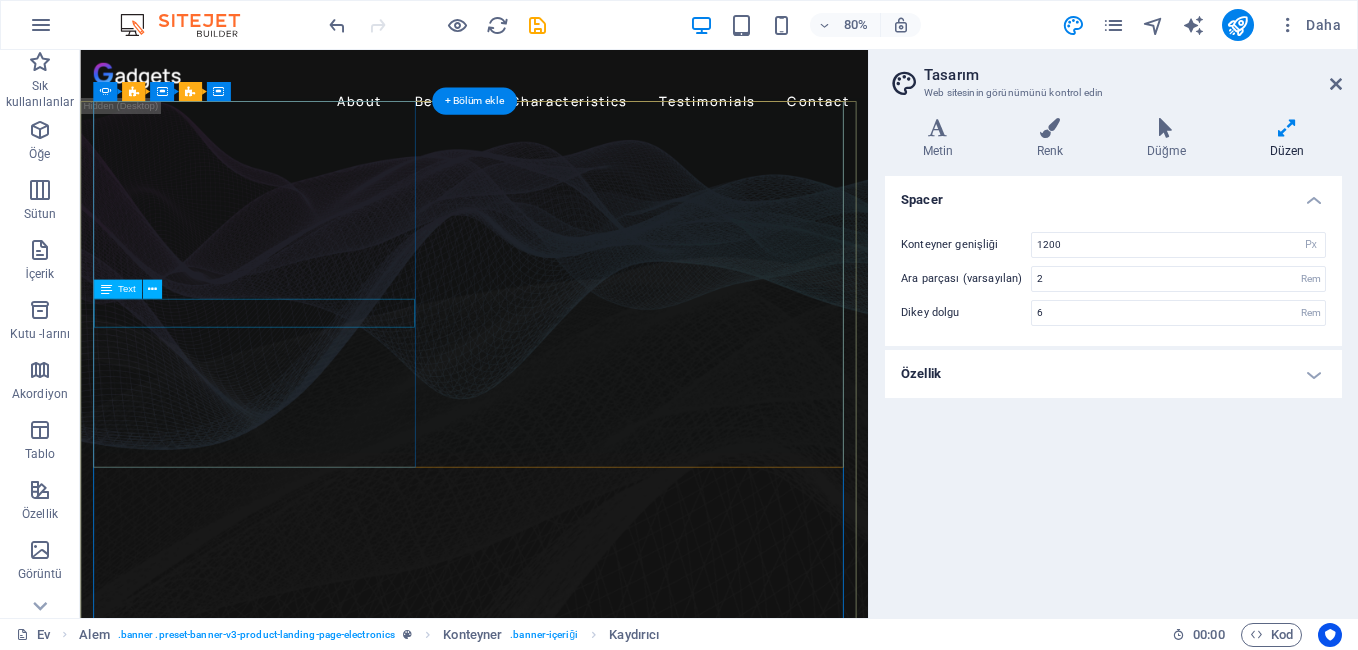 click on "New text element" at bounding box center [-1569, 2493] 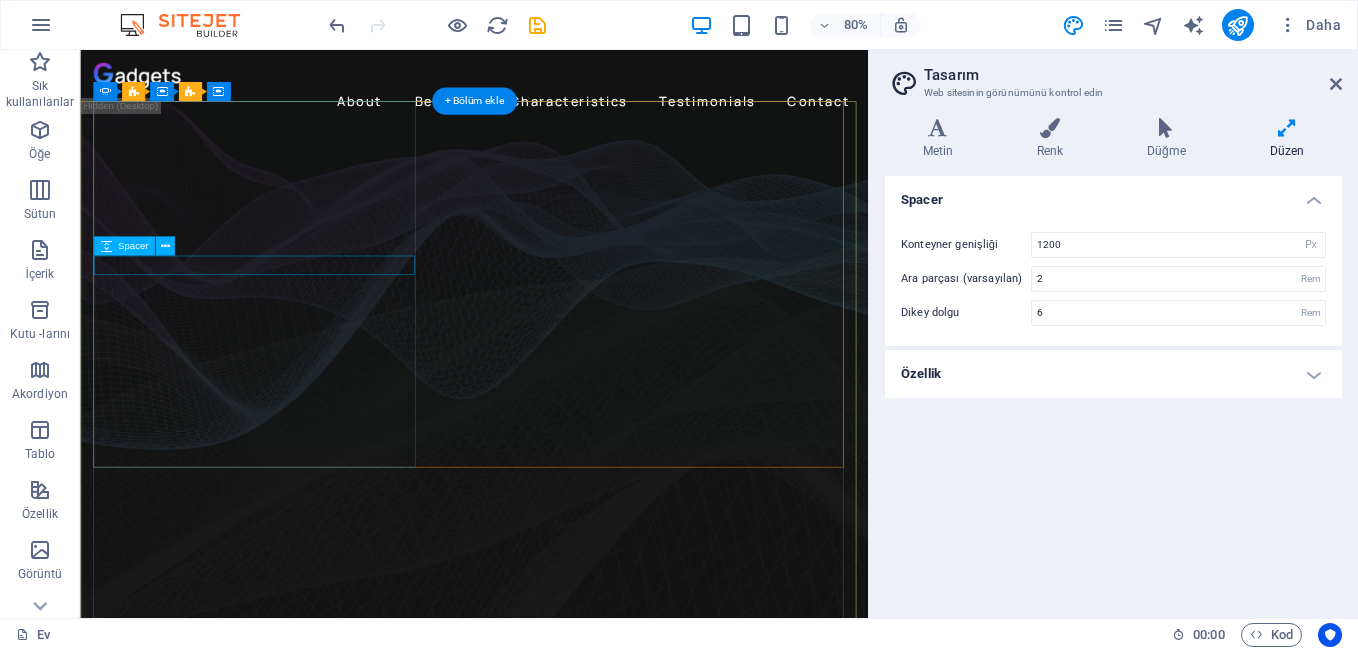 click at bounding box center [-1569, 2415] 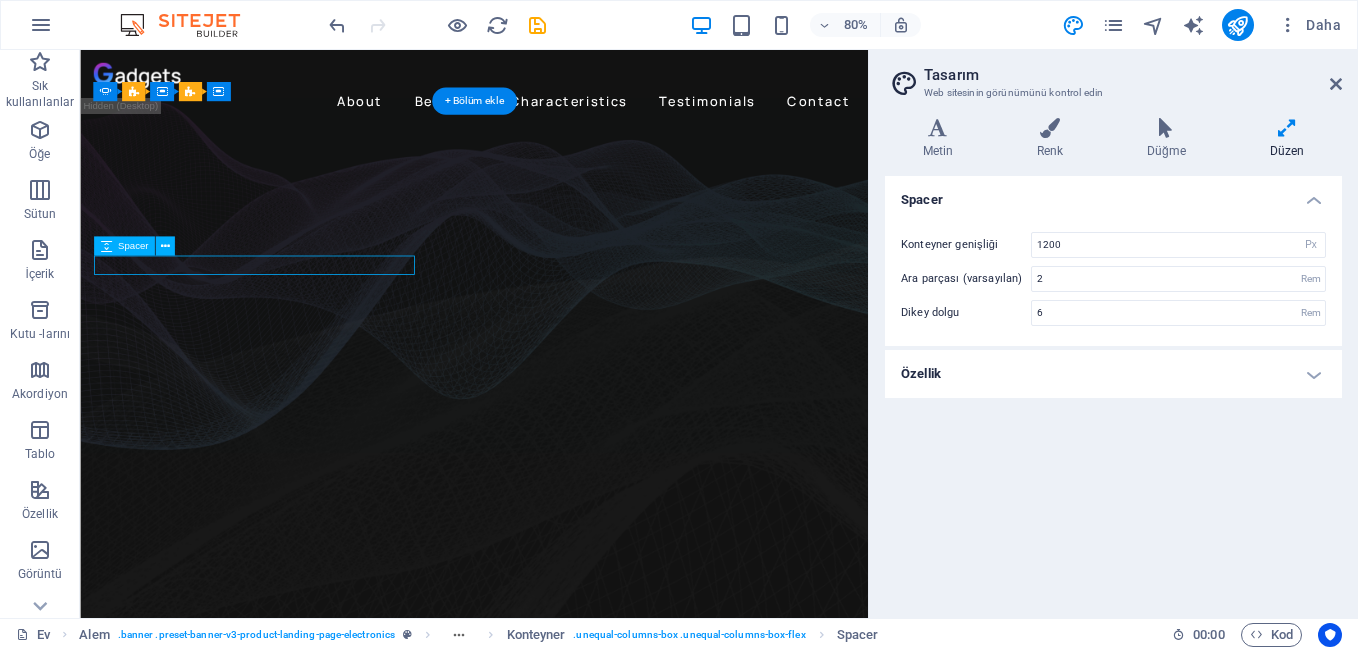 click at bounding box center (-1569, 2415) 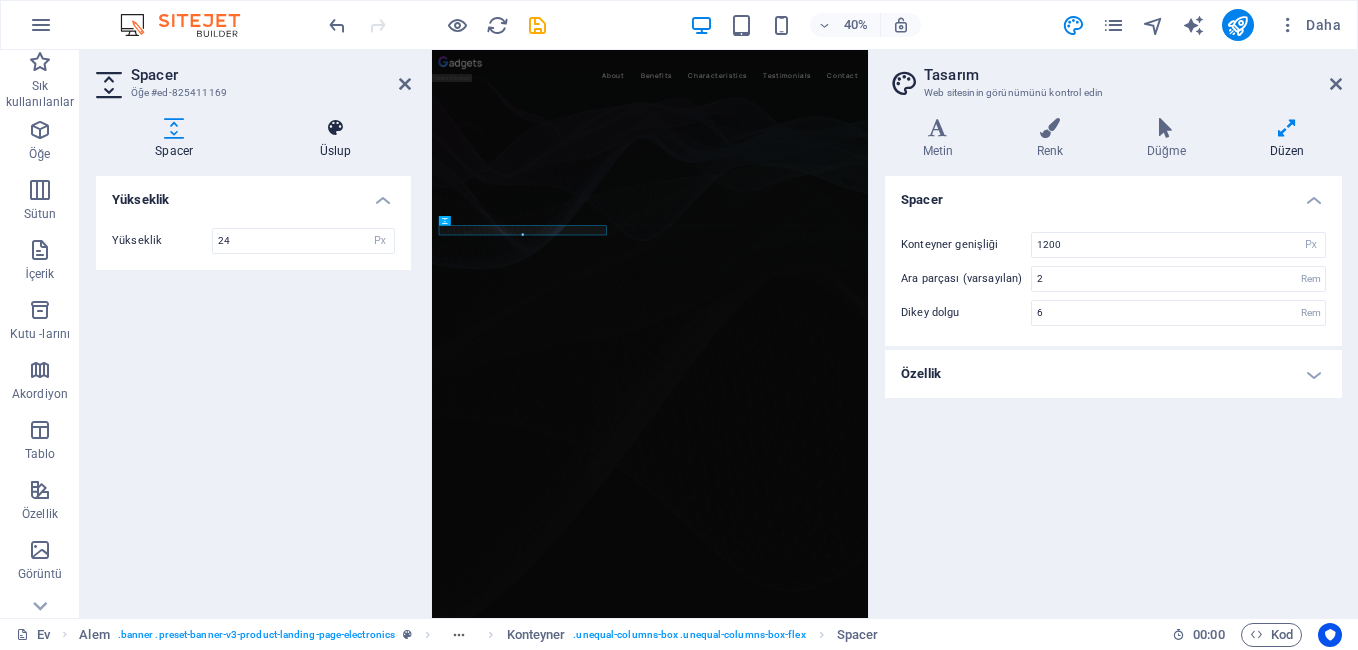 click at bounding box center (336, 128) 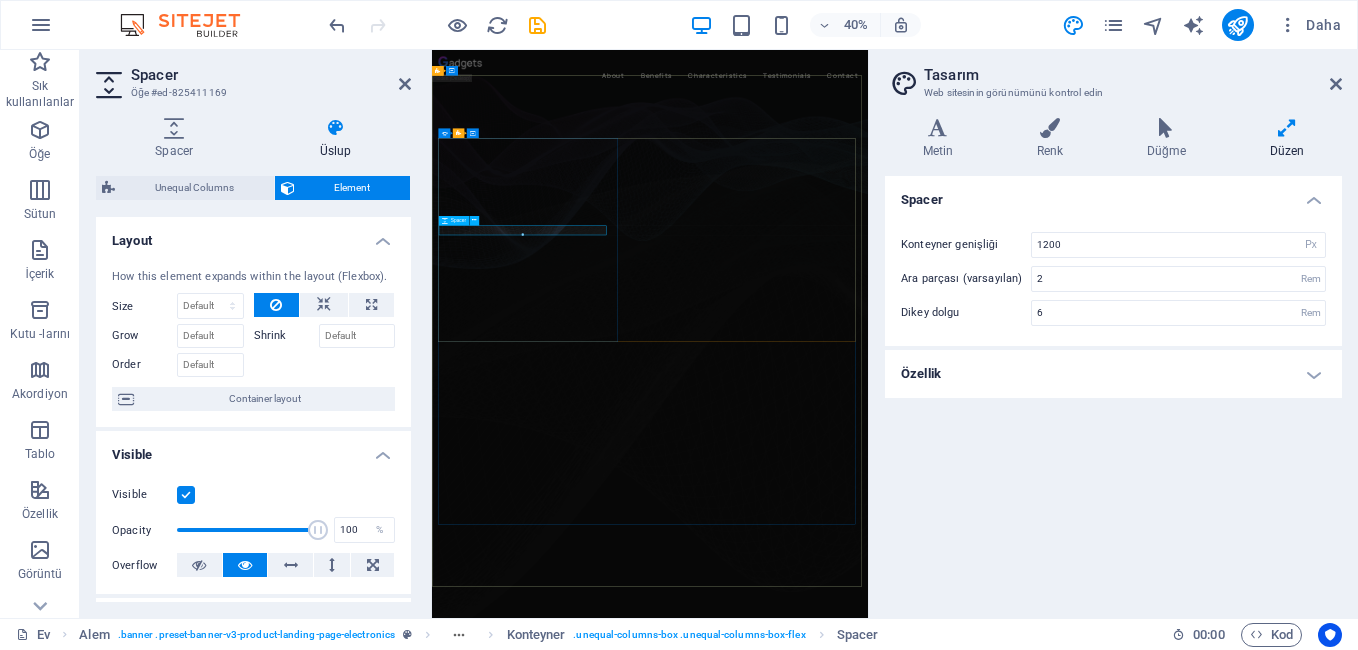 click at bounding box center [-1427, 2506] 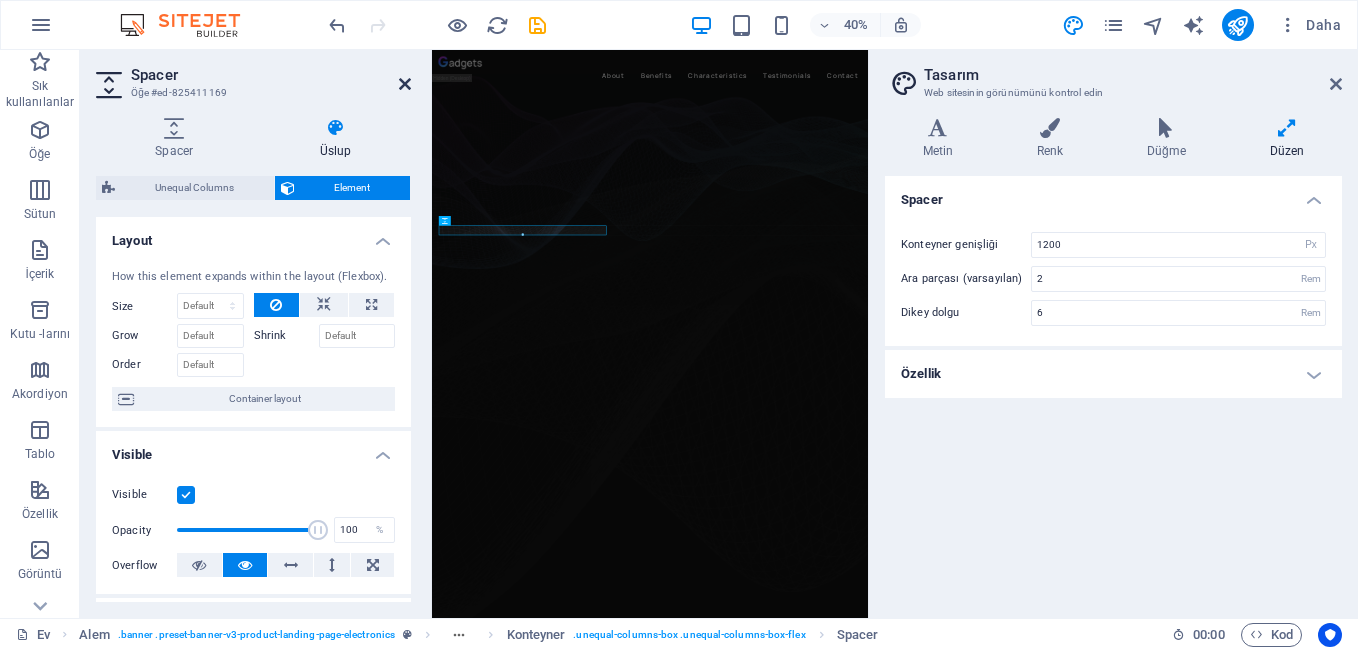 click at bounding box center (405, 84) 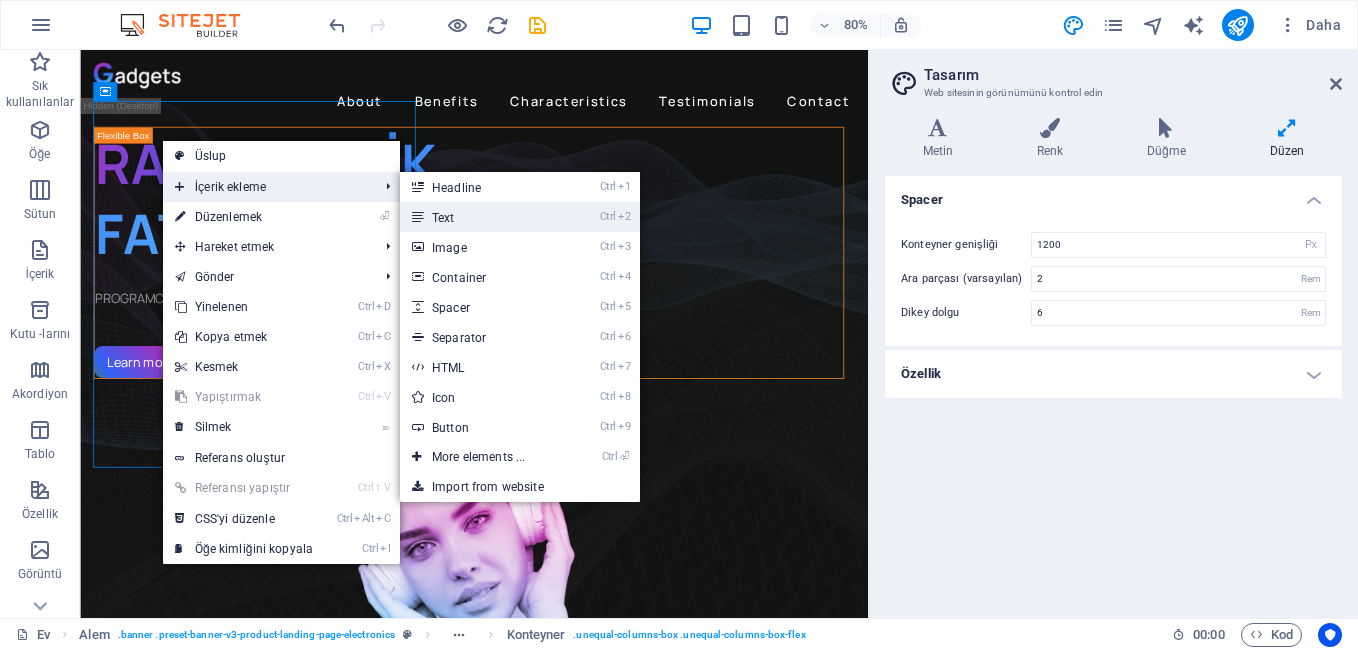 click on "Ctrl 2  Text" at bounding box center (482, 217) 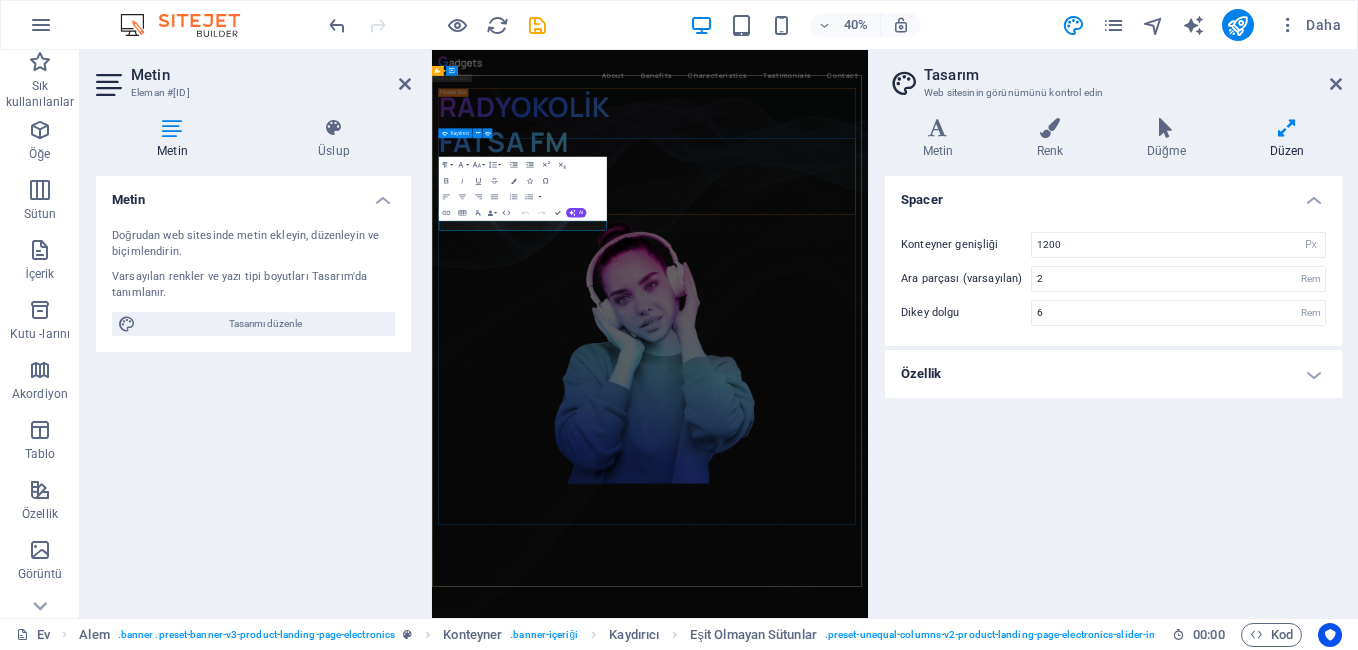 click on "RADYOKOLİK            FATSA FM PROGRAMCI: DJ [FIRST] [LAST] Learn more Music is everything  Now  everywhere Lorem ipsum dolor sit amet, consectetur adipiscing elit. Adipiscing ultricies risus, ornare mus id vulputate. Learn more Drop content here or  Add elements  Paste clipboard New text element" at bounding box center (977, 1815) 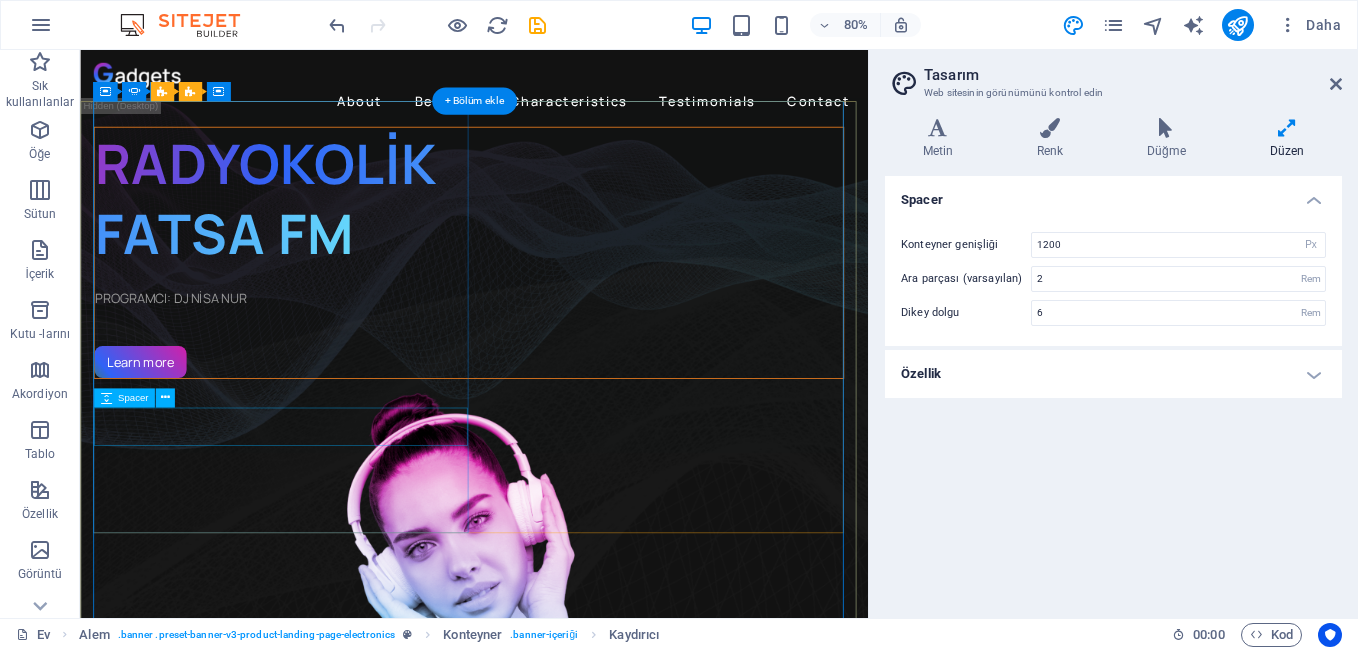 click at bounding box center [565, 396] 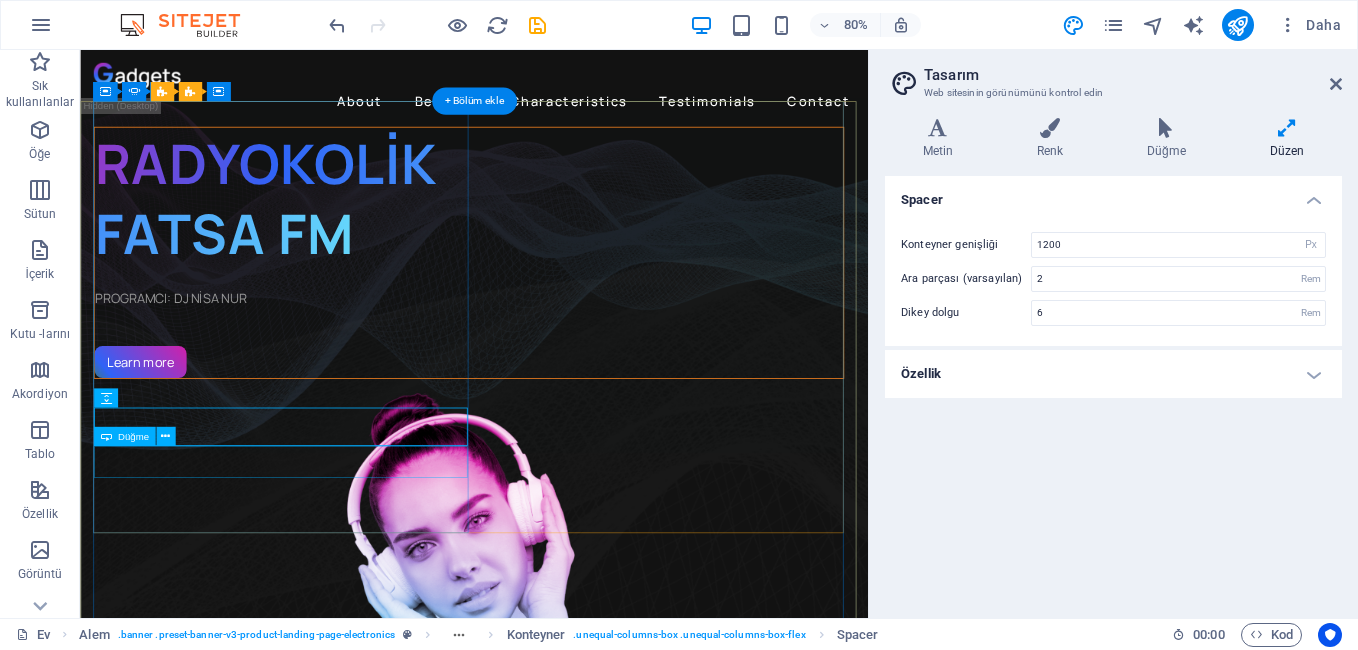 click on "Learn more" at bounding box center (565, 440) 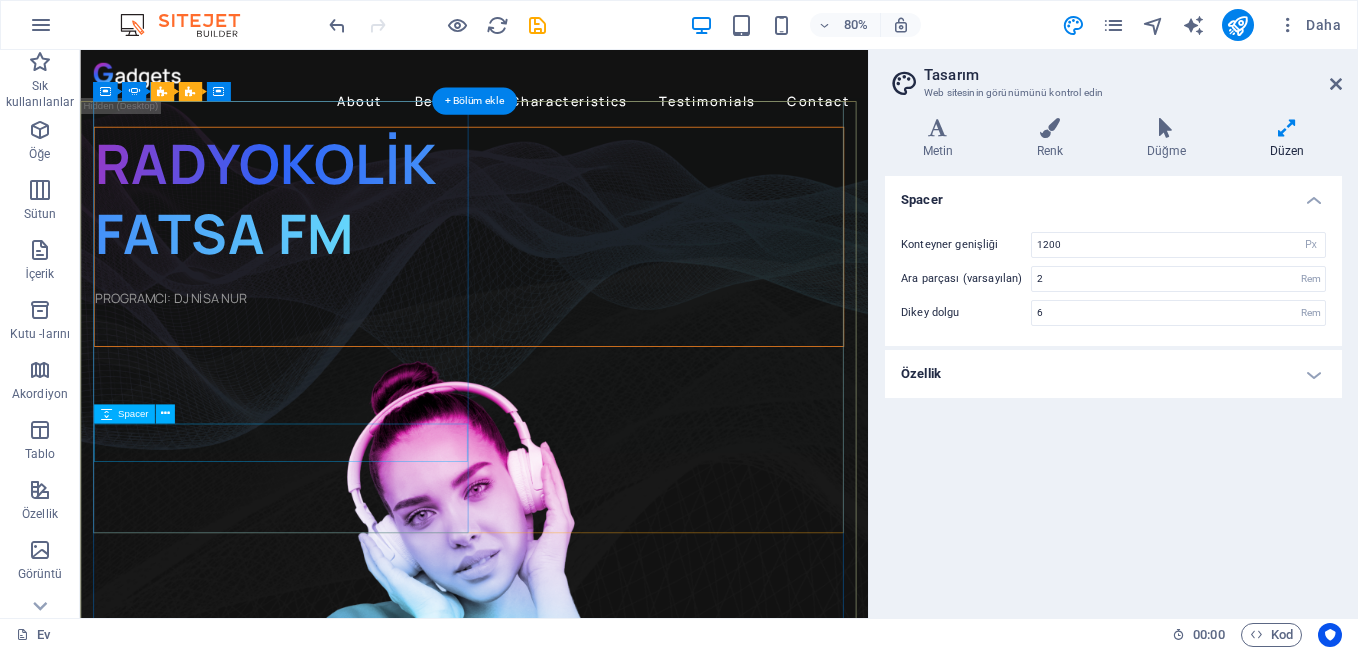 click at bounding box center (565, 396) 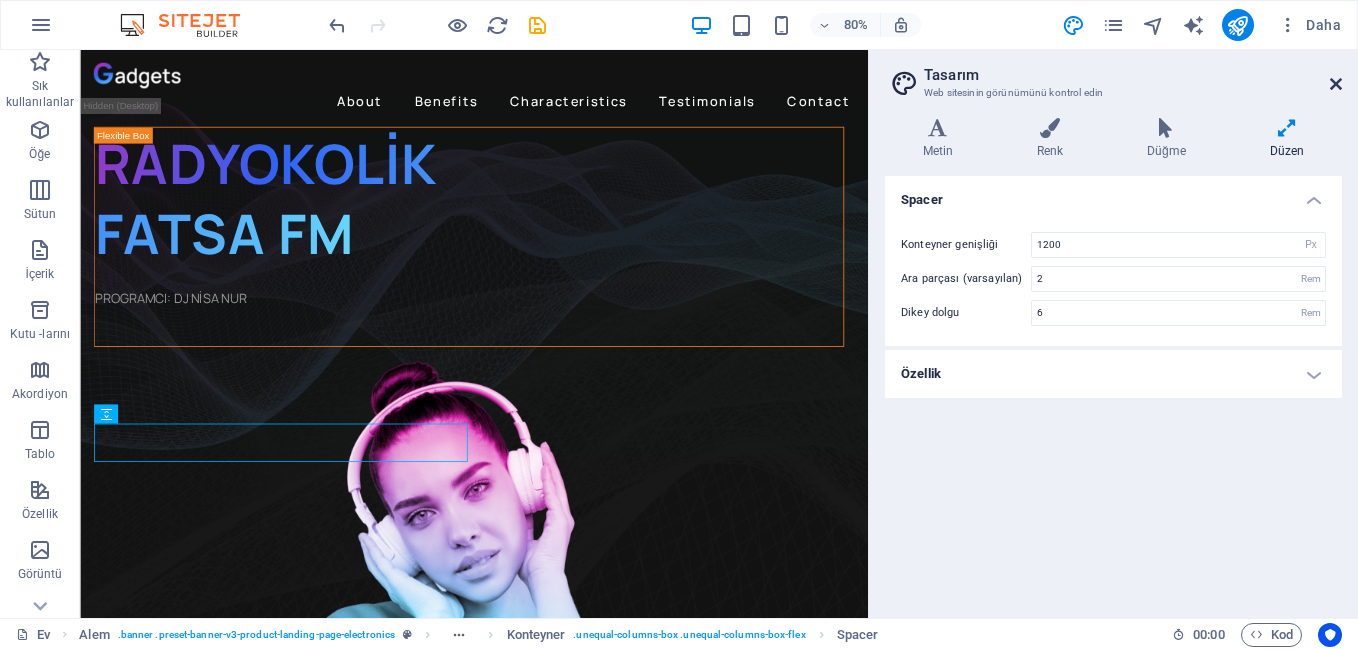 click at bounding box center (1336, 84) 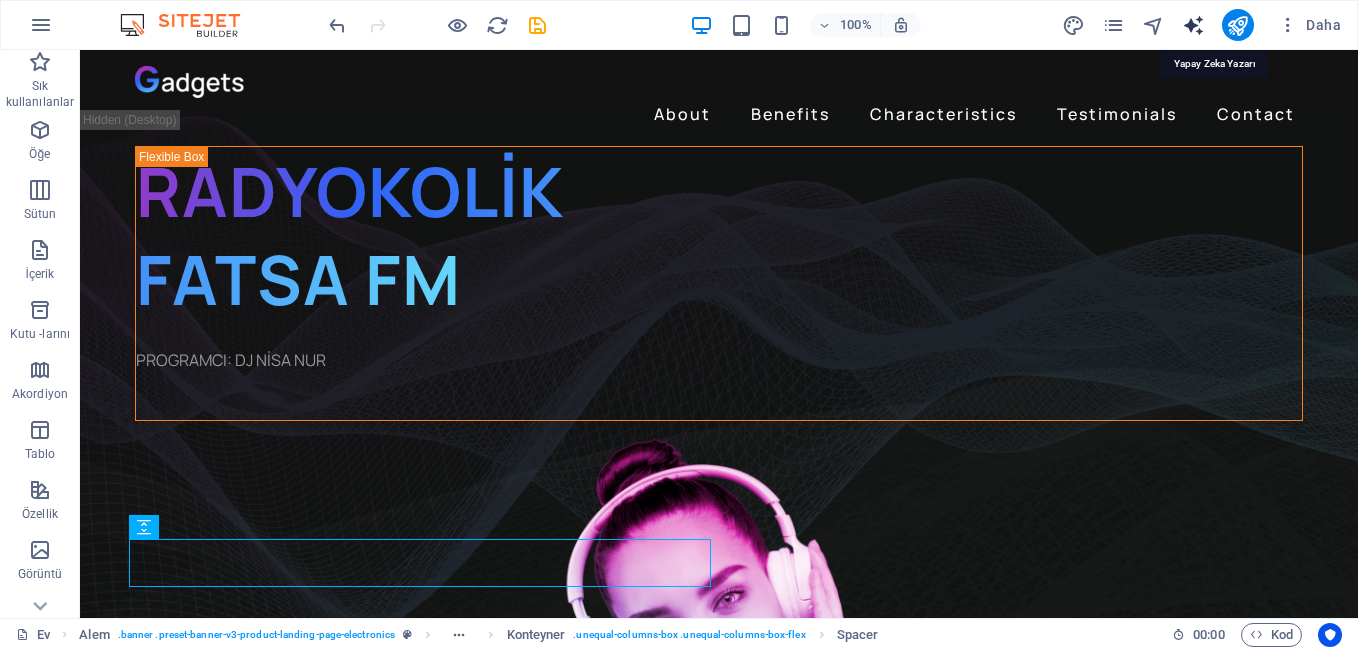click at bounding box center [1193, 25] 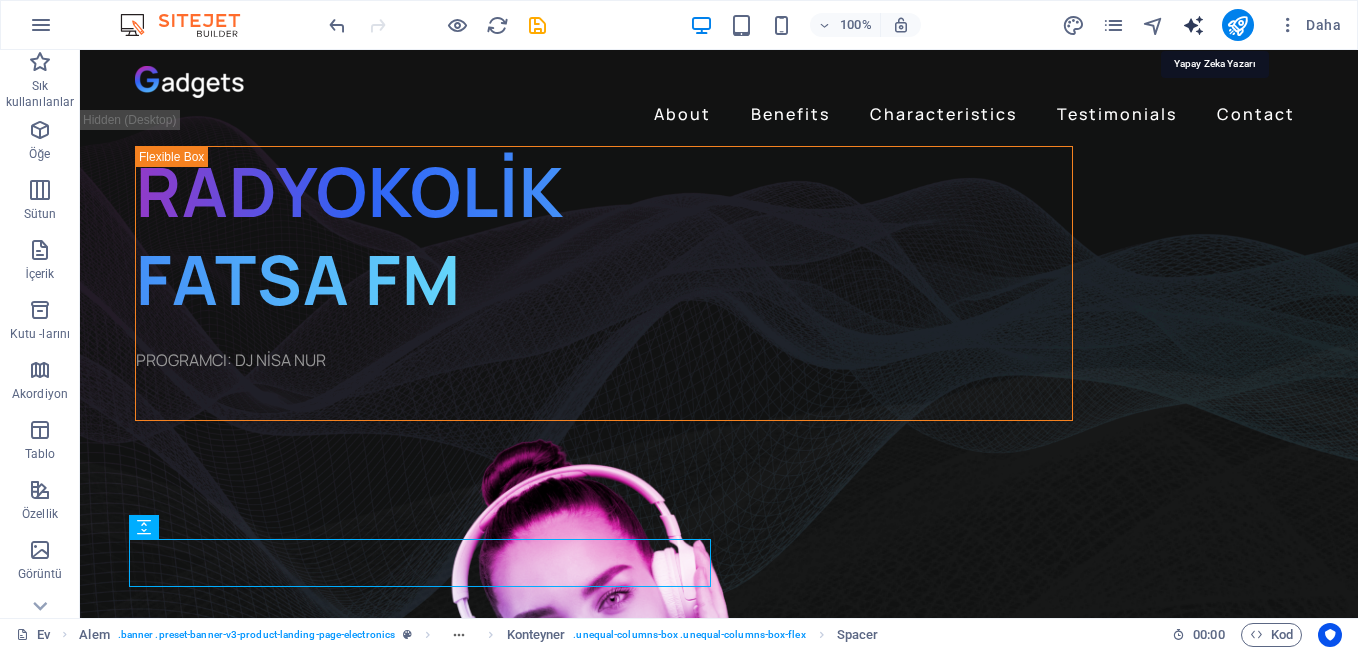 select on "English" 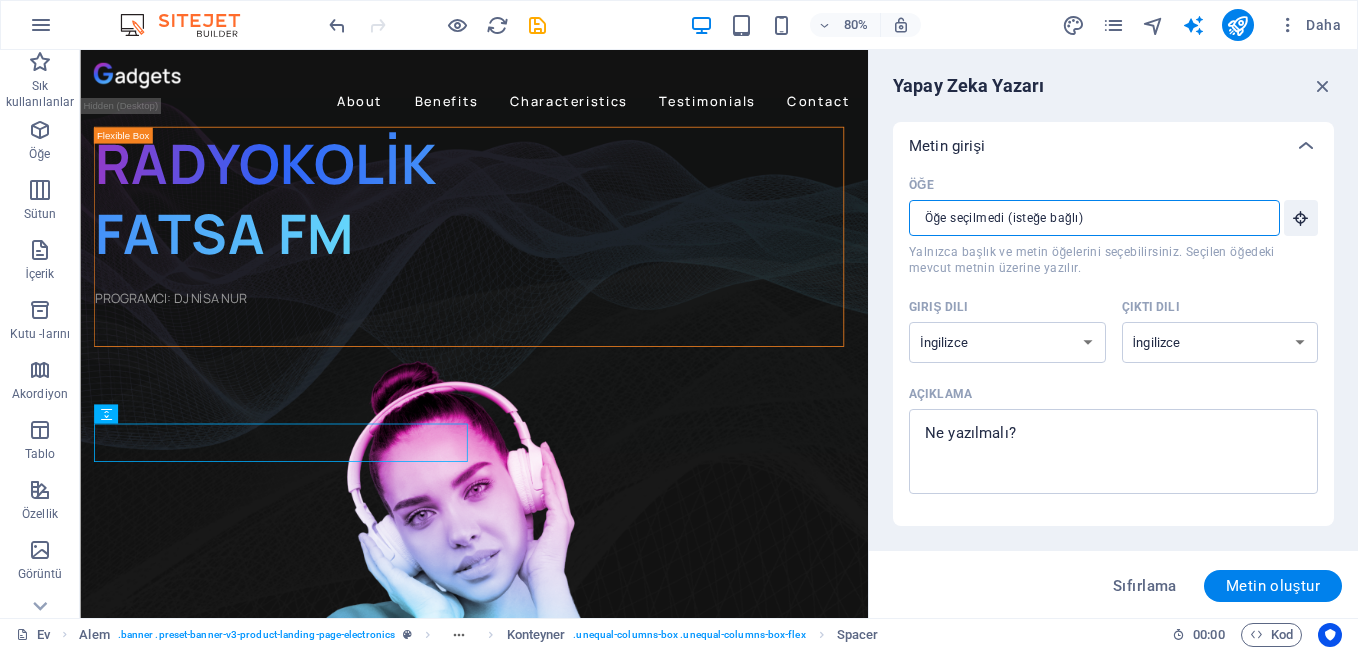 click on "Öğe ​ Yalnızca başlık ve metin öğelerini seçebilirsiniz. Seçilen öğedeki mevcut metnin üzerine yazılır." at bounding box center [1087, 218] 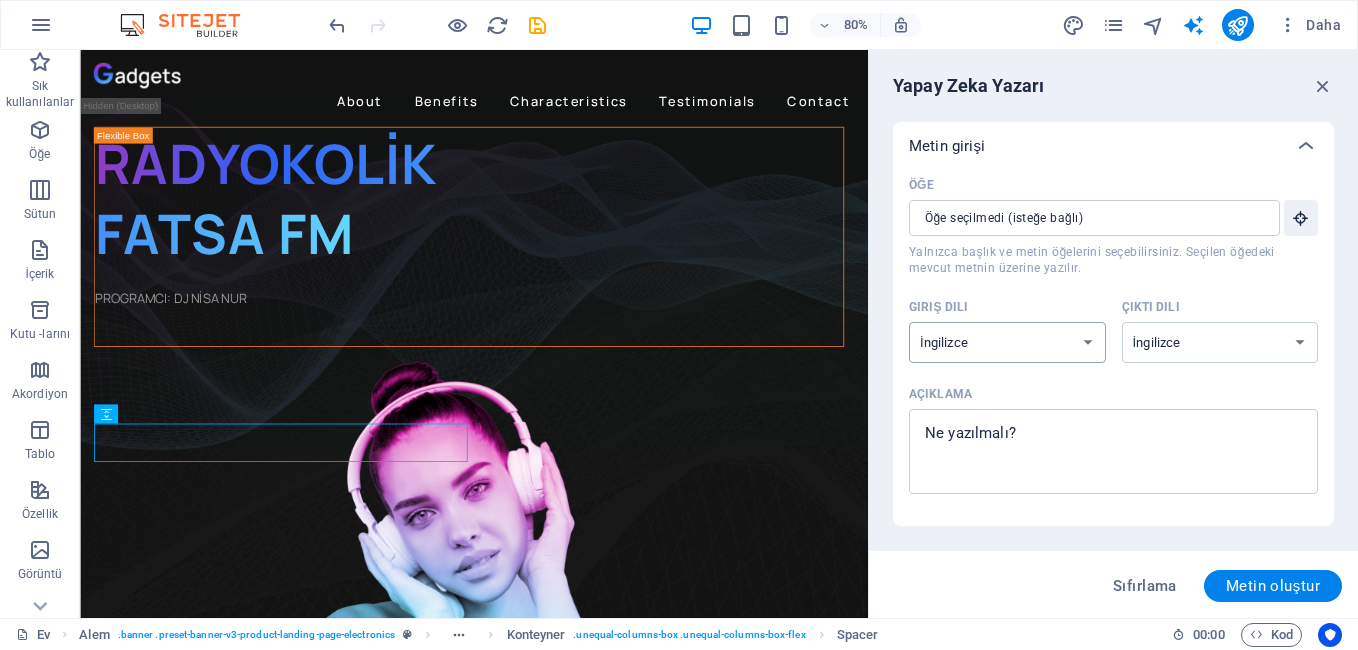 click on "Arnavutça Arapça Ermenice Öztürk Azerice Başkurtça Bask dili Beyaz Rusça Bengali Bhojpuri Dili Boşnakça Brezilya Portekizcesi Bulgarca Kantonca (Yue) Katalanca Chhattisgarhi Belediyesi Çince Hırvatça Çekçe Danca Doğri Hollanda dili İngilizce Estonca Faroe dili Fince Fransızca Galiçya lehçesi Gürcüce Almanca Yunanca Gucerat dili Haryanvi Belediyesi Hintçe Macarca Endonezya dili İrlanda dili İtalyanca Japonca Cava Kannada dili Karakaya Kazakça Konkani Dili Kore dili Kırgızca Letonca Litvanca Makedonca Maithili Belediyesi Malay dili Malta dili Mandalina Mandarin Çincesi Marathi Marwari Dili Min Nan Moldovalı Moğolca Karadağlı Nepalce Norveç dili Oriya Peştuca Farsça (Farsça) Lehçe Portekizce Pencap dili Rajasthani Rumence Rusça Sanskrit Şen Sırpça Sind dili Sinhala Belediyesi Slovakça Slovence Slovence İspanyolca Ukrayna dili Urduca Özbekçe Vietnam dili Galce Wu" at bounding box center [1007, 342] 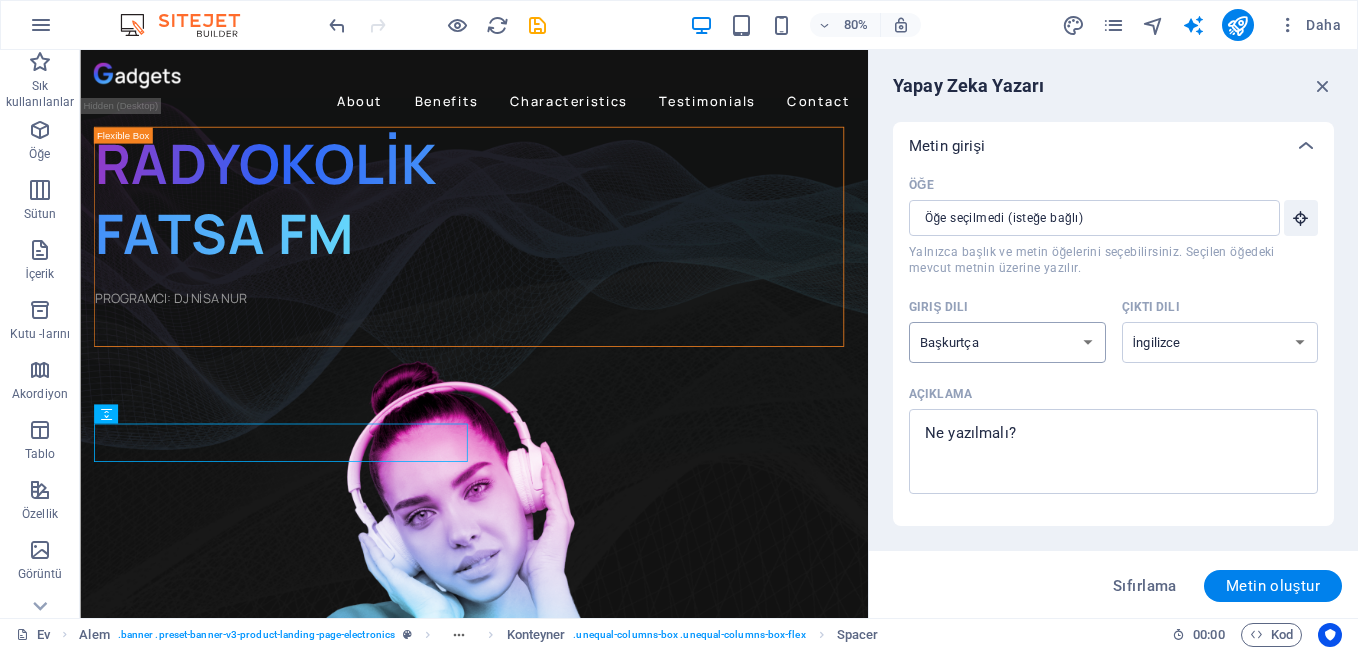 click on "Arnavutça Arapça Ermenice Öztürk Azerice Başkurtça Bask dili Beyaz Rusça Bengali Bhojpuri Dili Boşnakça Brezilya Portekizcesi Bulgarca Kantonca (Yue) Katalanca Chhattisgarhi Belediyesi Çince Hırvatça Çekçe Danca Doğri Hollanda dili İngilizce Estonca Faroe dili Fince Fransızca Galiçya lehçesi Gürcüce Almanca Yunanca Gucerat dili Haryanvi Belediyesi Hintçe Macarca Endonezya dili İrlanda dili İtalyanca Japonca Cava Kannada dili Karakaya Kazakça Konkani Dili Kore dili Kırgızca Letonca Litvanca Makedonca Maithili Belediyesi Malay dili Malta dili Mandalina Mandarin Çincesi Marathi Marwari Dili Min Nan Moldovalı Moğolca Karadağlı Nepalce Norveç dili Oriya Peştuca Farsça (Farsça) Lehçe Portekizce Pencap dili Rajasthani Rumence Rusça Sanskrit Şen Sırpça Sind dili Sinhala Belediyesi Slovakça Slovence Slovence İspanyolca Ukrayna dili Urduca Özbekçe Vietnam dili Galce Wu" at bounding box center (1007, 342) 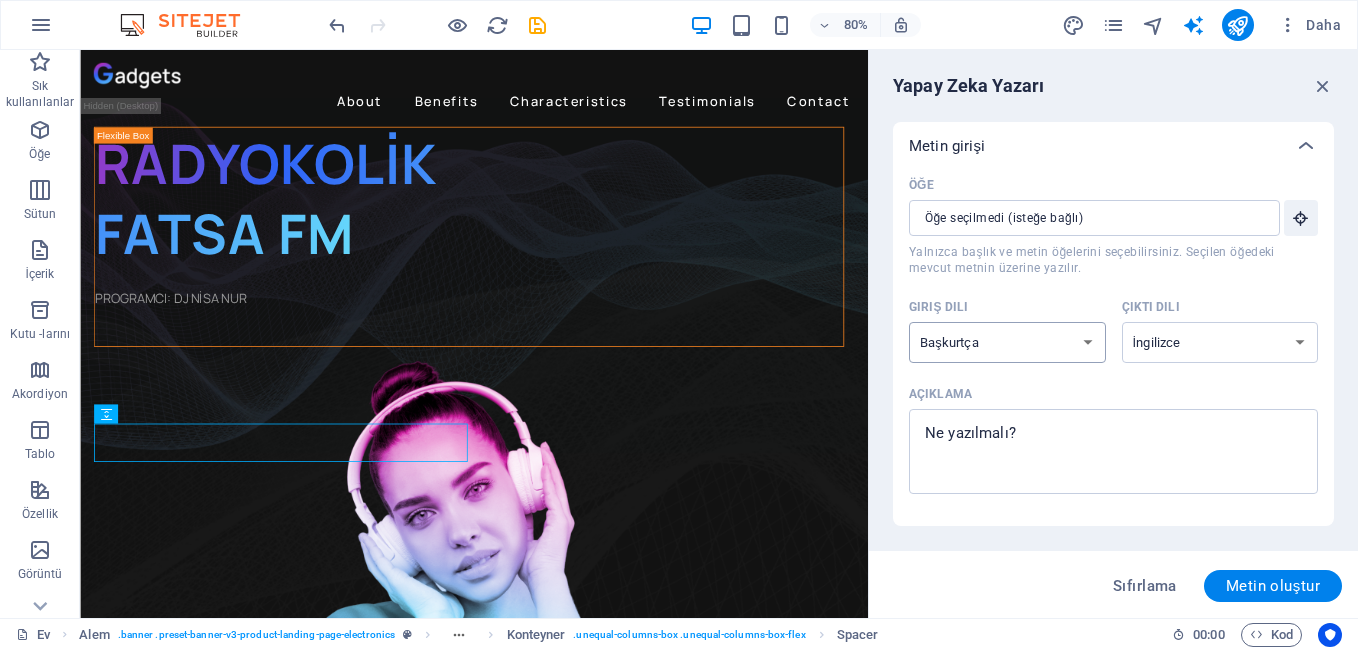 click on "Arnavutça Arapça Ermenice Öztürk Azerice Başkurtça Bask dili Beyaz Rusça Bengali Bhojpuri Dili Boşnakça Brezilya Portekizcesi Bulgarca Kantonca (Yue) Katalanca Chhattisgarhi Belediyesi Çince Hırvatça Çekçe Danca Doğri Hollanda dili İngilizce Estonca Faroe dili Fince Fransızca Galiçya lehçesi Gürcüce Almanca Yunanca Gucerat dili Haryanvi Belediyesi Hintçe Macarca Endonezya dili İrlanda dili İtalyanca Japonca Cava Kannada dili Karakaya Kazakça Konkani Dili Kore dili Kırgızca Letonca Litvanca Makedonca Maithili Belediyesi Malay dili Malta dili Mandalina Mandarin Çincesi Marathi Marwari Dili Min Nan Moldovalı Moğolca Karadağlı Nepalce Norveç dili Oriya Peştuca Farsça (Farsça) Lehçe Portekizce Pencap dili Rajasthani Rumence Rusça Sanskrit Şen Sırpça Sind dili Sinhala Belediyesi Slovakça Slovence Slovence İspanyolca Ukrayna dili Urduca Özbekçe Vietnam dili Galce Wu" at bounding box center [1007, 342] 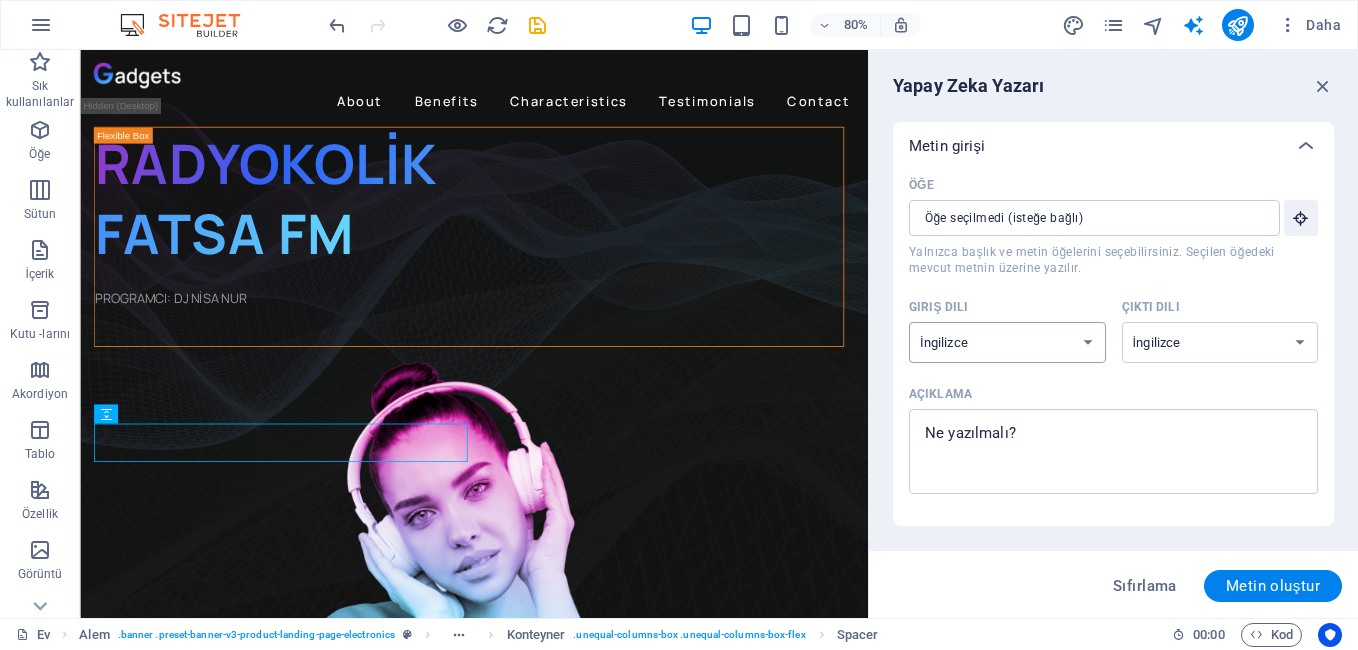 click on "Arnavutça Arapça Ermenice Öztürk Azerice Başkurtça Bask dili Beyaz Rusça Bengali Bhojpuri Dili Boşnakça Brezilya Portekizcesi Bulgarca Kantonca (Yue) Katalanca Chhattisgarhi Belediyesi Çince Hırvatça Çekçe Danca Doğri Hollanda dili İngilizce Estonca Faroe dili Fince Fransızca Galiçya lehçesi Gürcüce Almanca Yunanca Gucerat dili Haryanvi Belediyesi Hintçe Macarca Endonezya dili İrlanda dili İtalyanca Japonca Cava Kannada dili Karakaya Kazakça Konkani Dili Kore dili Kırgızca Letonca Litvanca Makedonca Maithili Belediyesi Malay dili Malta dili Mandalina Mandarin Çincesi Marathi Marwari Dili Min Nan Moldovalı Moğolca Karadağlı Nepalce Norveç dili Oriya Peştuca Farsça (Farsça) Lehçe Portekizce Pencap dili Rajasthani Rumence Rusça Sanskrit Şen Sırpça Sind dili Sinhala Belediyesi Slovakça Slovence Slovence İspanyolca Ukrayna dili Urduca Özbekçe Vietnam dili Galce Wu" at bounding box center [1007, 342] 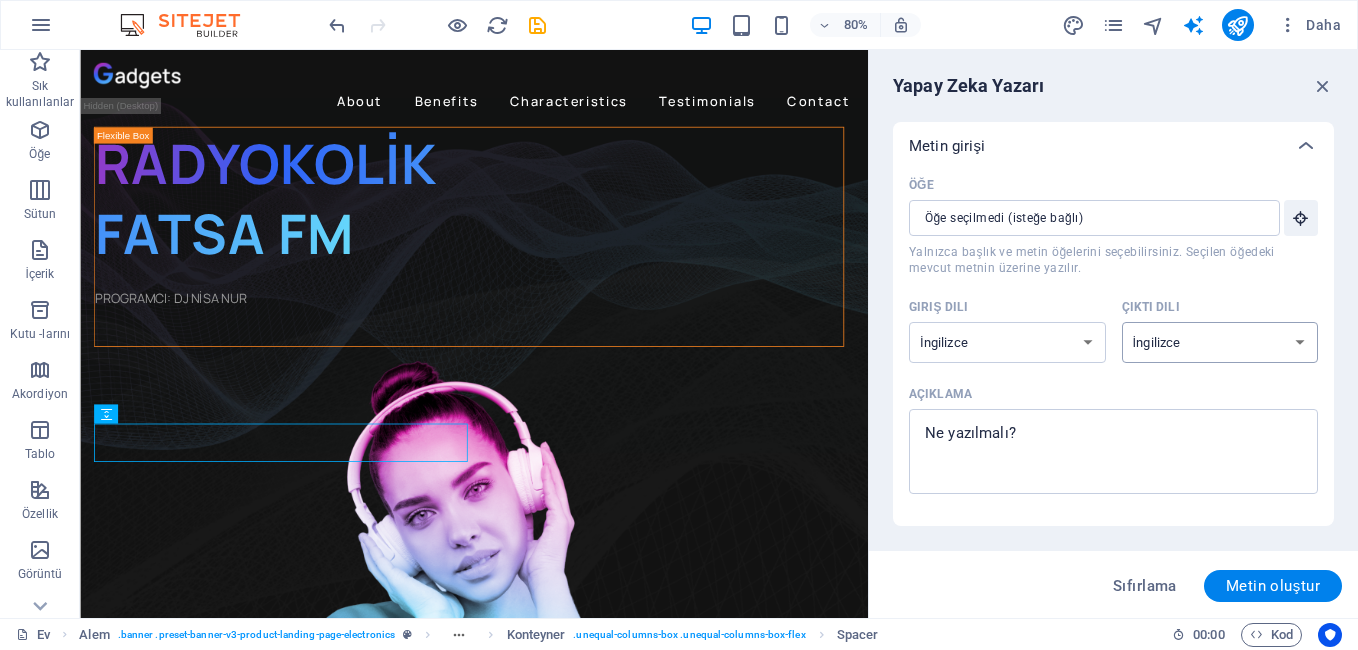 click on "Arnavutça Arapça Ermenice Öztürk Azerice Başkurtça Bask dili Beyaz Rusça Bengali Bhojpuri Dili Boşnakça Brezilya Portekizcesi Bulgarca Kantonca (Yue) Katalanca Chhattisgarhi Belediyesi Çince Hırvatça Çekçe Danca Doğri Hollanda dili İngilizce Estonca Faroe dili Fince Fransızca Galiçya lehçesi Gürcüce Almanca Yunanca Gucerat dili Haryanvi Belediyesi Hintçe Macarca Endonezya dili İrlanda dili İtalyanca Japonca Cava Kannada dili Karakaya Kazakça Konkani Dili Kore dili Kırgızca Letonca Litvanca Makedonca Maithili Belediyesi Malay dili Malta dili Mandalina Mandarin Çincesi Marathi Marwari Dili Min Nan Moldovalı Moğolca Karadağlı Nepalce Norveç dili Oriya Peştuca Farsça (Farsça) Lehçe Portekizce Pencap dili Rajasthani Rumence Rusça Sanskrit Şen Sırpça Sind dili Sinhala Belediyesi Slovakça Slovence Slovence İspanyolca Ukrayna dili Urduca Özbekçe Vietnam dili Galce Wu" at bounding box center (1220, 342) 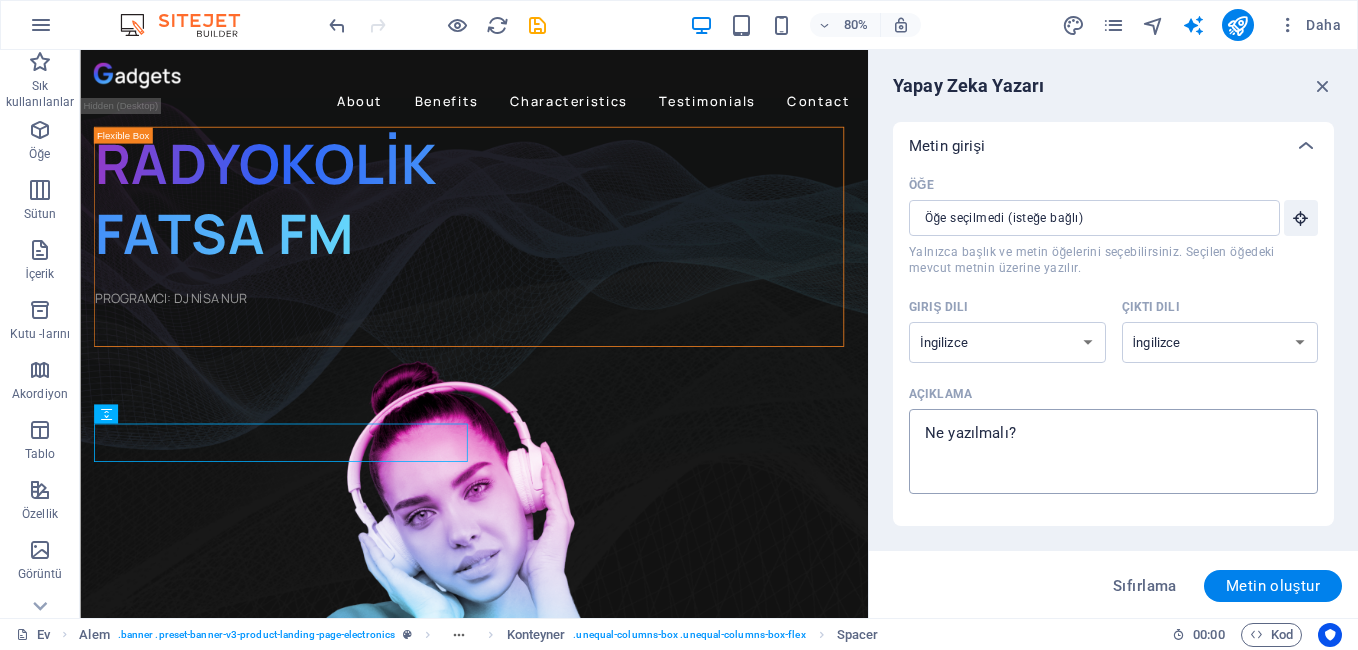 type on "x" 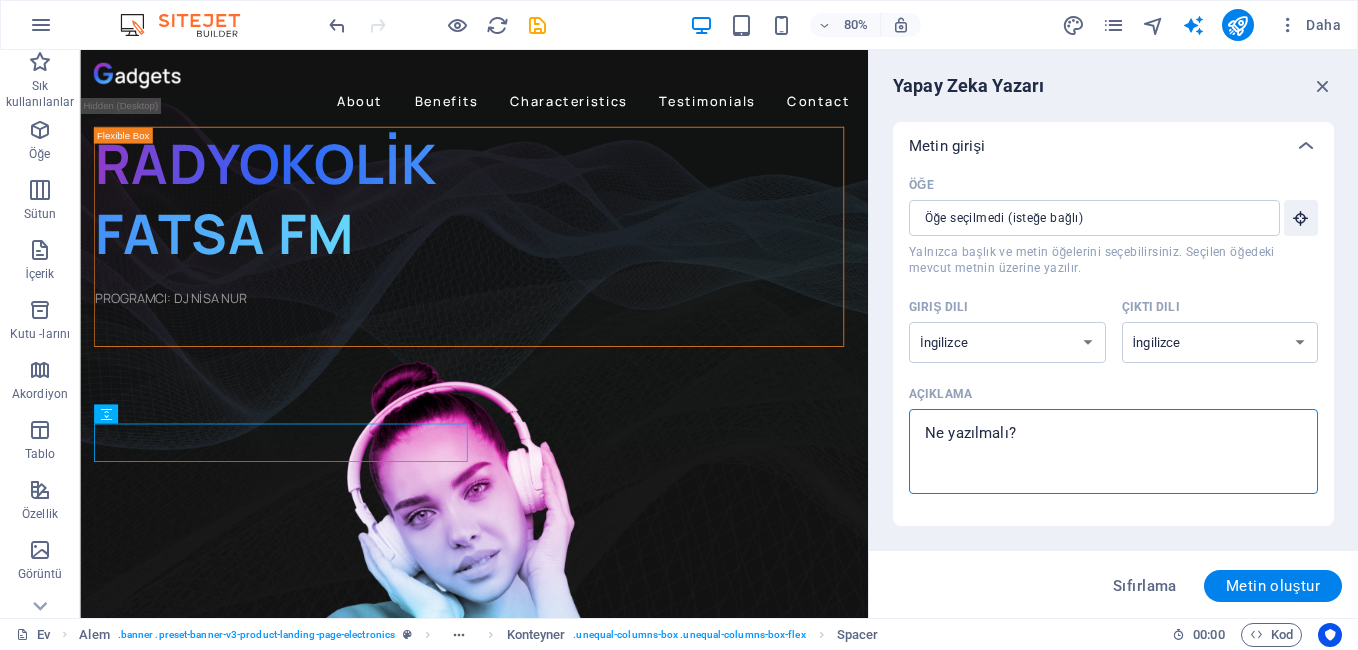 click on "Açıklama x ​" at bounding box center [1113, 451] 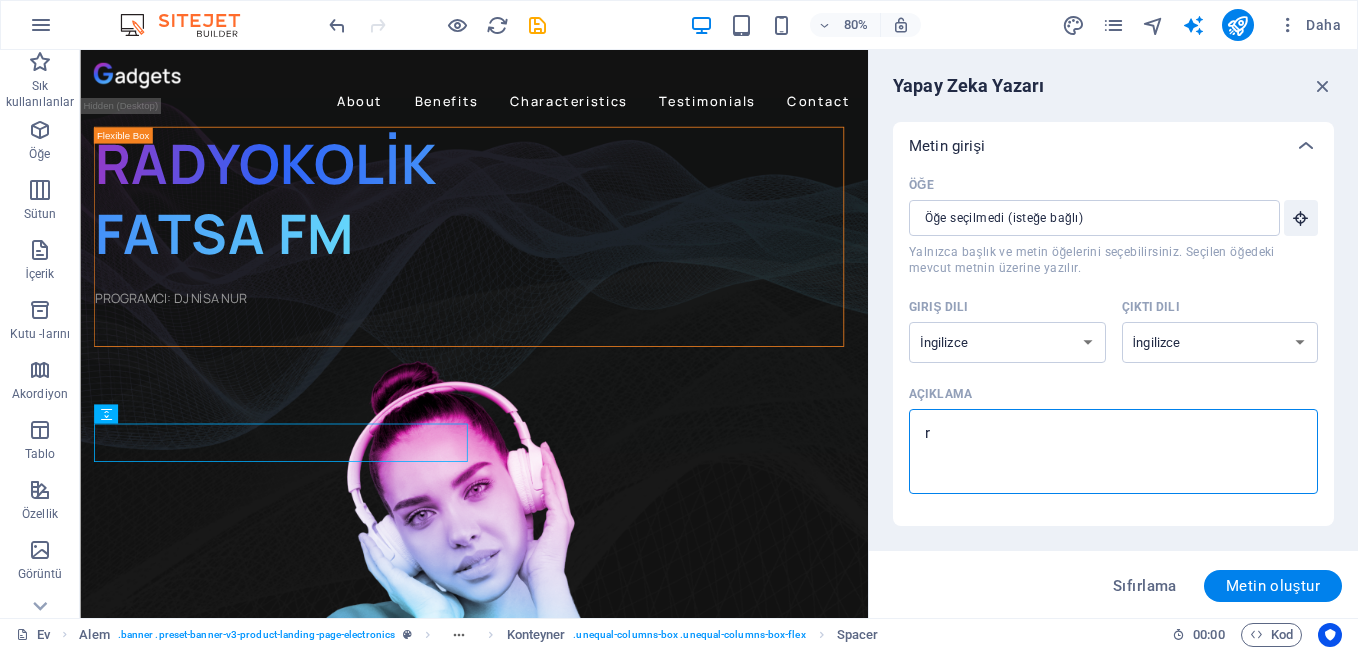 type on "rA" 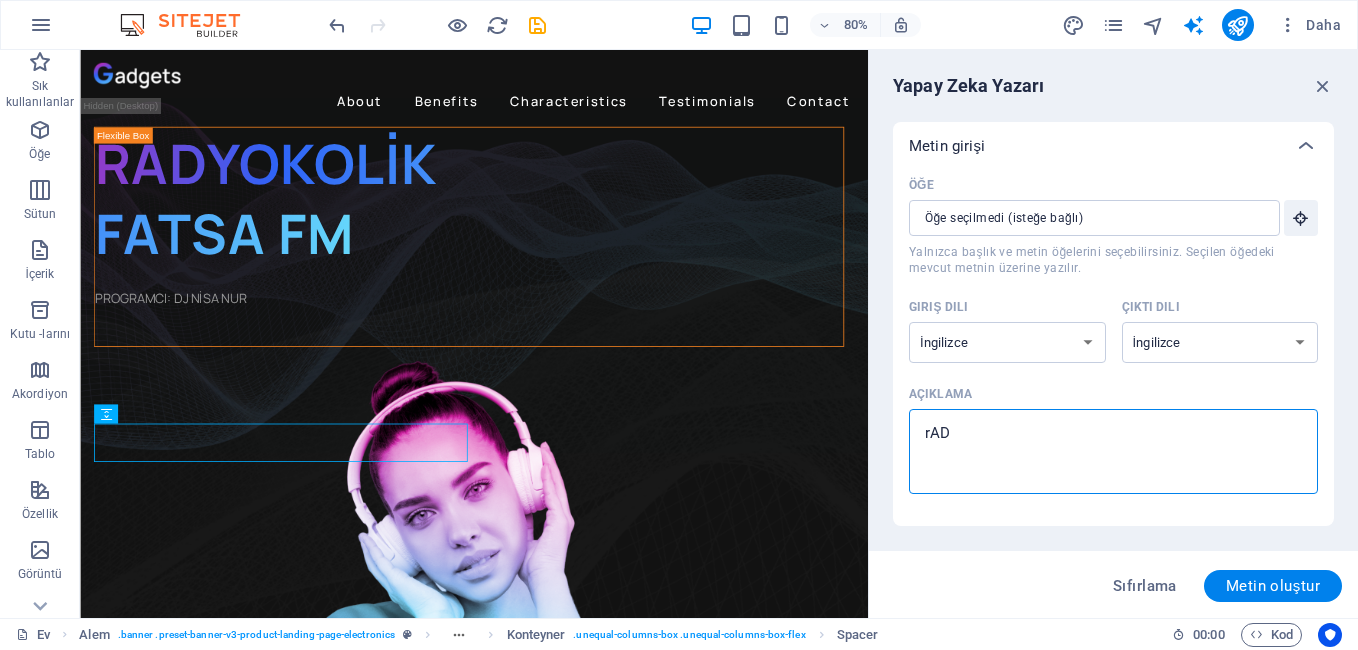 type on "rADF" 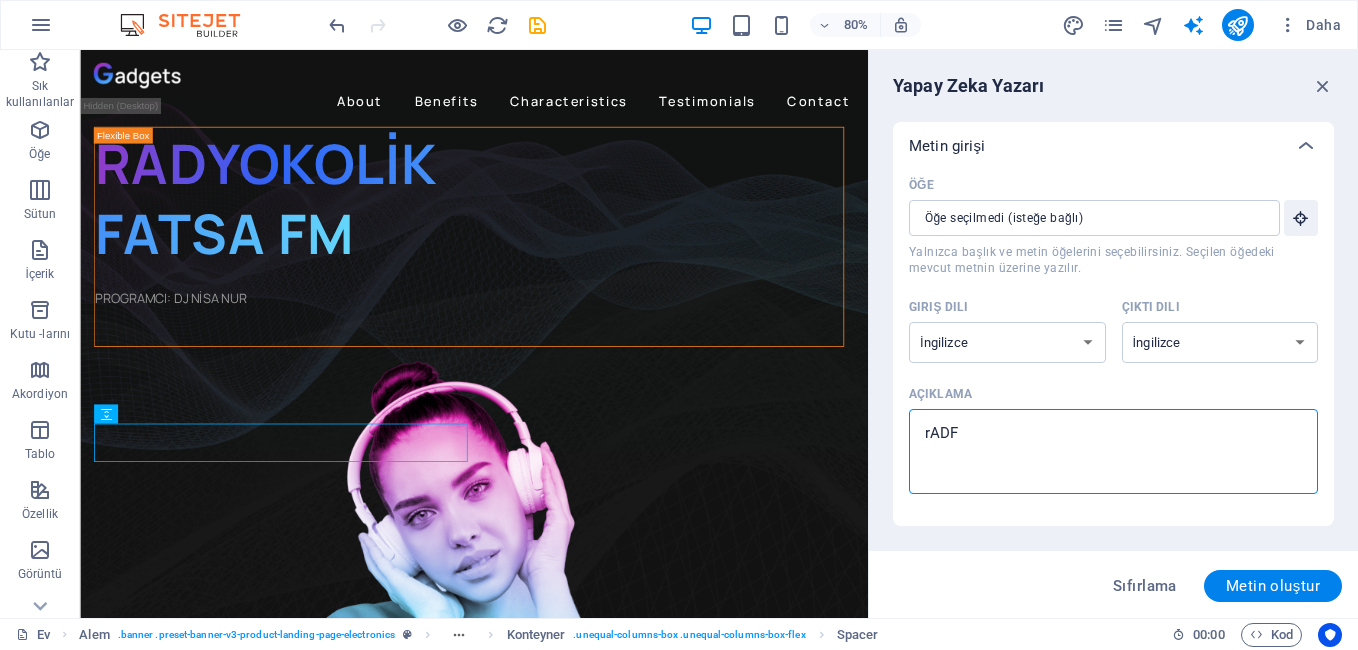 type on "rADFY" 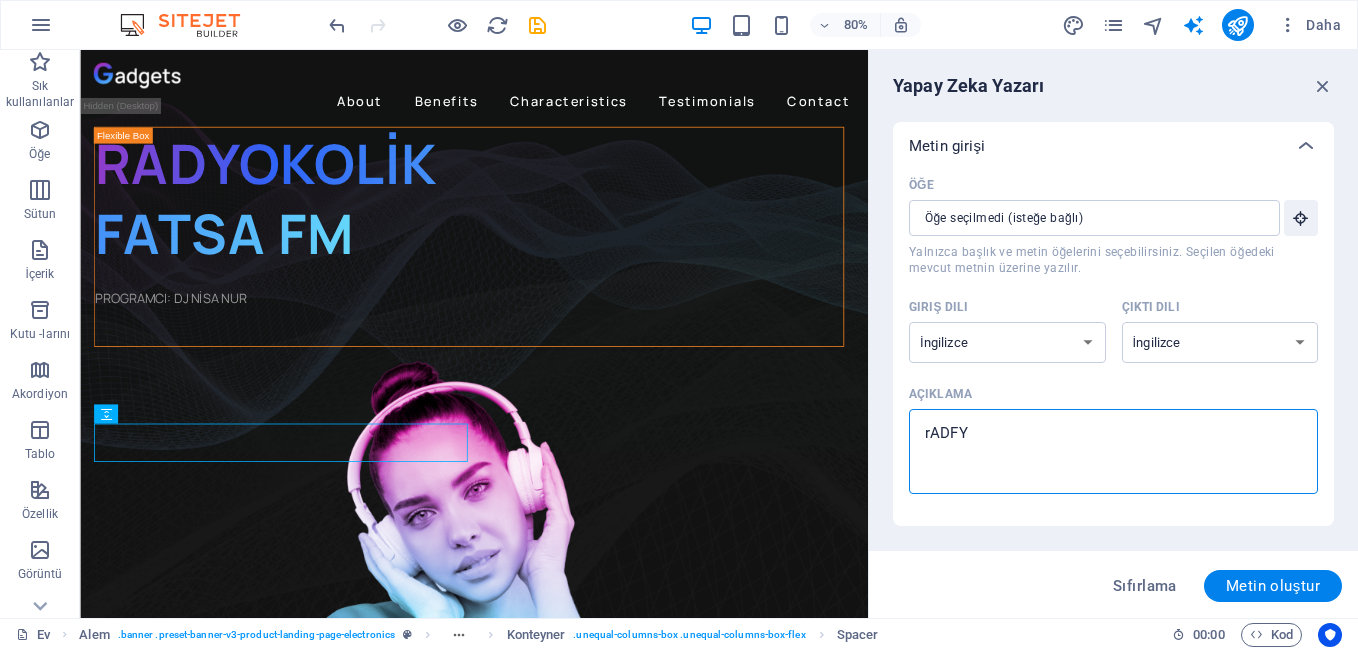 type on "rADFYO" 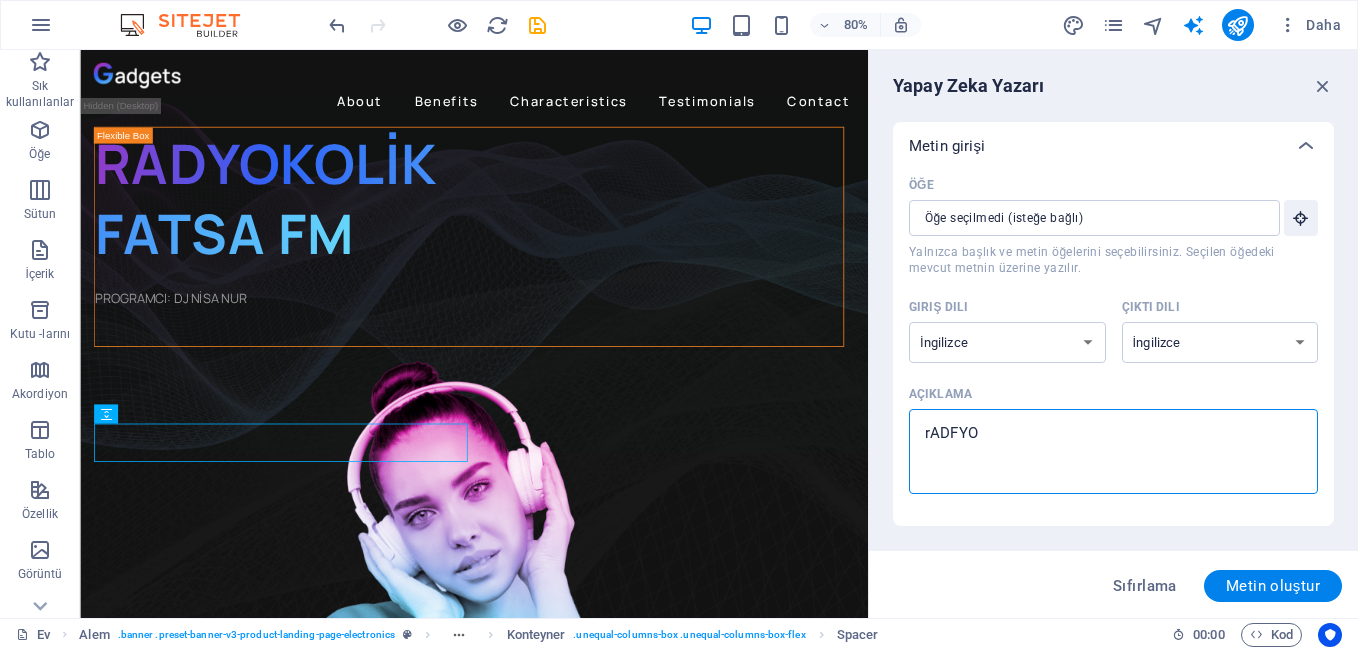 type on "rADFY" 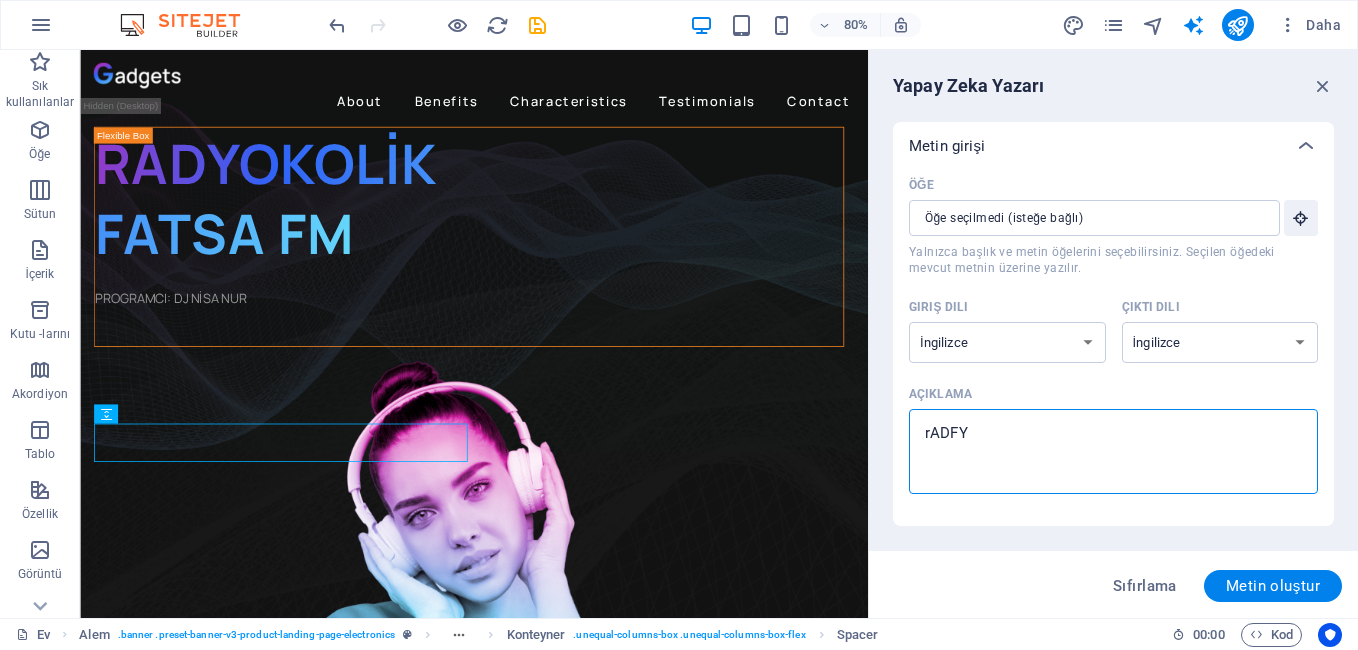 type on "rADF" 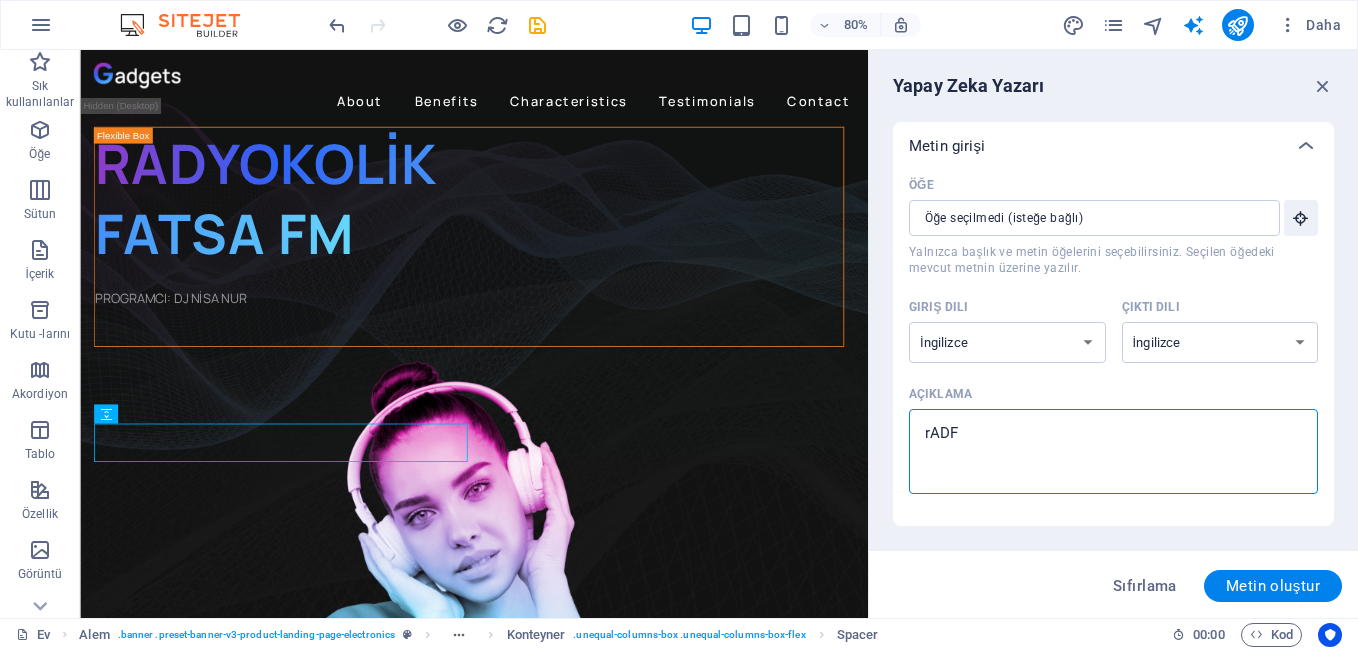 type on "rAD" 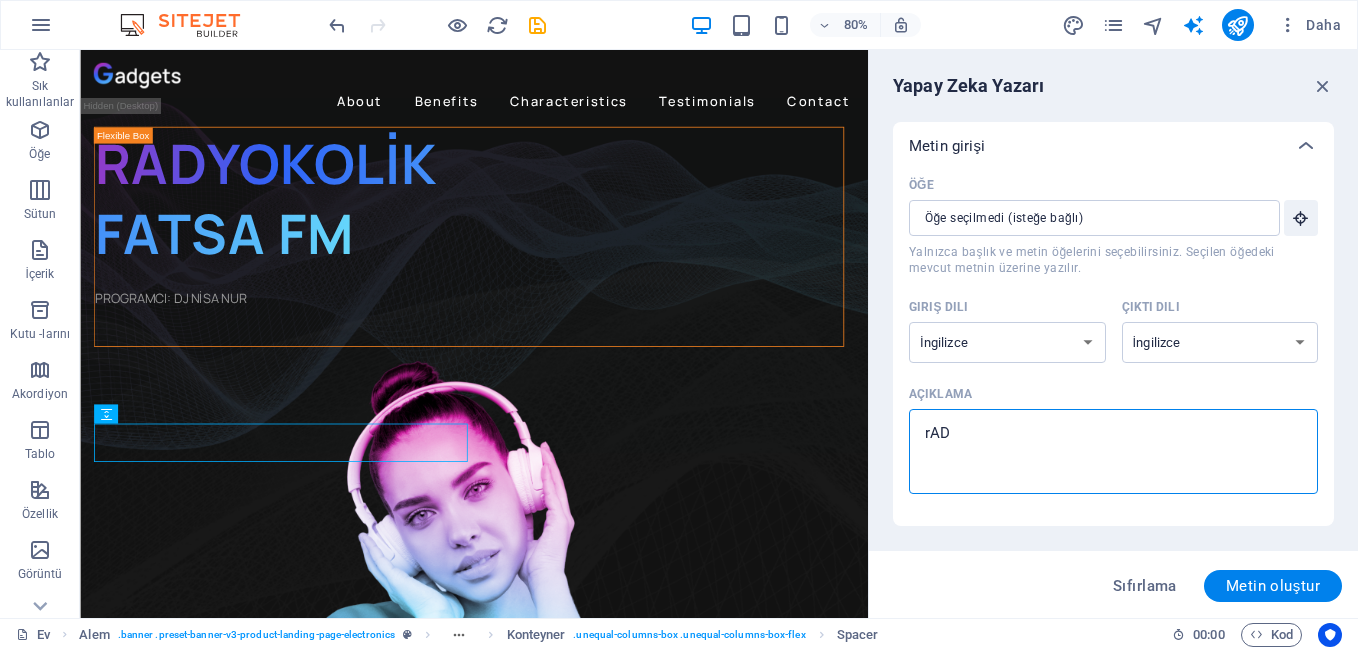 type on "rA" 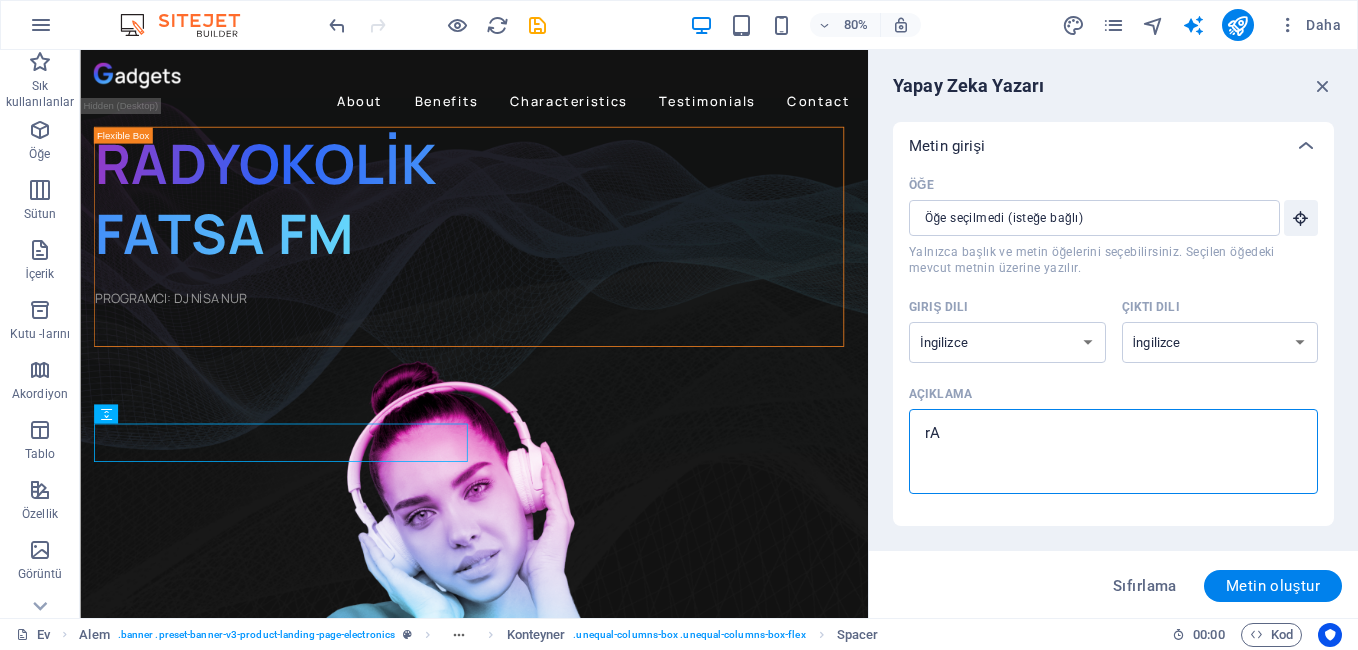 type on "r" 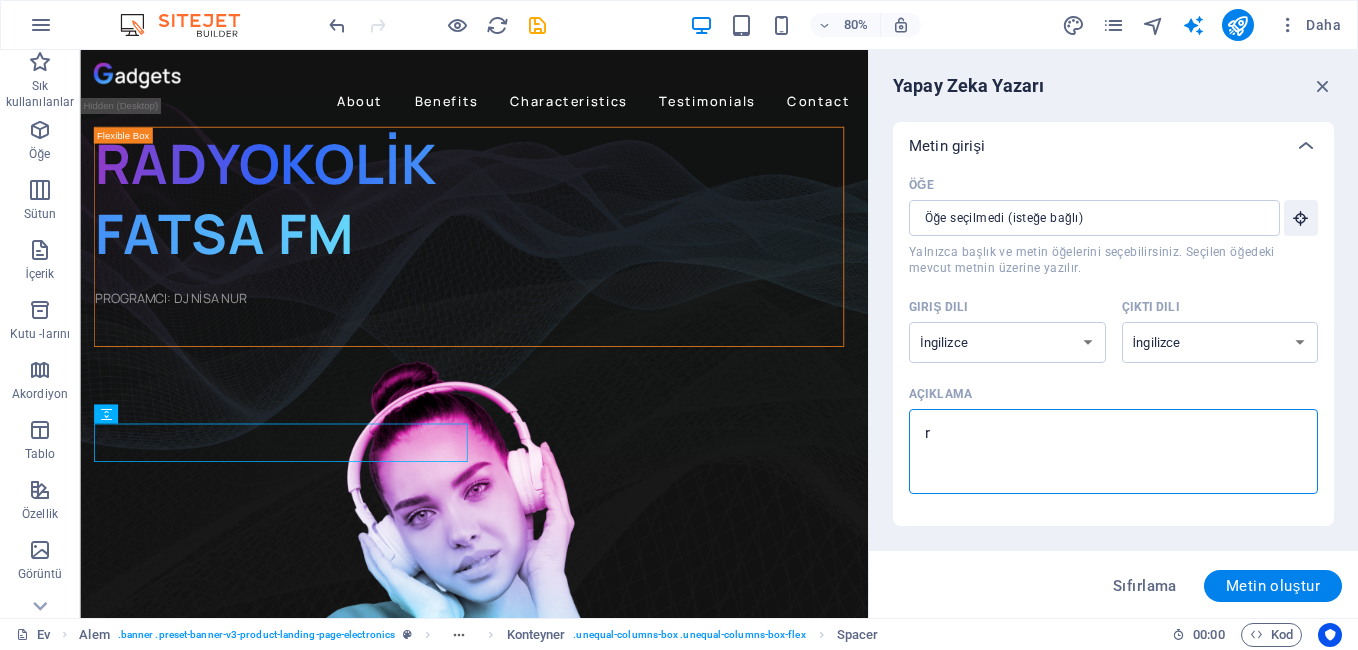 type 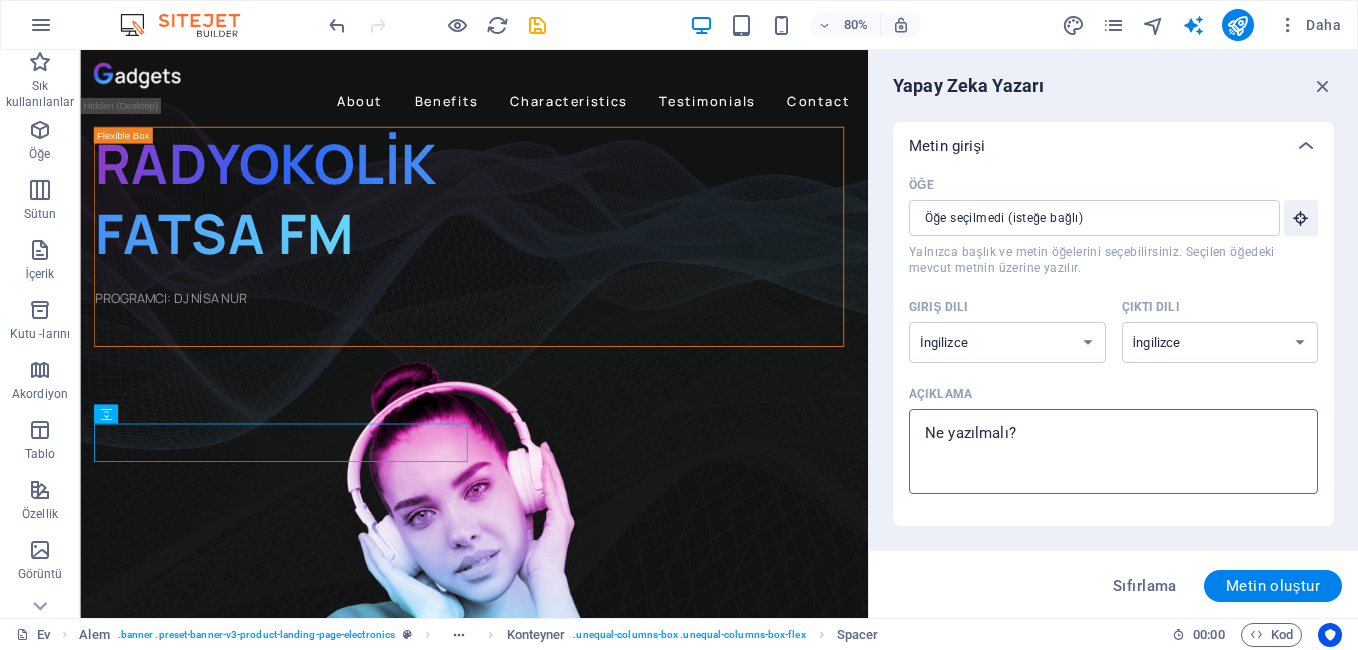 type on "x" 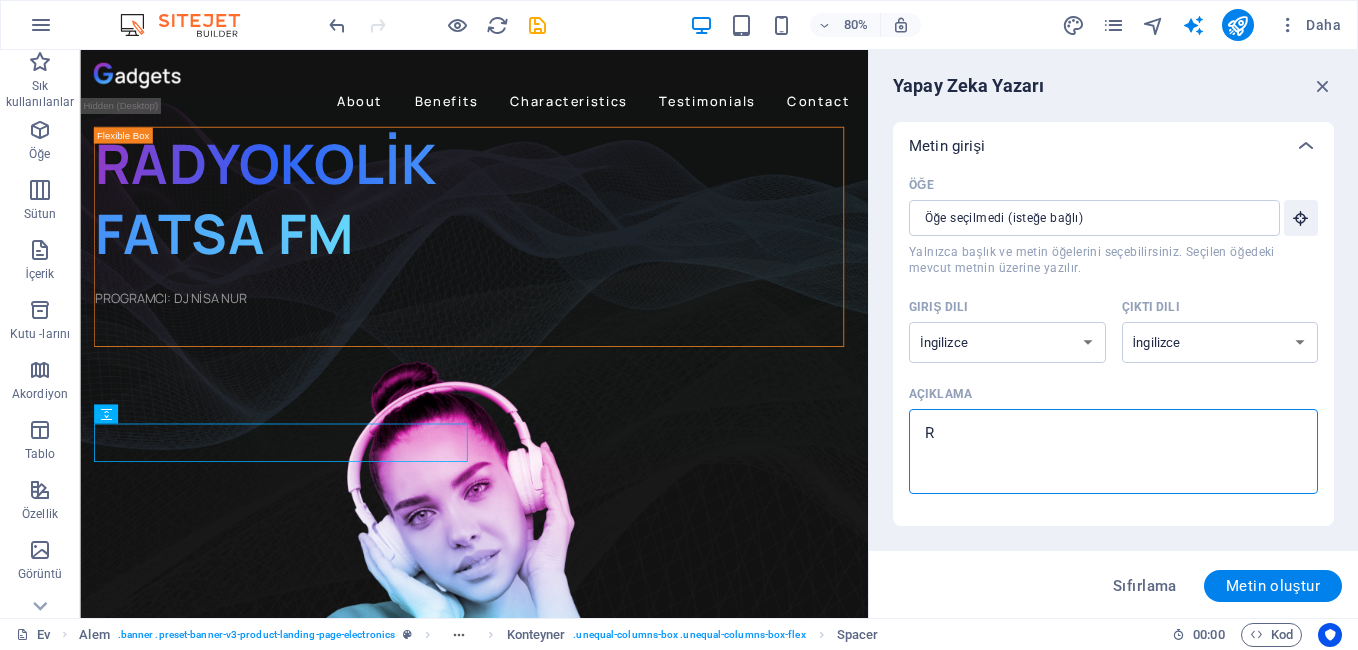 type on "RA" 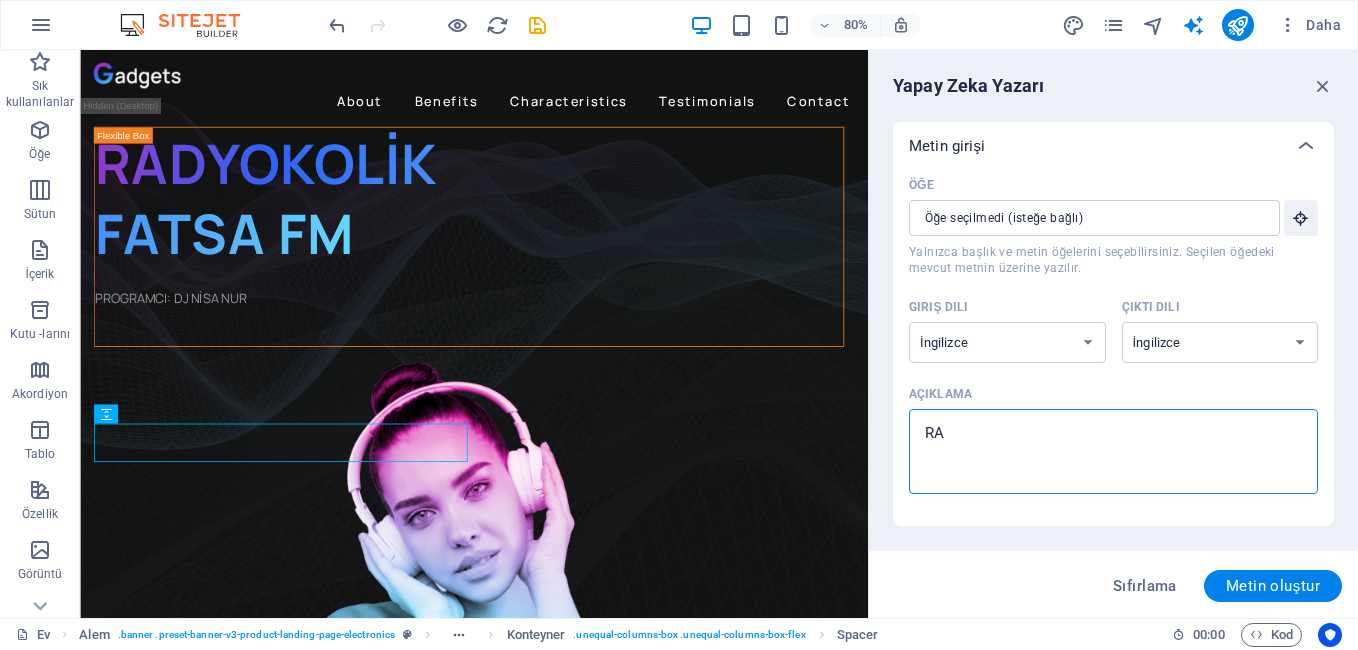 type on "x" 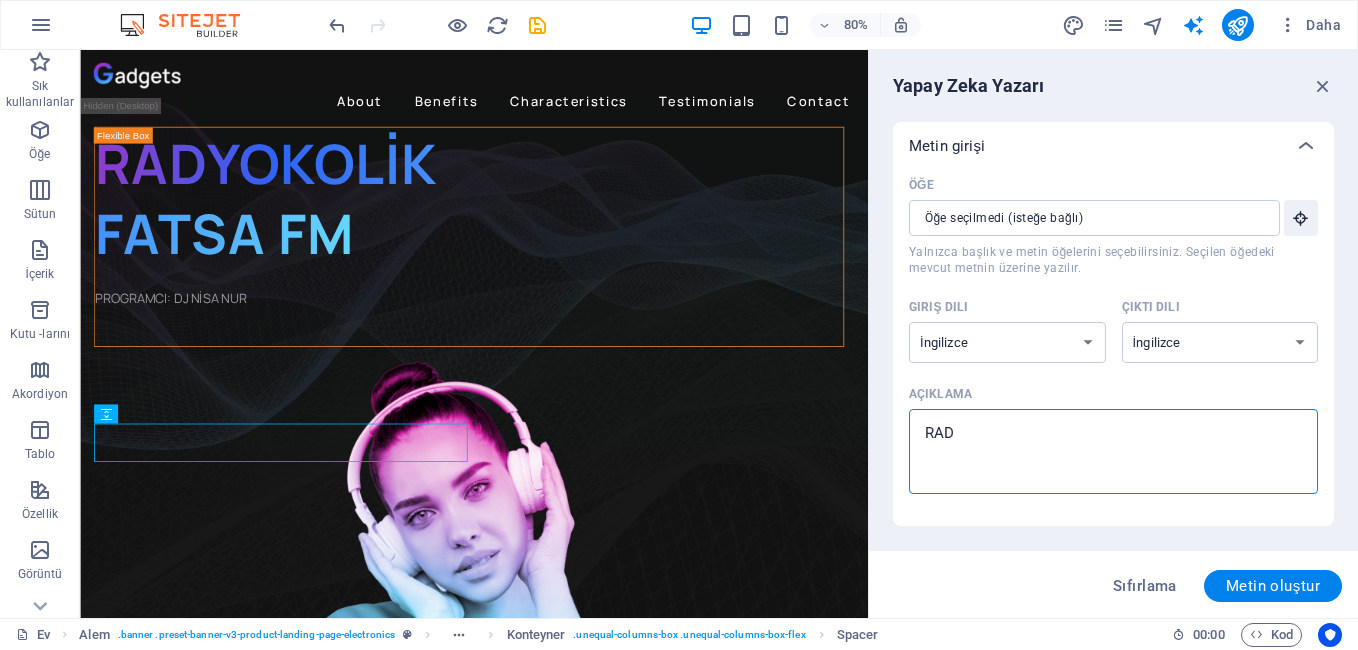 type on "RADY" 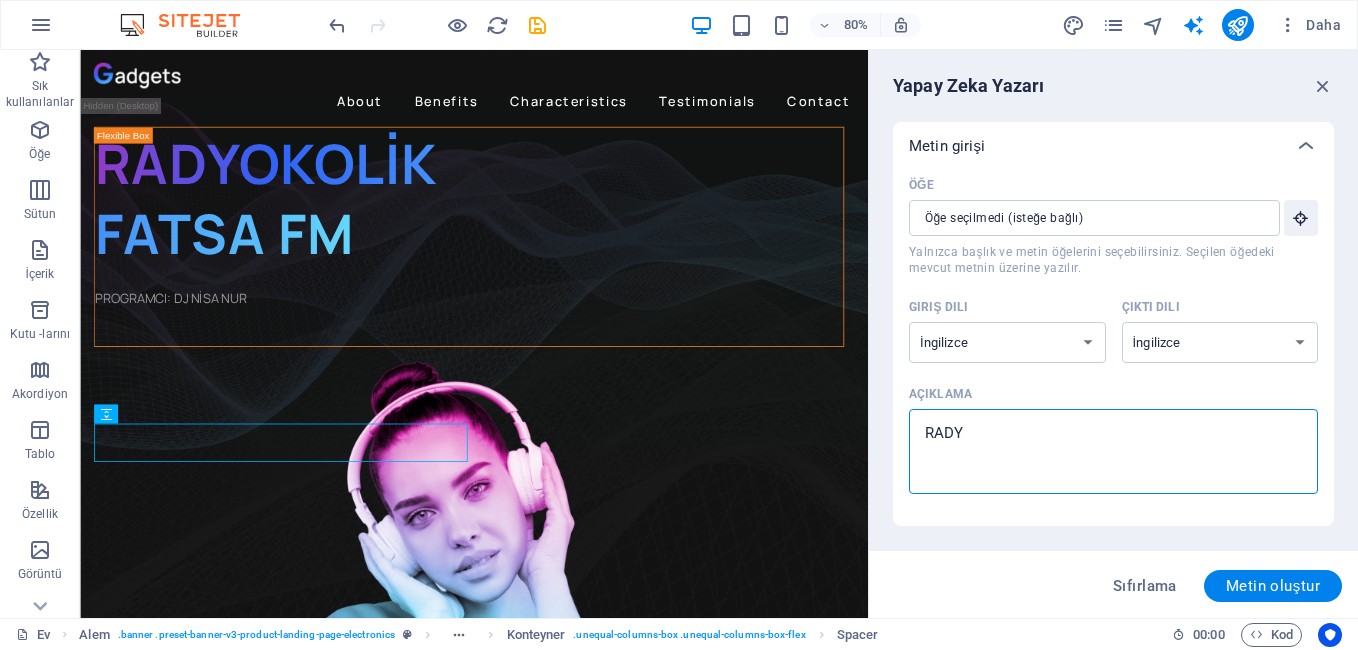 type on "RADYO" 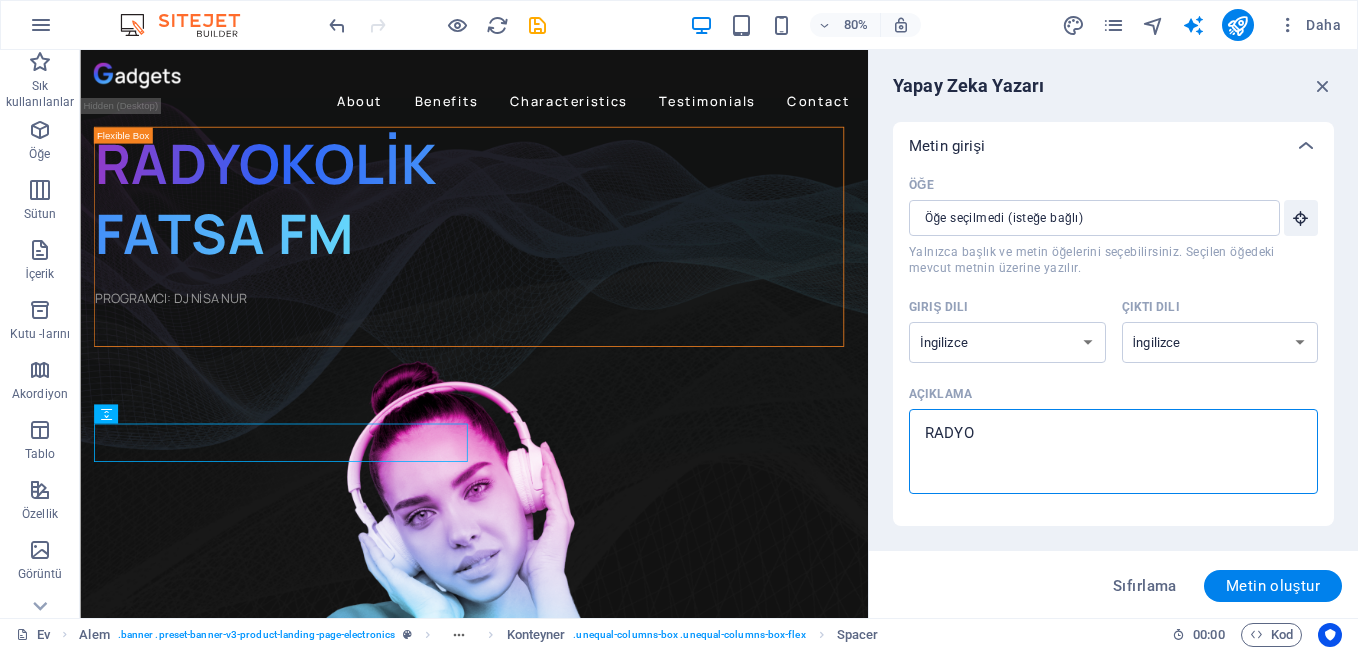 type on "RADYOK" 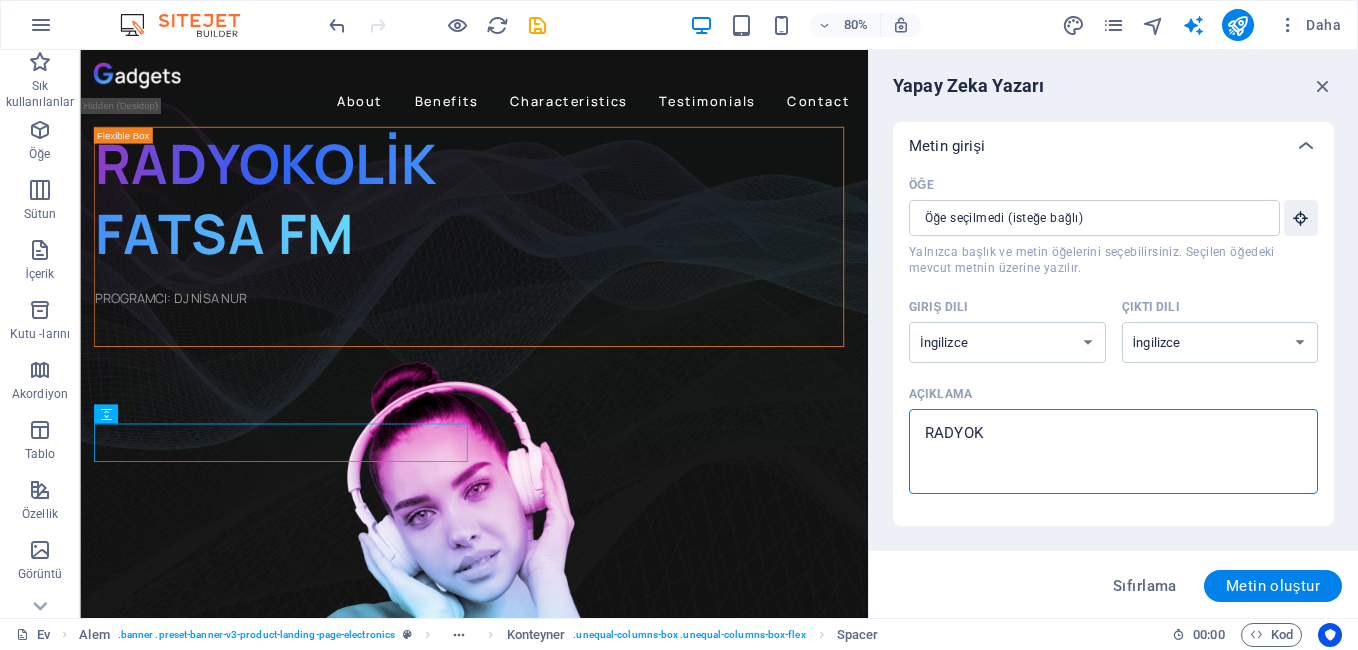 type on "RADYOKO" 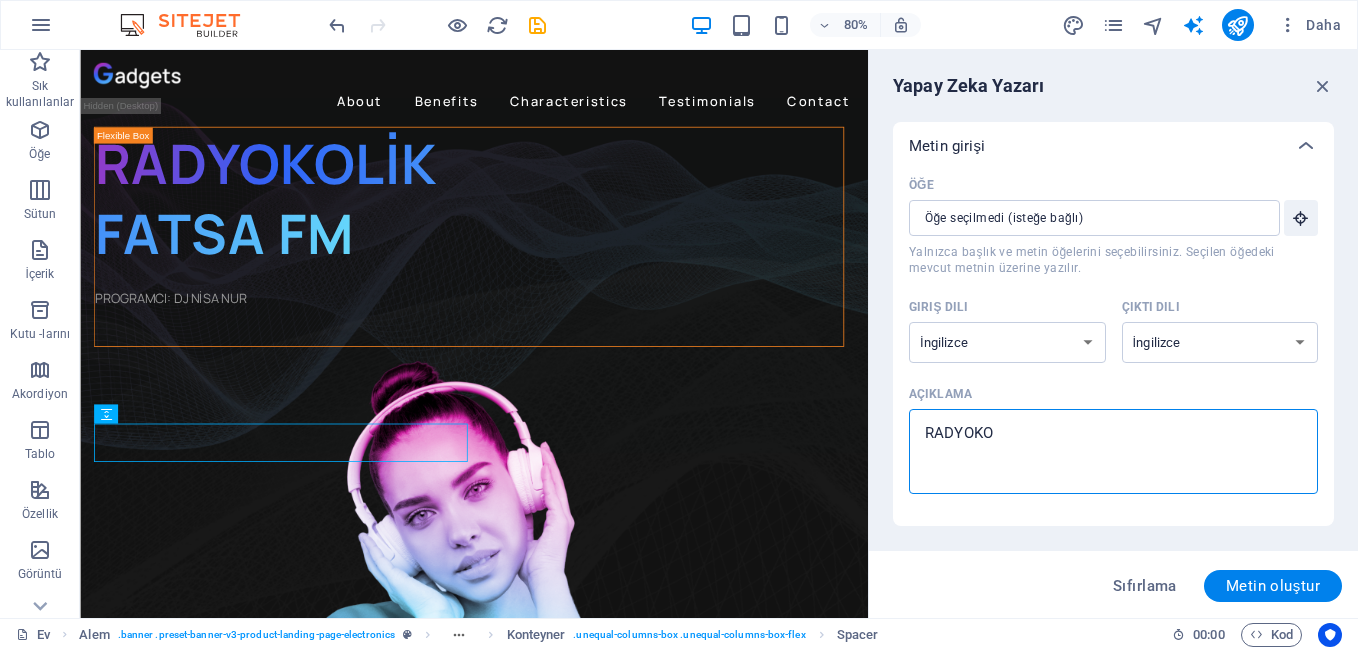 type on "RADYOKOL" 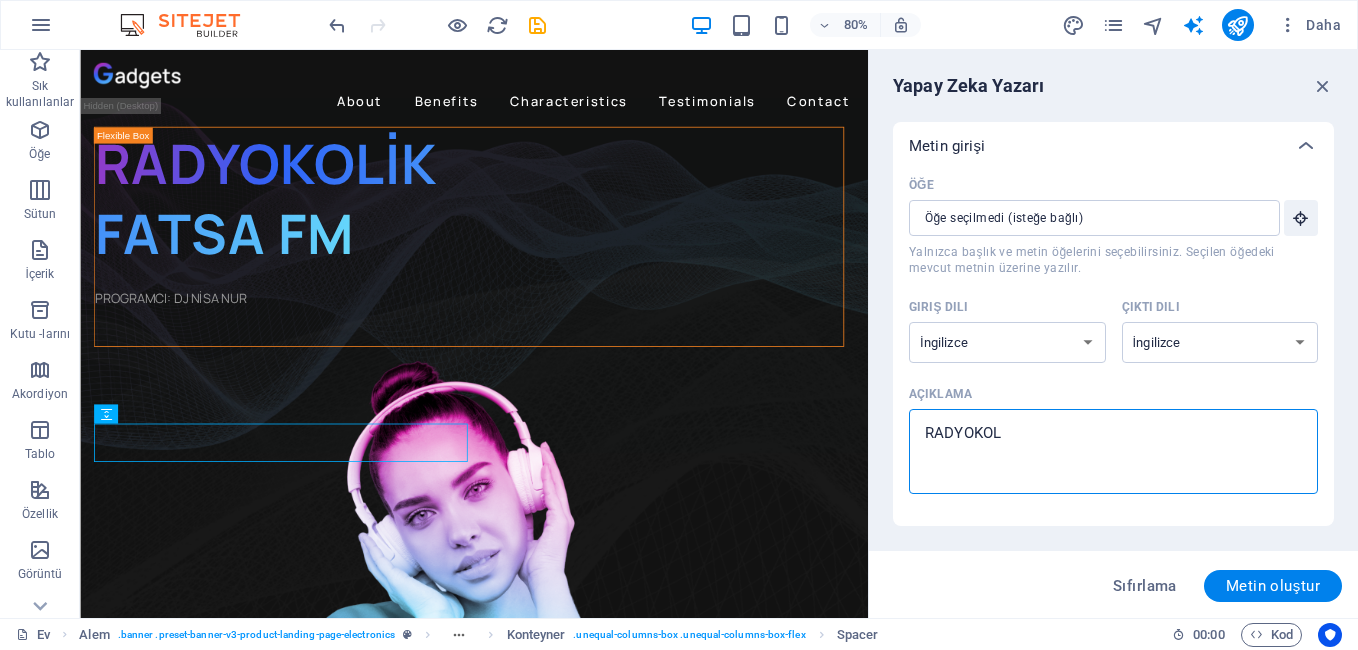type on "RADYOKOLİ" 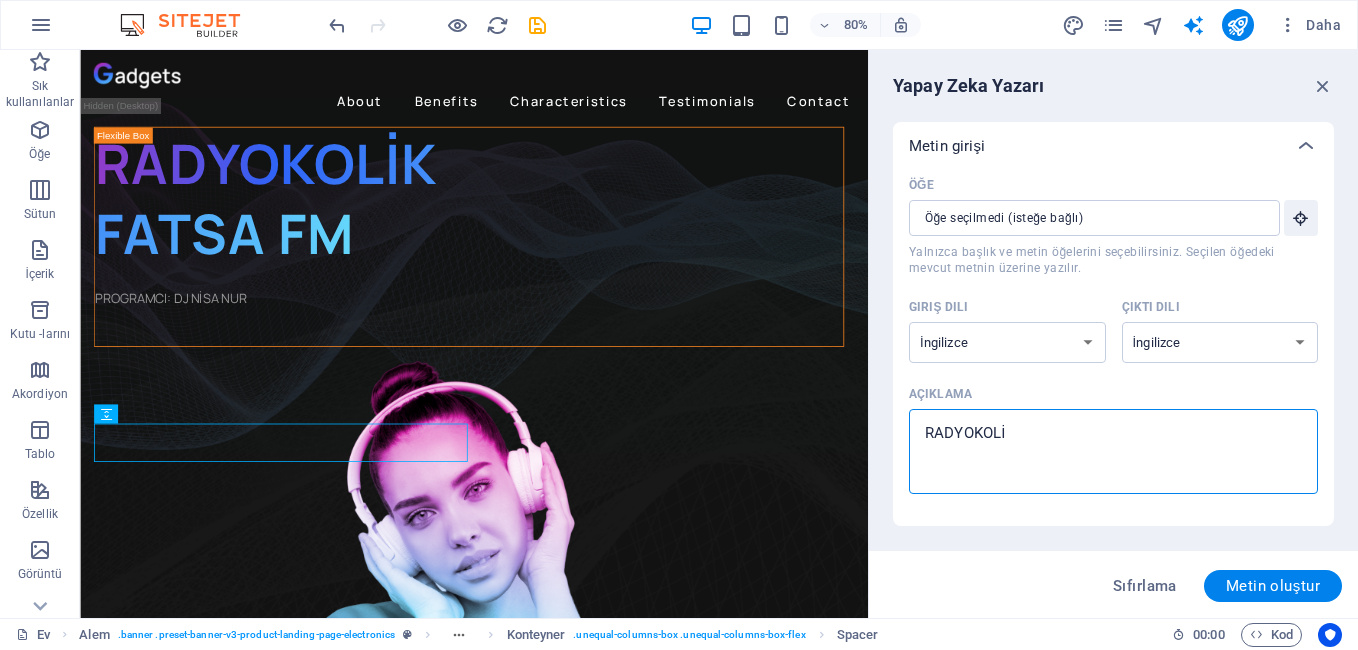type on "RADYOKOLİK" 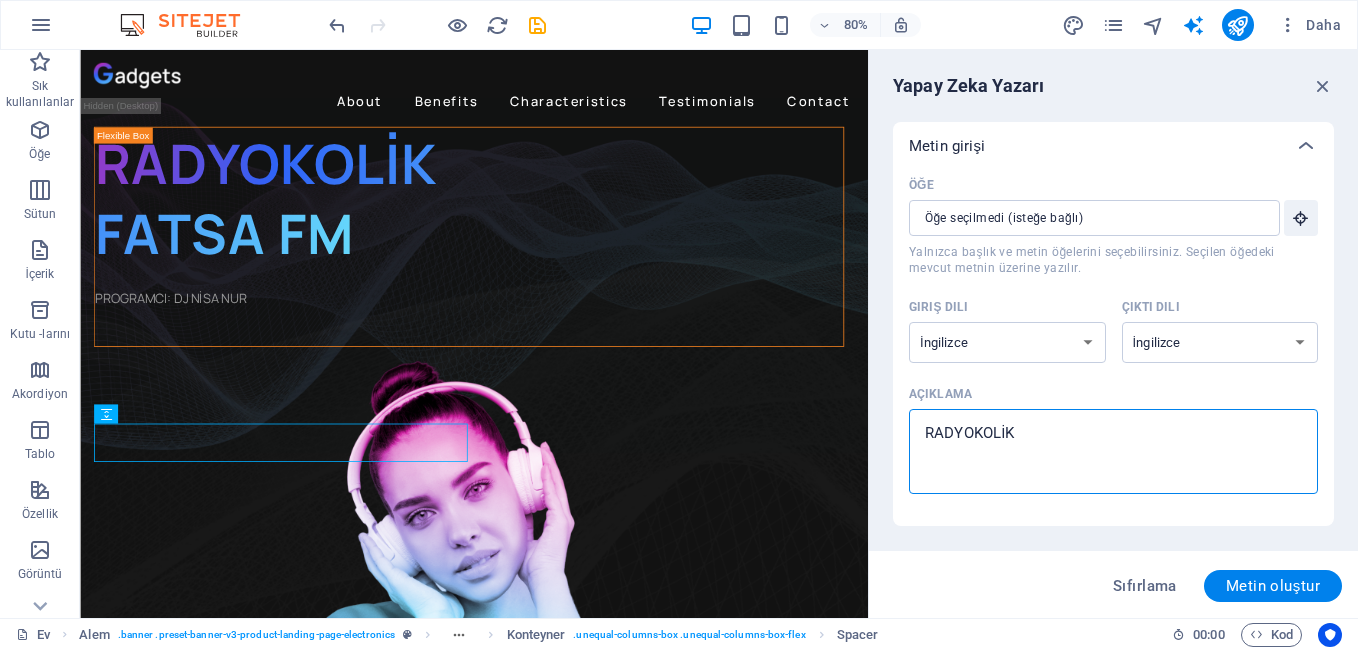 type on "RADYOKOLİK" 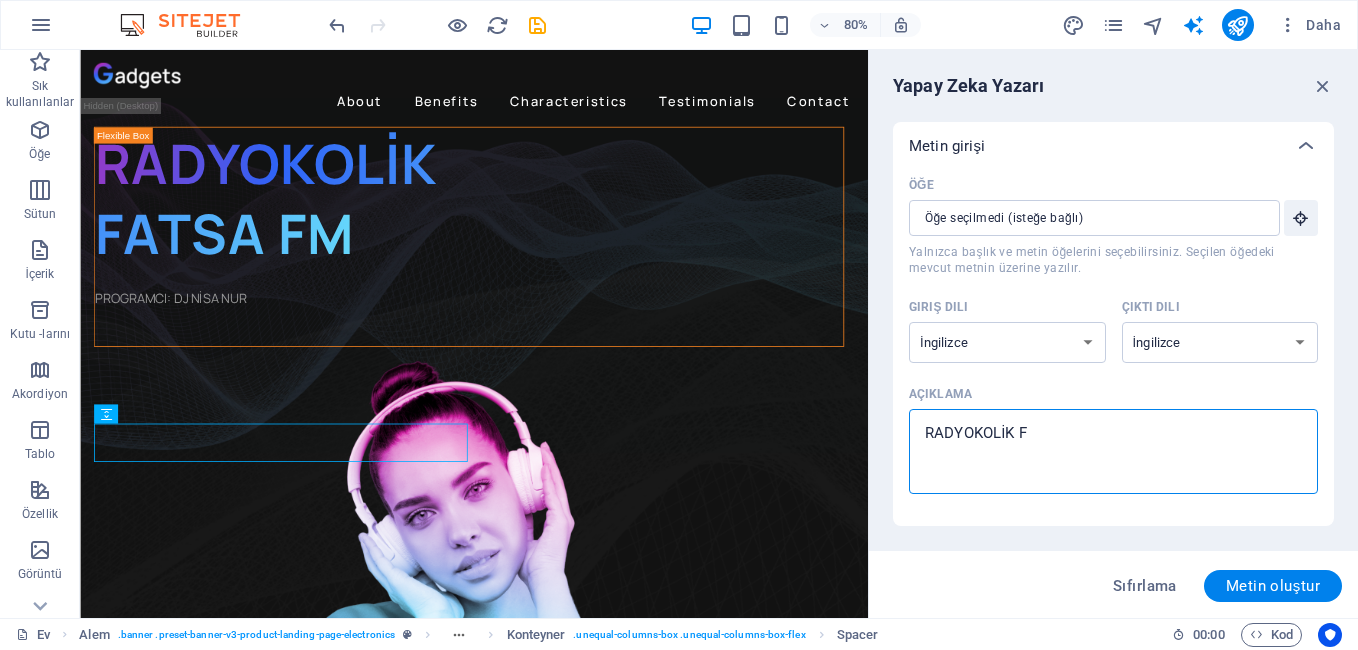 type on "RADYOKOLİK FA" 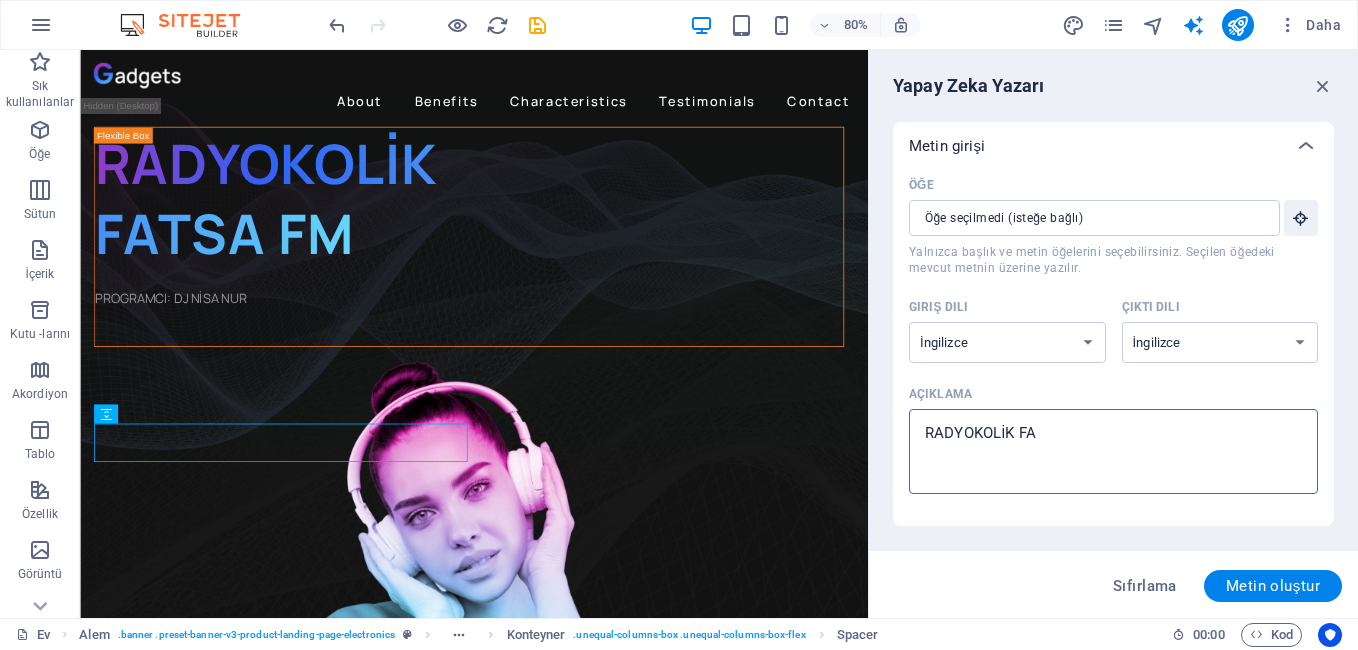 type on "RADYOKOLİK FAT" 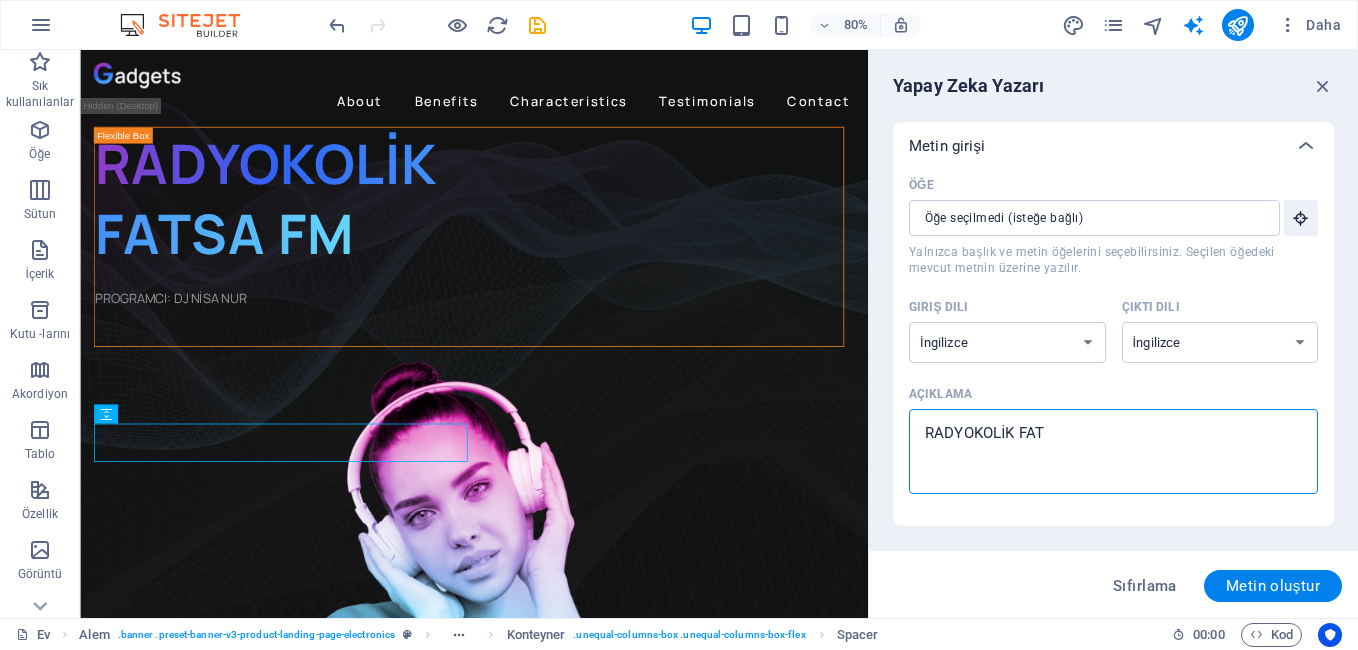 type on "RADYOKOLİK FATS" 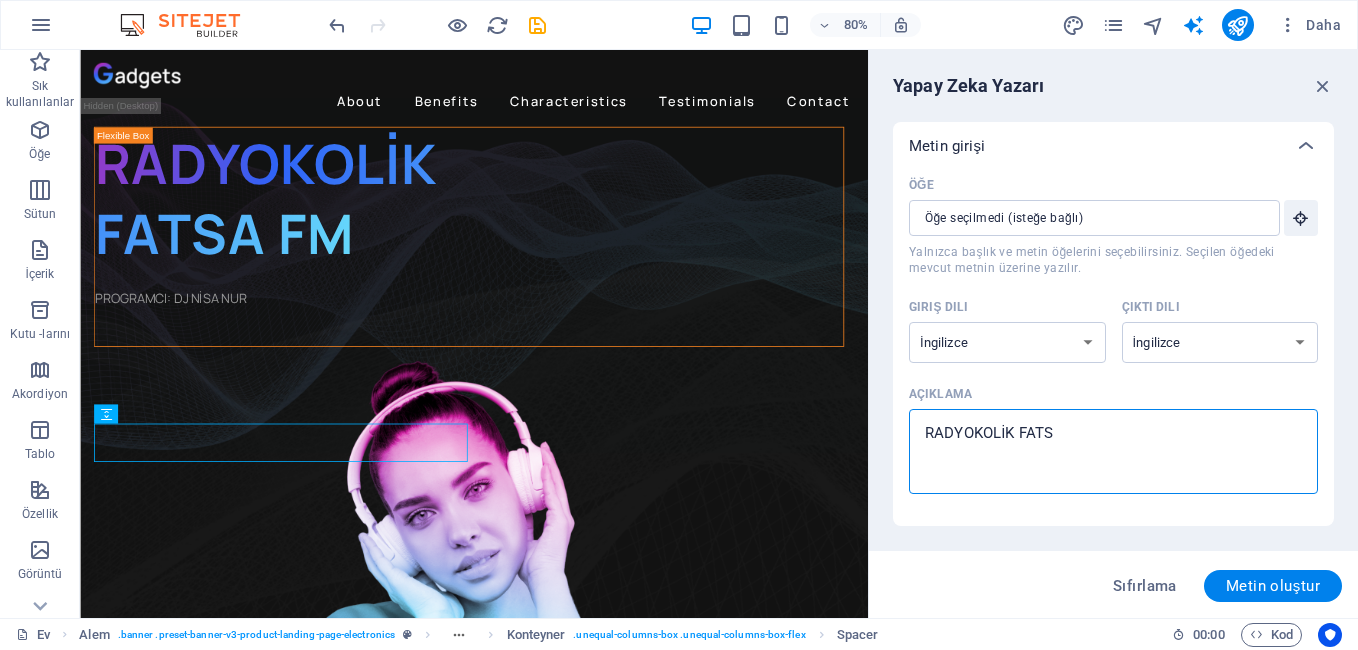 type on "RADYOKOLİK FATSA" 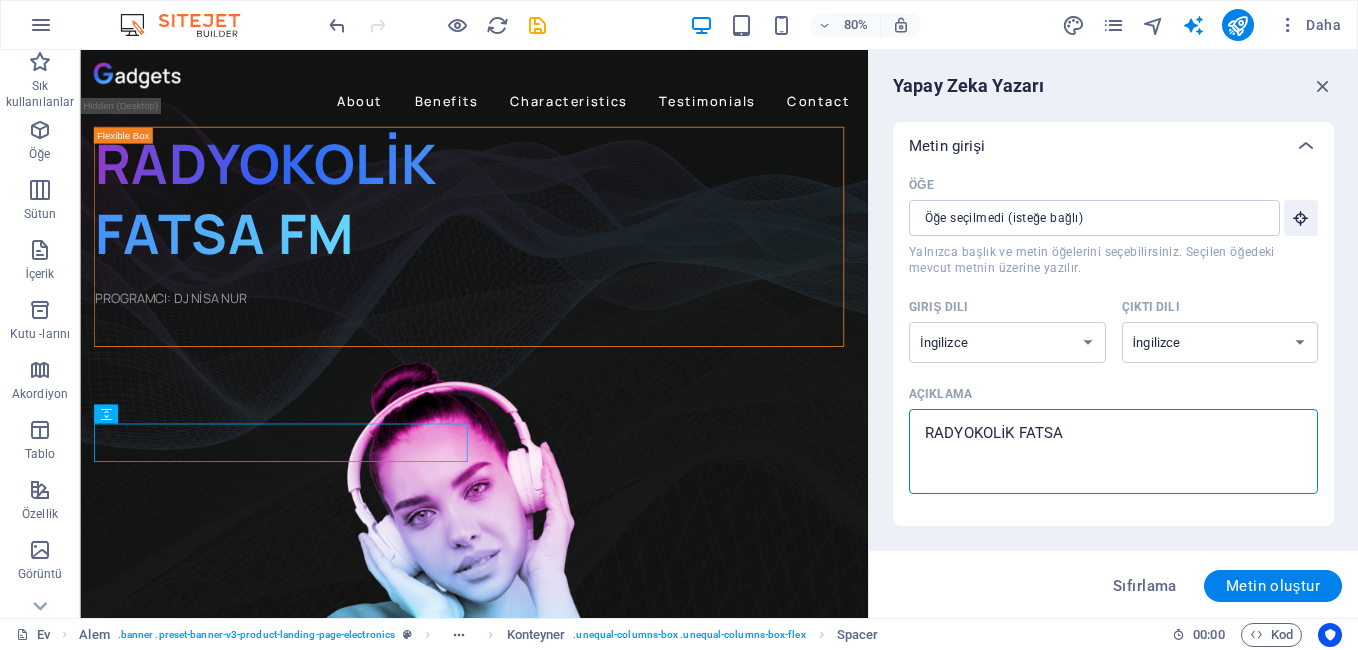 type on "RADYOKOLİK FATSA" 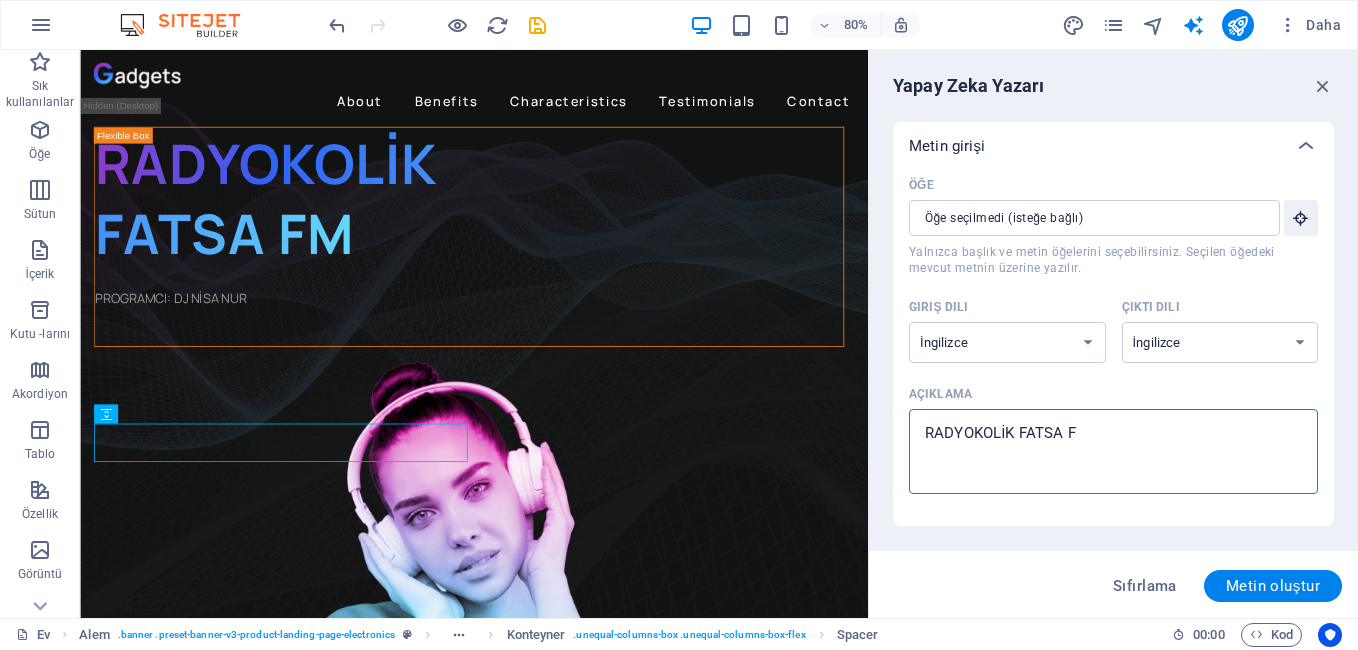 type on "RADYOKOLİK FATSA FM" 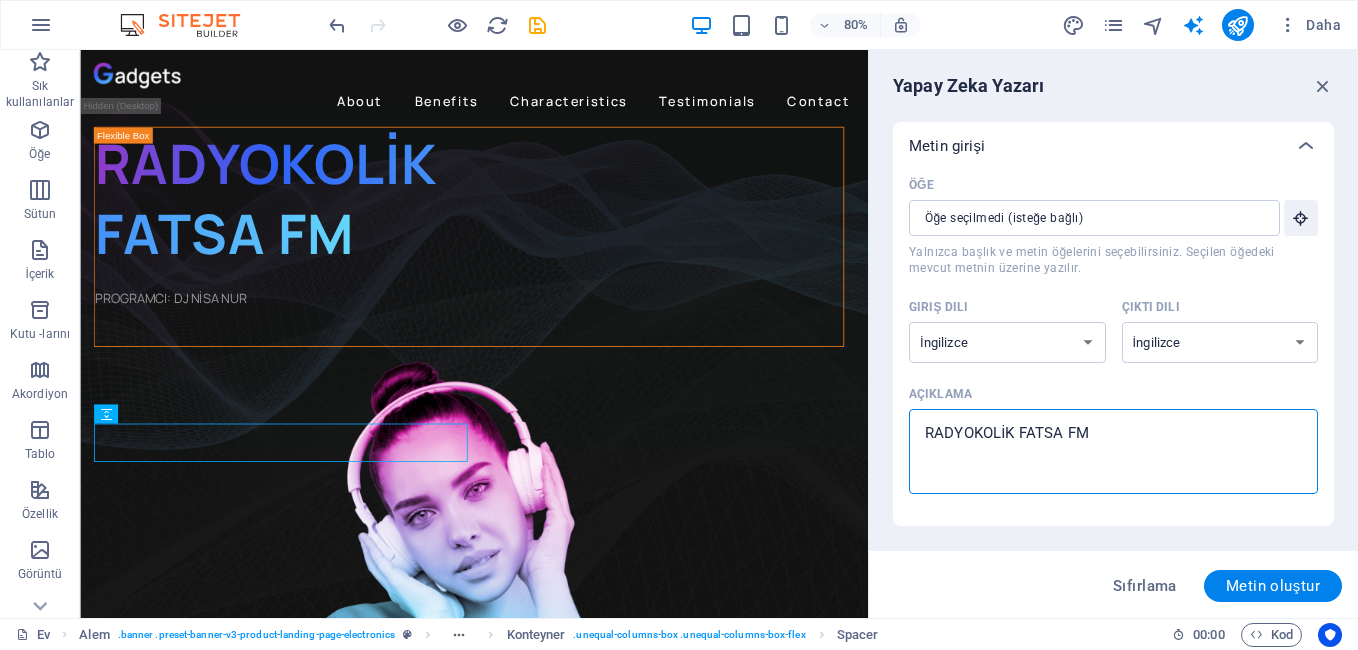 type on "RADYOKOLİK FATSA FM" 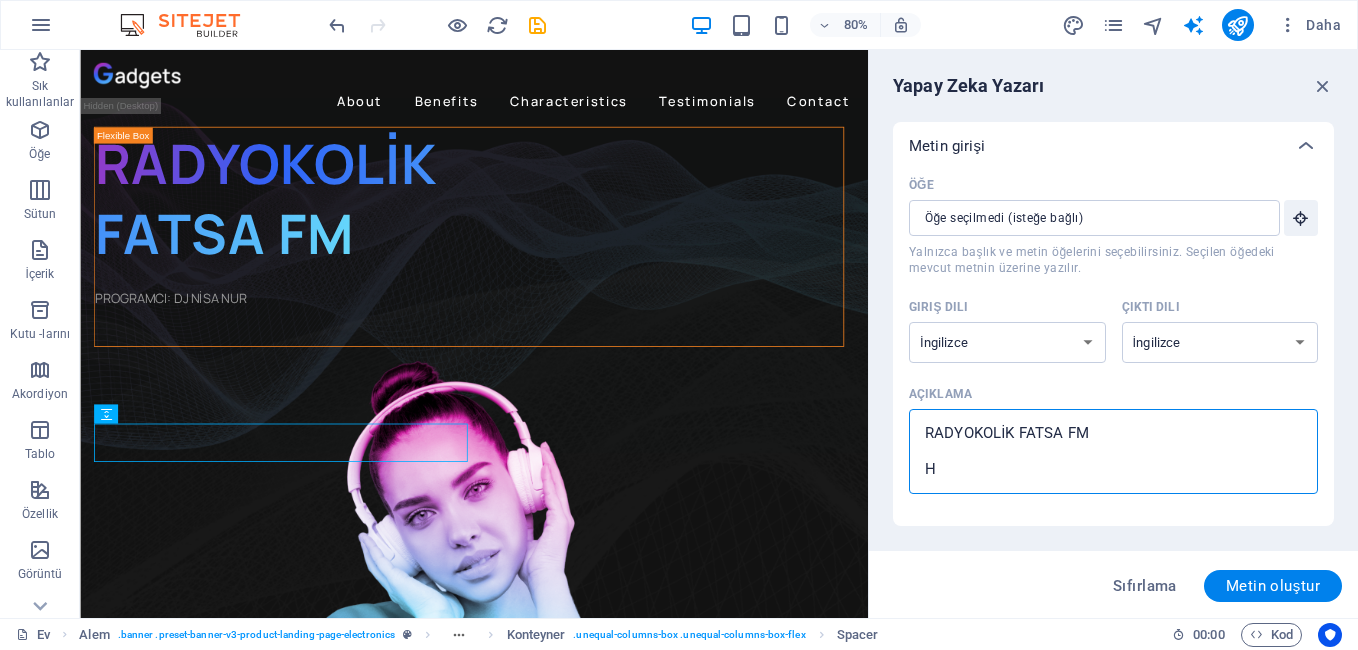 type on "RADYOKOLİK FATSA FM
HE" 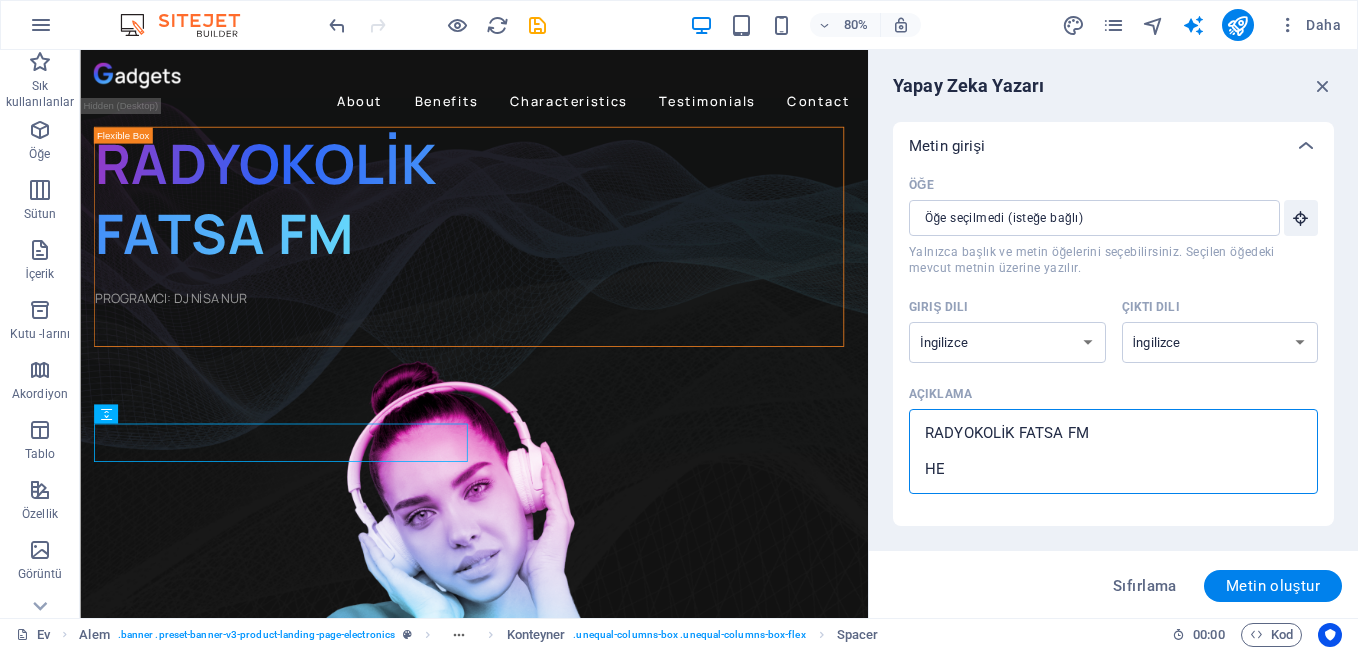type on "x" 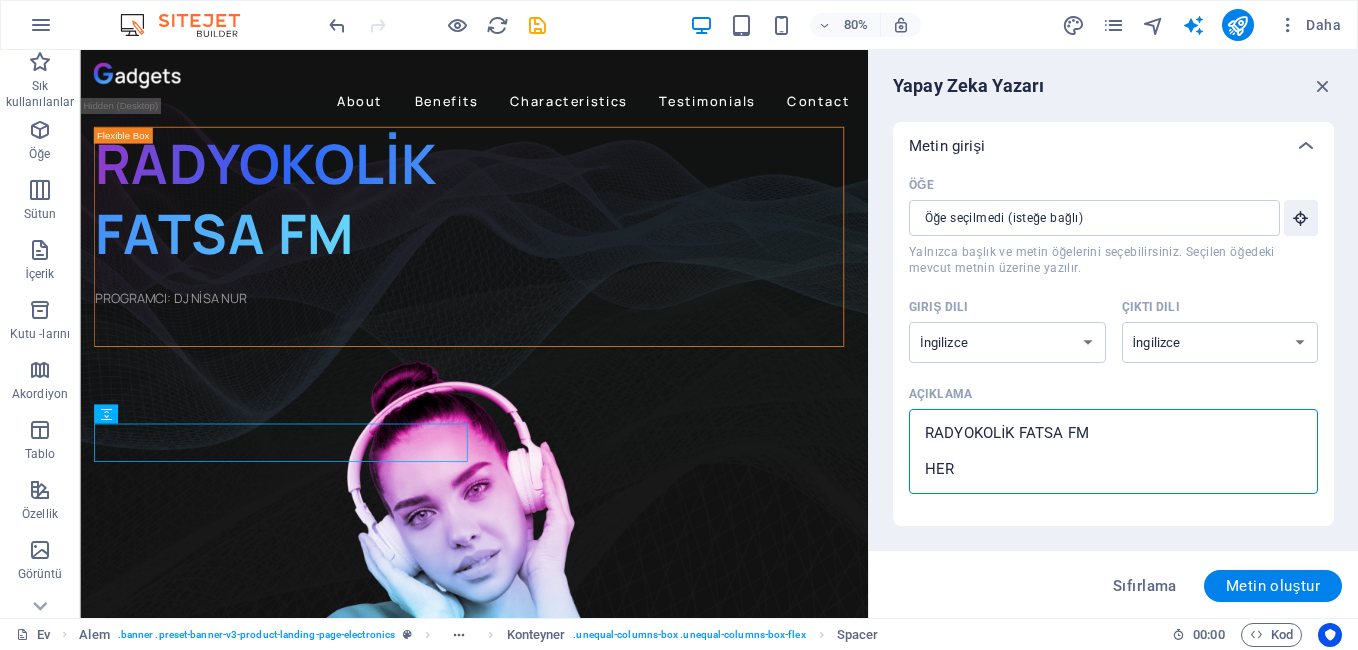 type on "RADYOKOLİK FATSA FM
HERK" 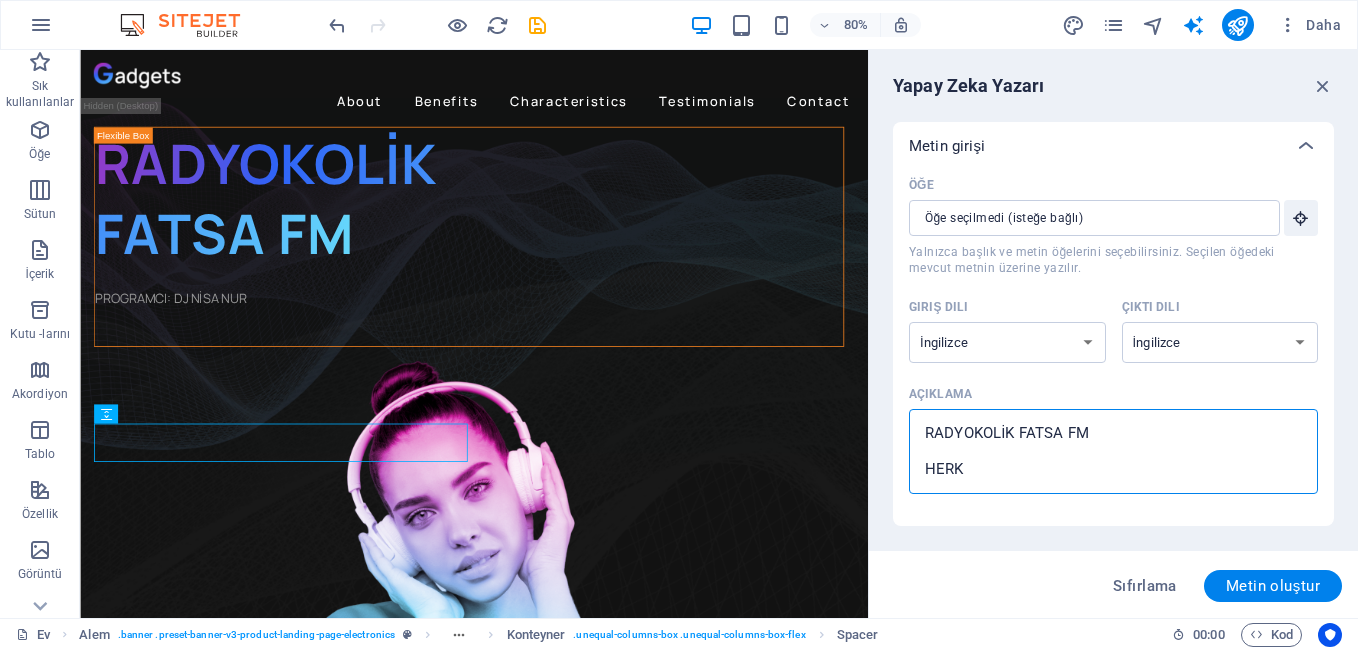 type on "RADYOKOLİK FATSA FM
HERKE" 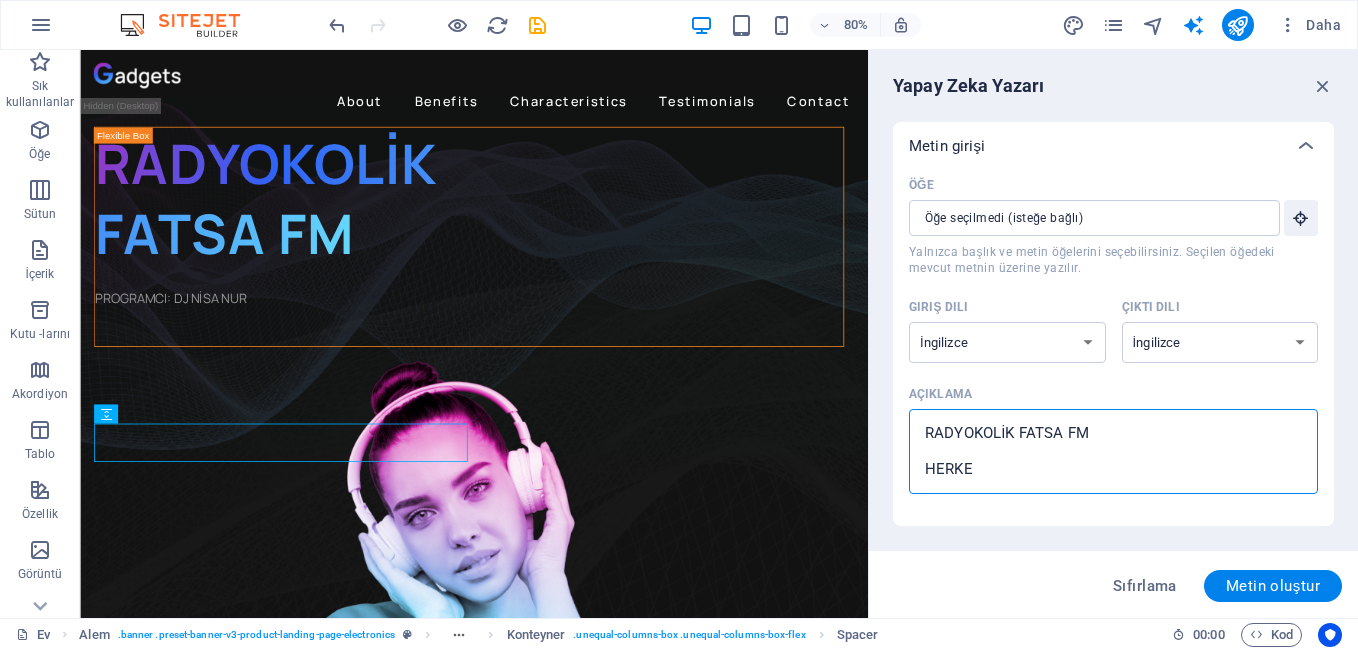 type on "RADYOKOLİK FATSA FM
HERKEZ" 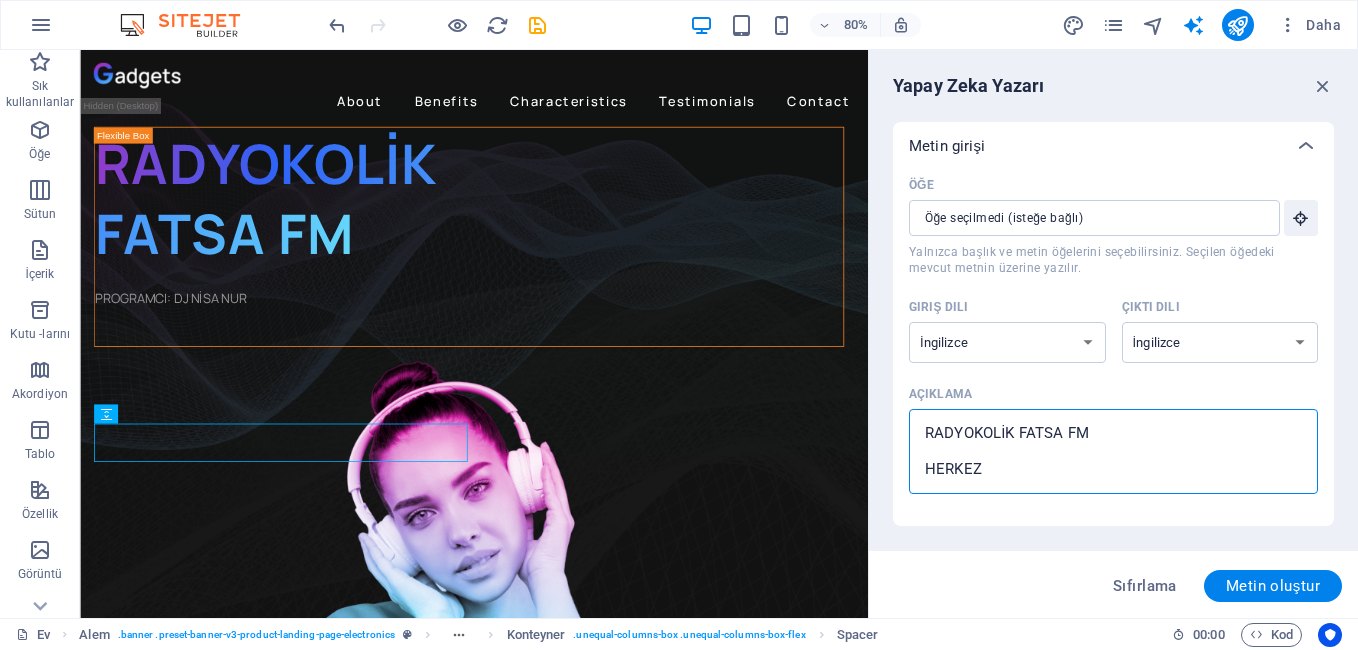 type on "RADYOKOLİK FATSA FM
HERKEZE" 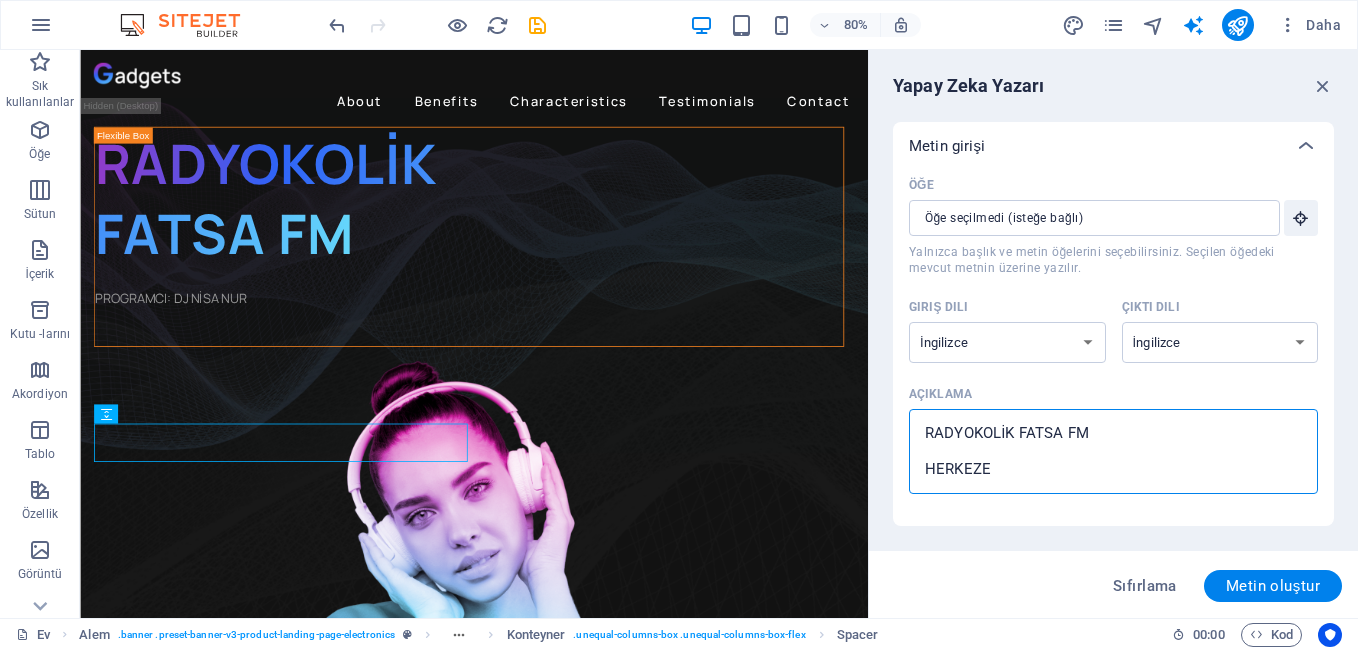 type on "RADYOKOLİK FATSA FM
HERKEZE" 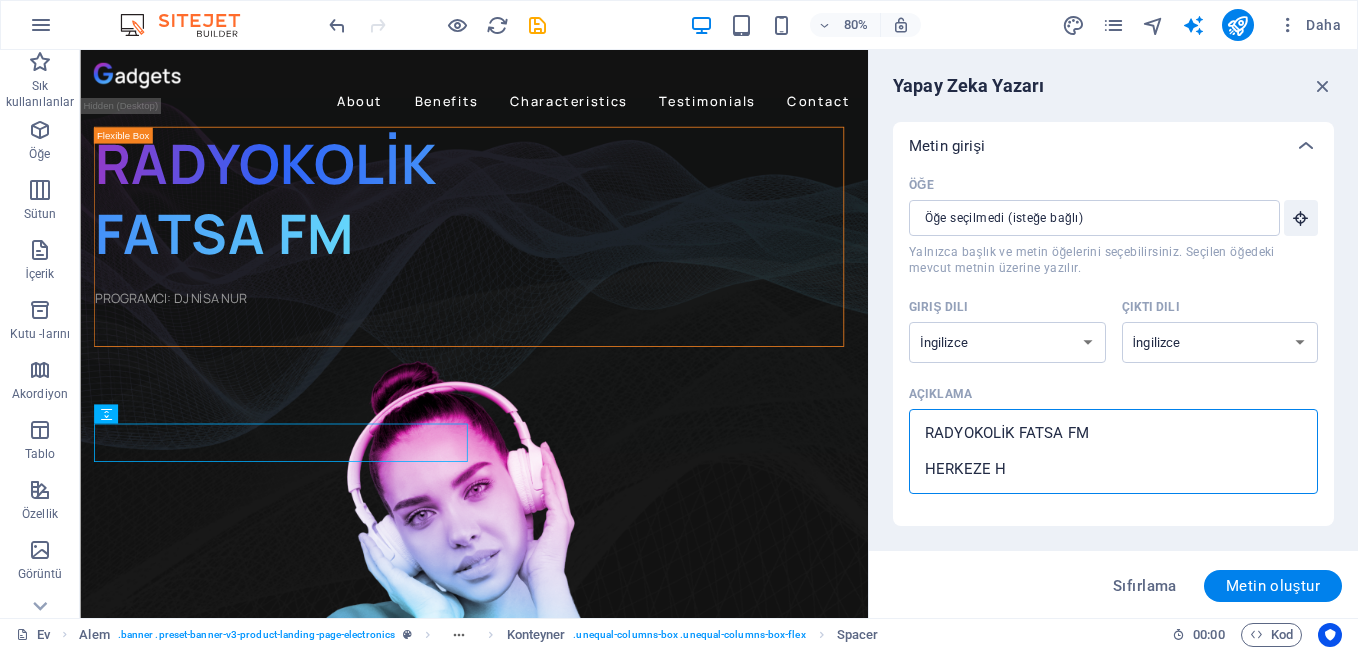type on "RADYOKOLİK FATSA FM
HERKEZE Hİ" 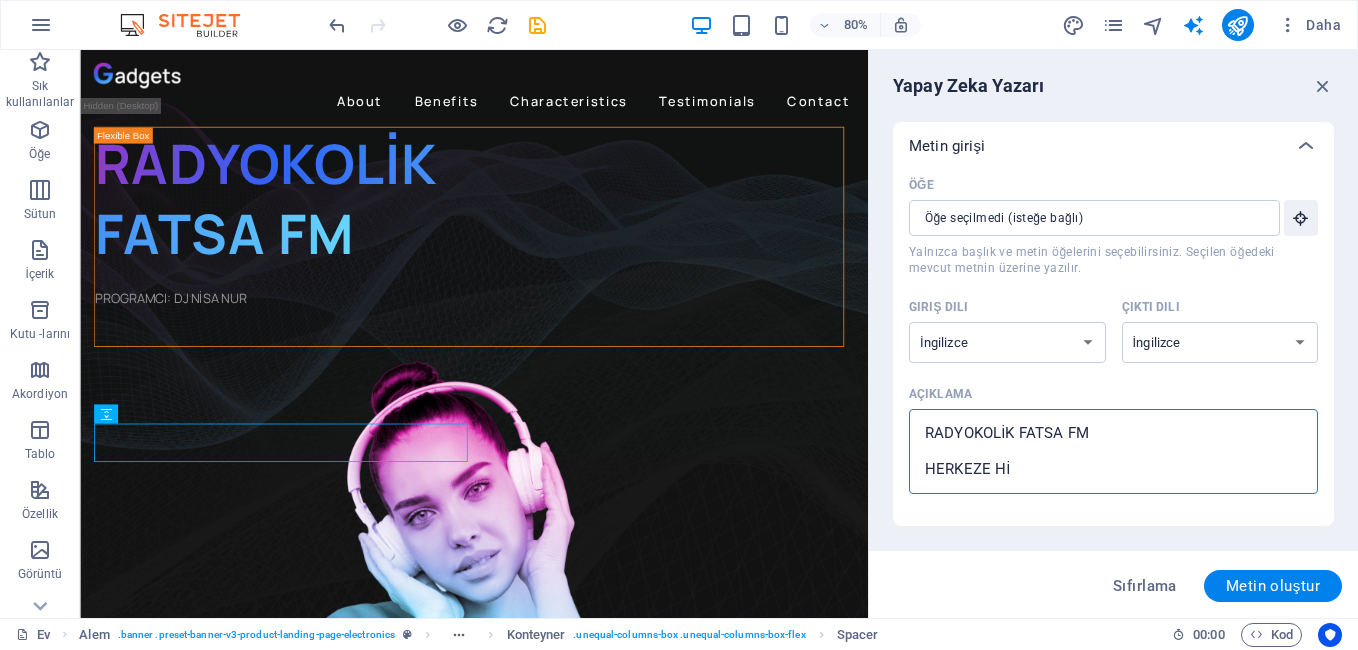 type on "RADYOKOLİK FATSA FM
HERKEZE HİT" 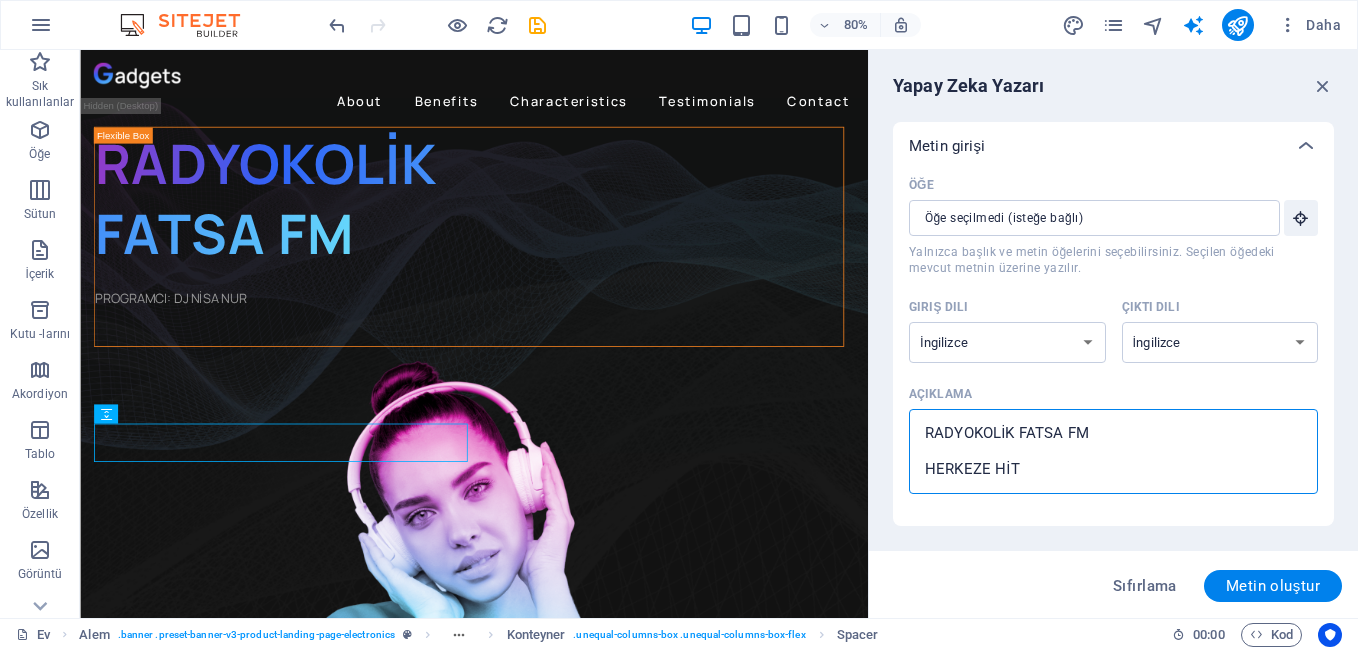 type on "RADYOKOLİK FATSA FM
HERKEZE HİTA" 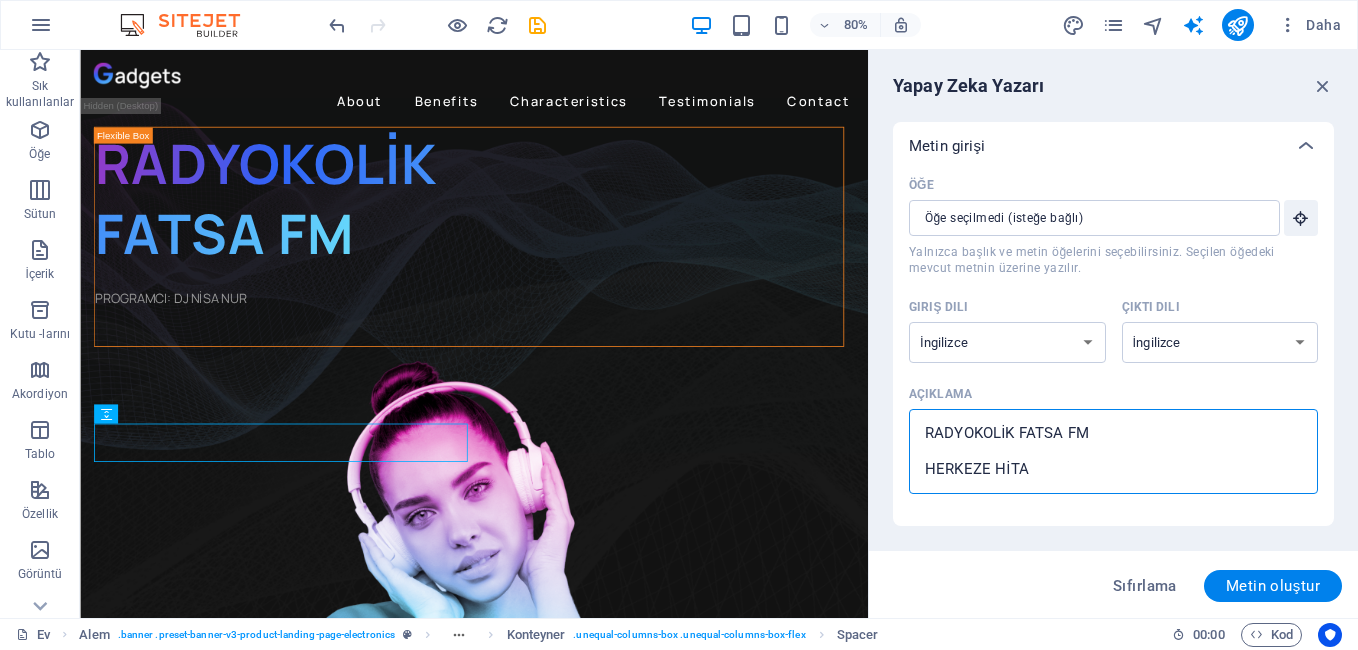 type on "RADYOKOLİK FATSA FM
HERKEZE HİTAP" 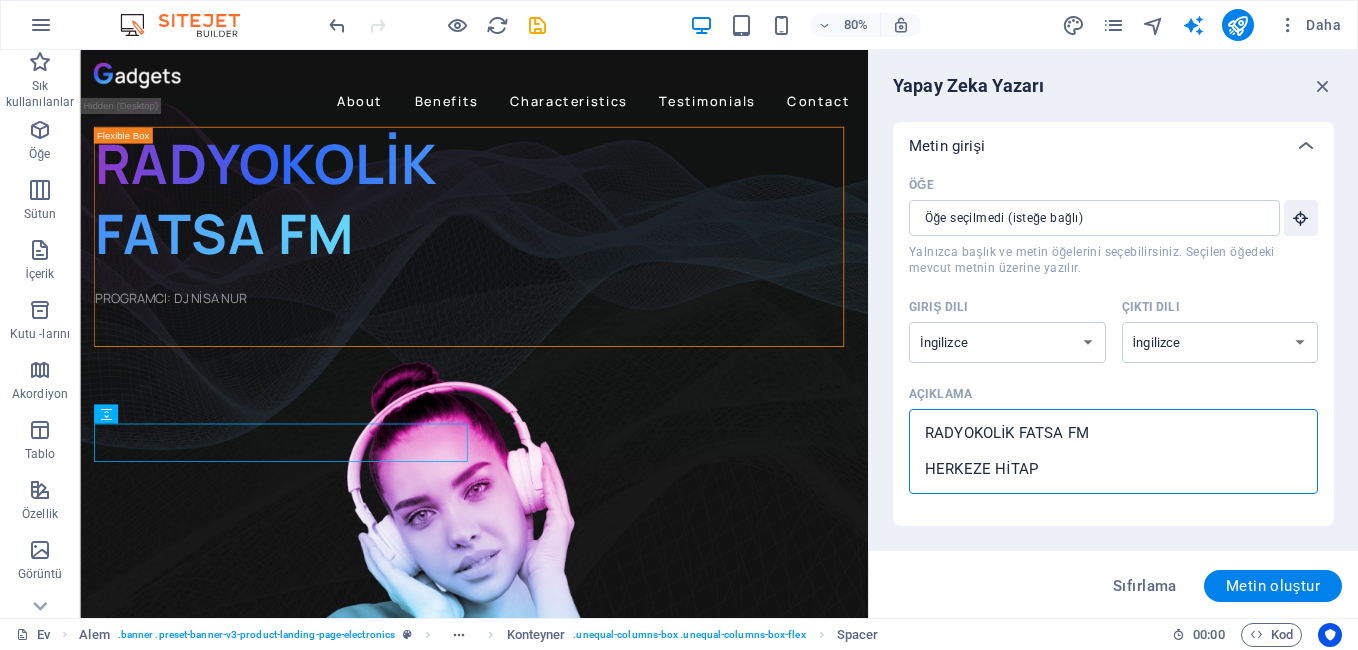 type on "RADYOKOLİK FATSA FM
HERKEZE HİTAP" 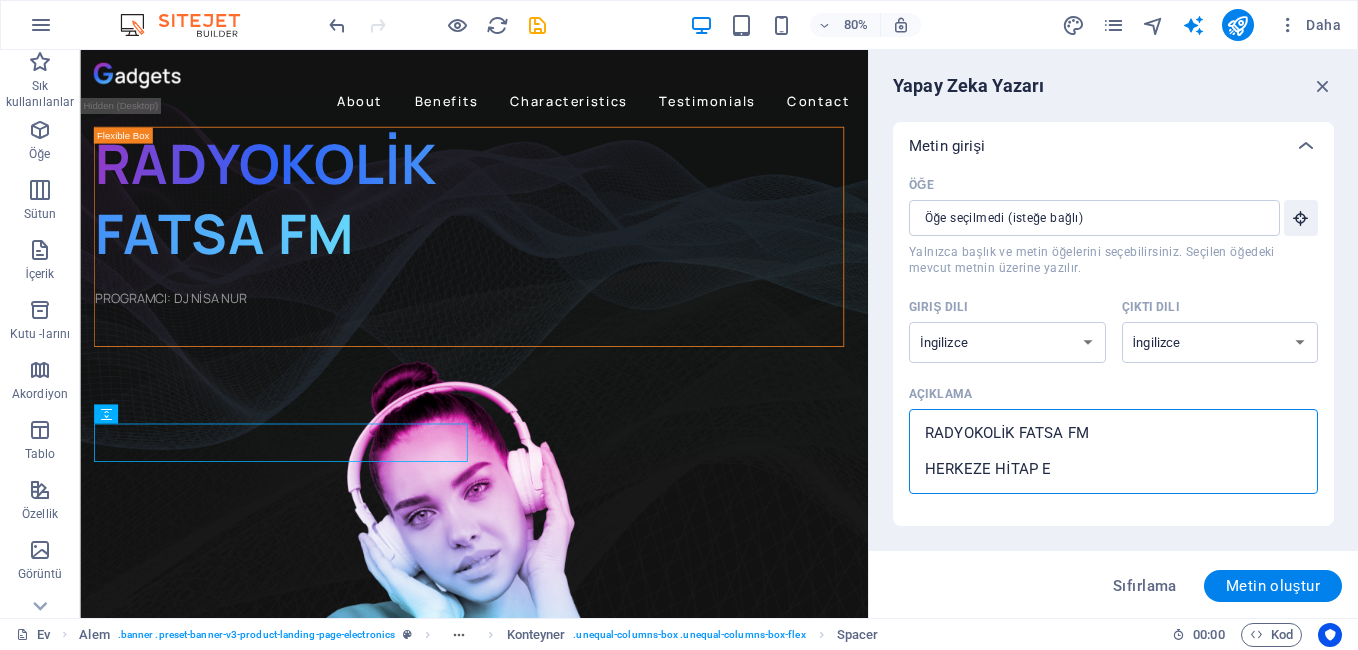 type on "RADYOKOLİK FATSA FM
HERKEZE HİTAP ED" 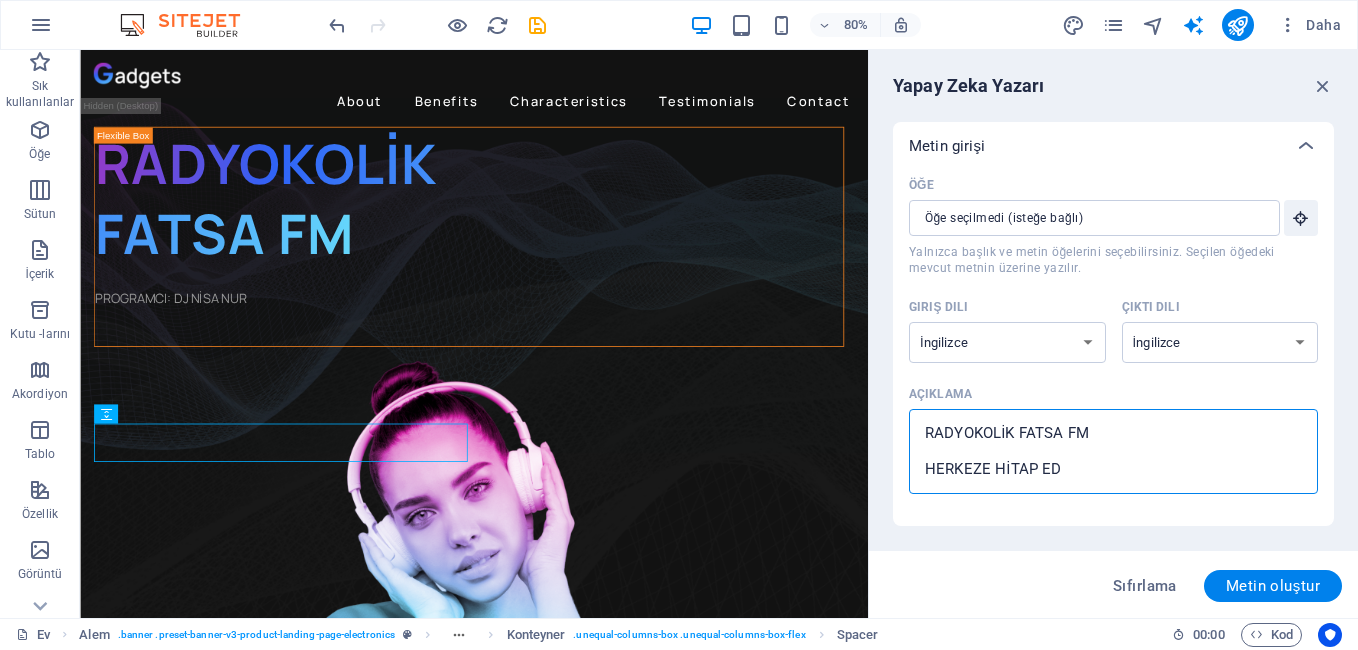 type on "RADYOKOLİK FATSA FM
HERKEZE HİTAP EDE" 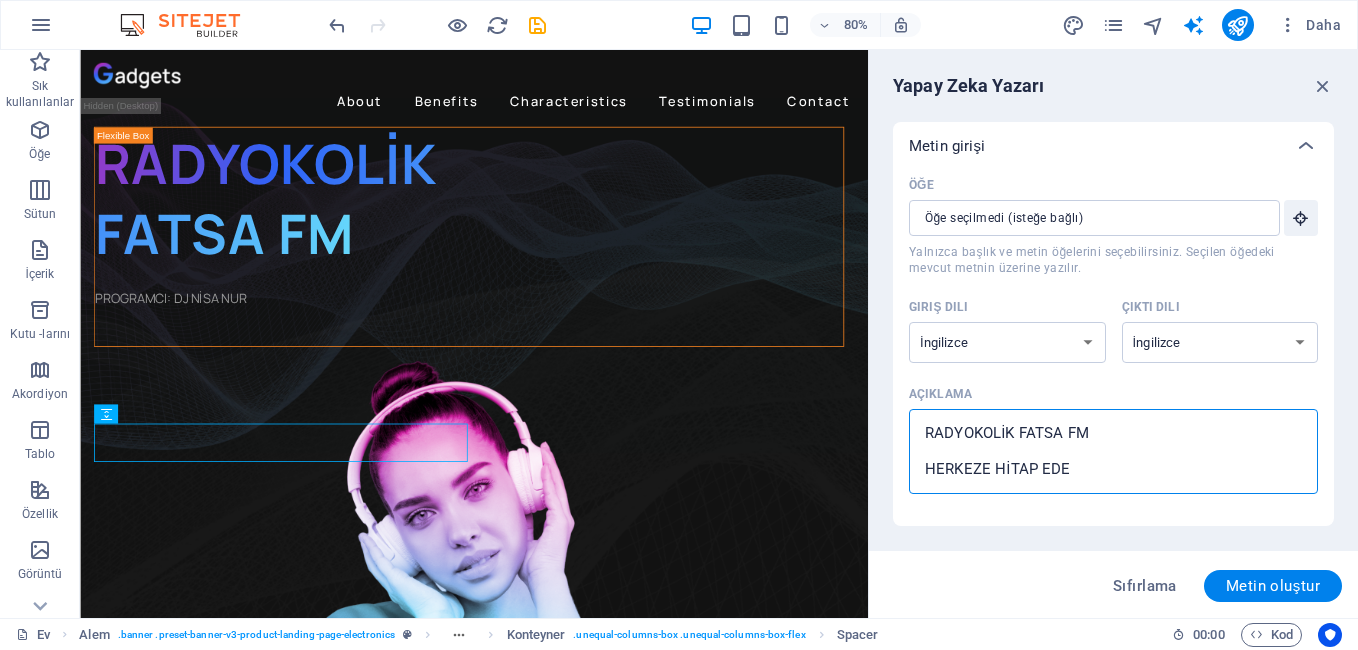 type on "RADYOKOLİK FATSA FM
HERKEZE HİTAP EDEN" 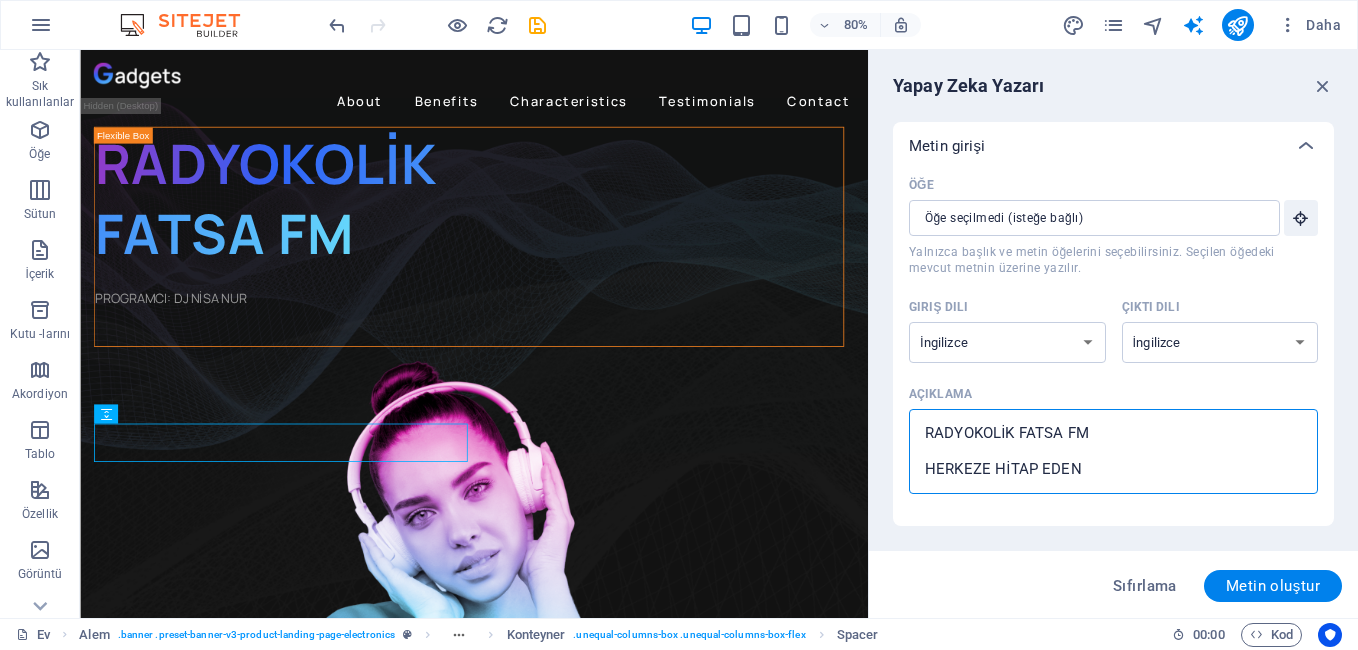 type on "RADYOKOLİK FATSA FM
HERKEZE HİTAP EDEN" 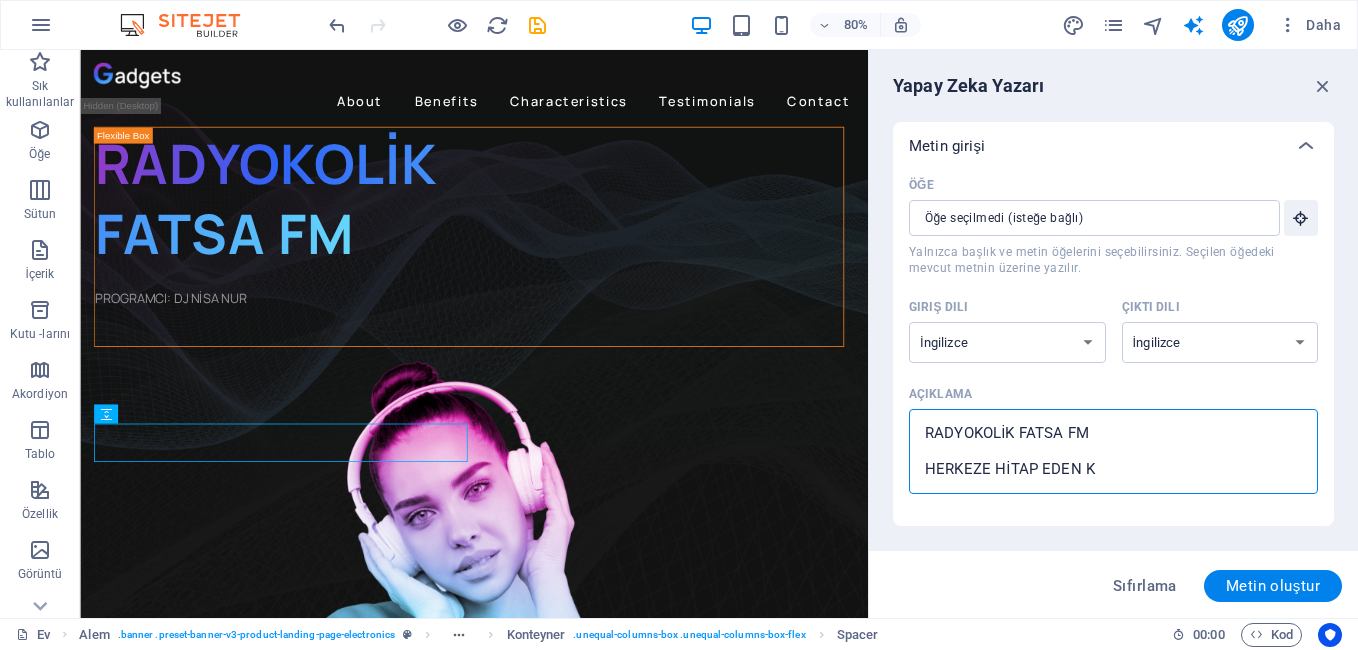 type on "RADYOKOLİK FATSA FM
HERKEZE HİTAP EDEN KA" 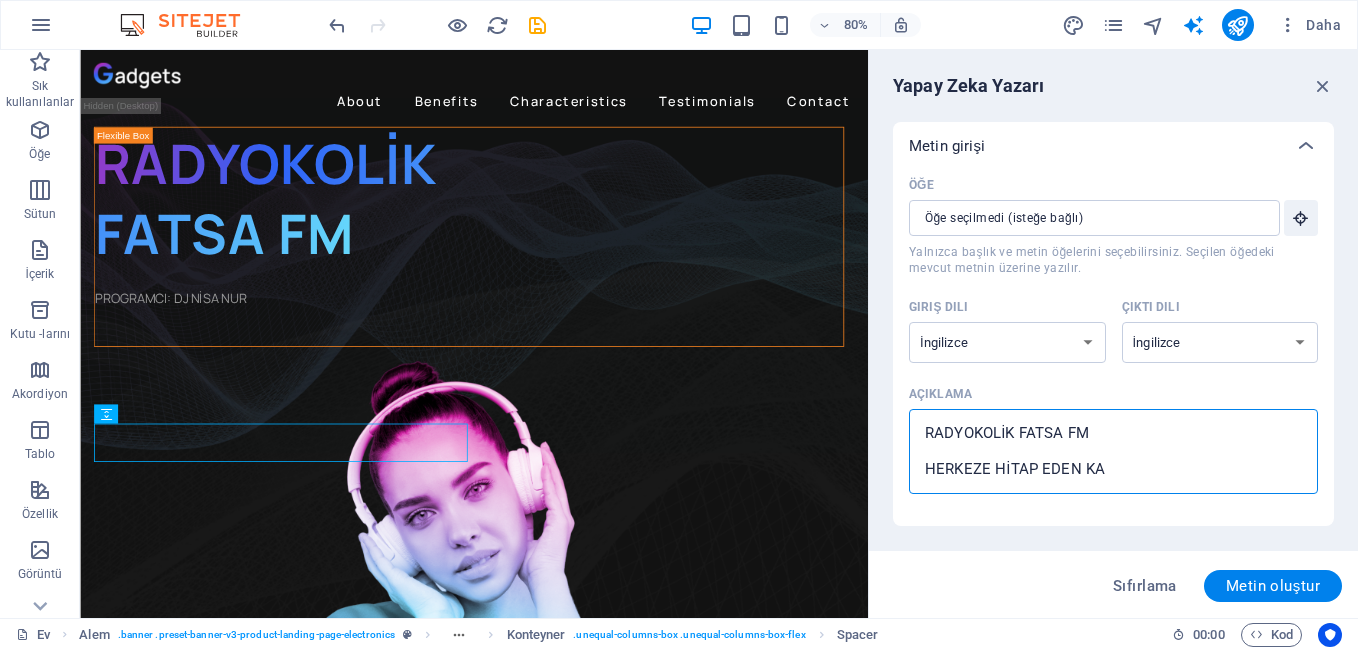 type on "RADYOKOLİK FATSA FM
HERKEZE HİTAP EDEN KAL" 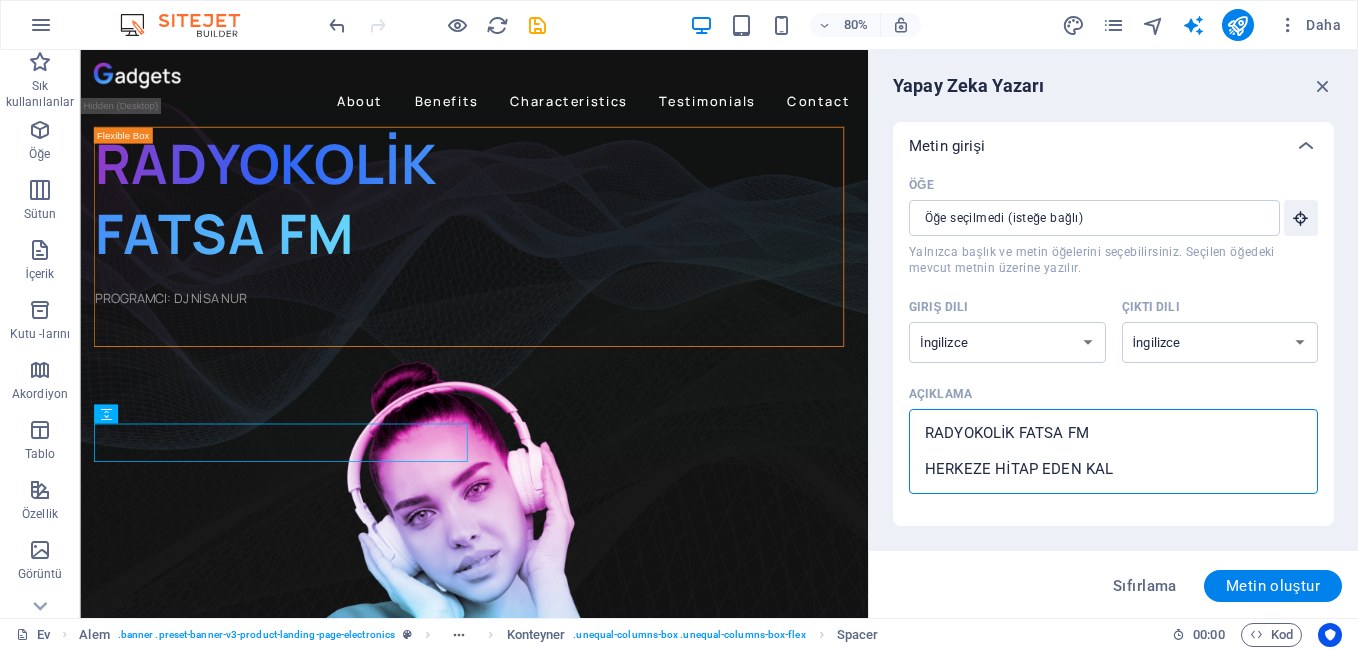 type on "RADYOKOLİK FATSA FM
HERKEZE HİTAP EDEN KALİ" 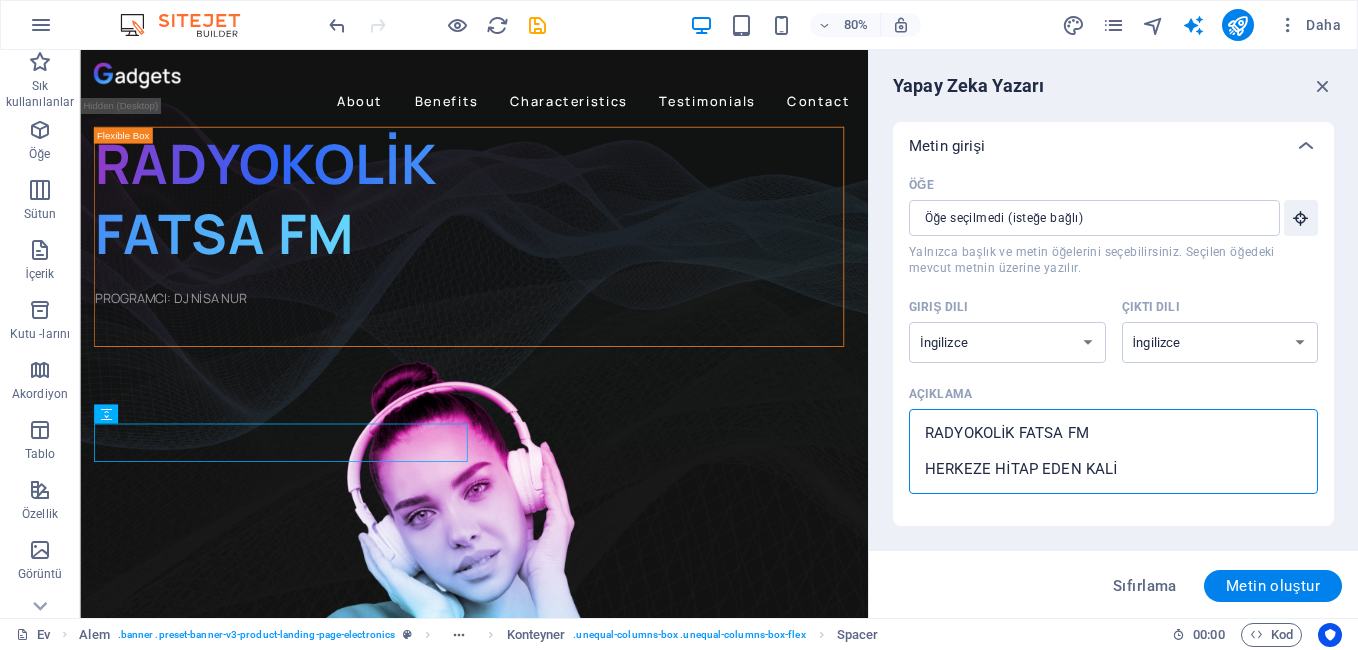 type on "RADYOKOLİK FATSA FM
HERKEZE HİTAP EDEN KALİT" 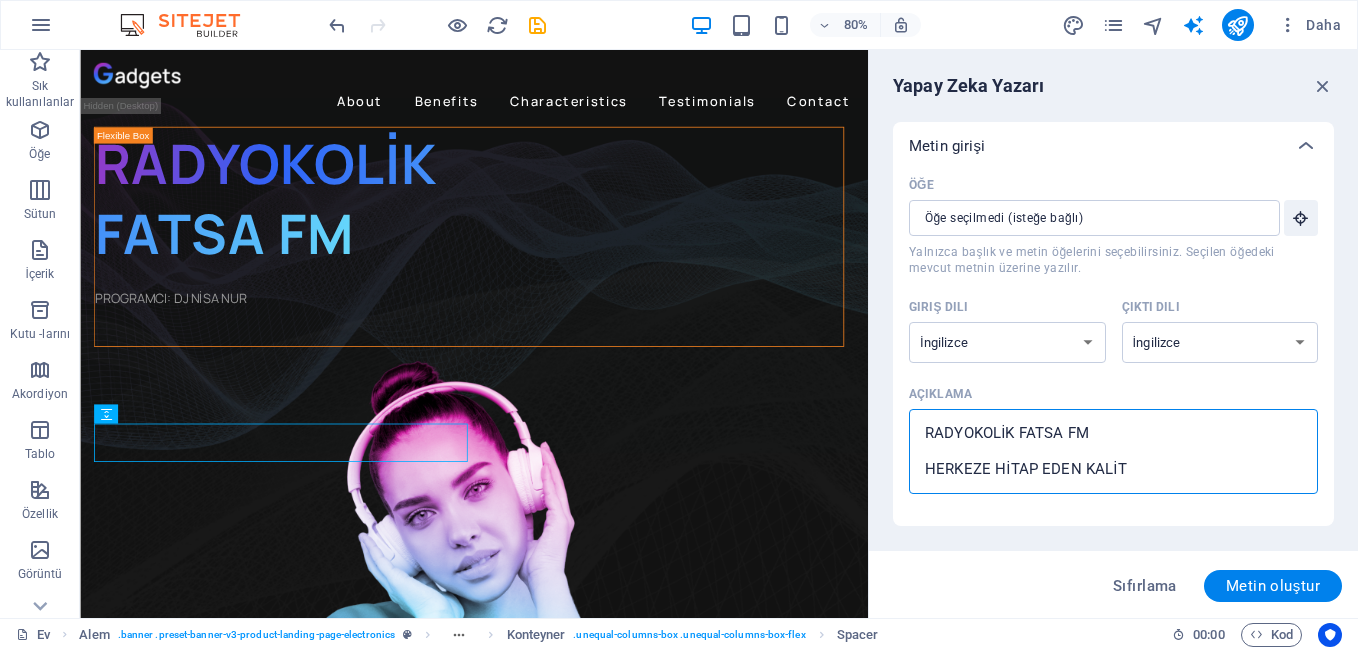 type on "RADYOKOLİK FATSA FM
HERKEZE HİTAP EDEN KALİTE" 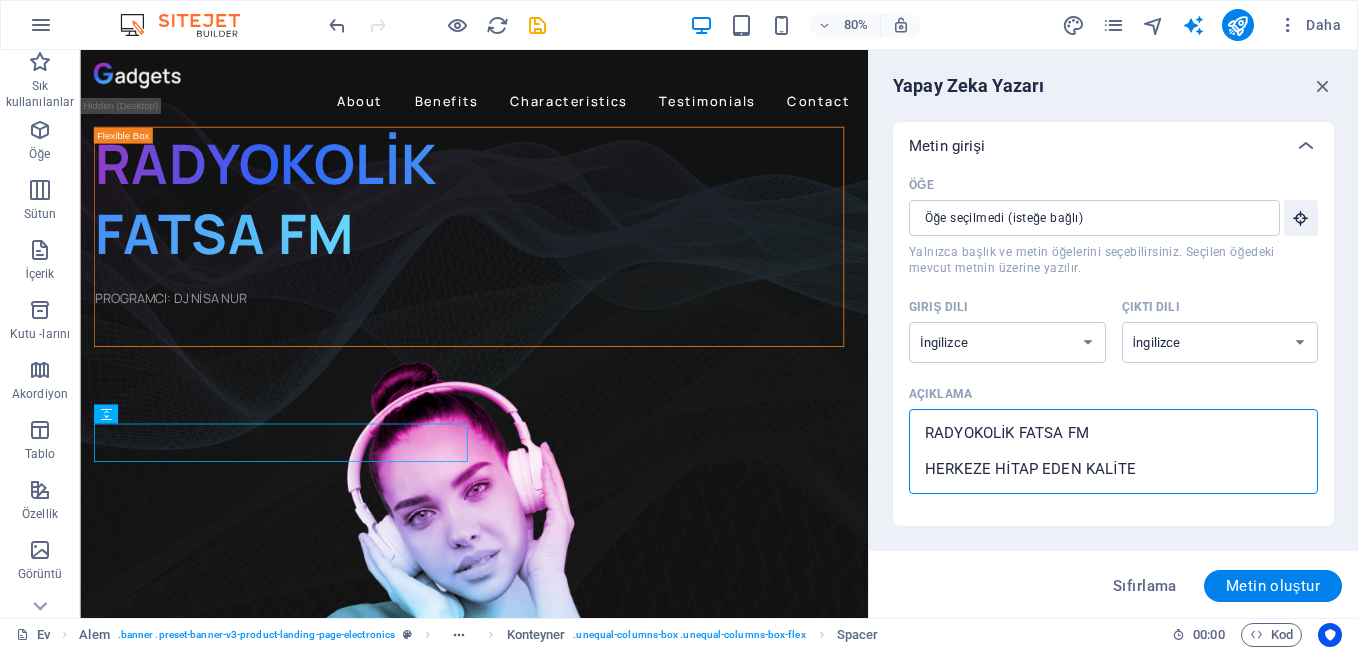 type on "RADYOKOLİK FATSA FM
HERKEZE HİTAP EDEN KALİTEL" 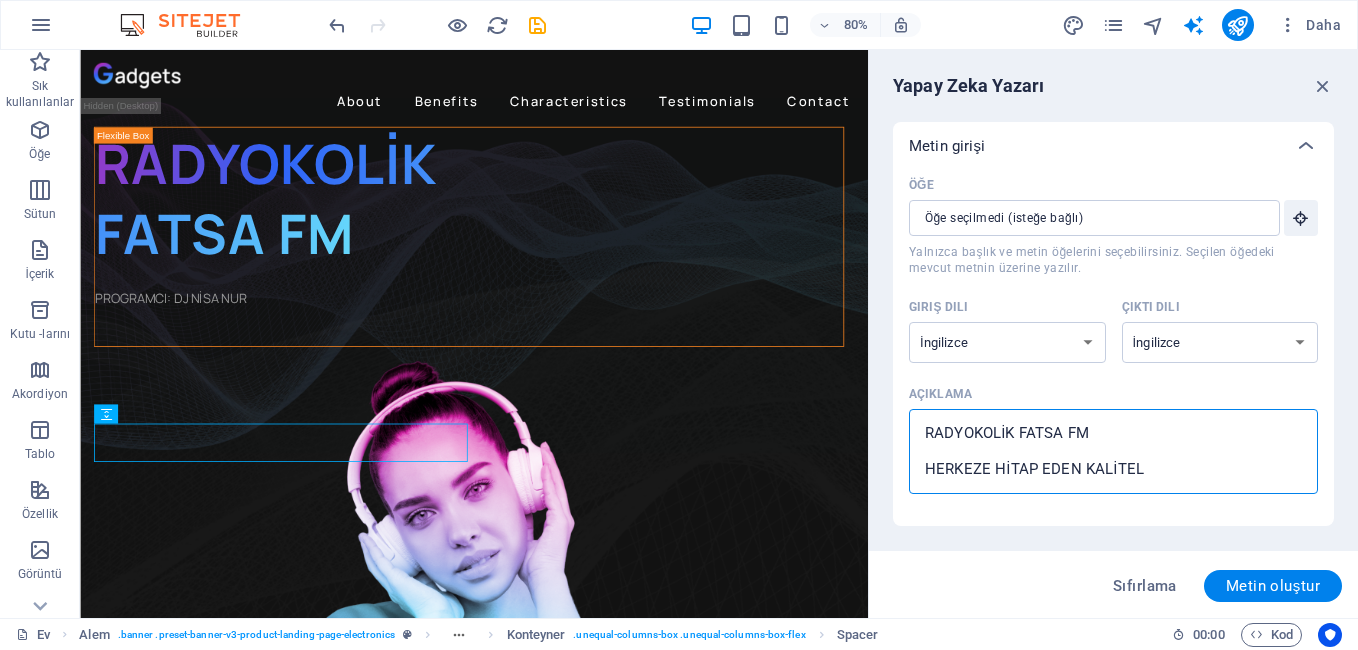 type on "RADYOKOLİK FATSA FM
HERKEZE HİTAP EDEN KALİTELİ" 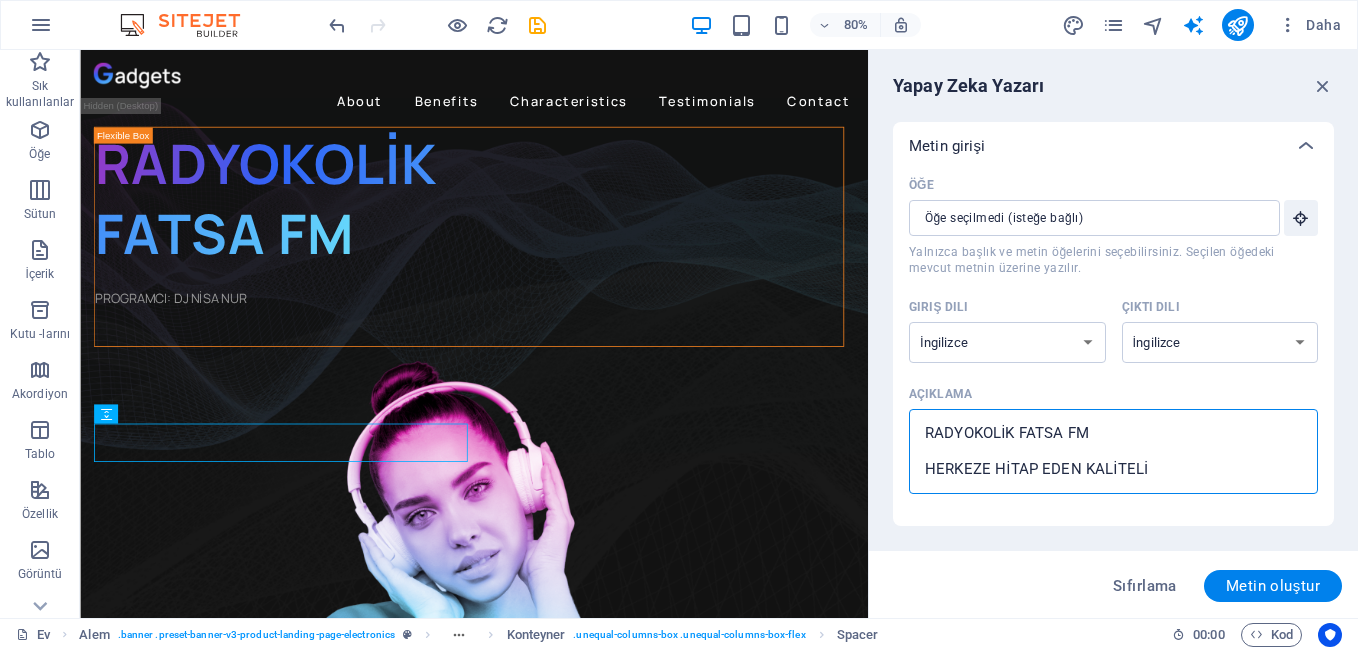 type on "RADYOKOLİK FATSA FM
HERKEZE HİTAP EDEN KALİTELİ" 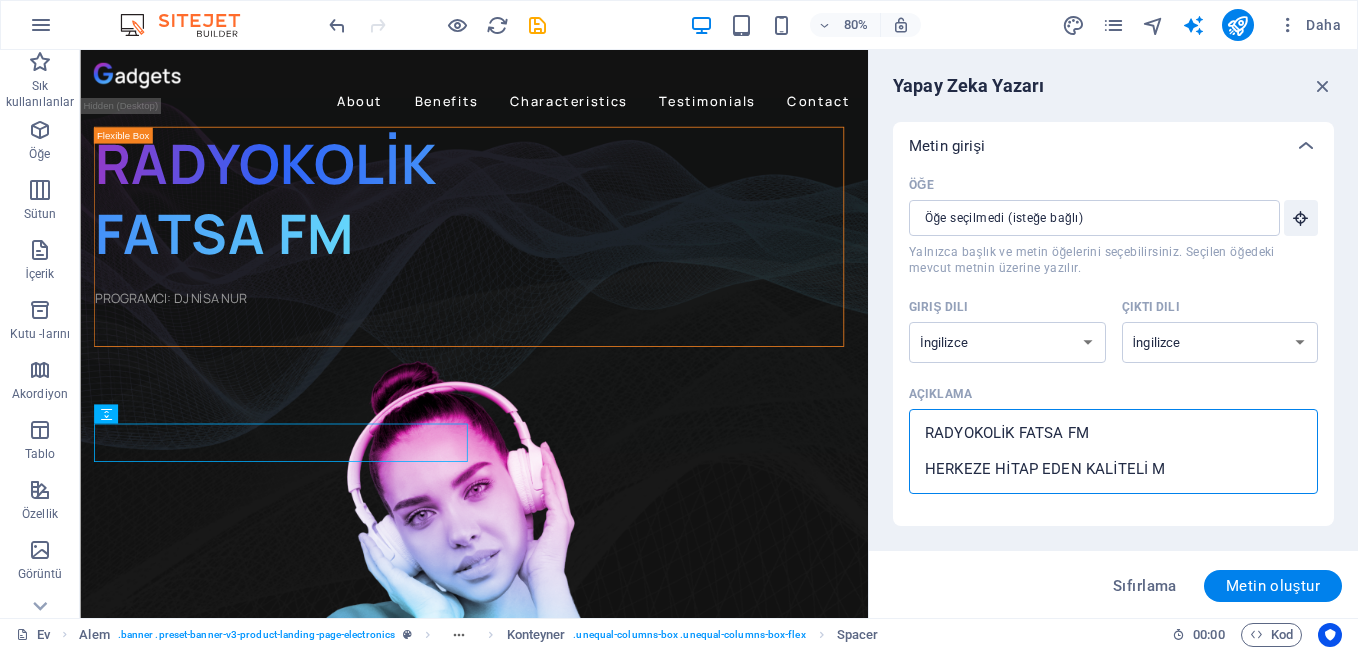 type on "RADYOKOLİK FATSA FM
HERKEZE HİTAP EDEN KALİTELİ MÜ" 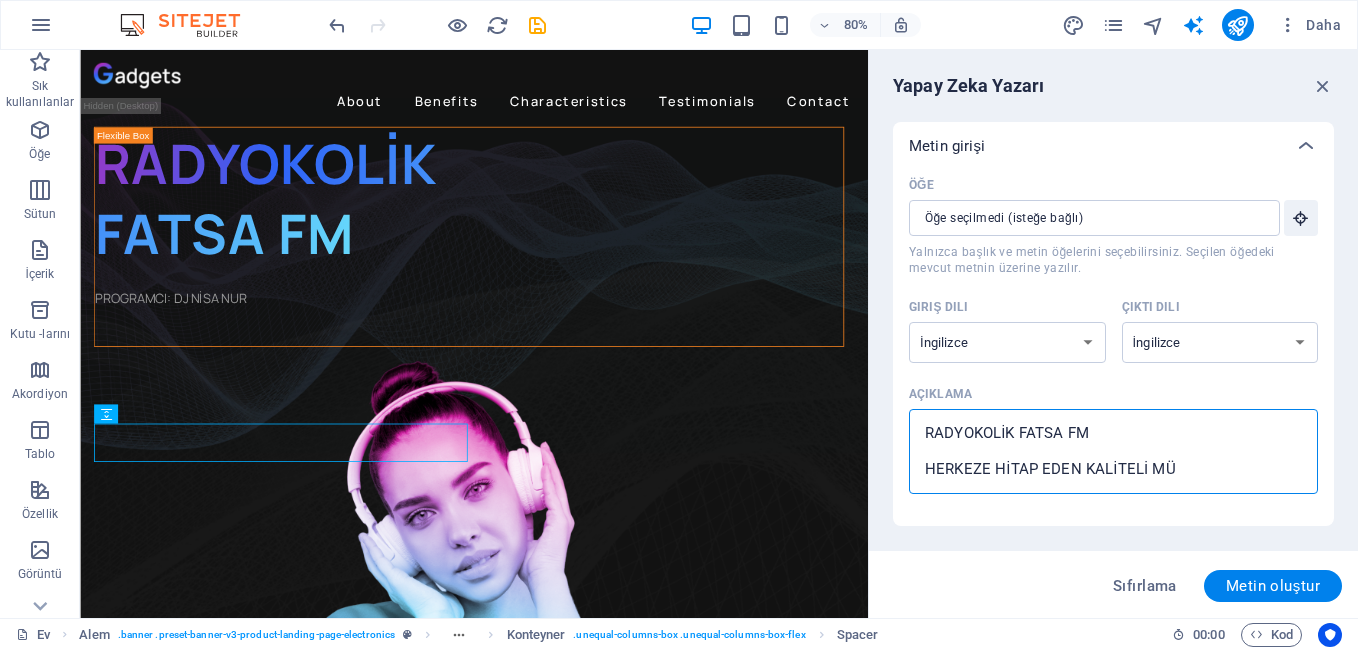 type on "RADYOKOLİK FATSA FM
HERKEZE HİTAP EDEN KALİTELİ MÜZ" 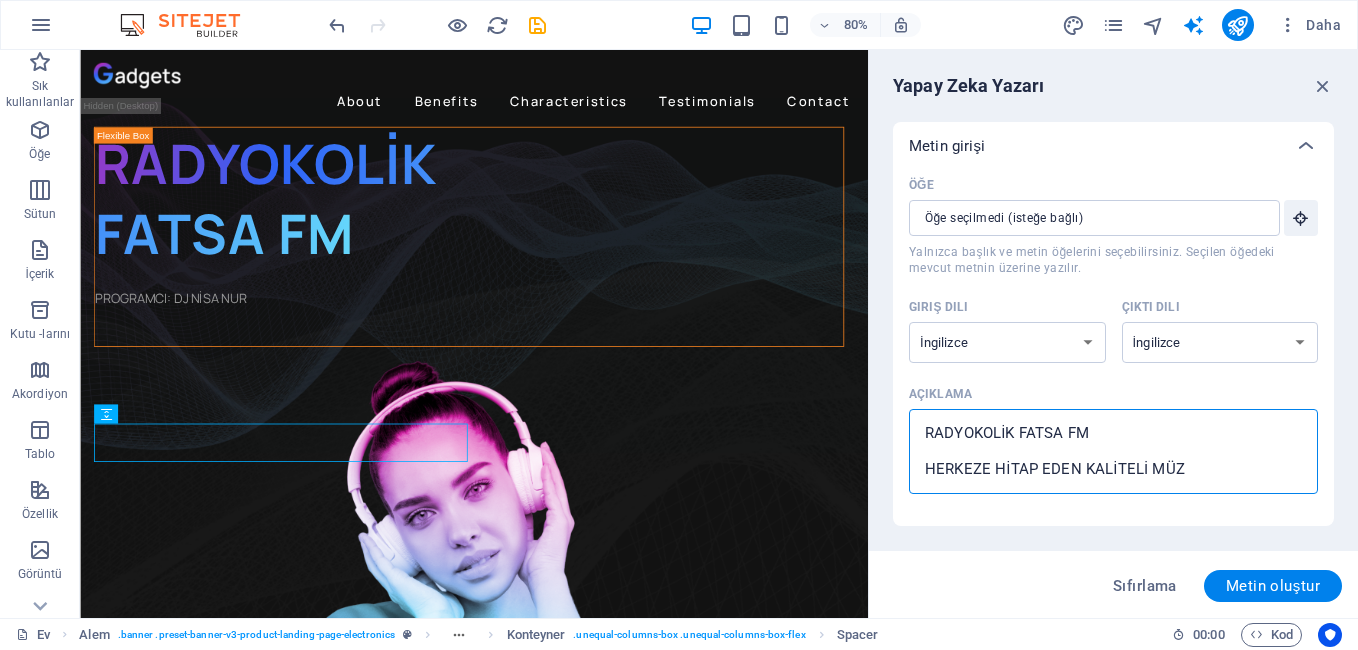 type on "RADYOKOLİK FATSA FM
HERKEZE HİTAP EDEN KALİTELİ MÜZİ" 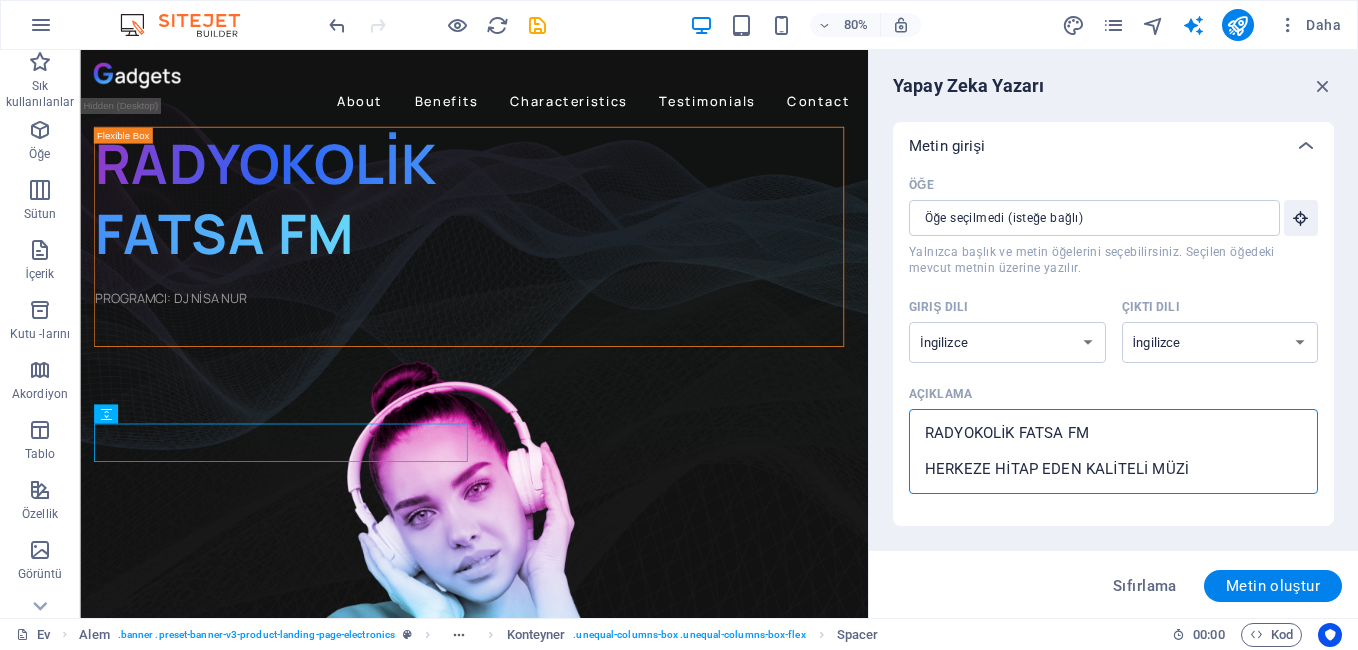type on "RADYOKOLİK FATSA FM
HERKEZE HİTAP EDEN KALİTELİ MÜZİK" 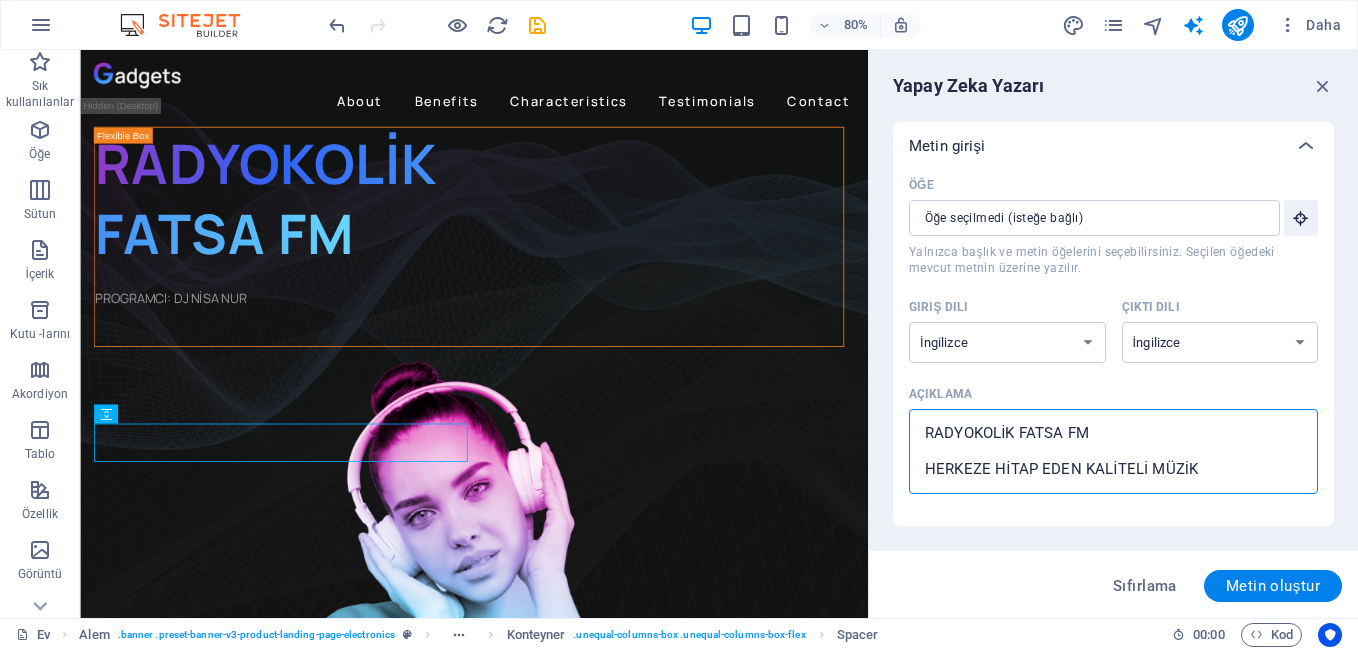 type on "RADYOKOLİK FATSA FM
HERKEZE HİTAP EDEN KALİTELİ MÜZİK" 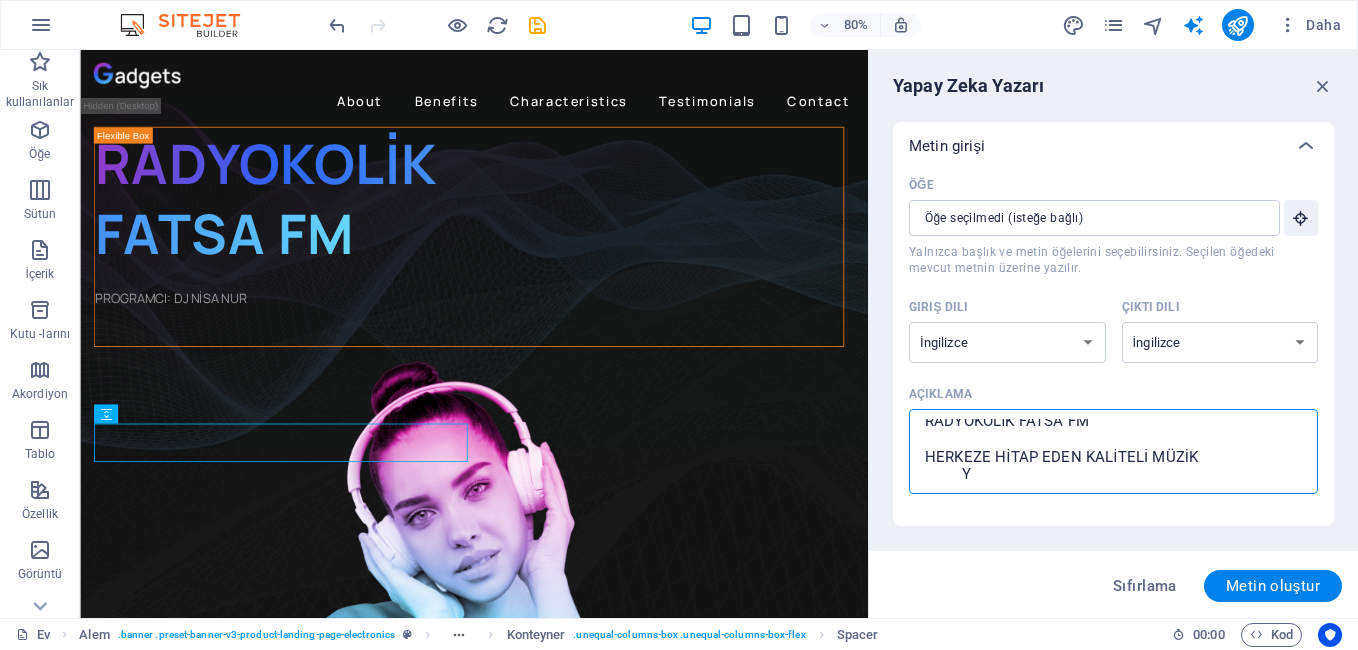 type on "RADYOKOLİK FATSA FM
HERKEZE HİTAP EDEN KALİTELİ MÜZİK
YA" 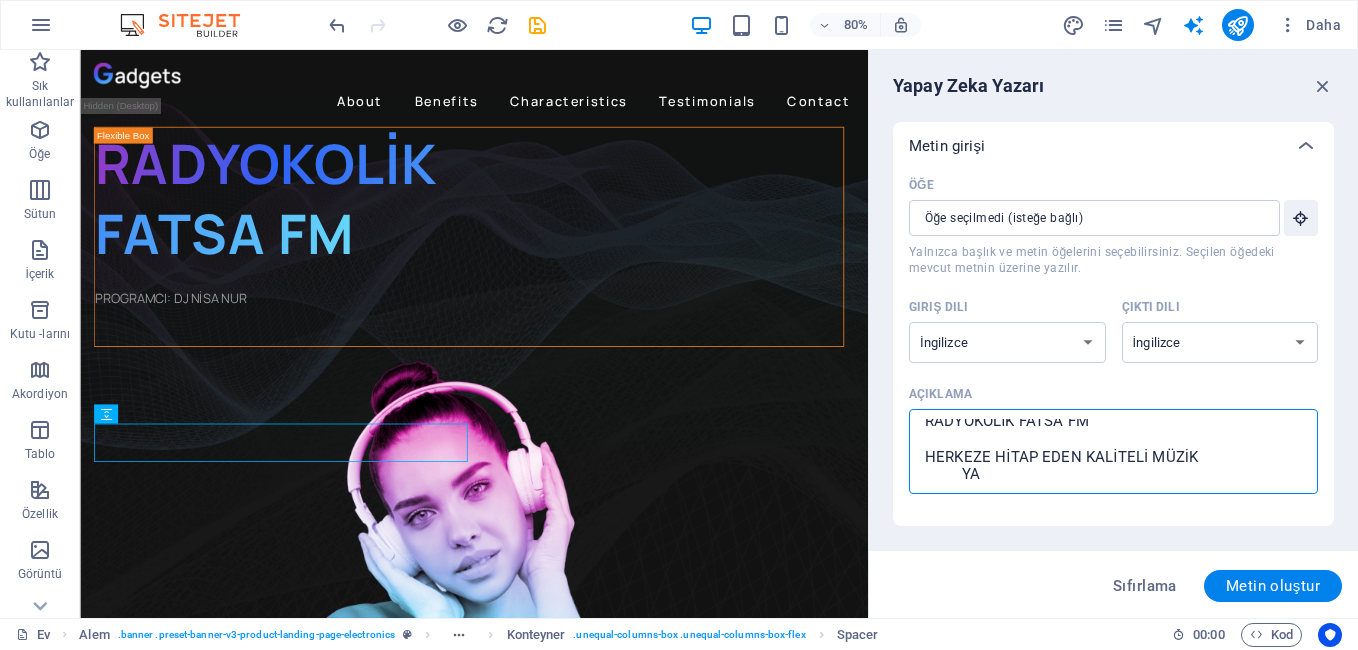 type on "RADYOKOLİK FATSA FM
HERKEZE HİTAP EDEN KALİTELİ MÜZİK
YAK" 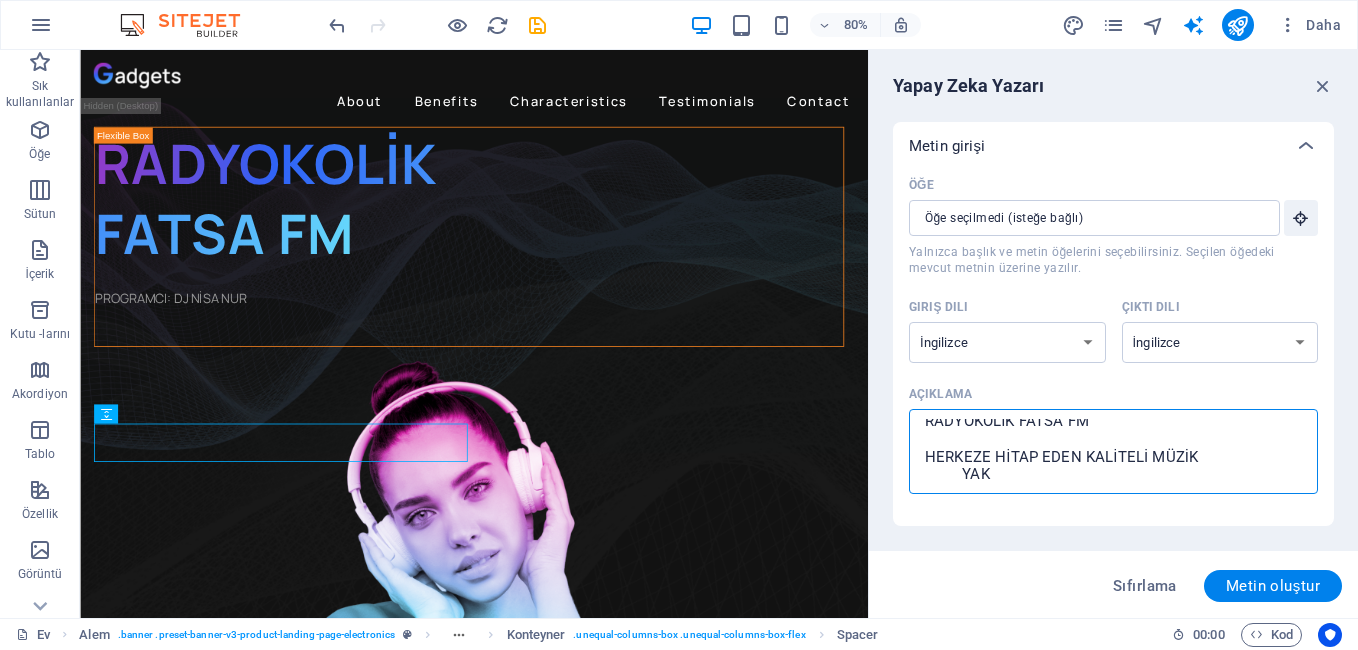 type on "RADYOKOLİK FATSA FM
HERKEZE HİTAP EDEN KALİTELİ MÜZİK
YAKI" 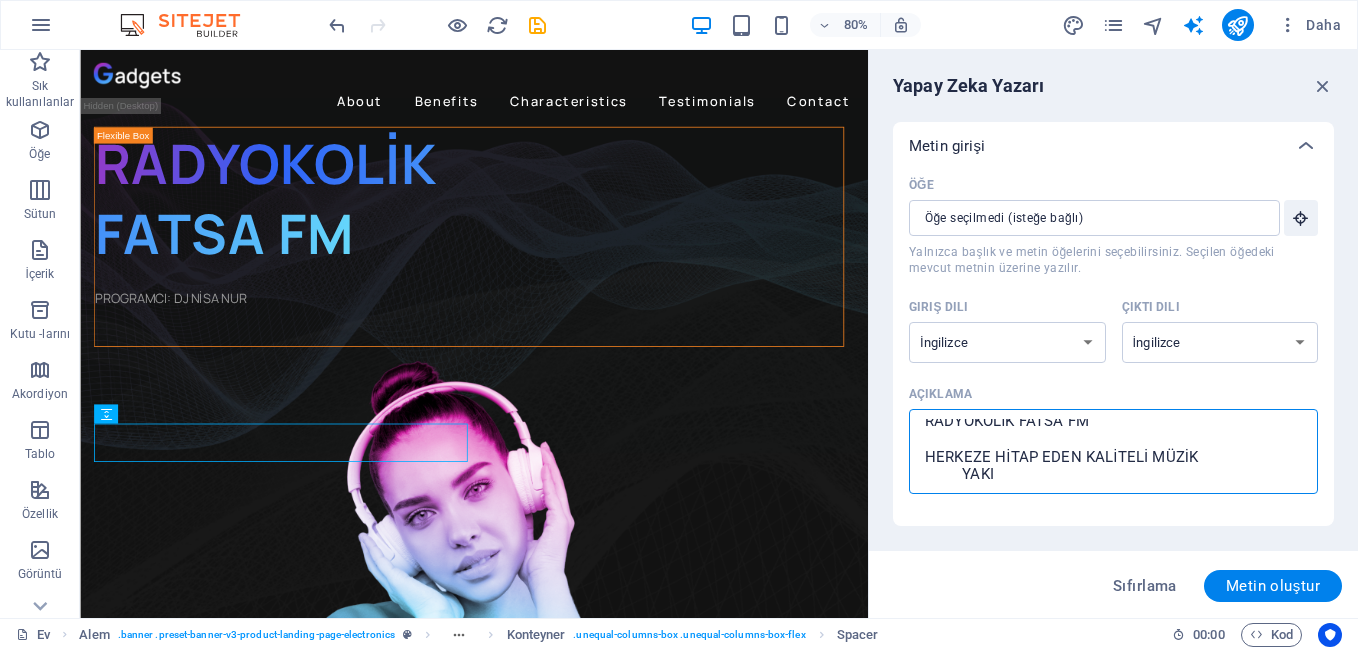 type on "RADYOKOLİK FATSA FM
HERKEZE HİTAP EDEN KALİTELİ MÜZİK
YAKIN" 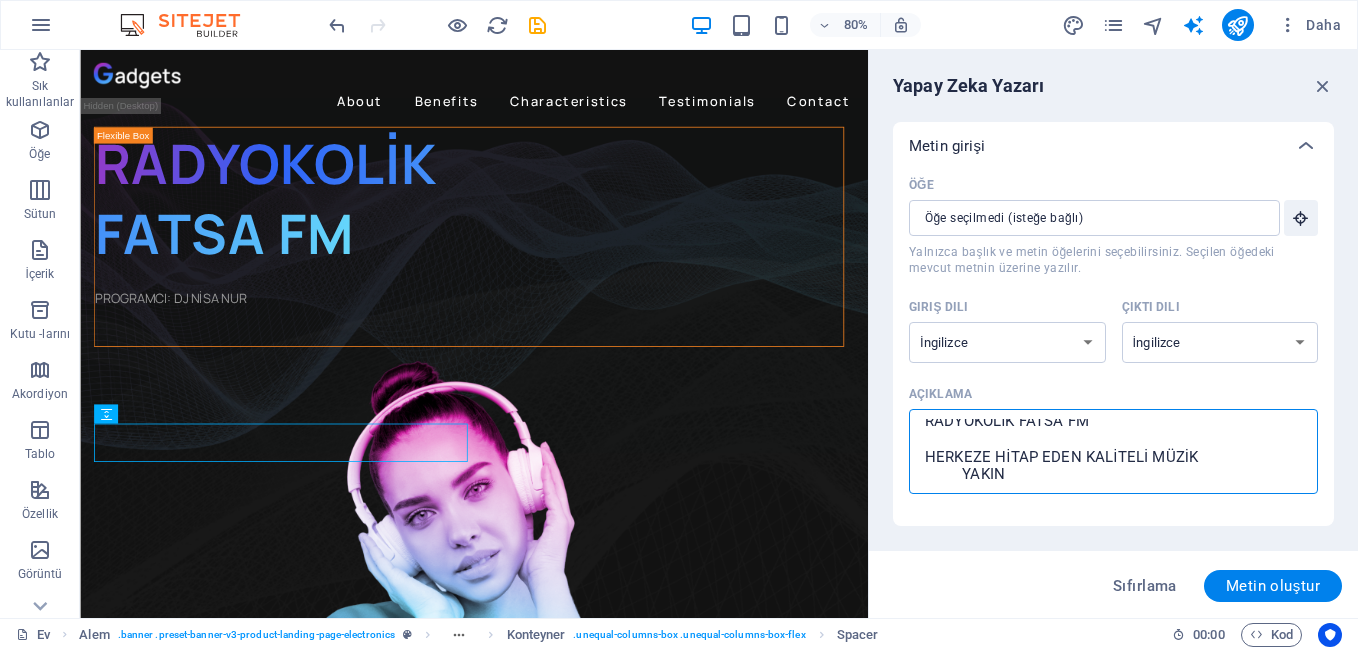 type on "x" 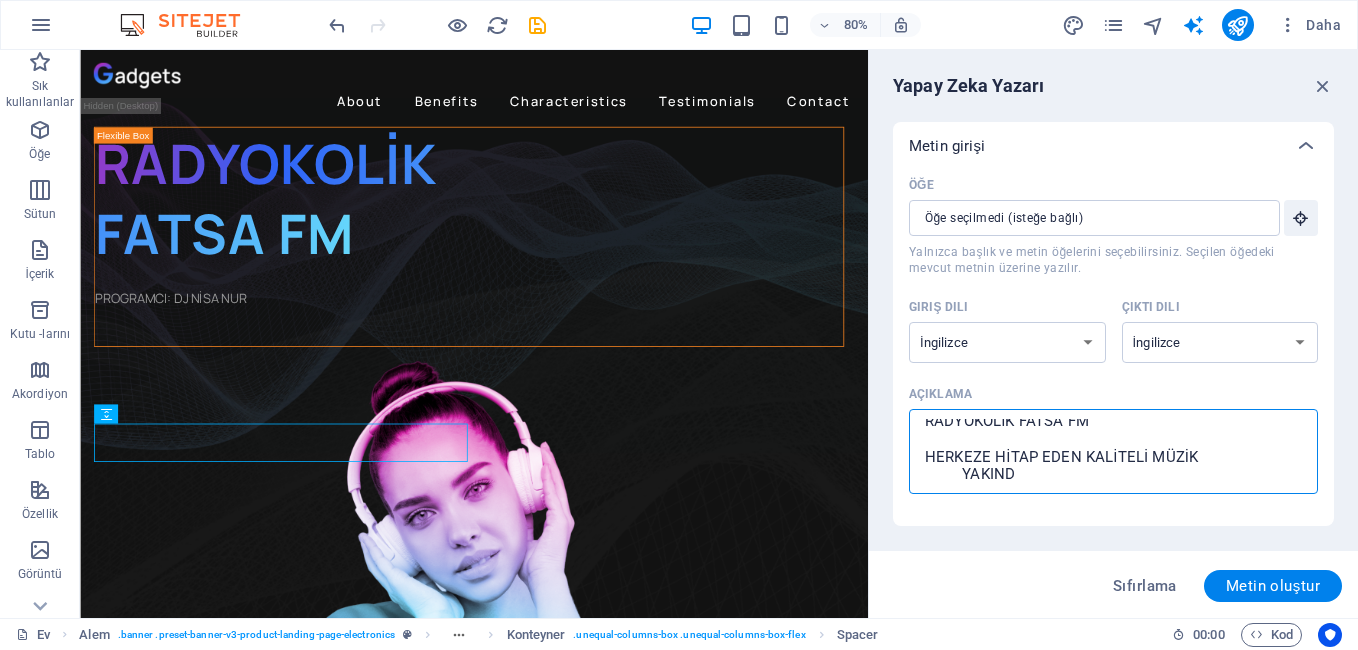type on "RADYOKOLİK FATSA FM
HERKEZE HİTAP EDEN KALİTELİ MÜZİK
YAKINDA" 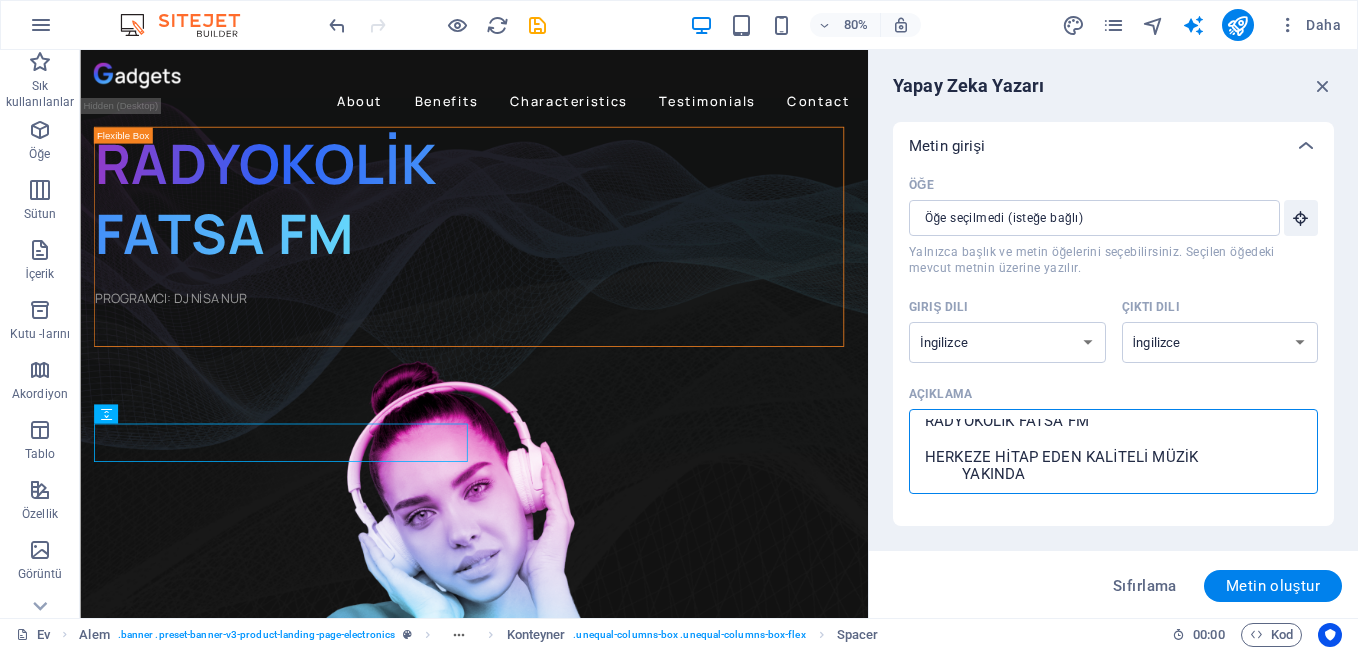 type on "RADYOKOLİK FATSA FM
HERKEZE HİTAP EDEN KALİTELİ MÜZİK
YAKINDA" 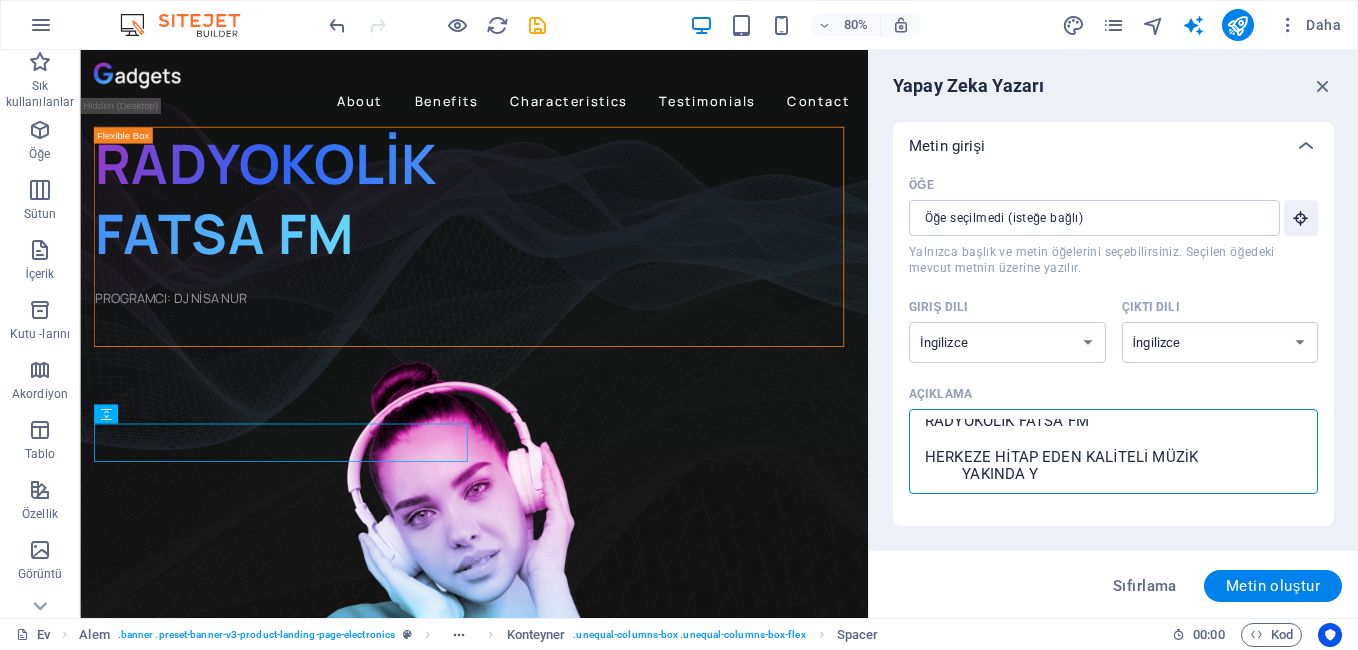 type on "RADYOKOLİK FATSA FM
HERKEZE HİTAP EDEN KALİTELİ MÜZİK
YAKINDA YA" 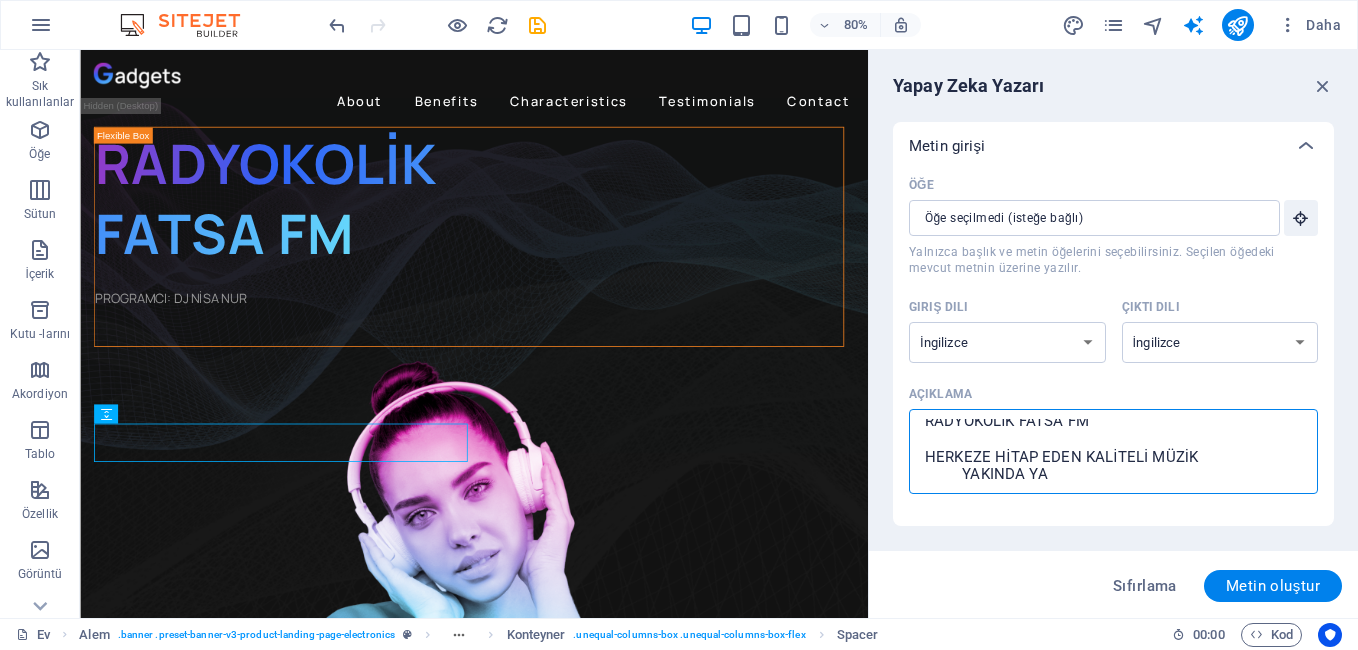 type on "x" 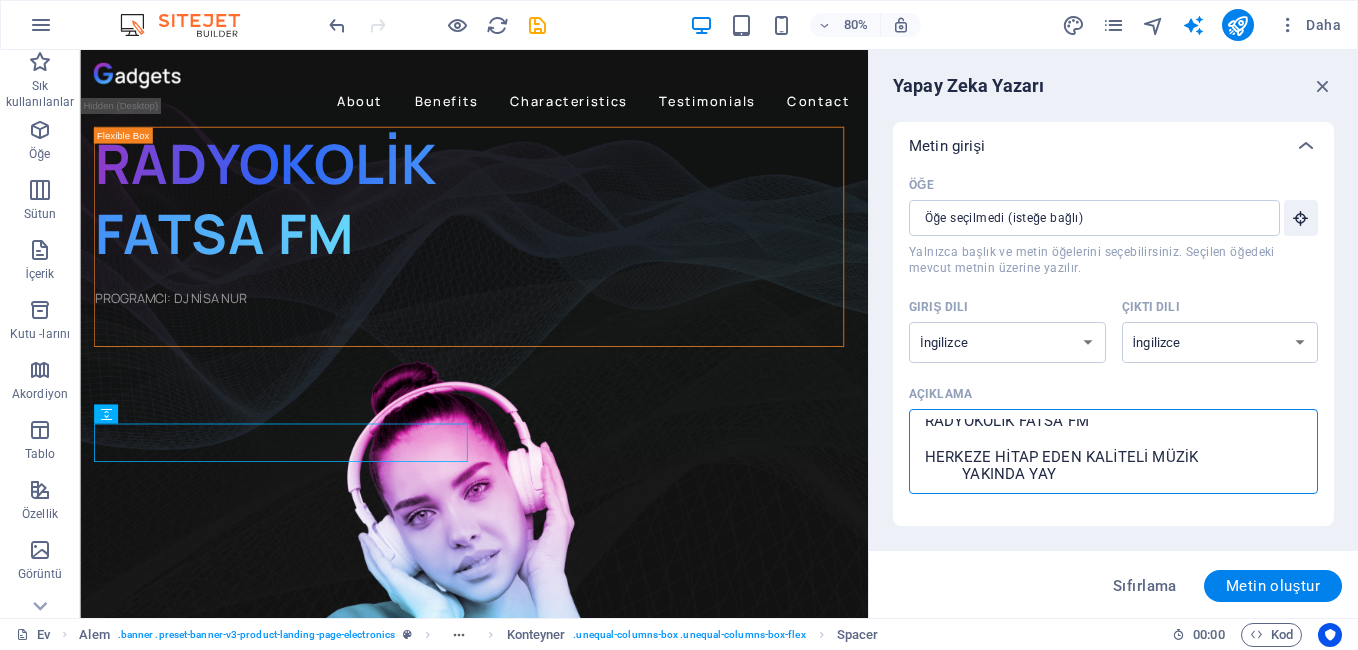 type on "RADYOKOLİK FATSA FM
HERKEZE HİTAP EDEN KALİTELİ MÜZİK
YAKINDA YAYI" 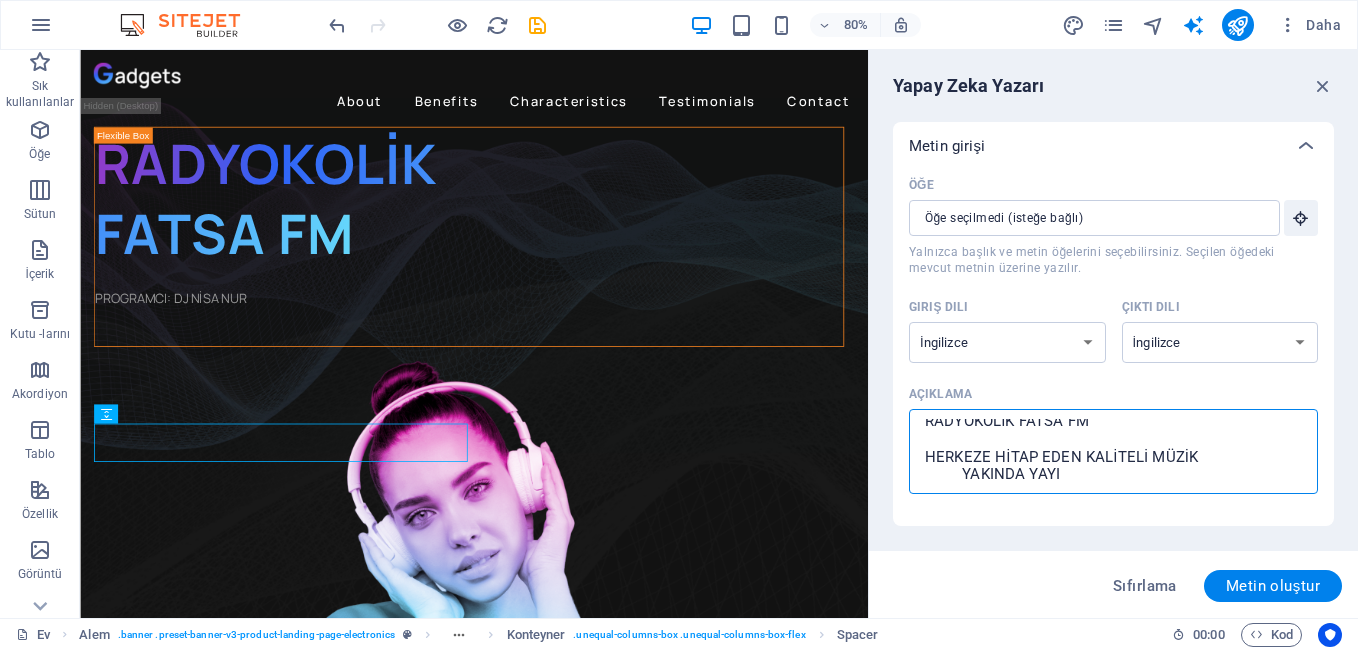type on "RADYOKOLİK FATSA FM
HERKEZE HİTAP EDEN KALİTELİ MÜZİK
YAKINDA YAYIN" 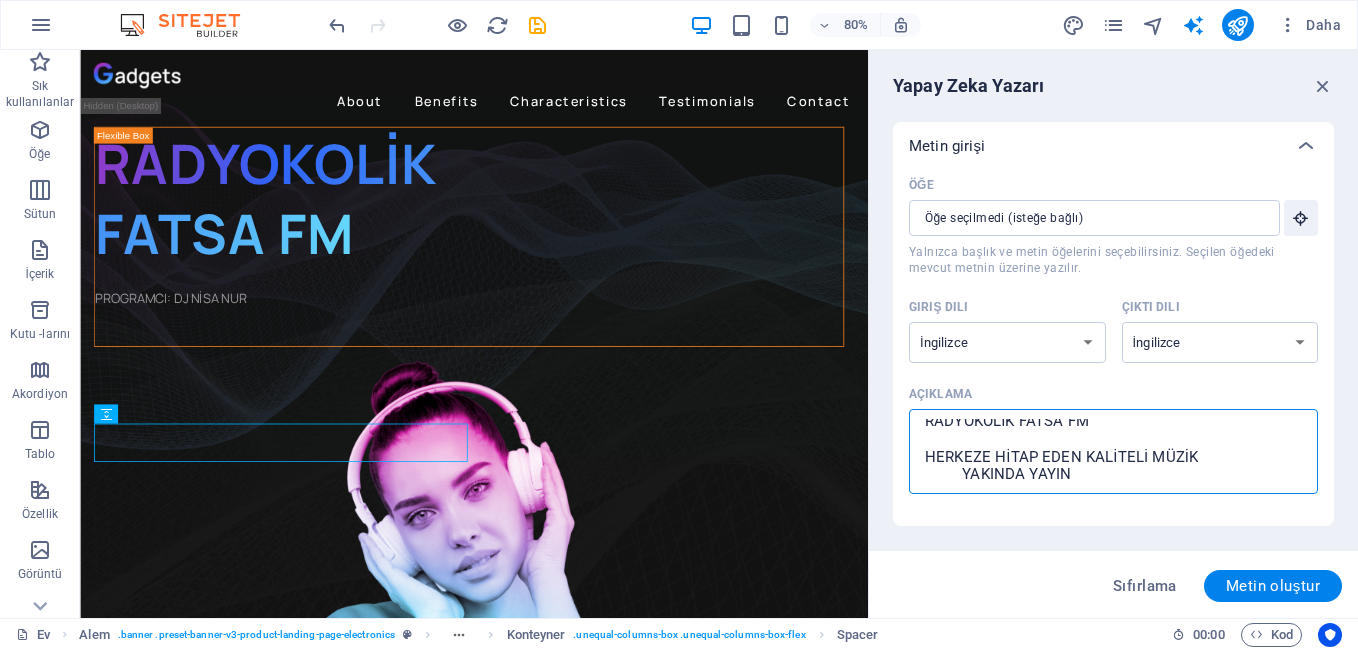 type 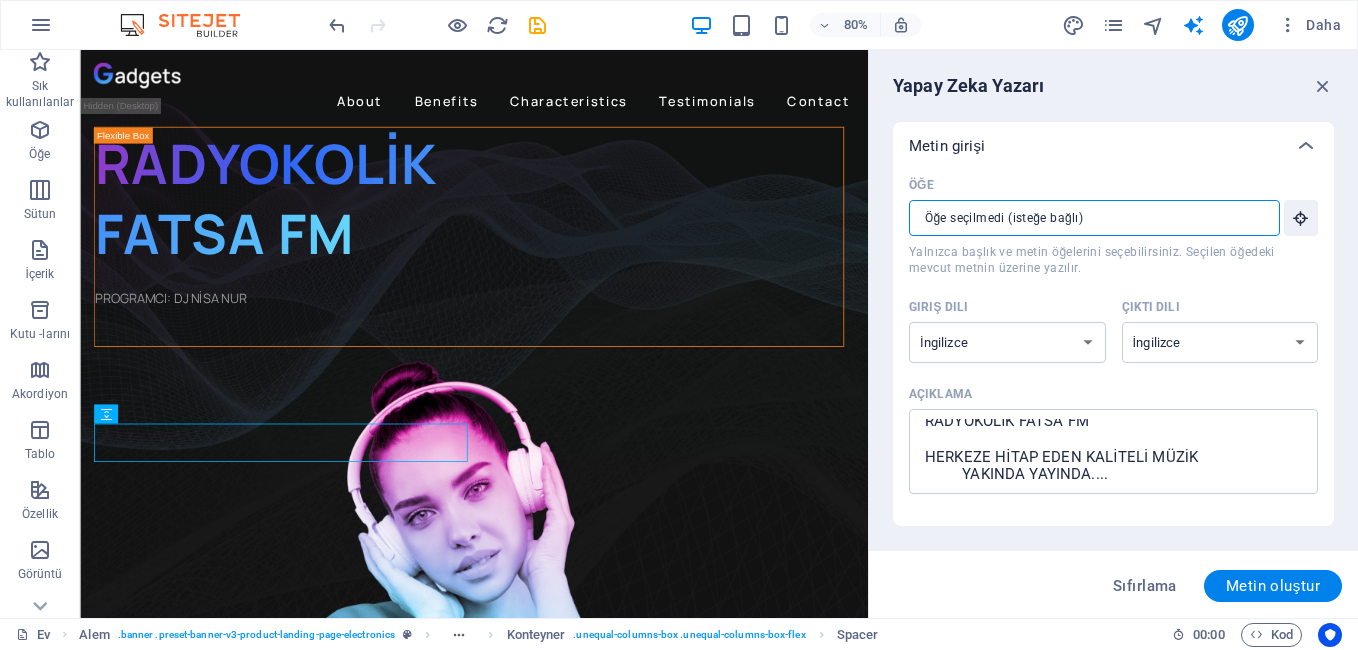 drag, startPoint x: 1090, startPoint y: 214, endPoint x: 944, endPoint y: 233, distance: 147.23111 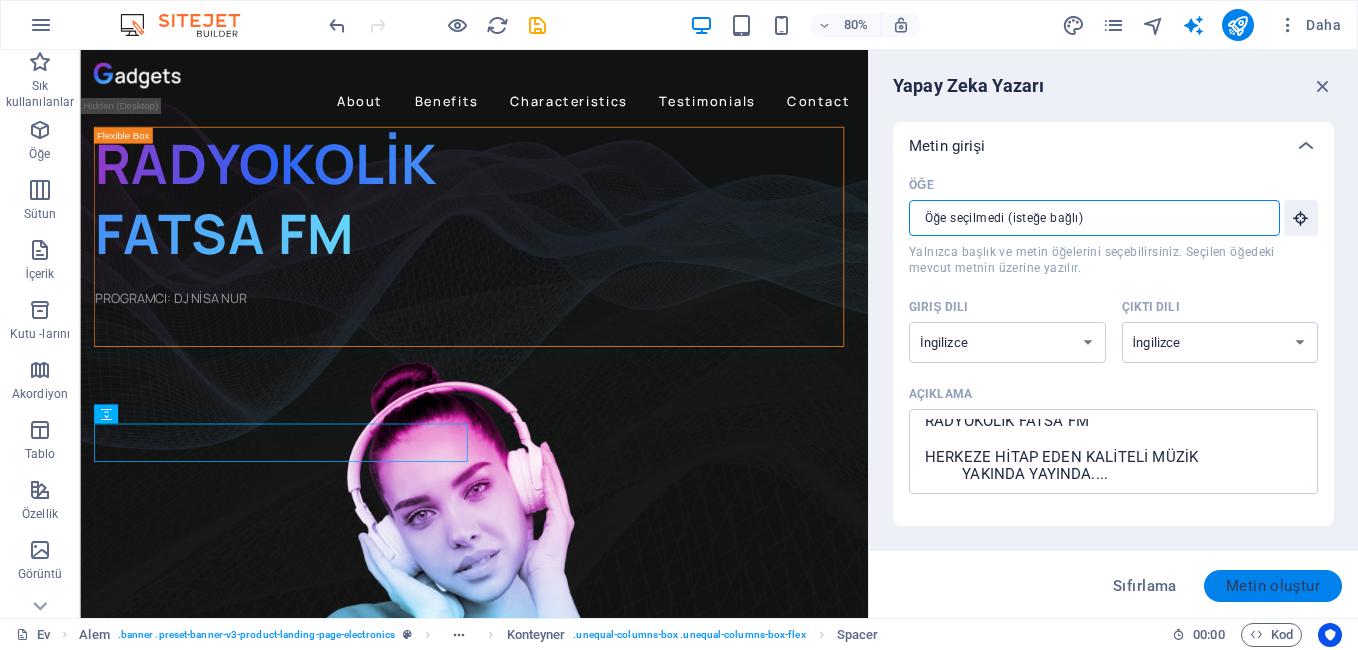drag, startPoint x: 1056, startPoint y: 218, endPoint x: 1217, endPoint y: 575, distance: 391.62482 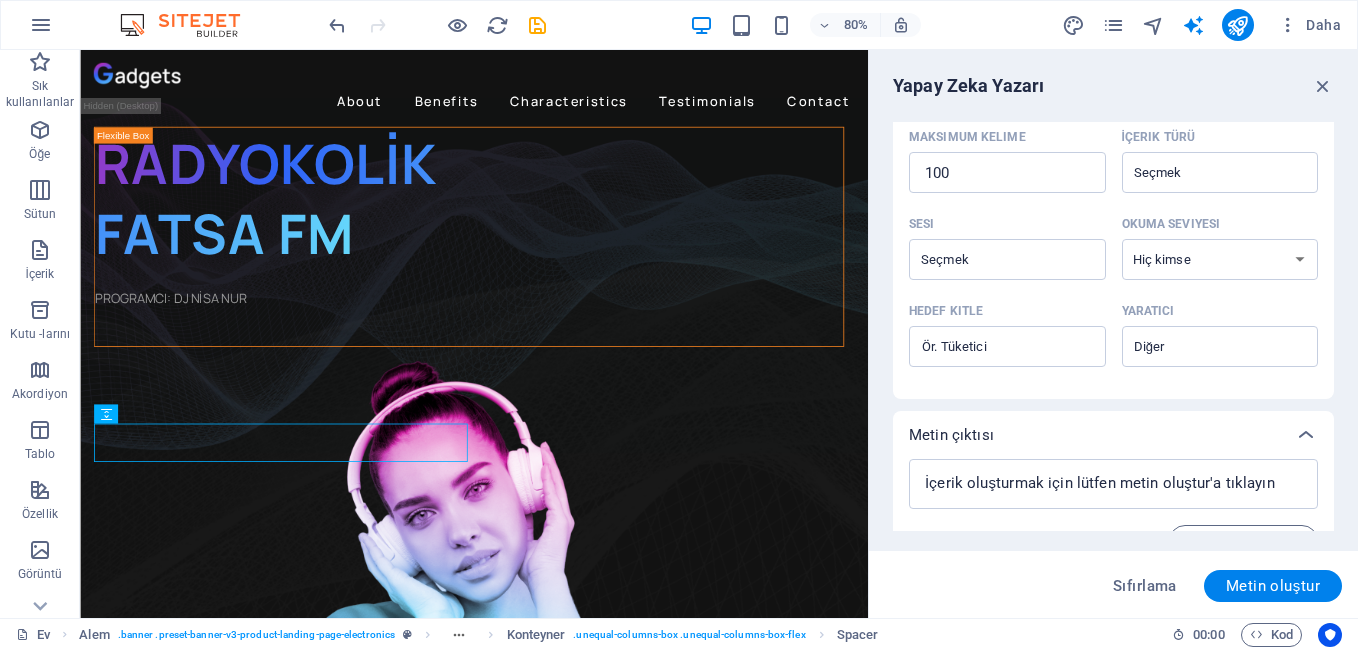 scroll, scrollTop: 150, scrollLeft: 0, axis: vertical 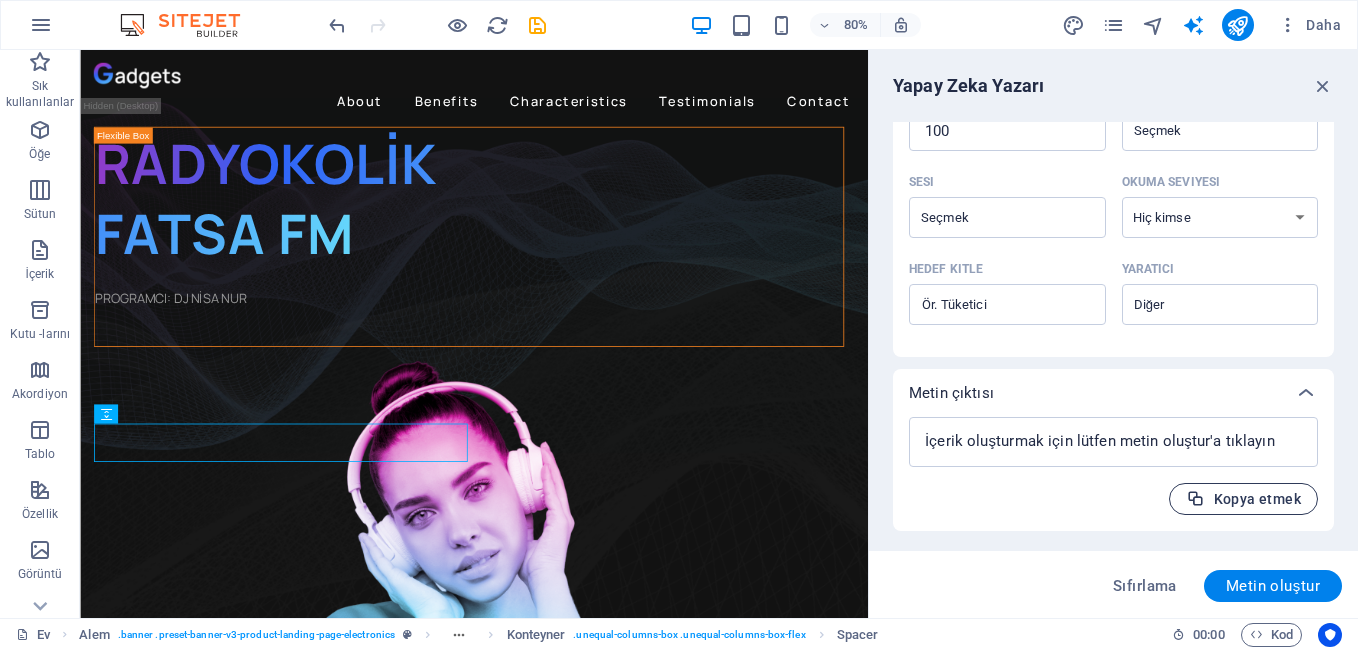 click on "Kopya etmek" at bounding box center (1243, 499) 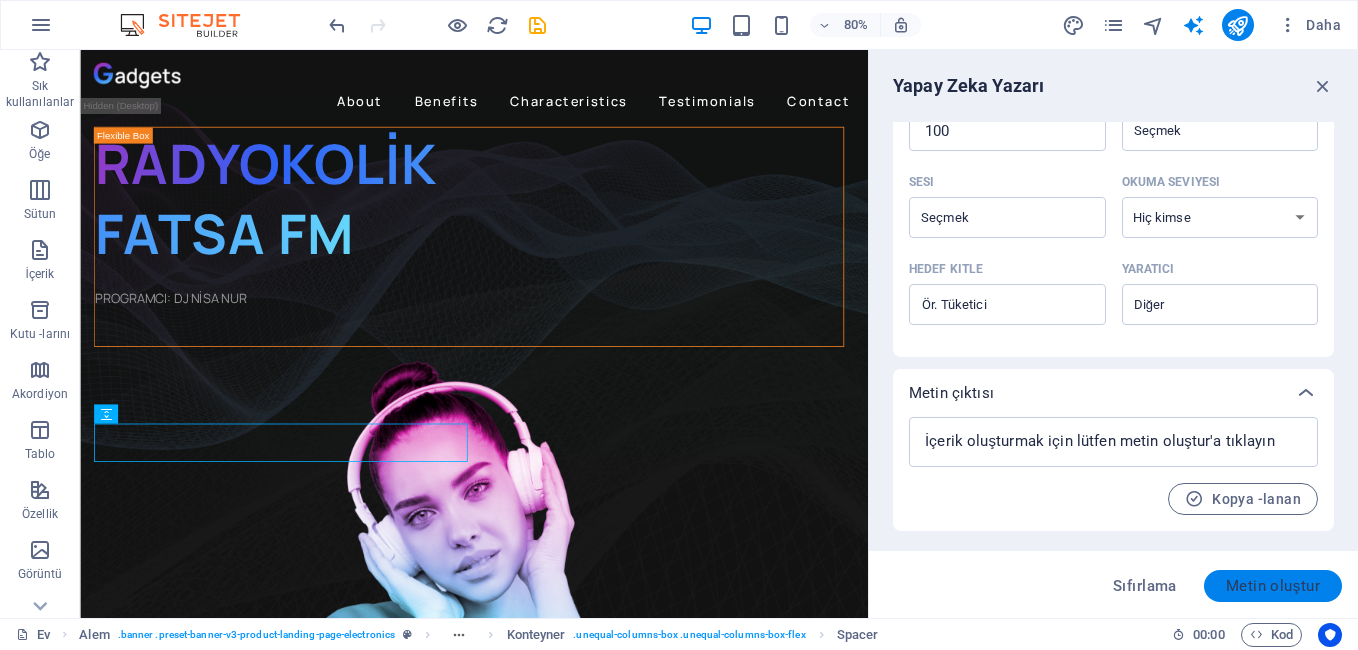 click on "Metin oluştur" at bounding box center (1273, 586) 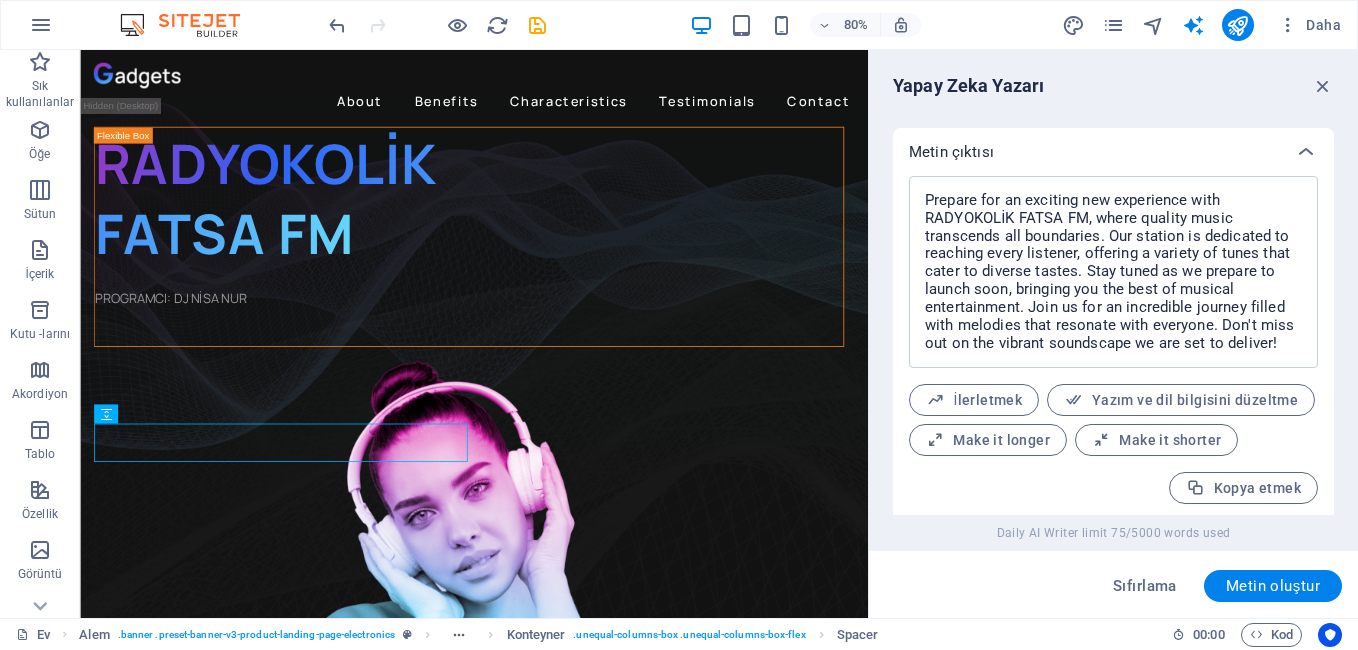 scroll, scrollTop: 396, scrollLeft: 0, axis: vertical 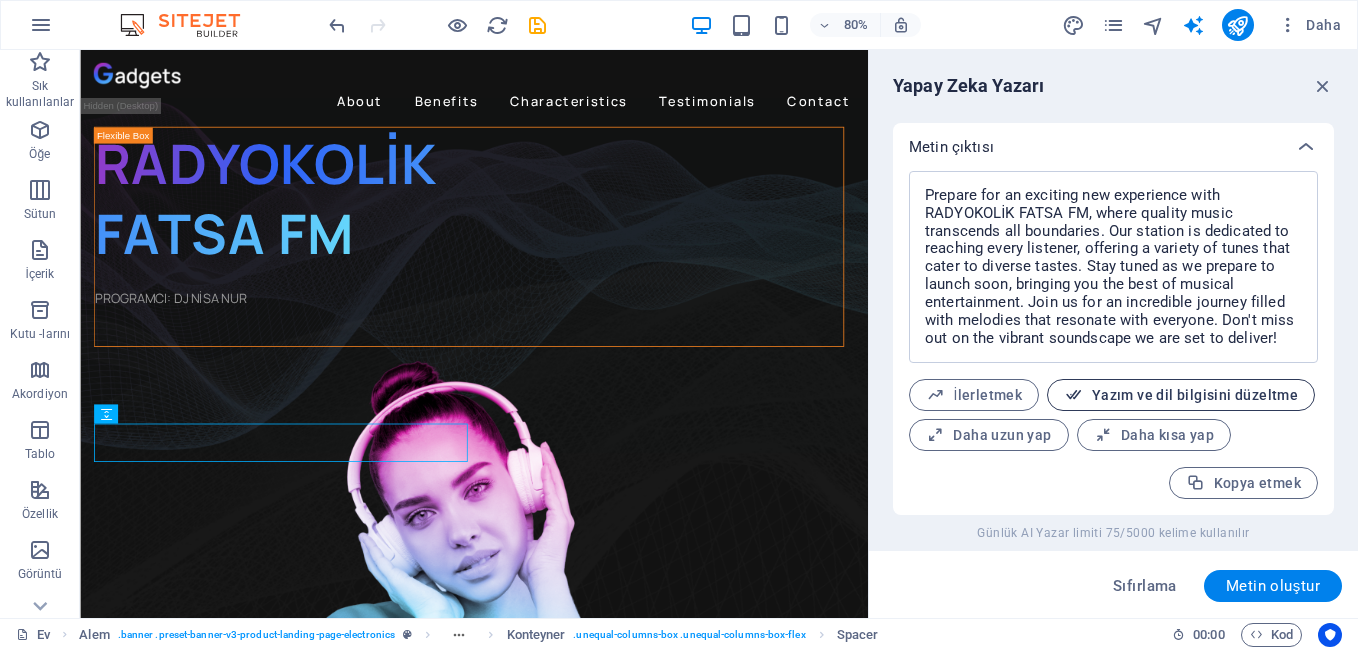 click on "Yazım ve dil bilgisini düzeltme" at bounding box center [1195, 395] 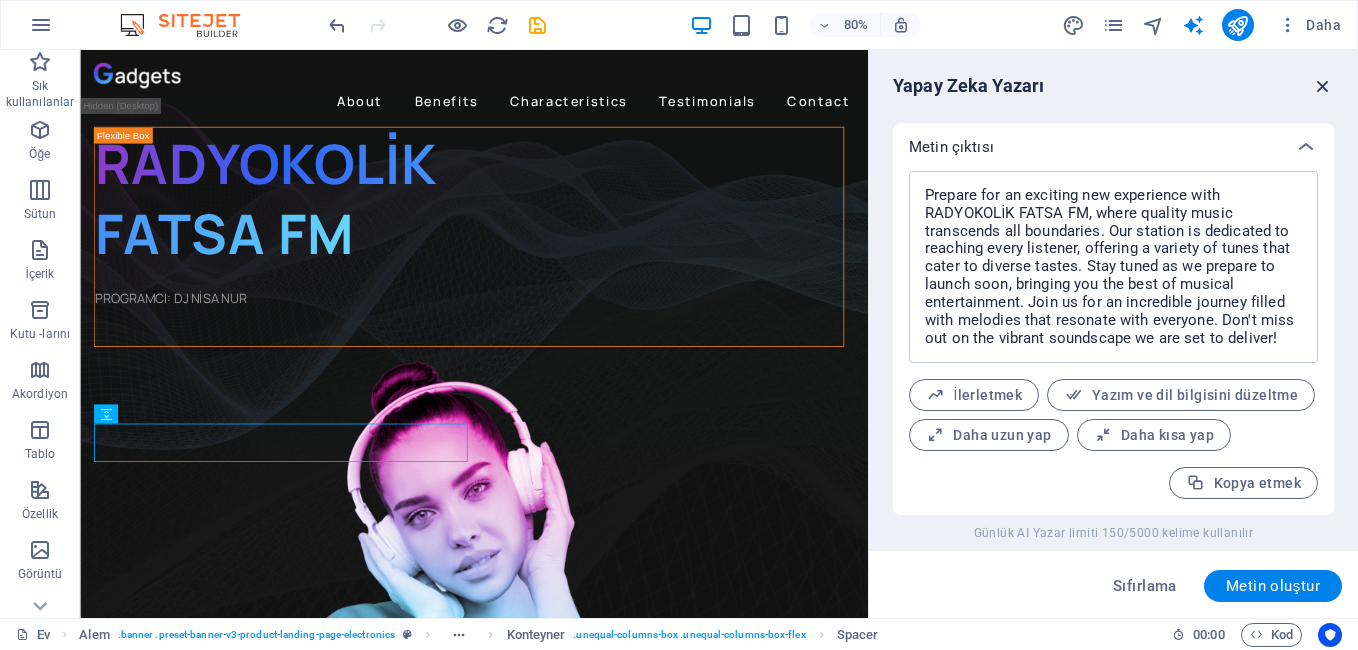 drag, startPoint x: 1318, startPoint y: 86, endPoint x: 1064, endPoint y: 121, distance: 256.4001 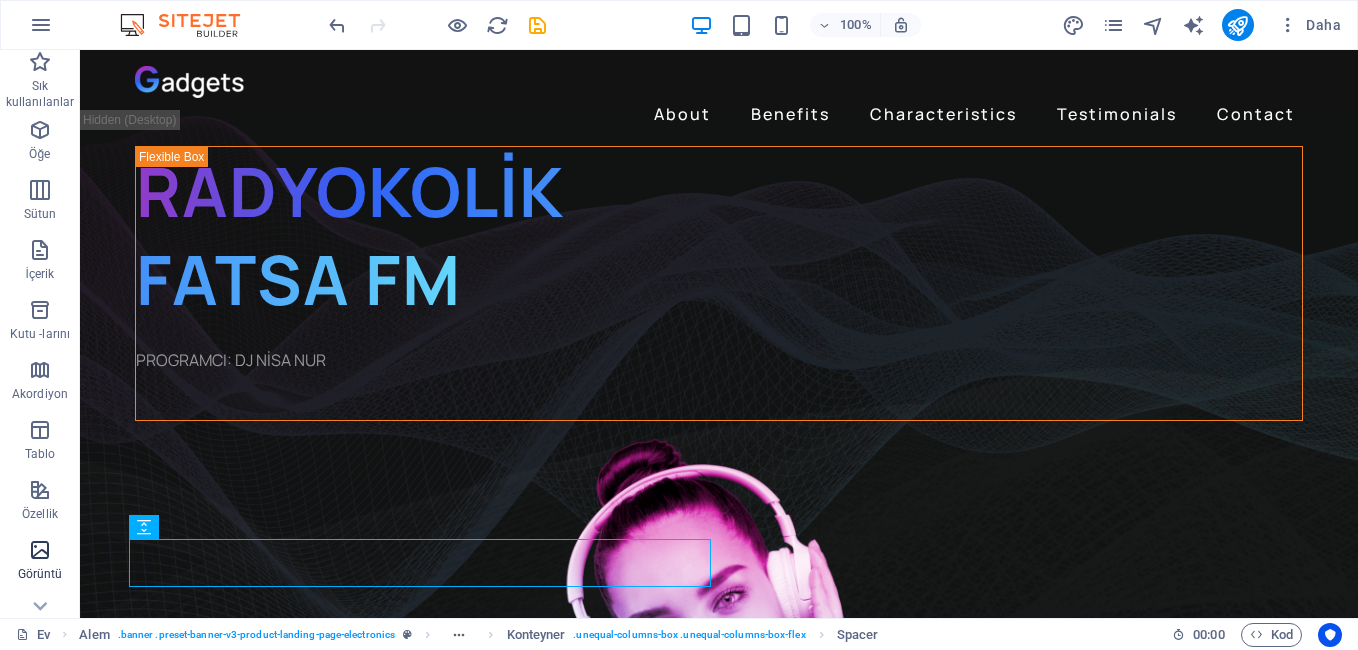 click at bounding box center [40, 550] 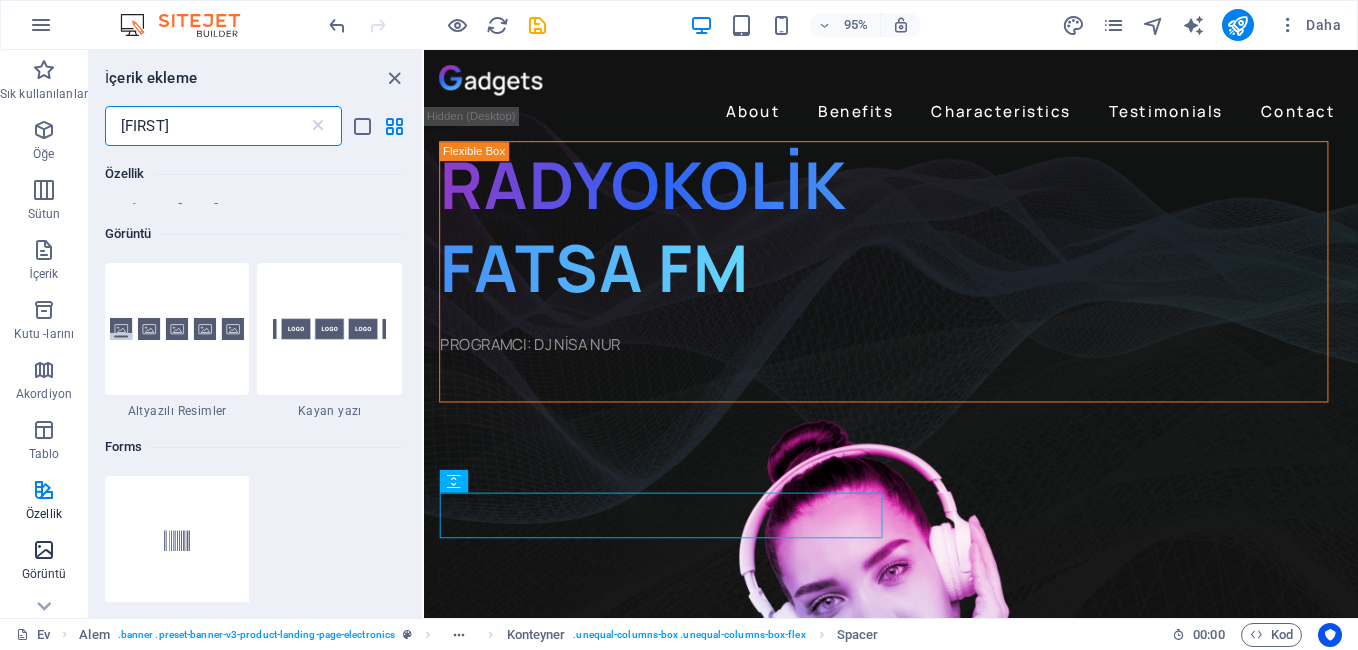 scroll, scrollTop: 0, scrollLeft: 0, axis: both 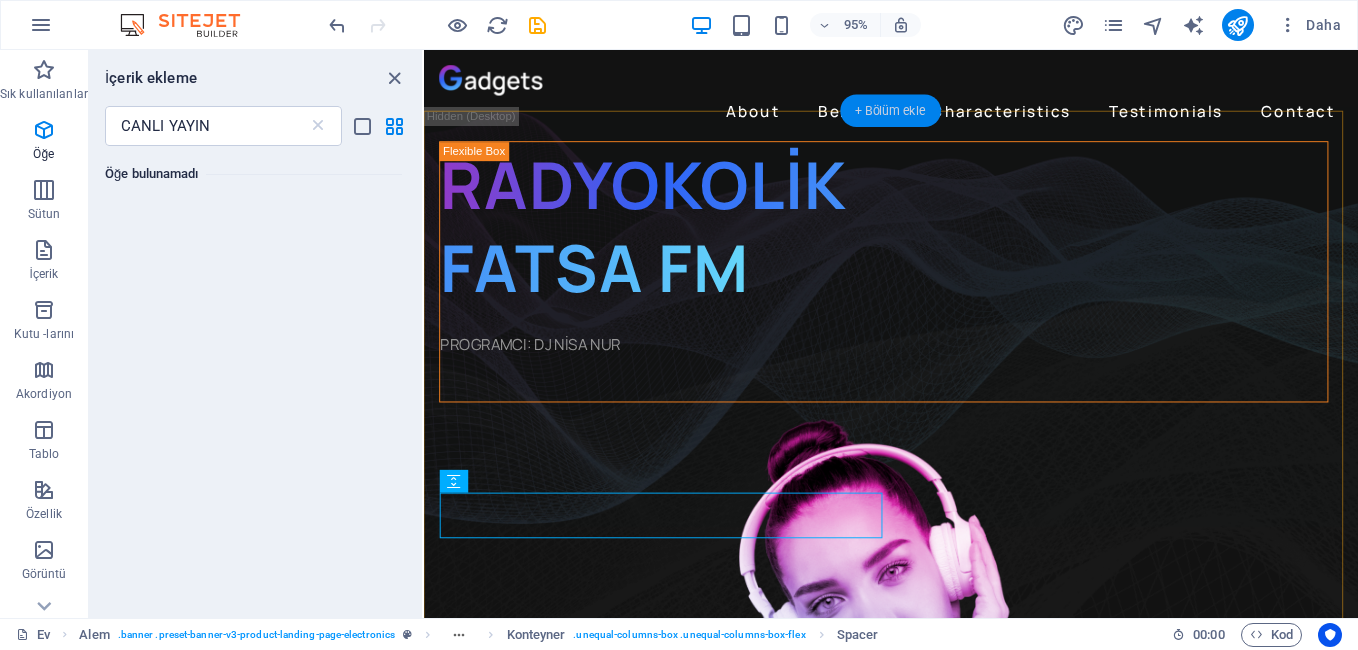 click on "+ Bölüm ekle" at bounding box center [890, 111] 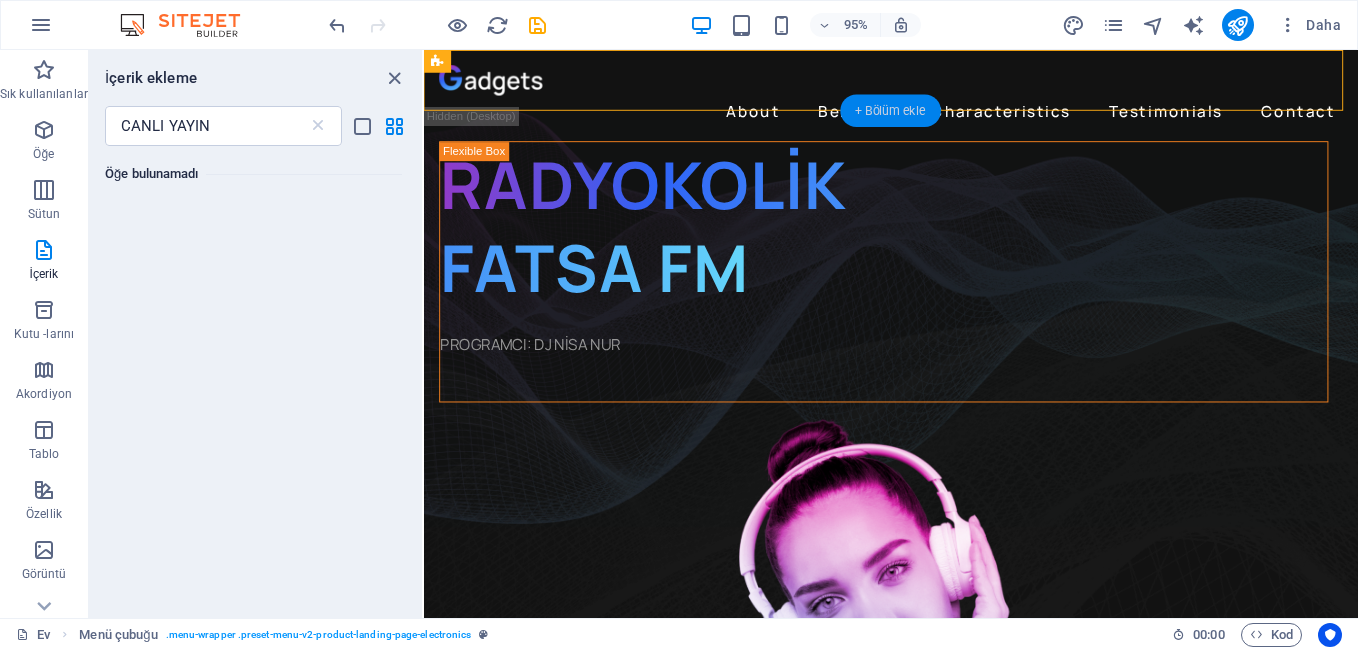click on "+ Bölüm ekle" at bounding box center (890, 111) 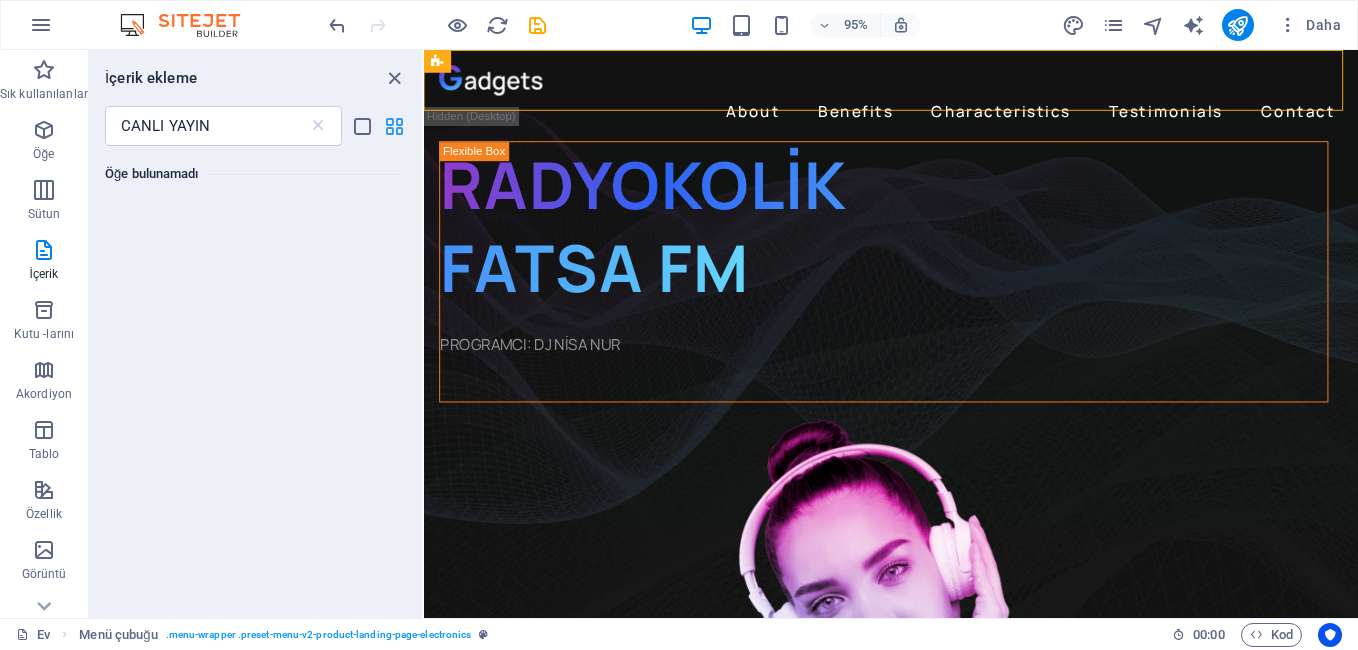 click at bounding box center [394, 126] 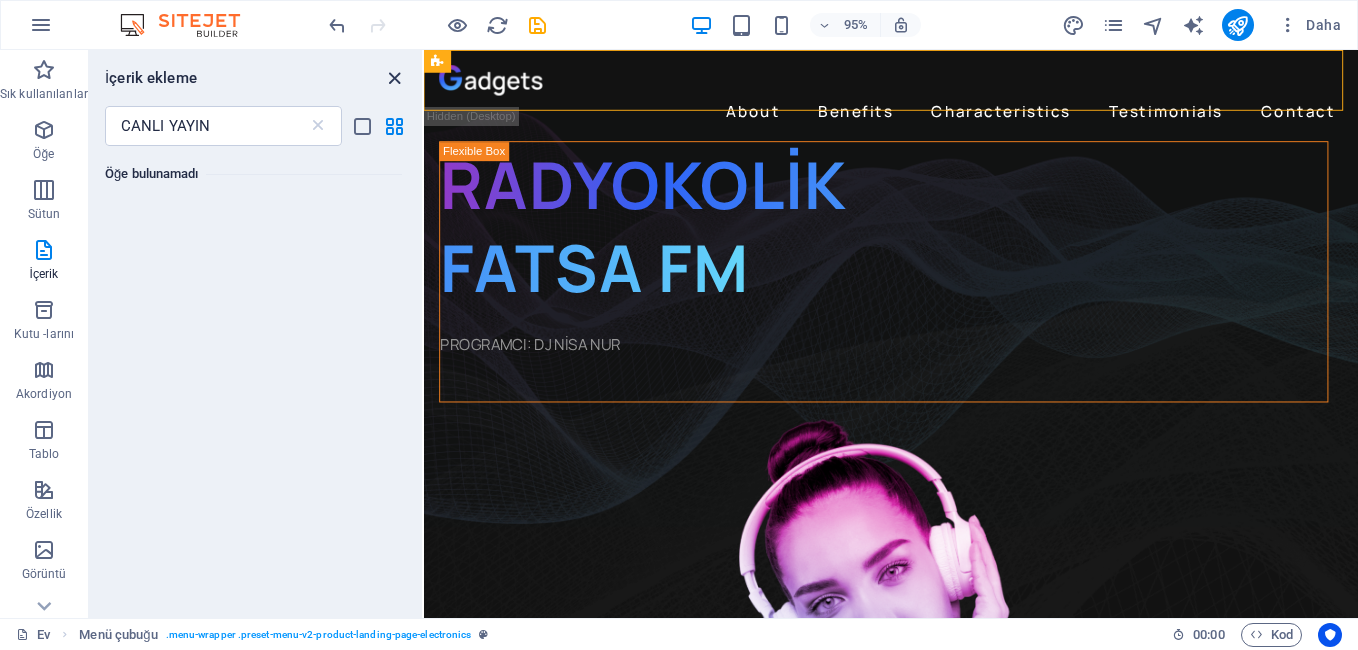 click at bounding box center [394, 78] 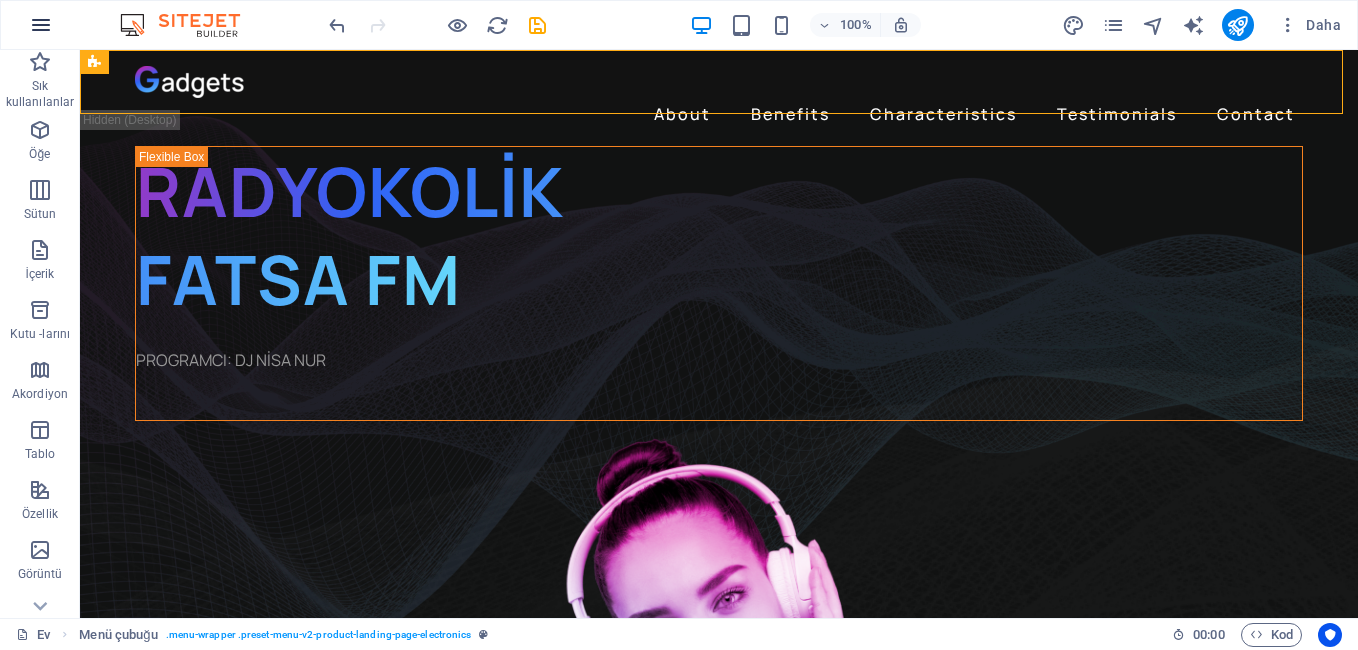 click at bounding box center (41, 25) 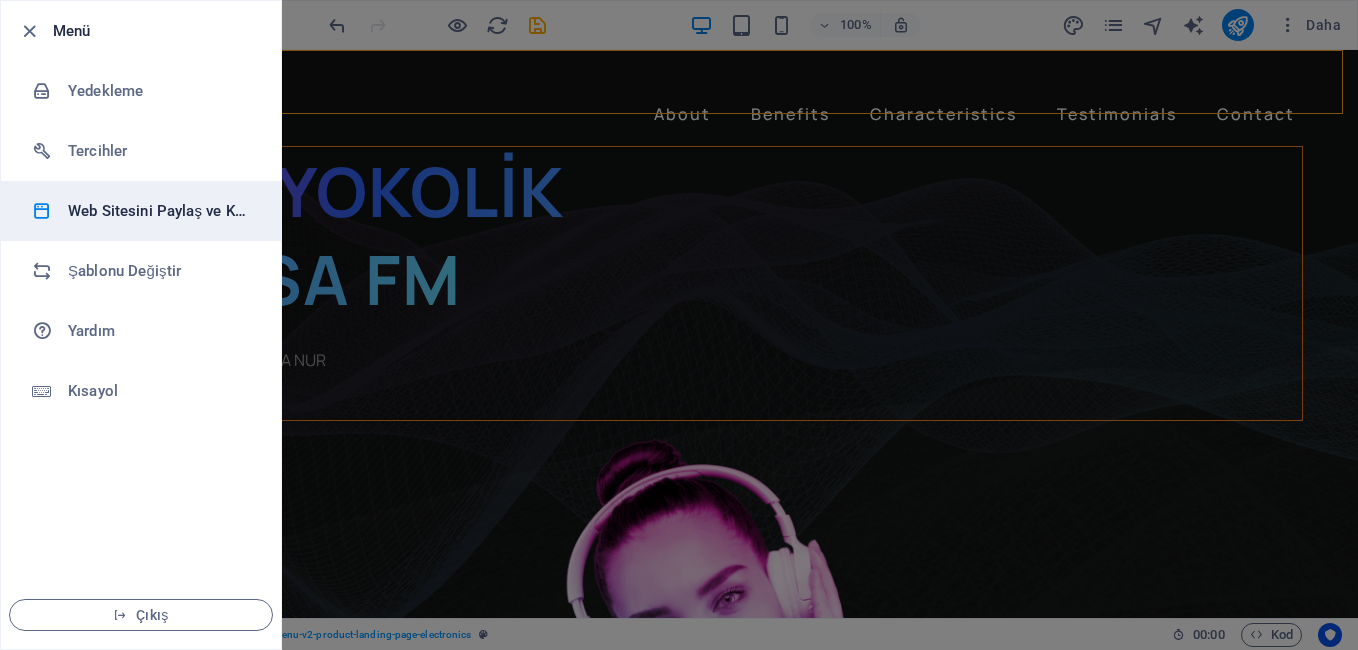 click on "Web Sitesini Paylaş ve Kopyala" at bounding box center (160, 211) 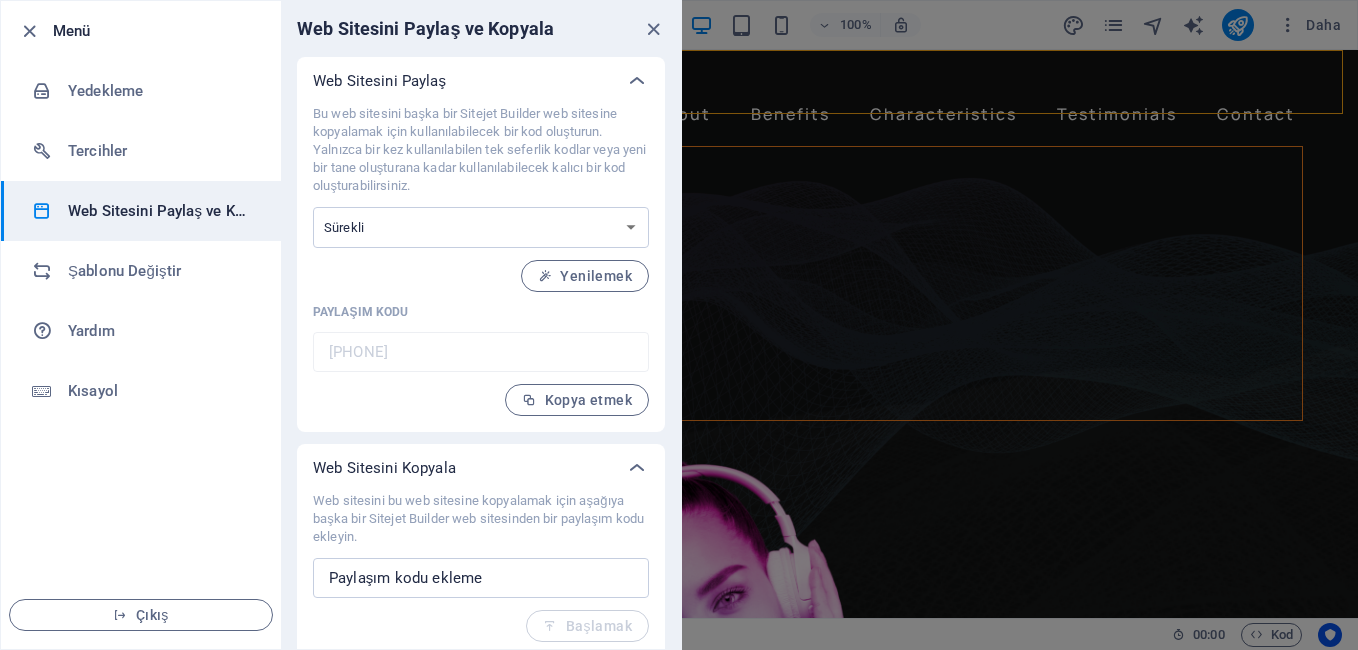 click on "Web Sitesini Paylaş ve Kopyala" at bounding box center [160, 211] 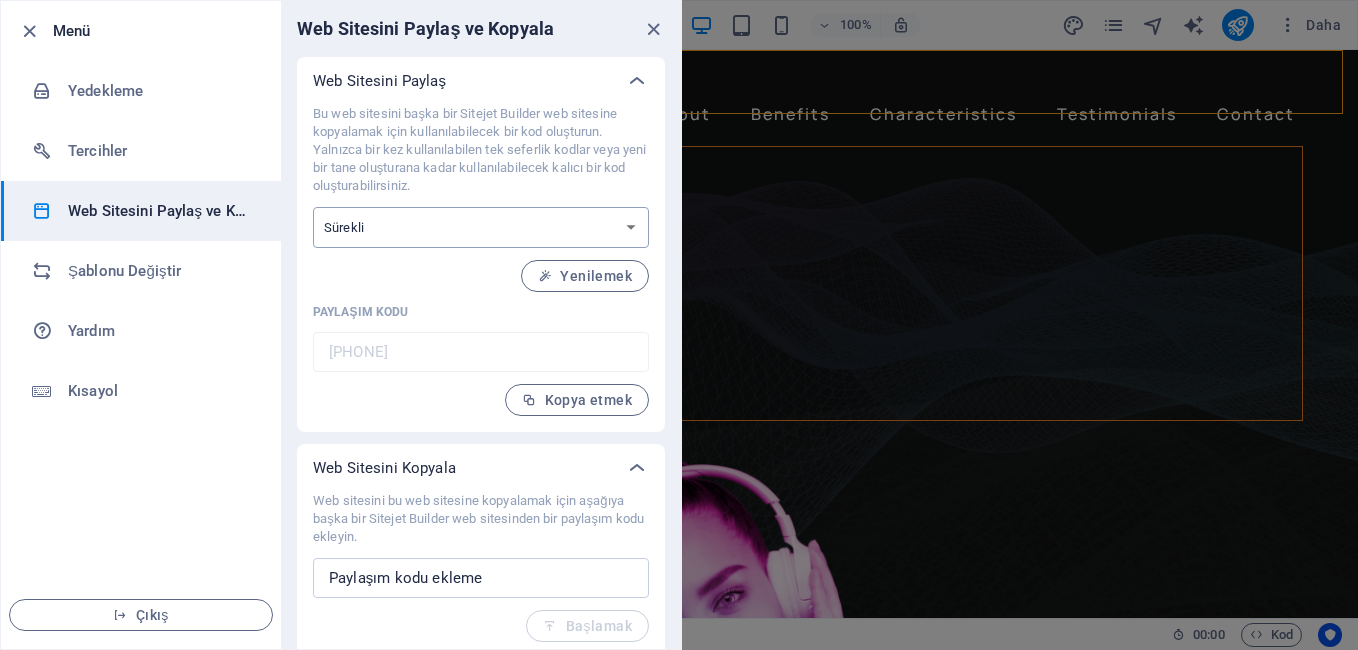 click on "Tek sefer -lik Sürekli" at bounding box center [481, 227] 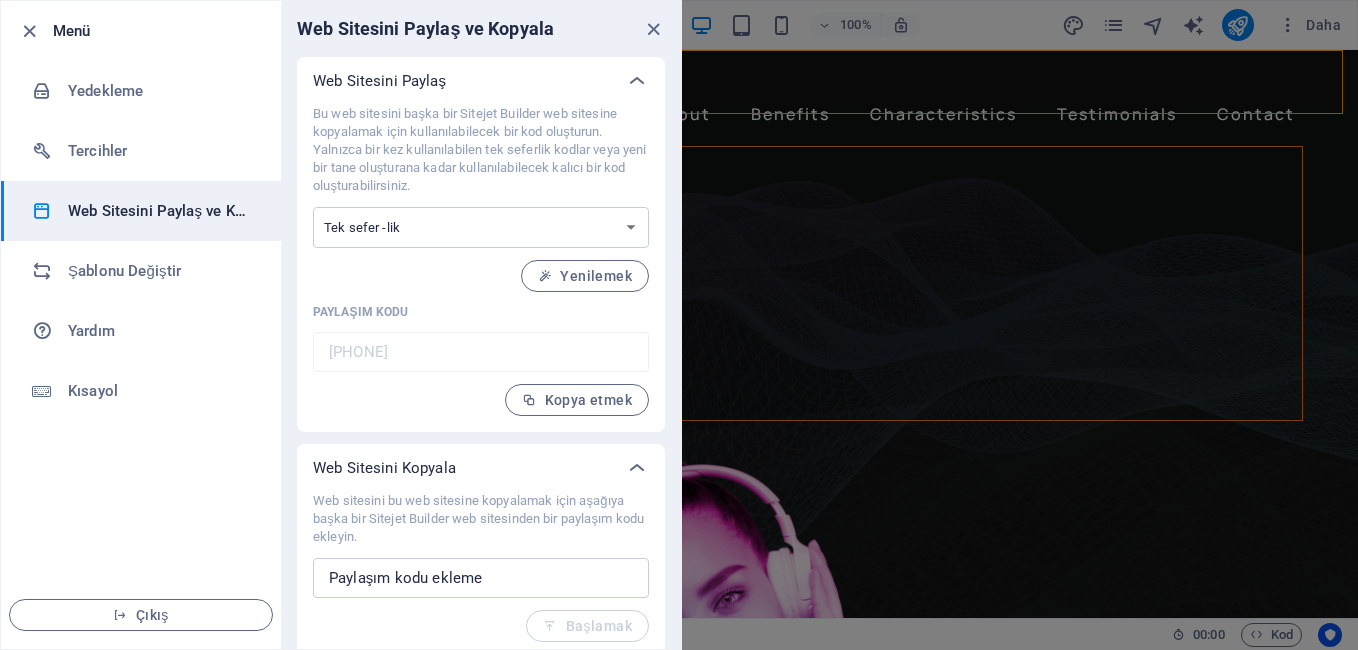 click on "Tek sefer -lik Sürekli" at bounding box center (481, 227) 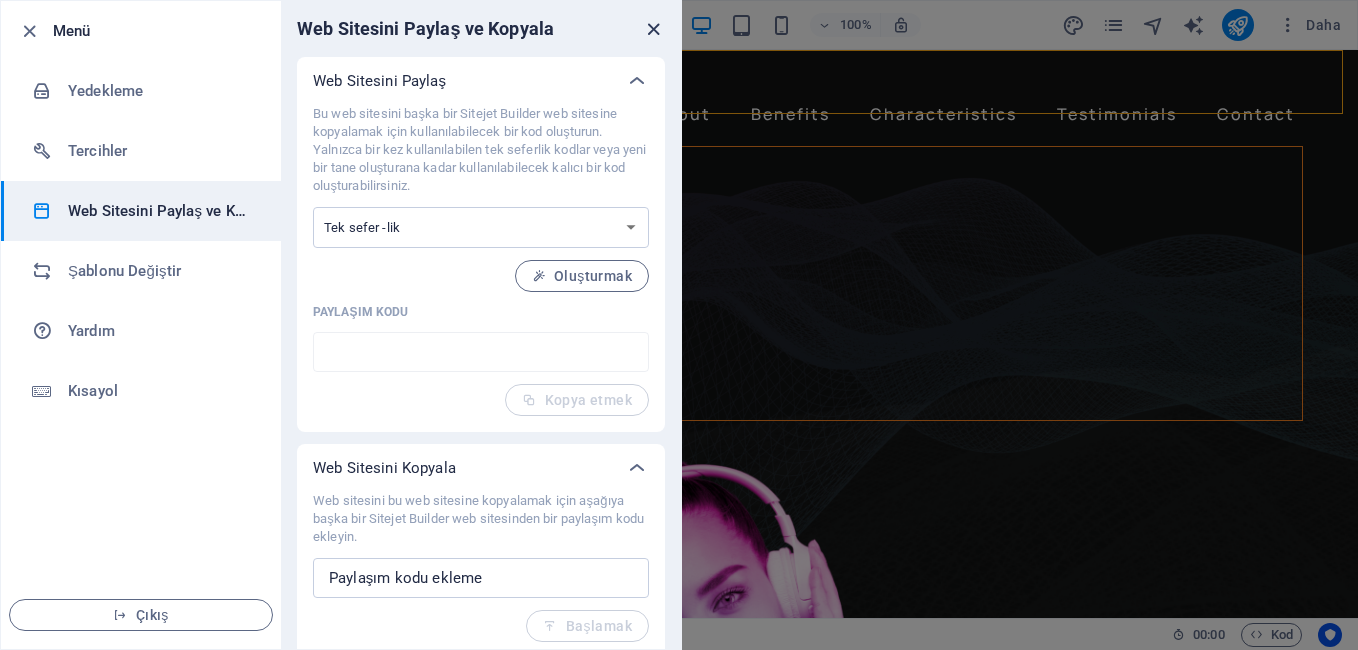 click at bounding box center [653, 29] 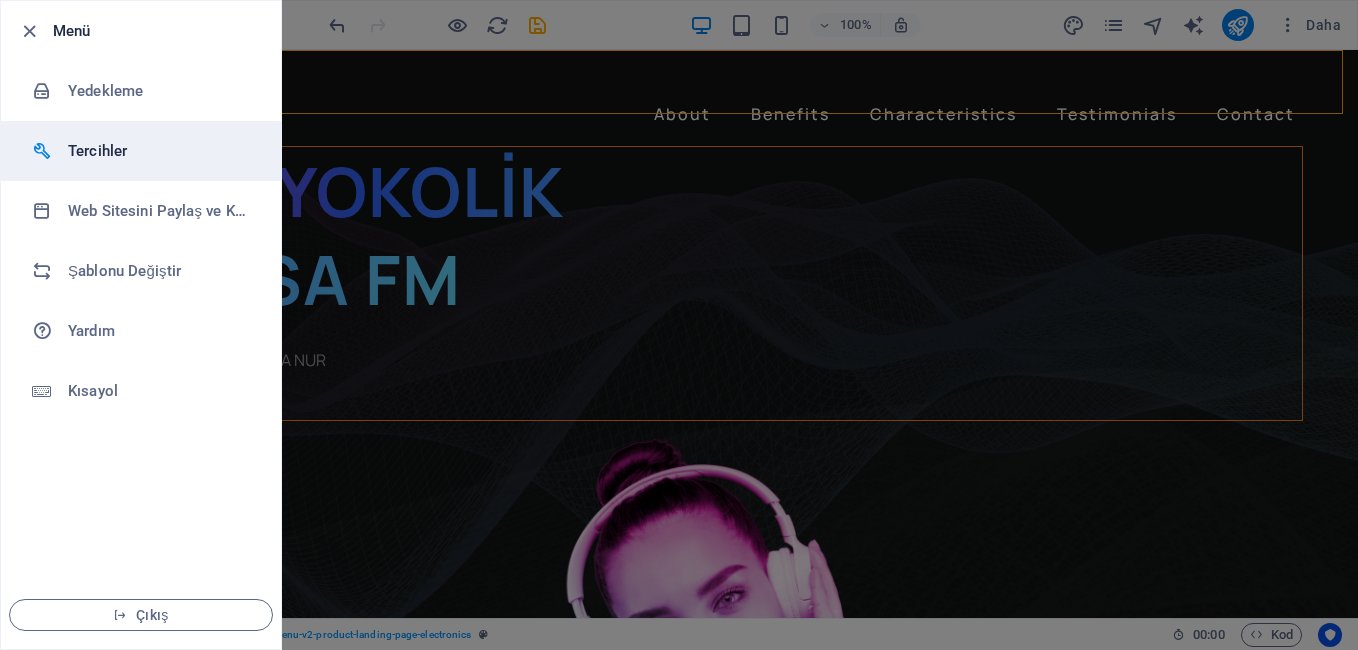 click on "Tercihler" at bounding box center [160, 151] 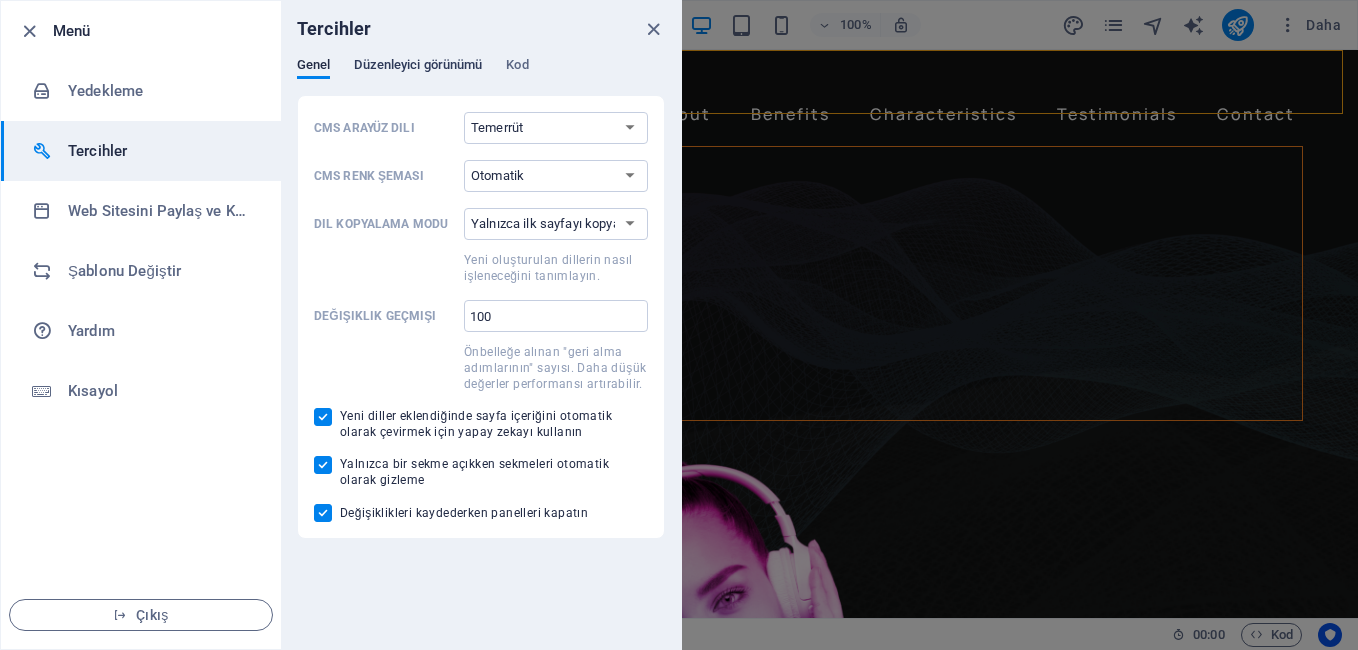 click on "Düzenleyici görünümü" at bounding box center [418, 67] 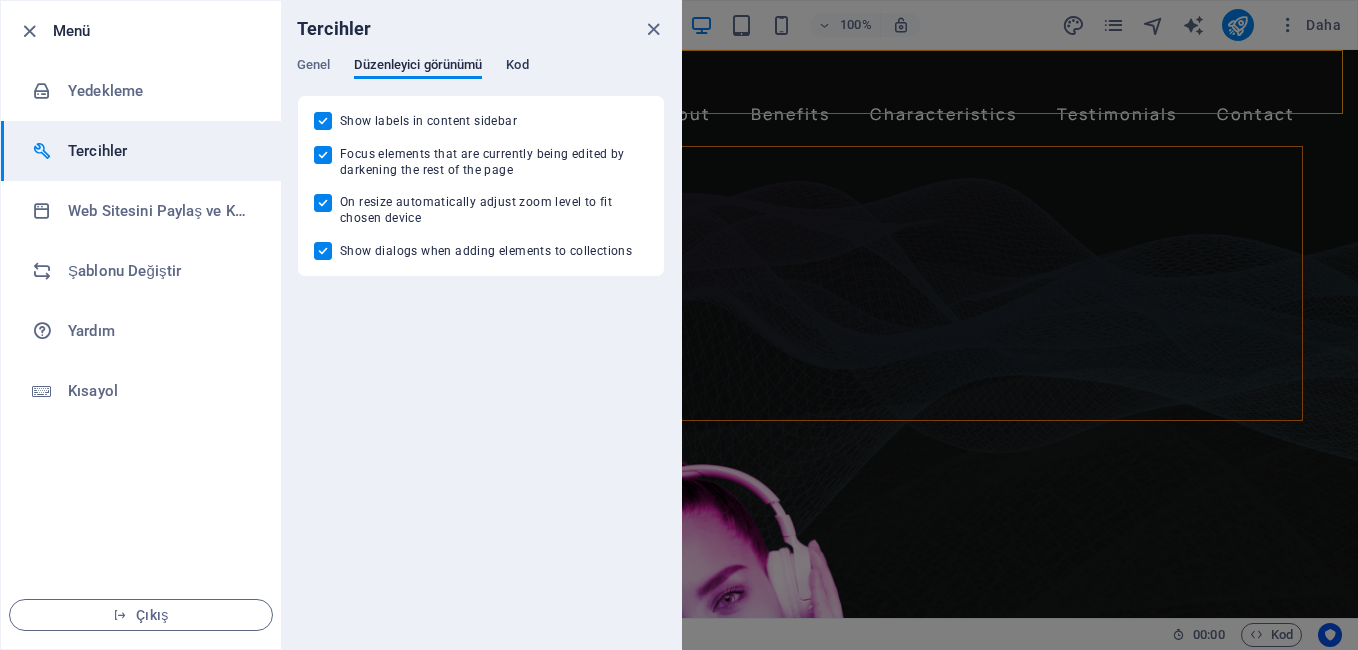 click on "Kod" at bounding box center (517, 67) 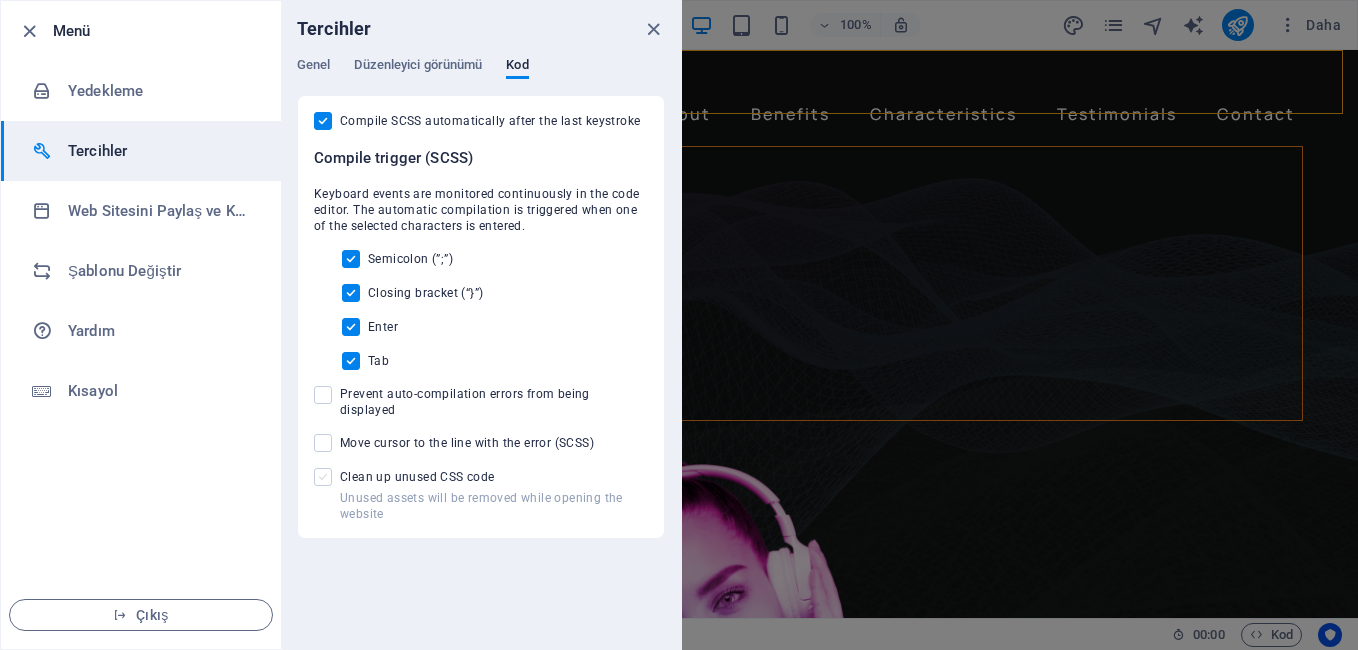 click at bounding box center [323, 477] 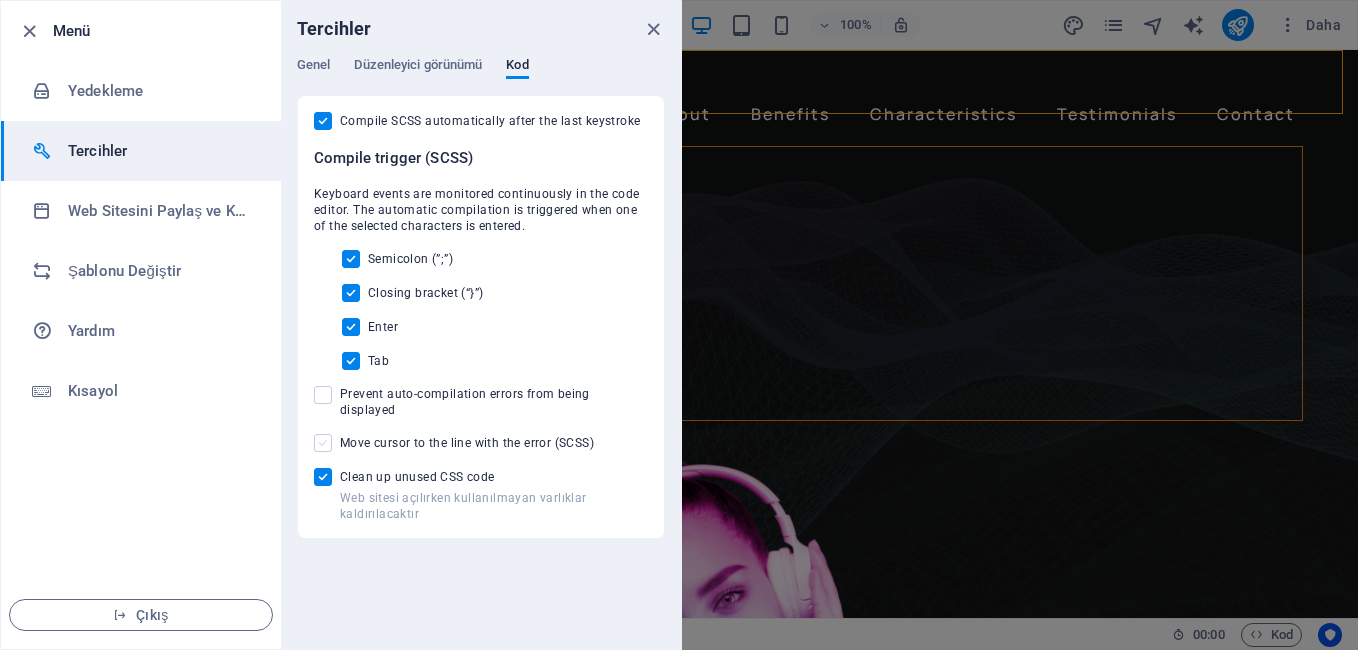 click at bounding box center (323, 443) 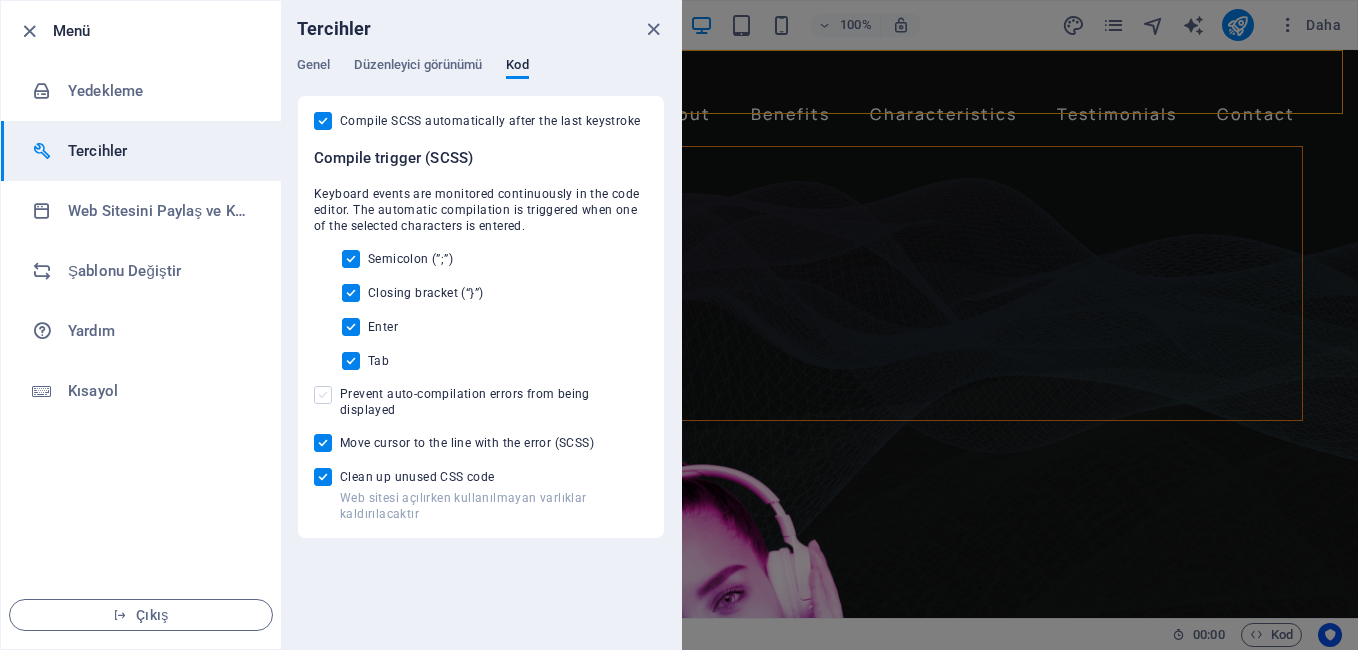 click at bounding box center [323, 395] 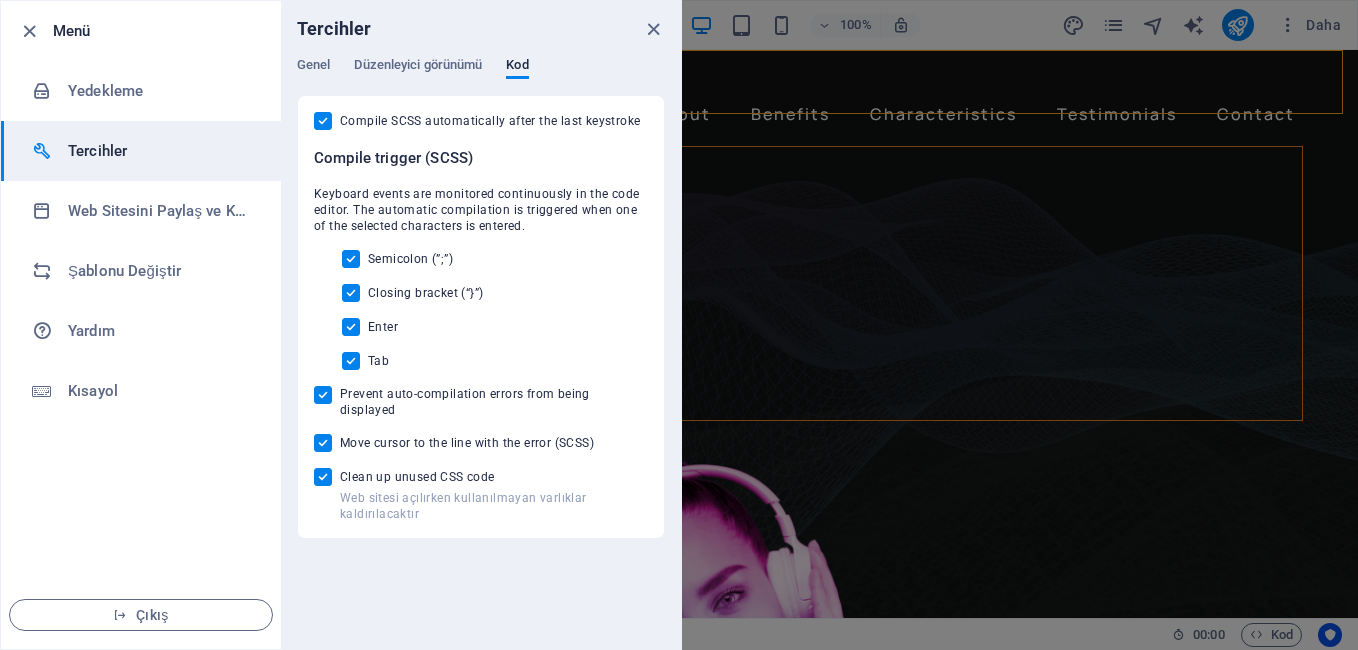 click on "Prevent auto-compilation errors from being displayed" at bounding box center [327, 395] 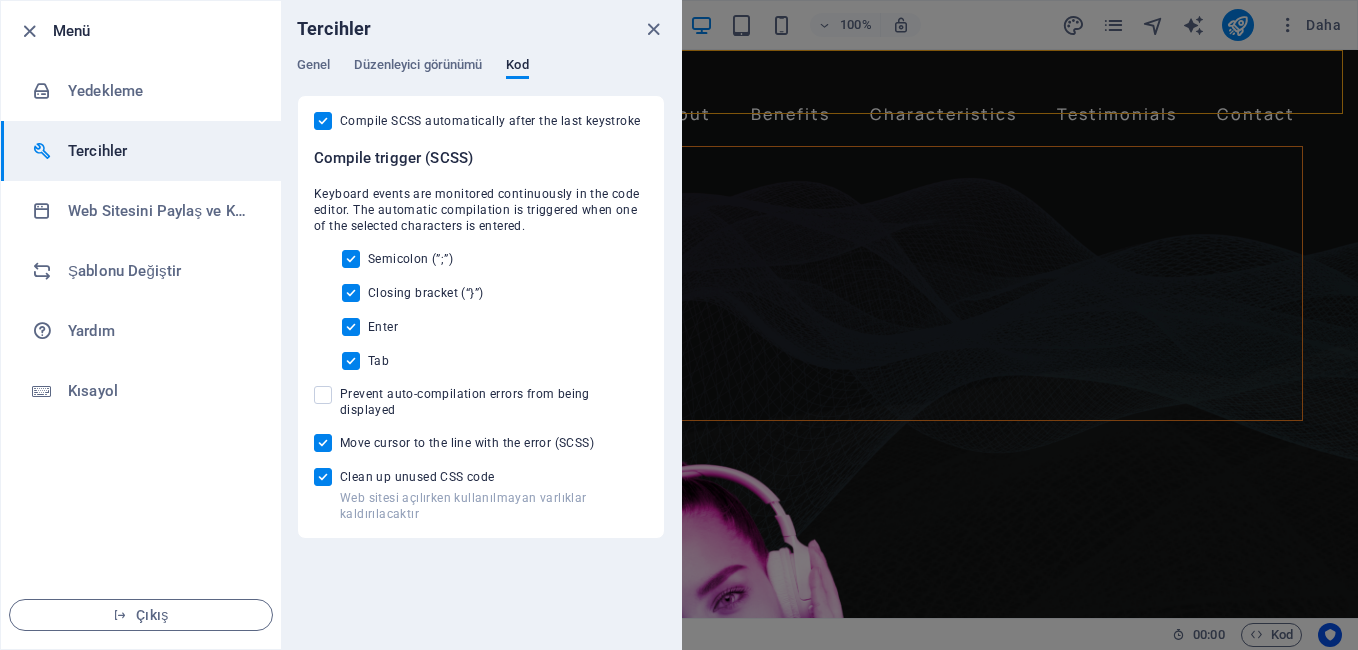 click on "Move cursor to the line with the error (SCSS)" at bounding box center [327, 443] 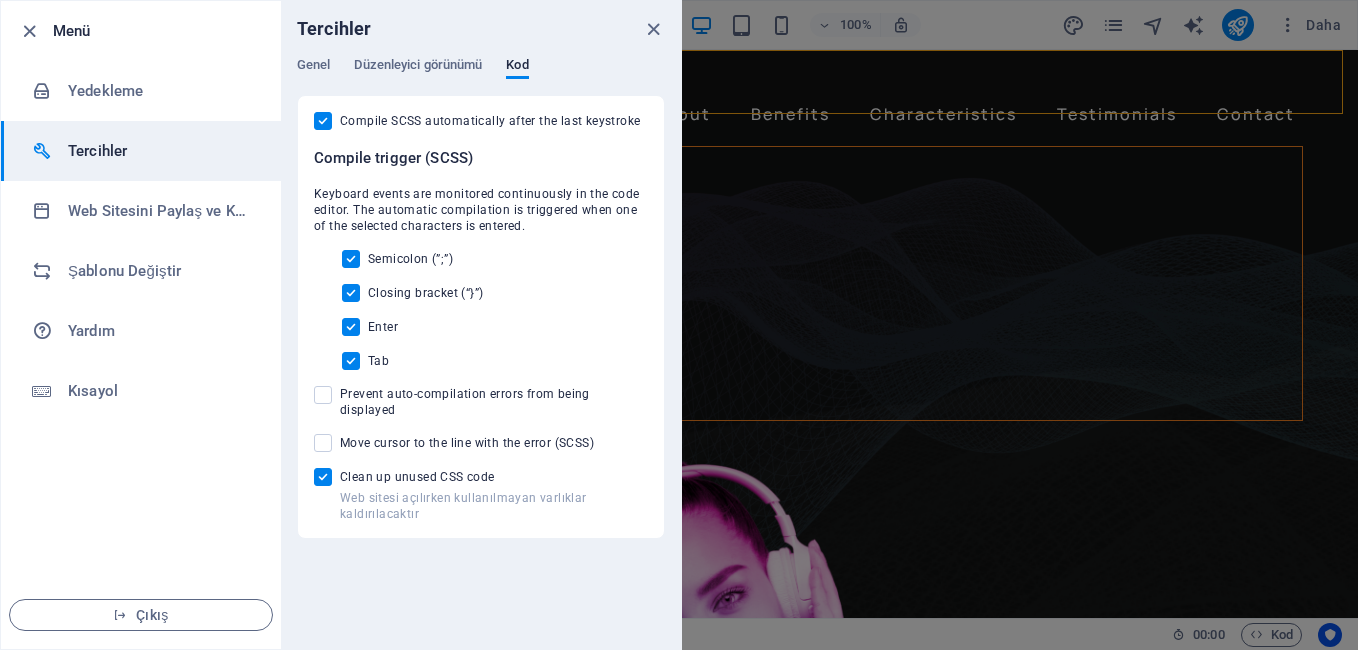 click on "Web sitesi açılırken kullanılmayan varlıklar kaldırılacaktır Clean up unused CSS code" at bounding box center [327, 477] 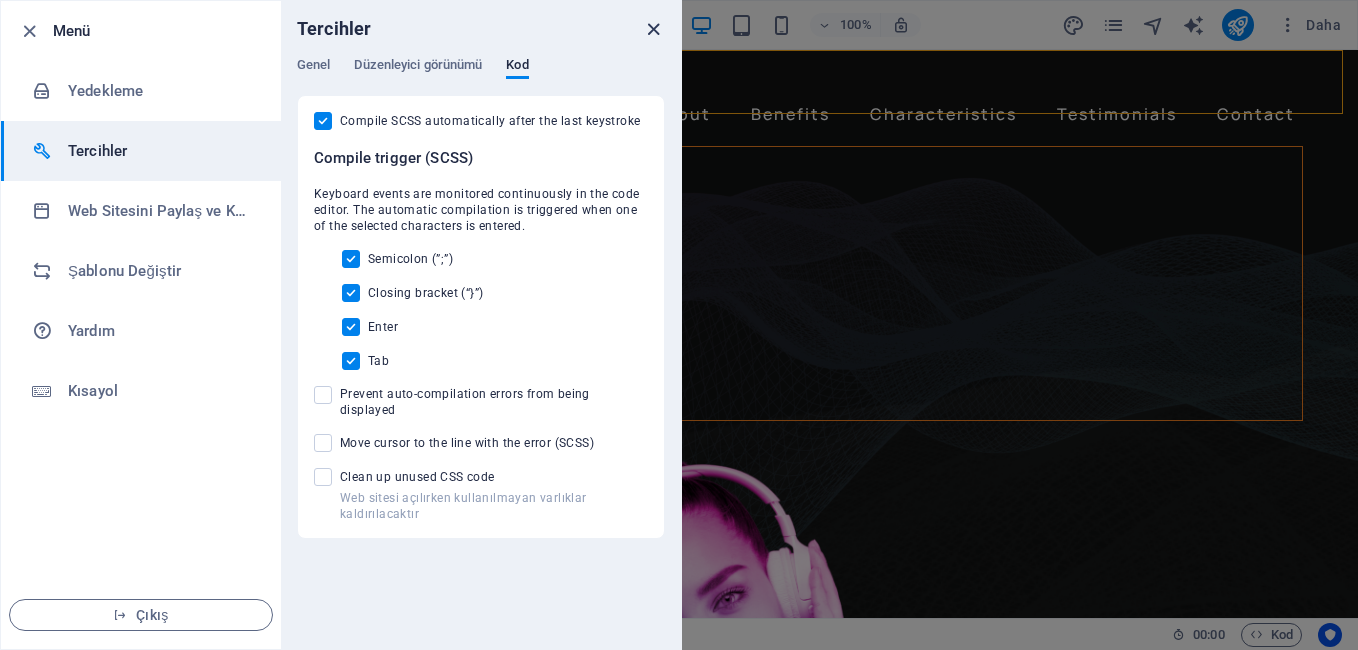 click at bounding box center (653, 29) 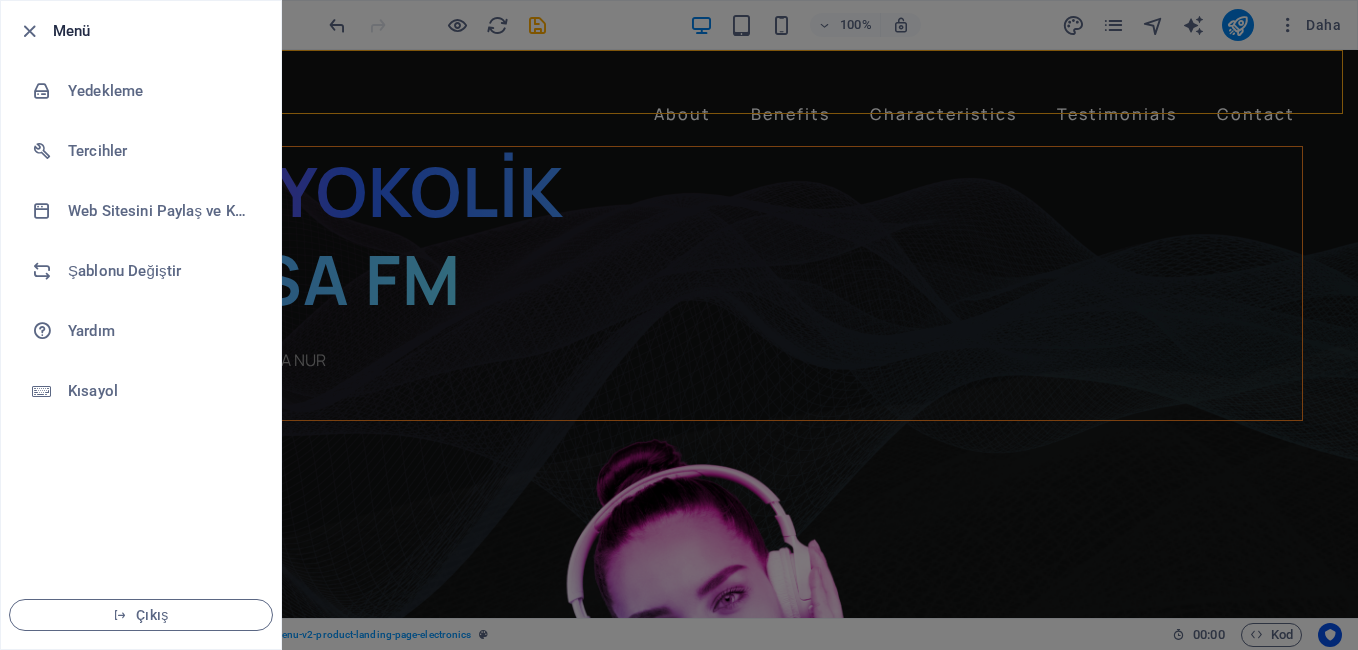 click at bounding box center [679, 325] 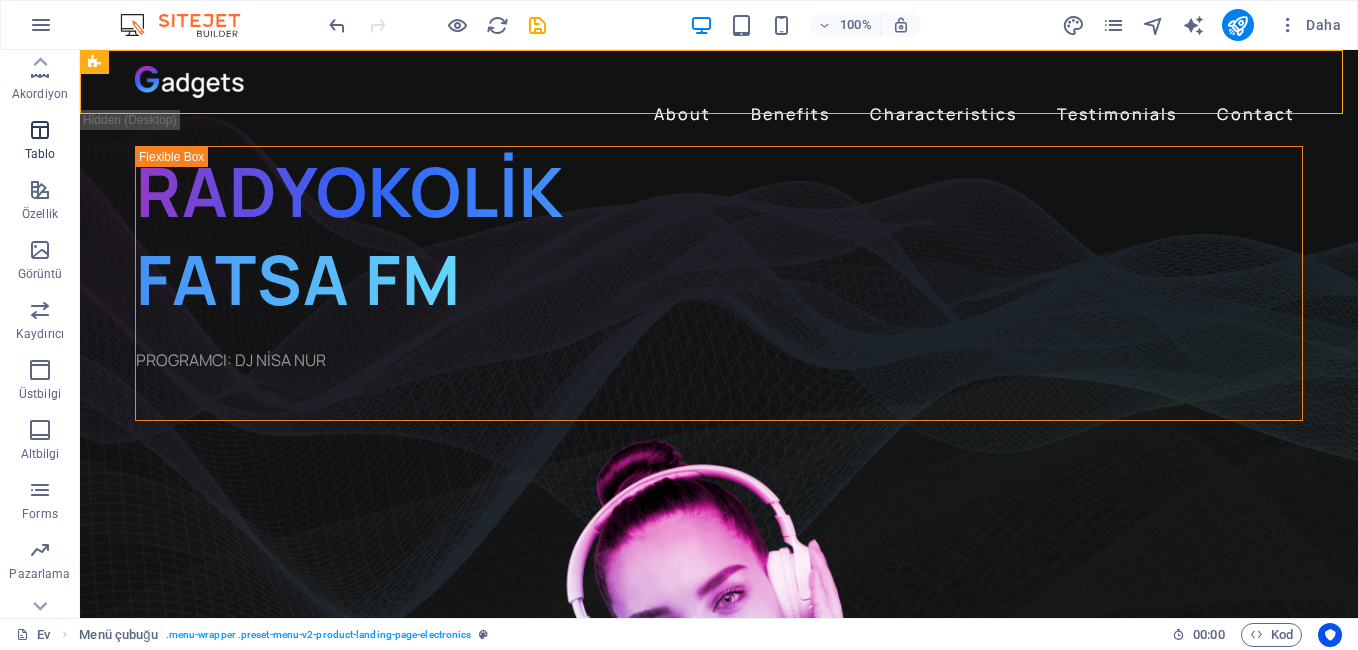 scroll, scrollTop: 332, scrollLeft: 0, axis: vertical 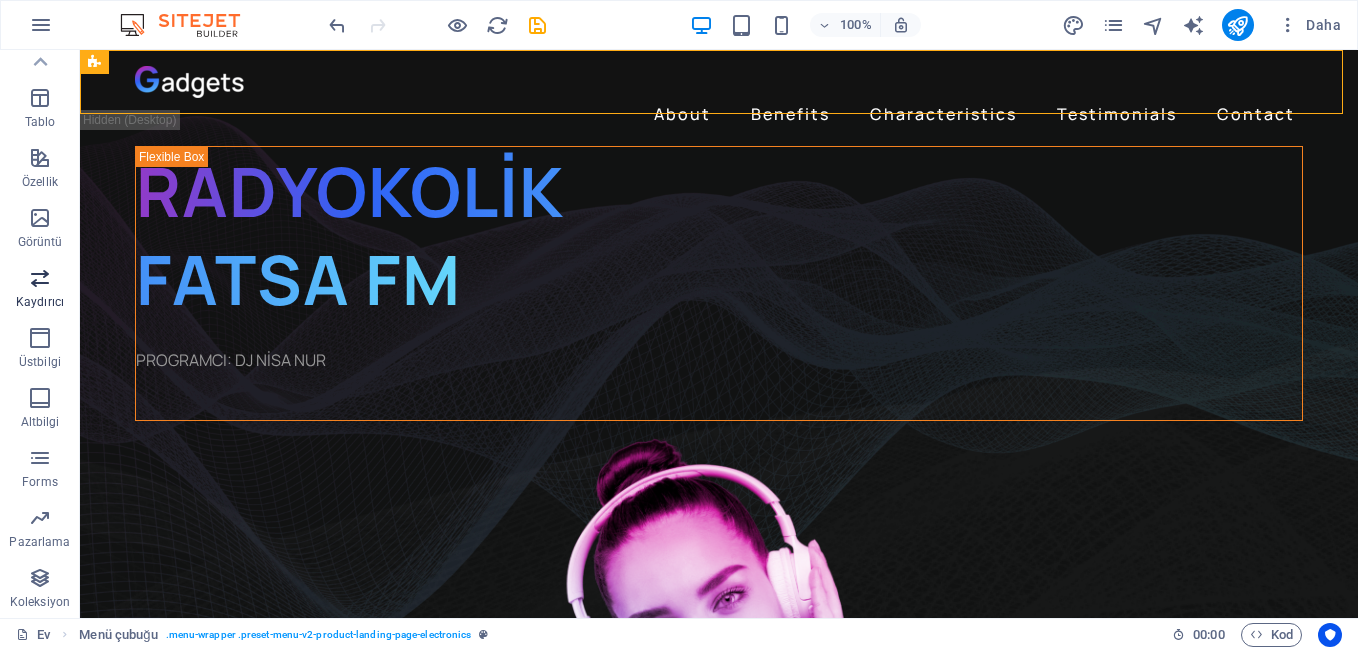 click at bounding box center [40, 278] 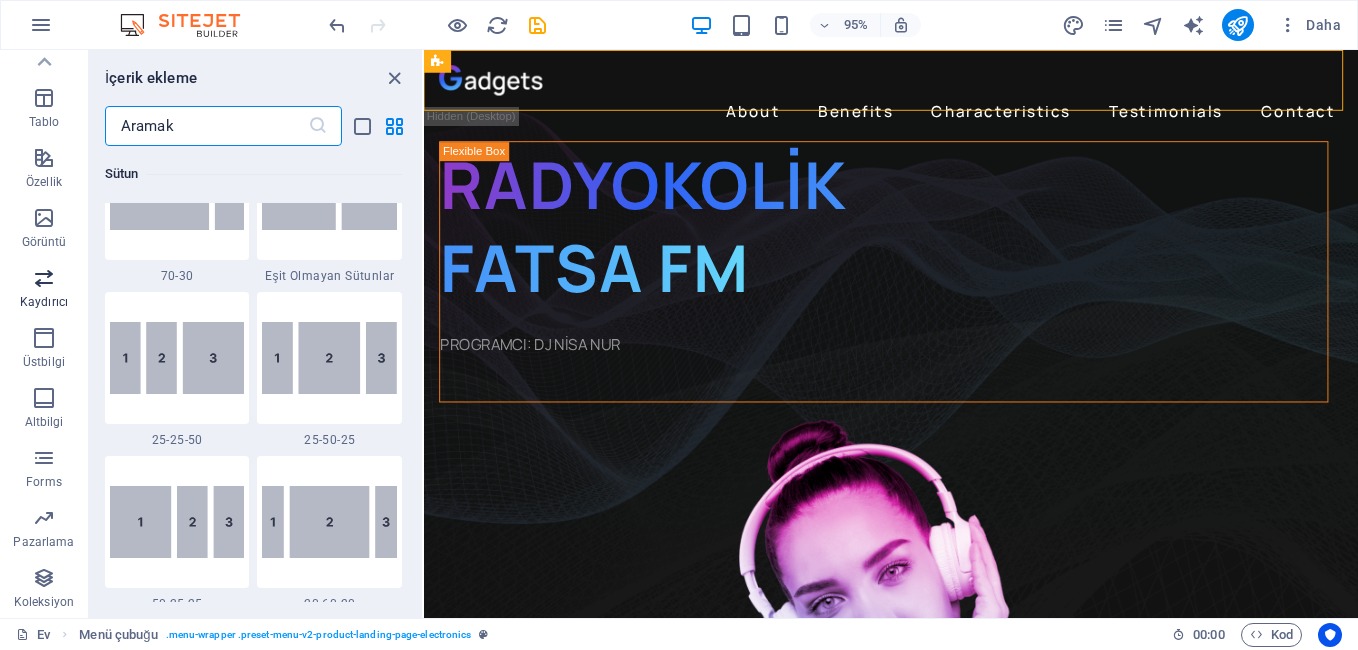 scroll, scrollTop: 11337, scrollLeft: 0, axis: vertical 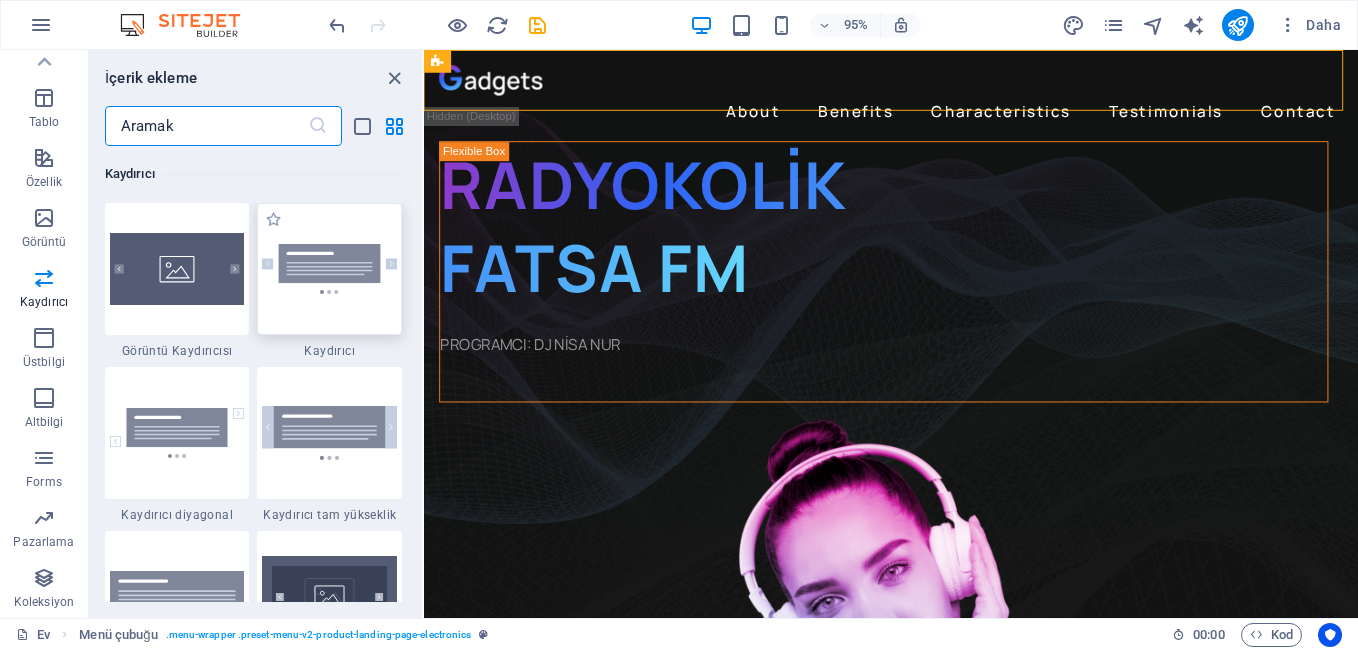 click at bounding box center [329, 269] 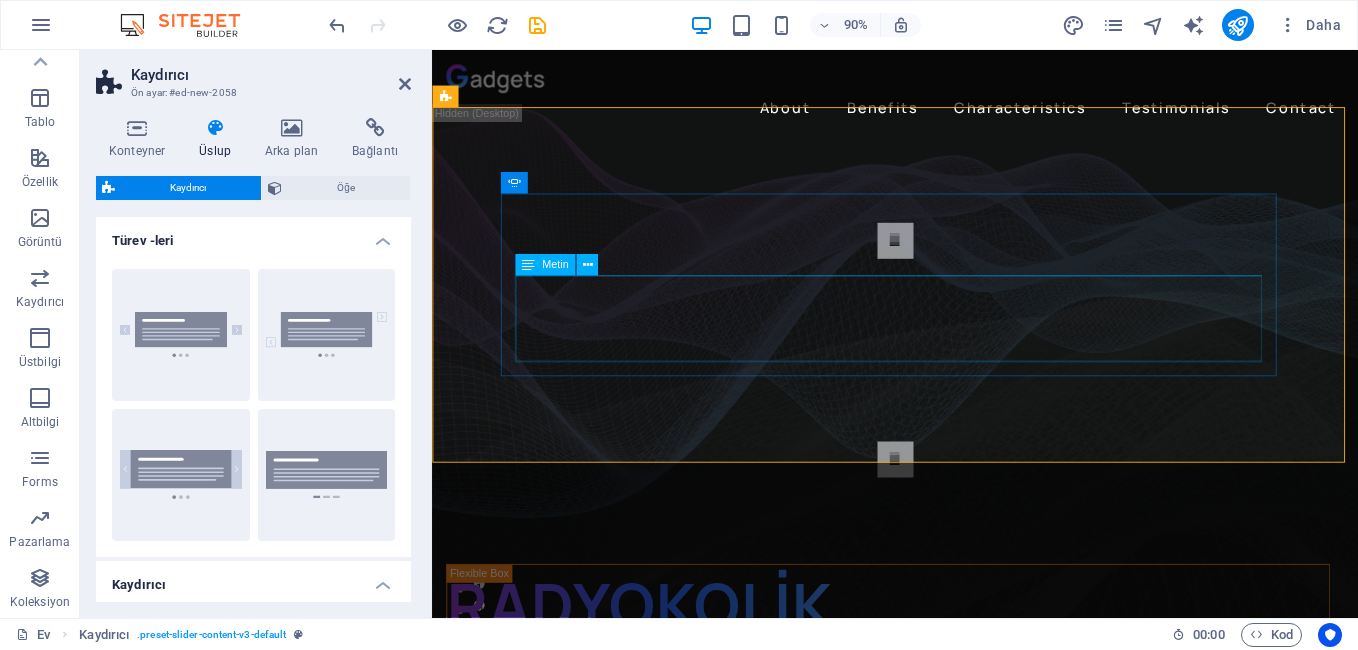 click on "Lorem ipsum dolor sit amet, consectetur adipisicing elit. Id, ipsum, quibusdam, temporibus harum culpa unde voluptatem possimus qui molestiae expedita ad aut necessitatibus vel incidunt placeat velit soluta a consectetur laborum illum nobis distinctio nisi facilis! Officiis, illum, aut, quasi dolorem laudantium fuga porro amet provident voluptatibus dicta mollitia neque!" at bounding box center [-801, 828] 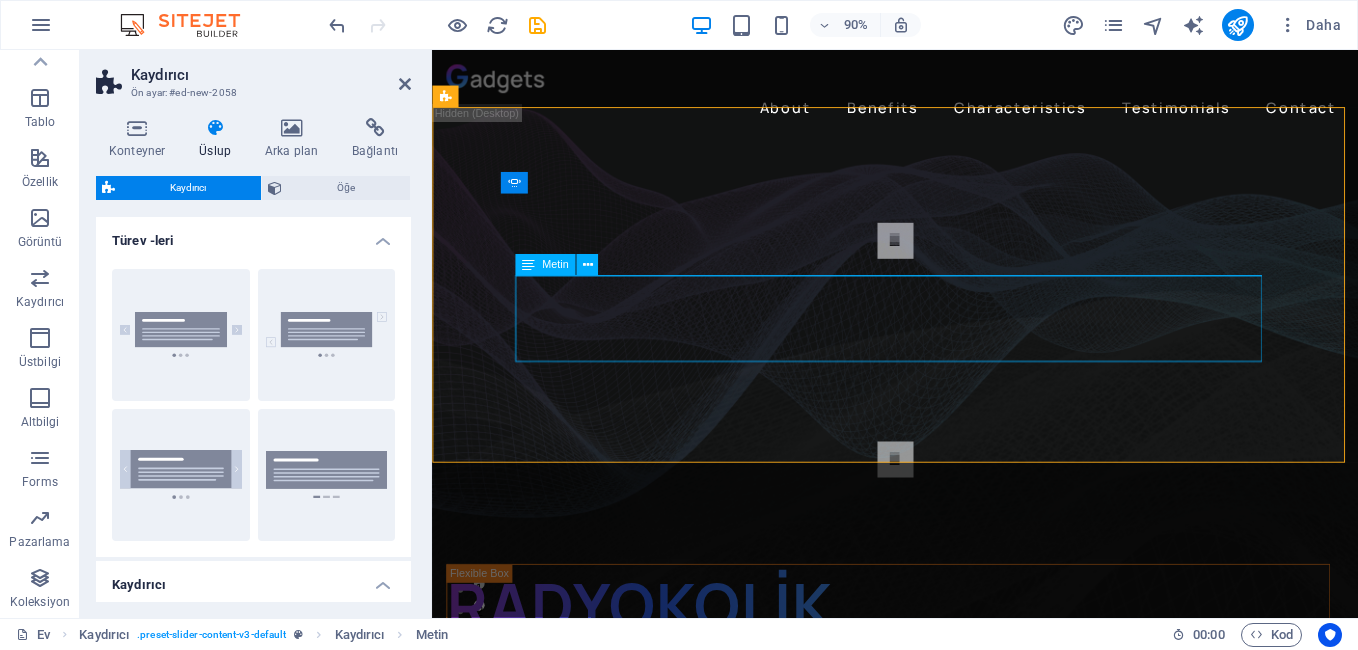 click on "Lorem ipsum dolor sit amet, consectetur adipisicing elit. Id, ipsum, quibusdam, temporibus harum culpa unde voluptatem possimus qui molestiae expedita ad aut necessitatibus vel incidunt placeat velit soluta a consectetur laborum illum nobis distinctio nisi facilis! Officiis, illum, aut, quasi dolorem laudantium fuga porro amet provident voluptatibus dicta mollitia neque!" at bounding box center (-801, 828) 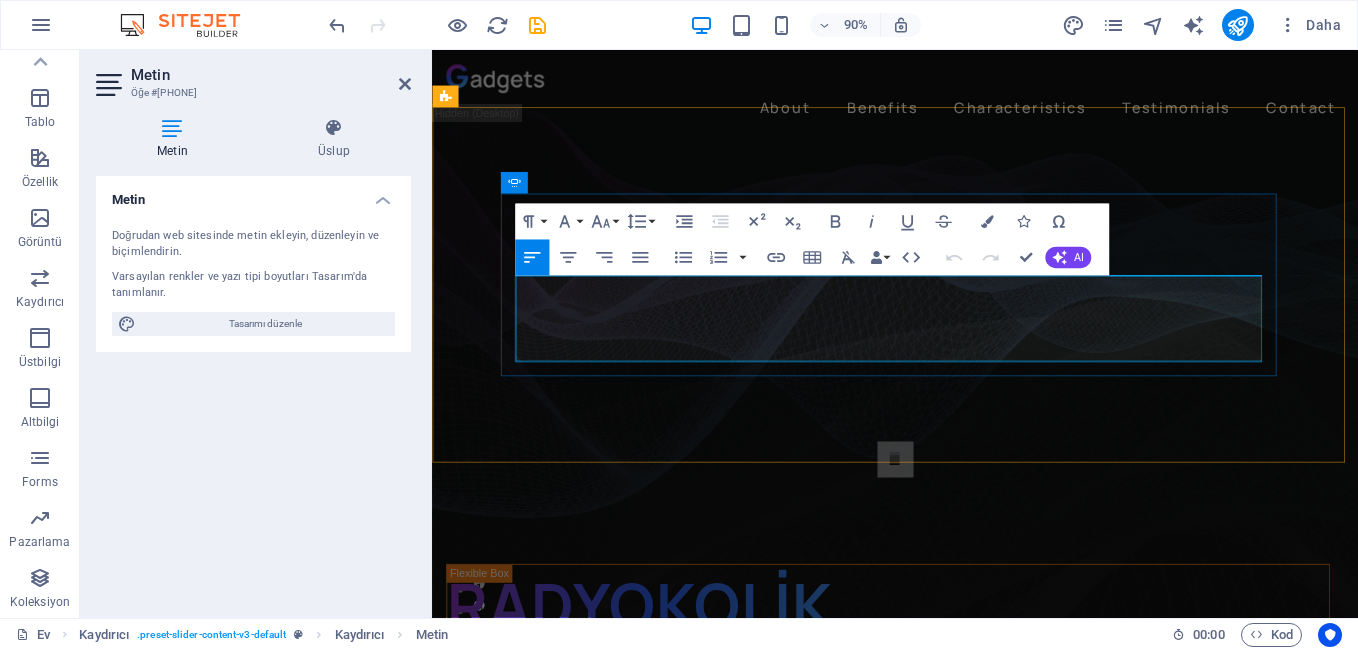 click on "Lorem ipsum dolor sit amet, consectetur adipisicing elit. Id, ipsum, quibusdam, temporibus harum culpa unde voluptatem possimus qui molestiae expedita ad aut necessitatibus vel incidunt placeat velit soluta a consectetur laborum illum nobis distinctio nisi facilis! Officiis, illum, aut, quasi dolorem laudantium fuga porro amet provident voluptatibus dicta mollitia neque!" at bounding box center [-801, 828] 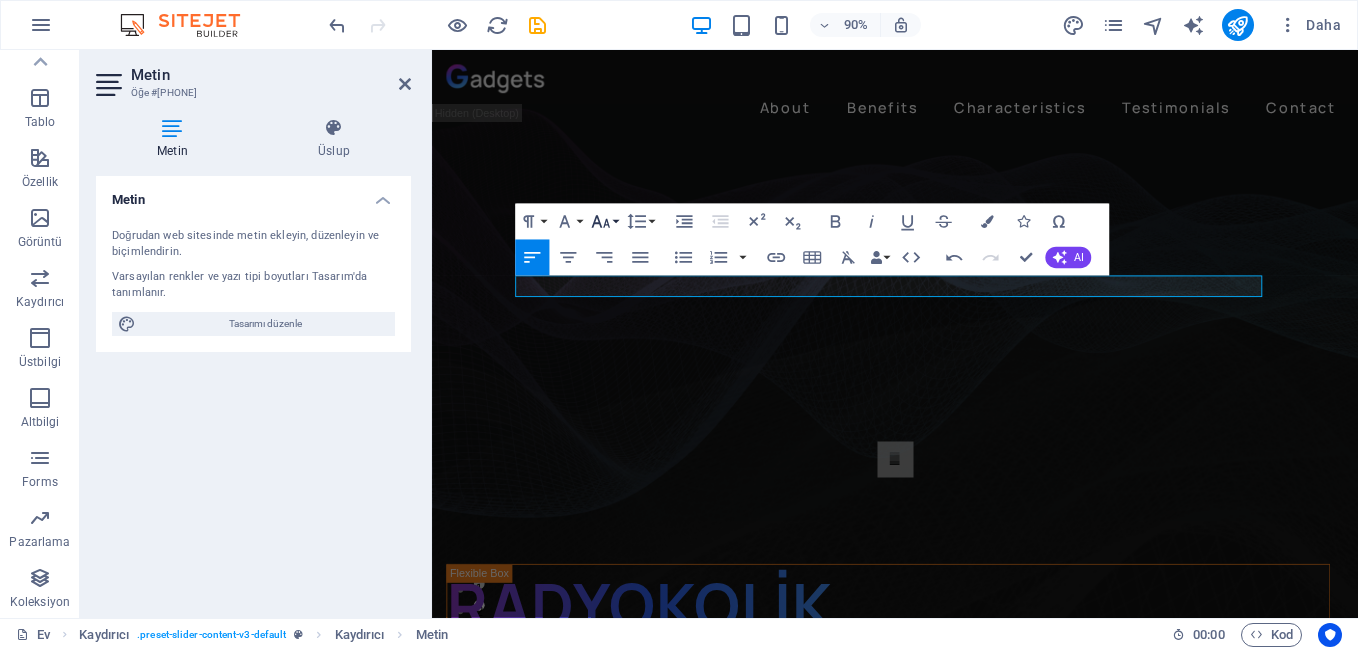 click 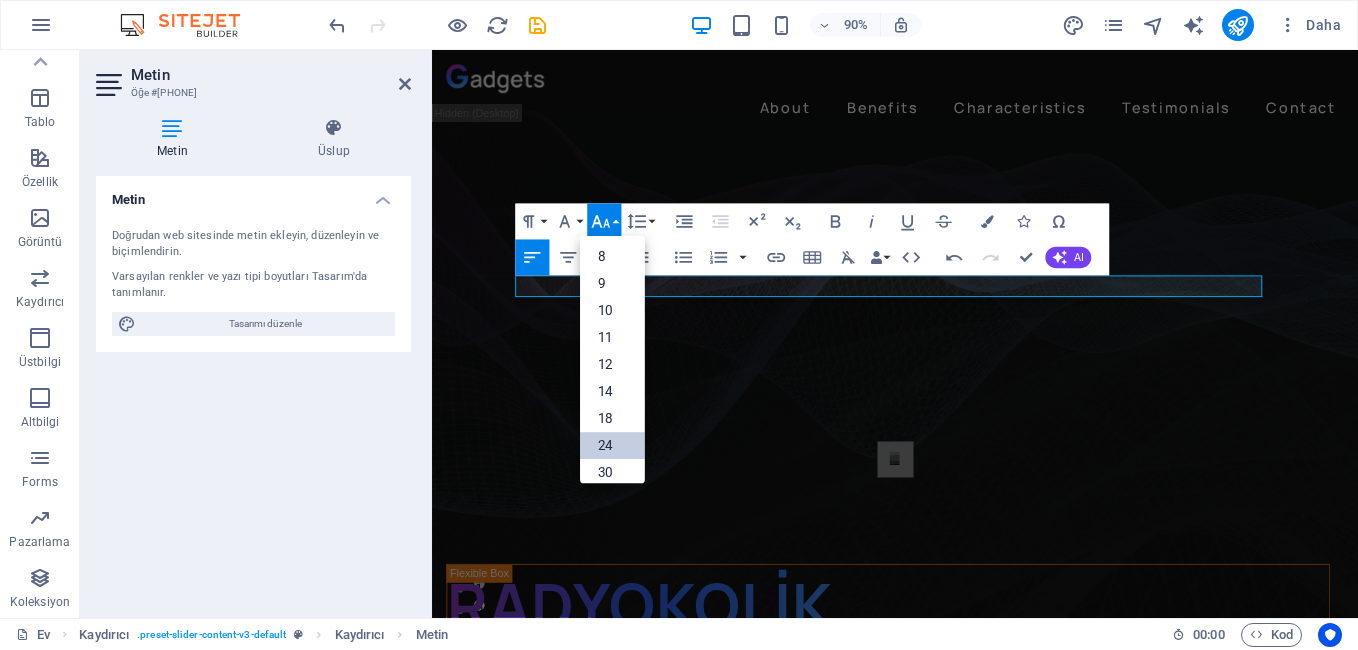 click on "24" at bounding box center [612, 446] 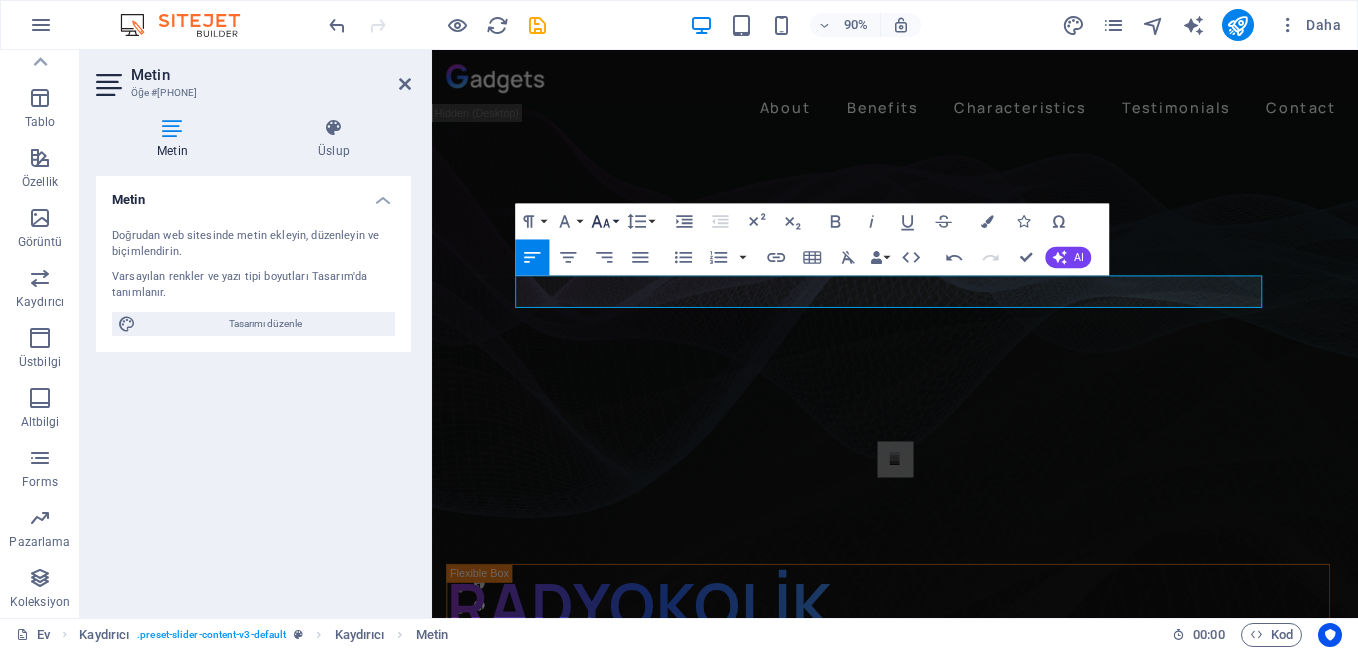 click 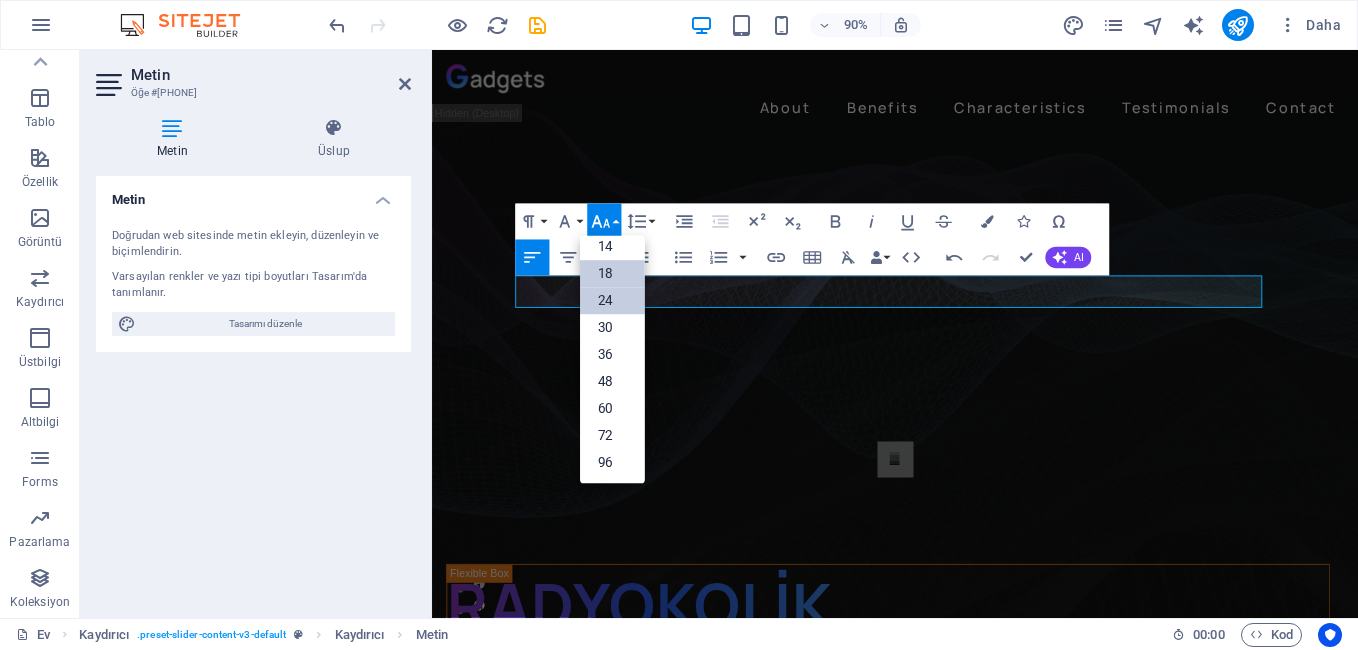 scroll, scrollTop: 161, scrollLeft: 0, axis: vertical 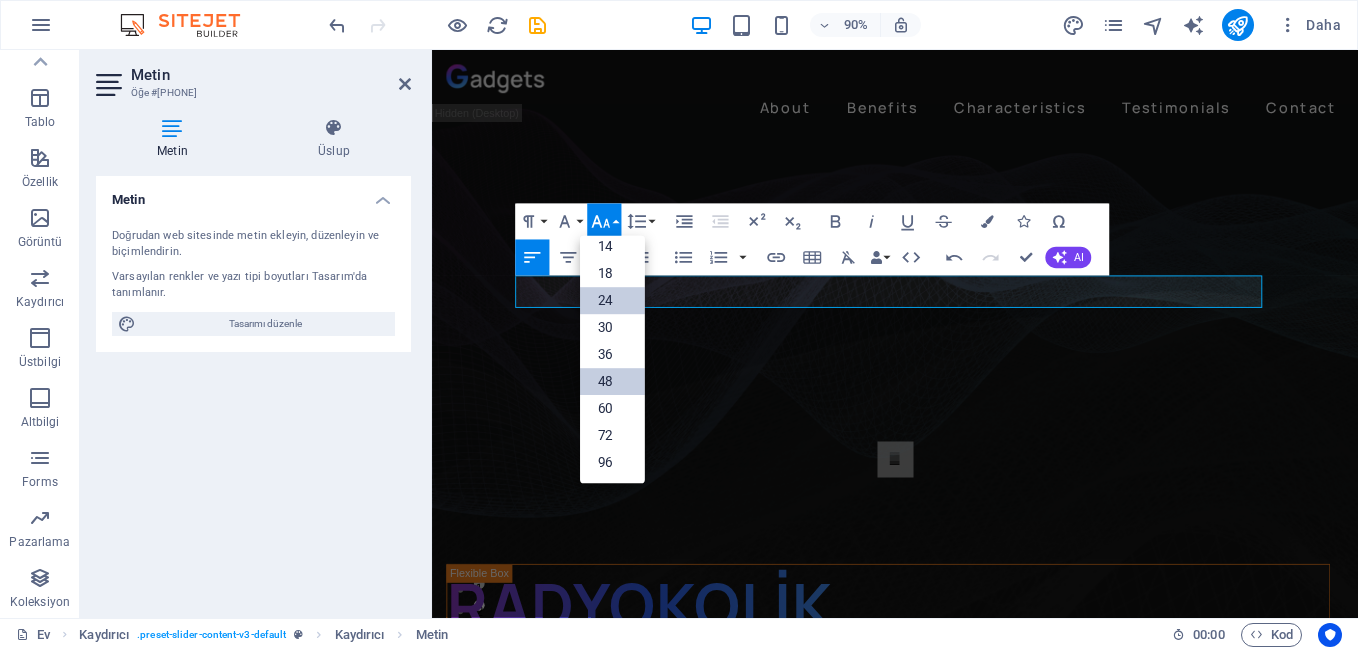 click on "48" at bounding box center (612, 382) 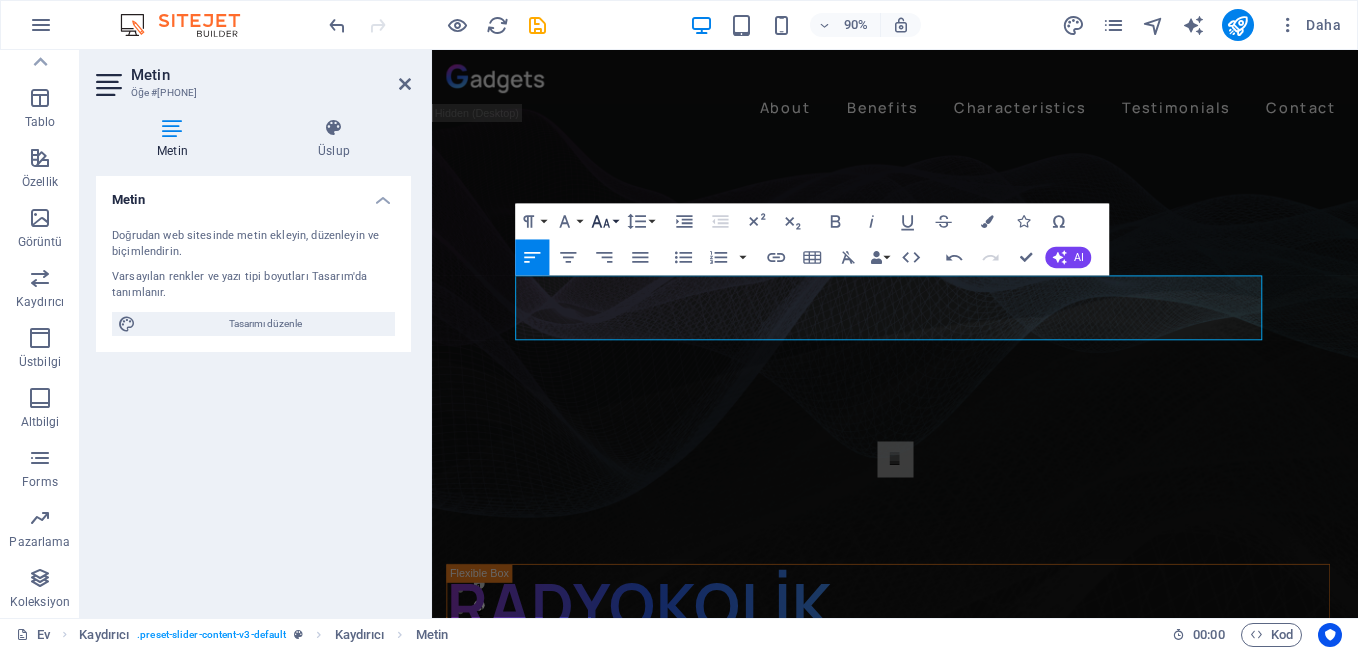 click 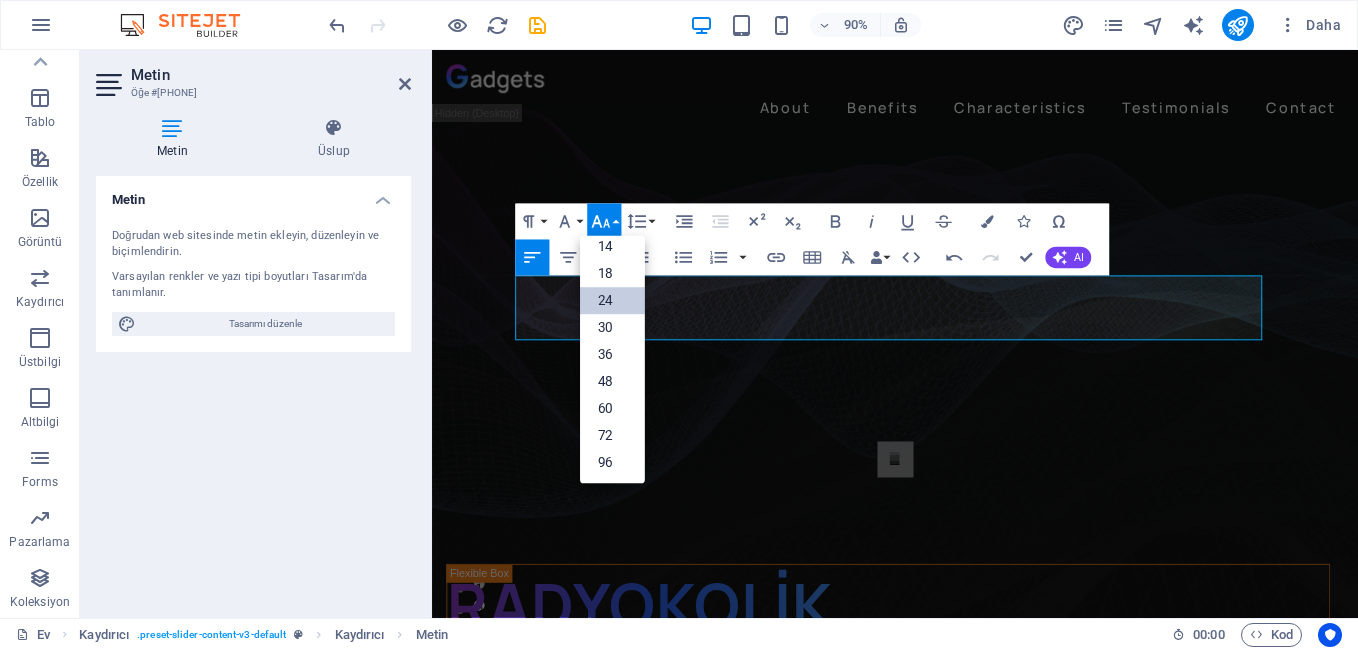 scroll, scrollTop: 161, scrollLeft: 0, axis: vertical 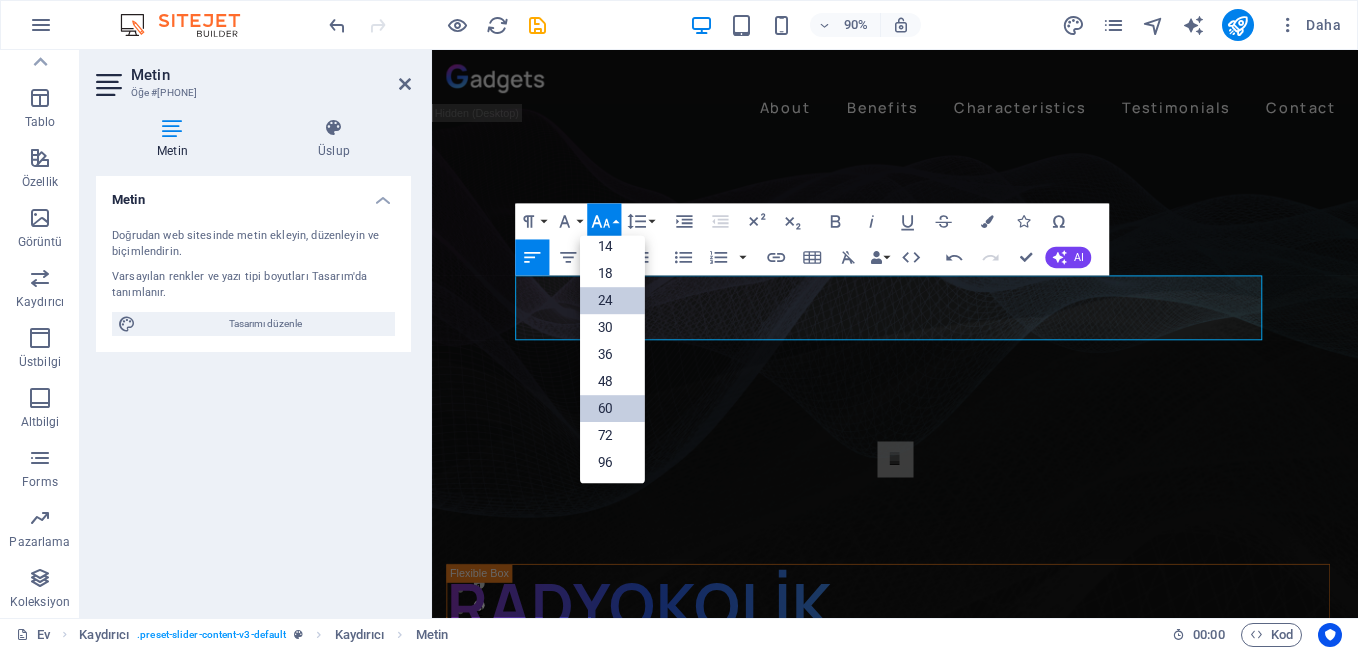 click on "60" at bounding box center [612, 409] 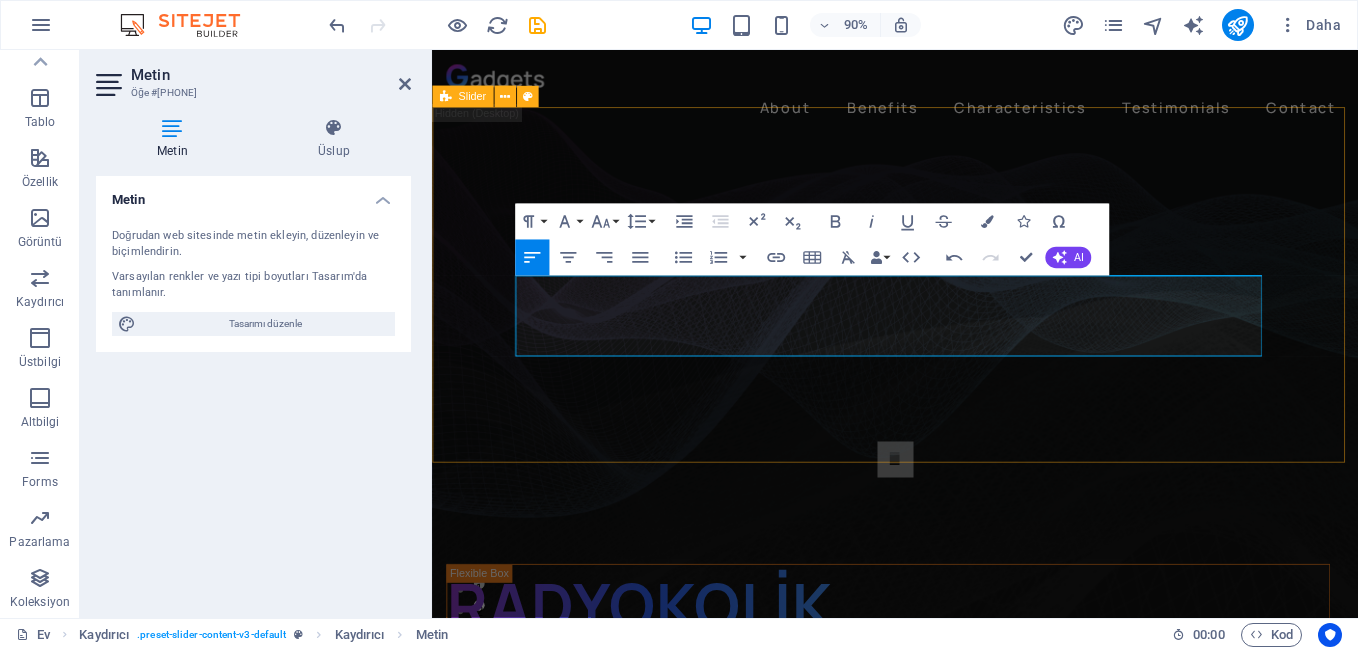 drag, startPoint x: 918, startPoint y: 366, endPoint x: 477, endPoint y: 385, distance: 441.40912 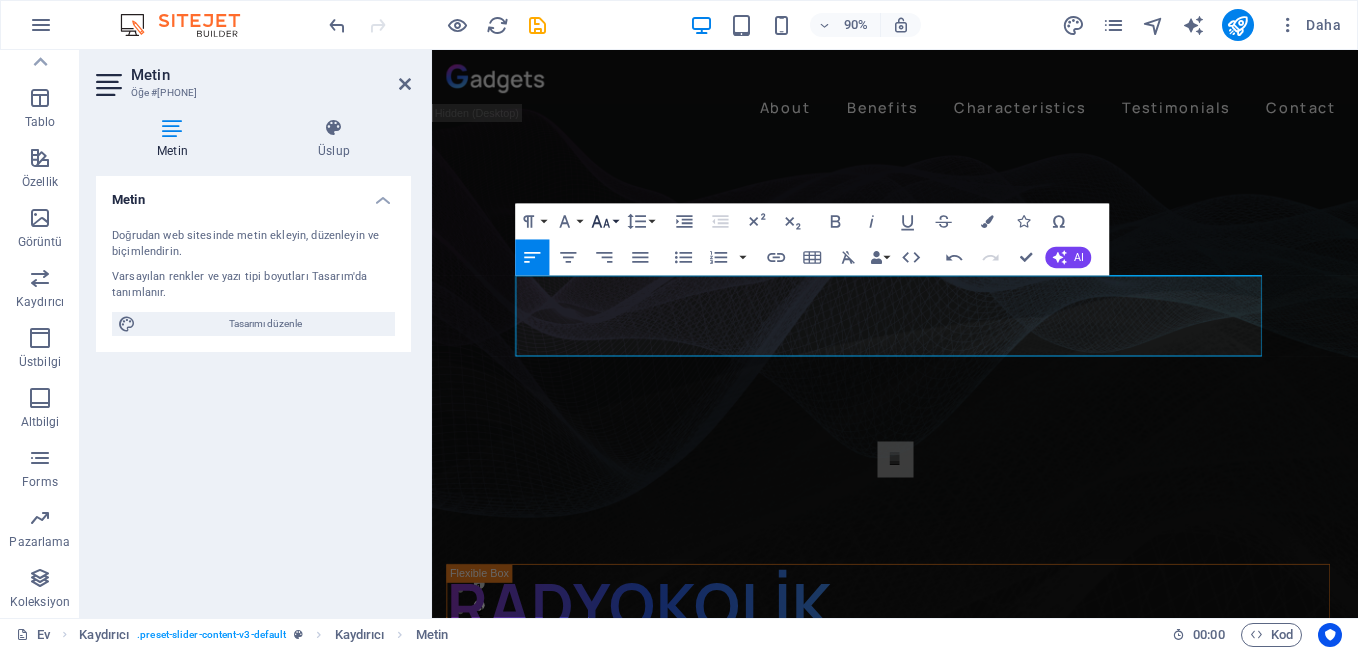 click 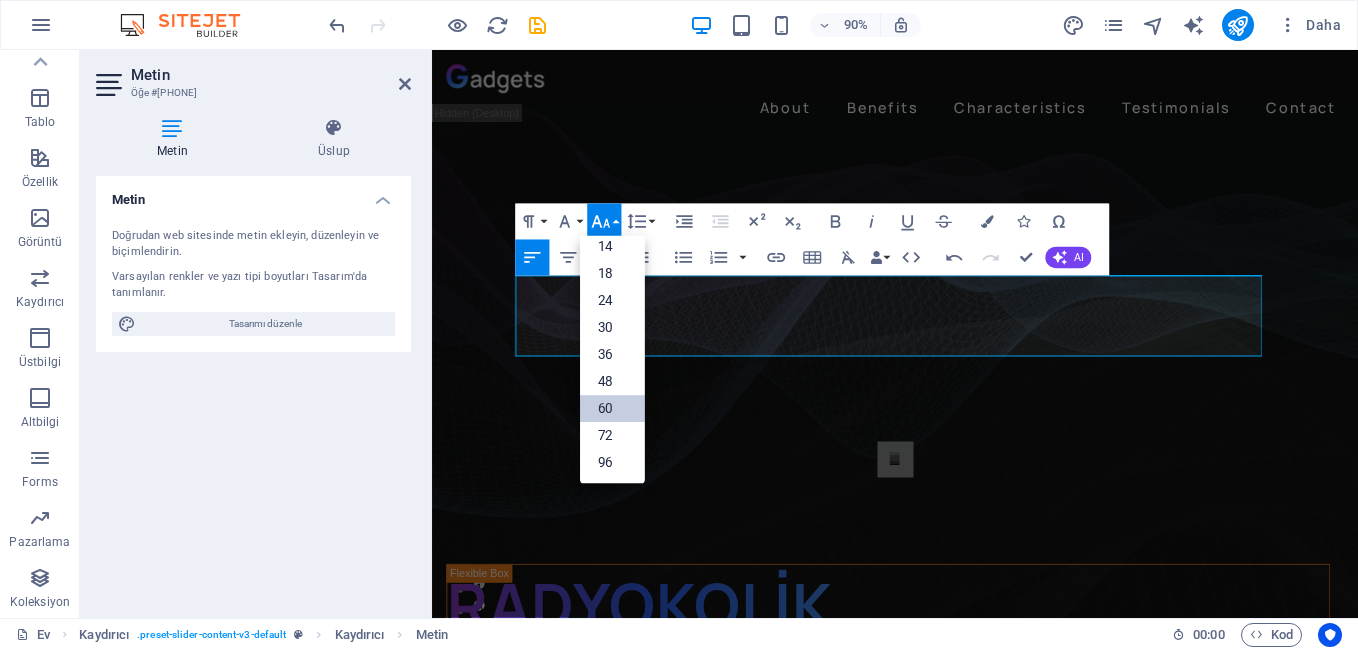 click on "60" at bounding box center [612, 409] 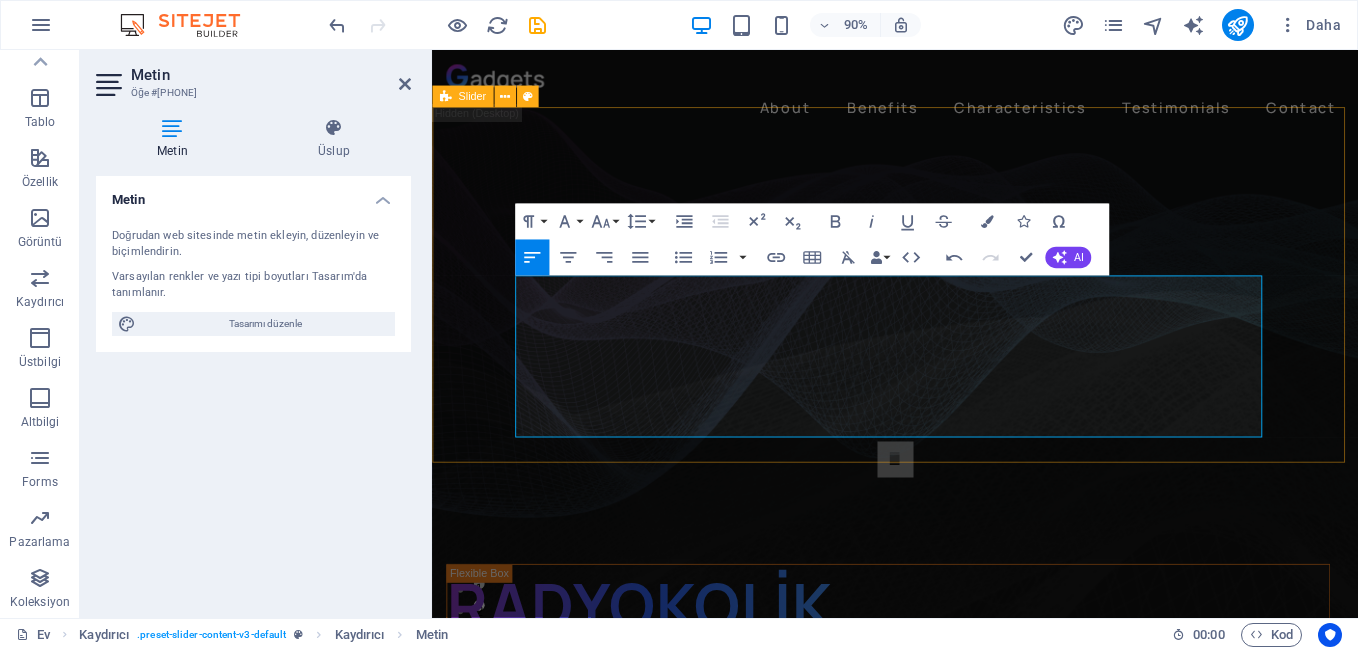 click on "Slide 3 Lorem ipsum dolor sit amet, consectetur adipisicing elit. Id, ipsum, quibusdam, temporibus harum culpa unde voluptatem possimus qui molestiae expedita ad aut necessitatibus vel incidunt placeat velit soluta a consectetur laborum illum nobis distinctio nisi facilis! Officiis, illum, aut, quasi dolorem laudantium fuga porro amet provident voluptatibus dicta mollitia neque! Slide 1 Lorem ipsum dolor sit amet, consectetur adipisicing elit. Id, ipsum, quibusdam, temporibus harum culpa unde voluptatem possimus qui molestiae expedita ad aut necessitatibus vel incidunt placeat velit soluta a consectetur laborum illum nobis distinctio nisi facilis! Officiis, illum, aut, quasi dolorem laudantium fuga porro amet provident voluptatibus dicta mollitia neque! Slide 2 ​DJ: [FIRST] [LAST]      DJ: KAPTAN     : DJ: ALAKA     : DJ: SİRAÇ Slide 3 Slide 1 1 2 3" at bounding box center [946, 383] 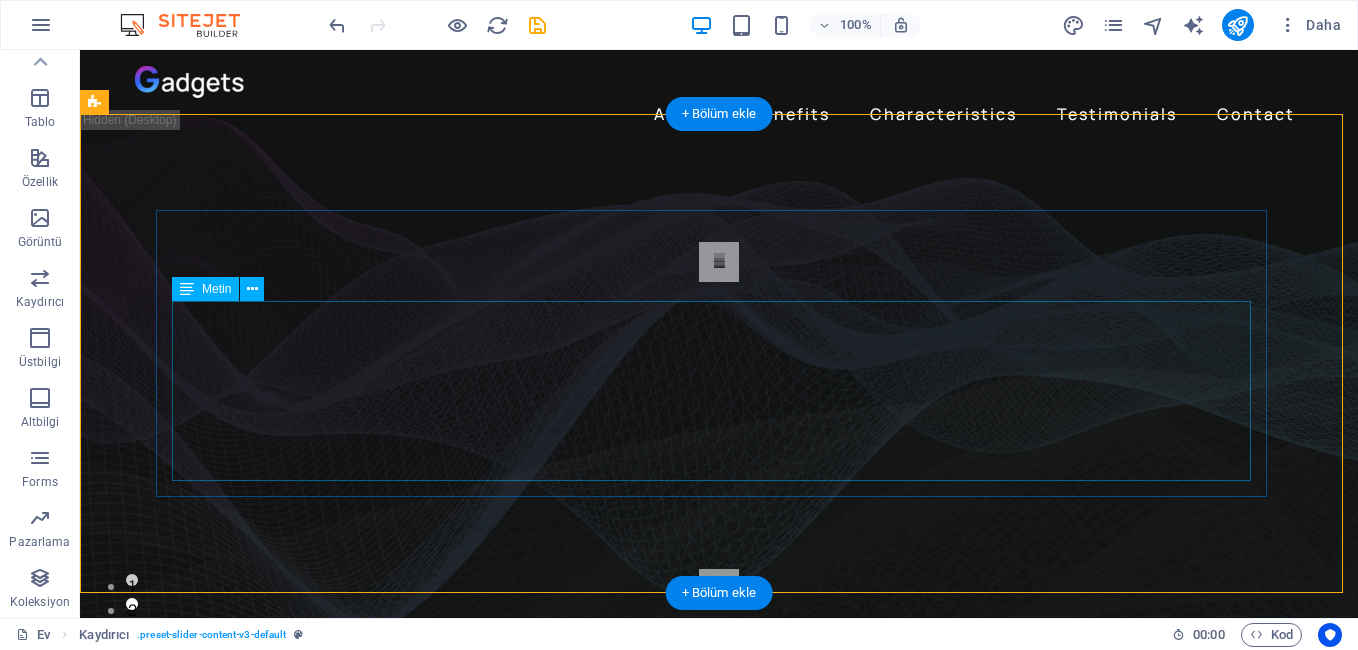 click on "DJ: [LAST]     DJ: KAPTAN     : DJ: [LAST]     : DJ: [LAST]" at bounding box center (-1524, 822) 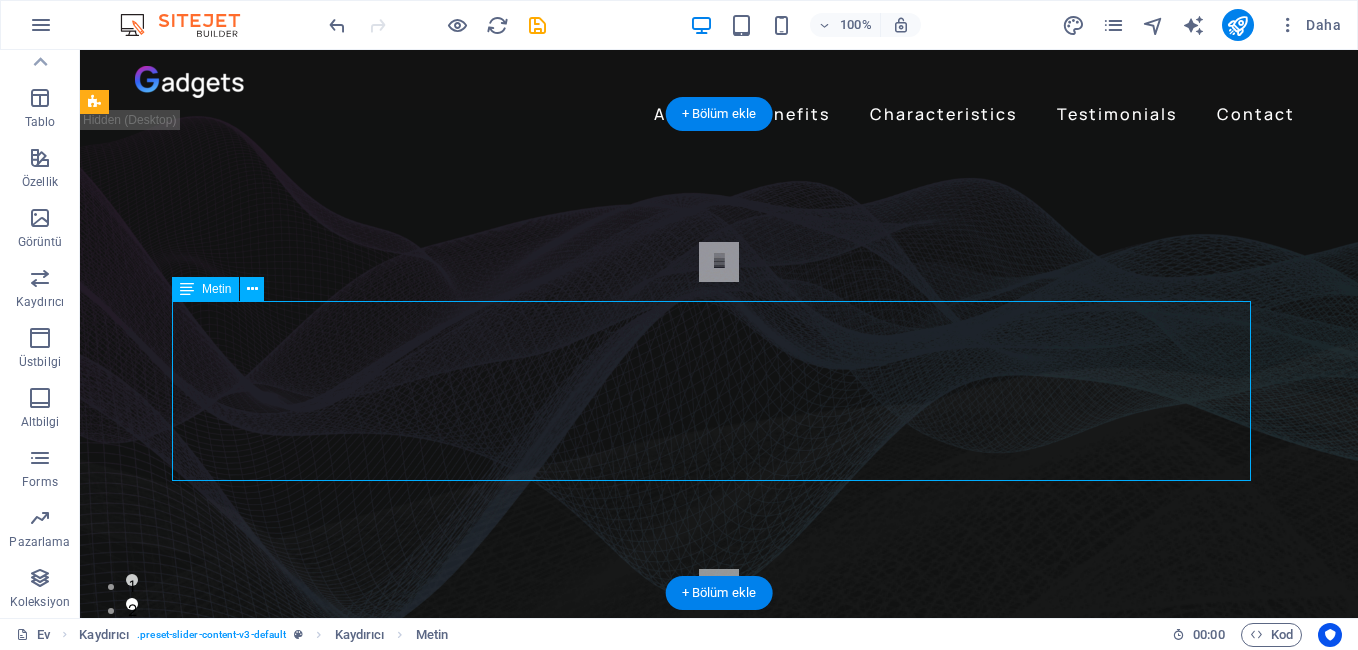 click on "DJ: [LAST]     DJ: KAPTAN     : DJ: [LAST]     : DJ: [LAST]" at bounding box center (-1524, 822) 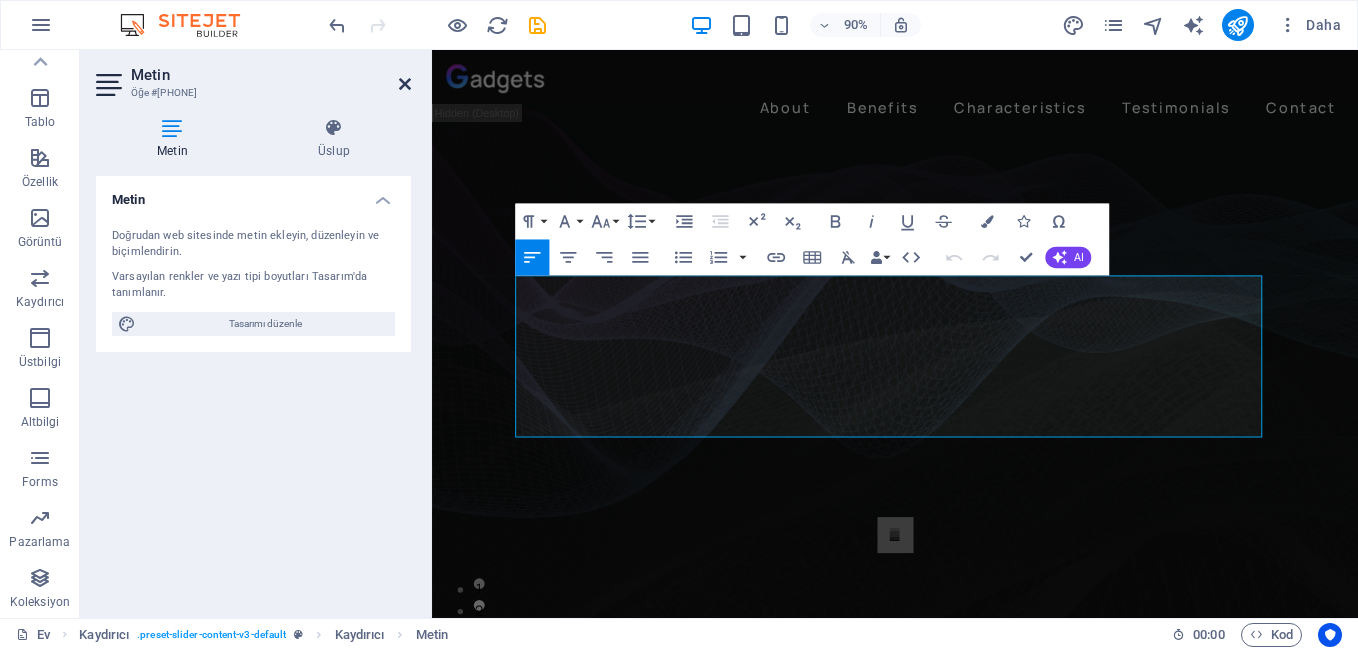 click at bounding box center [405, 84] 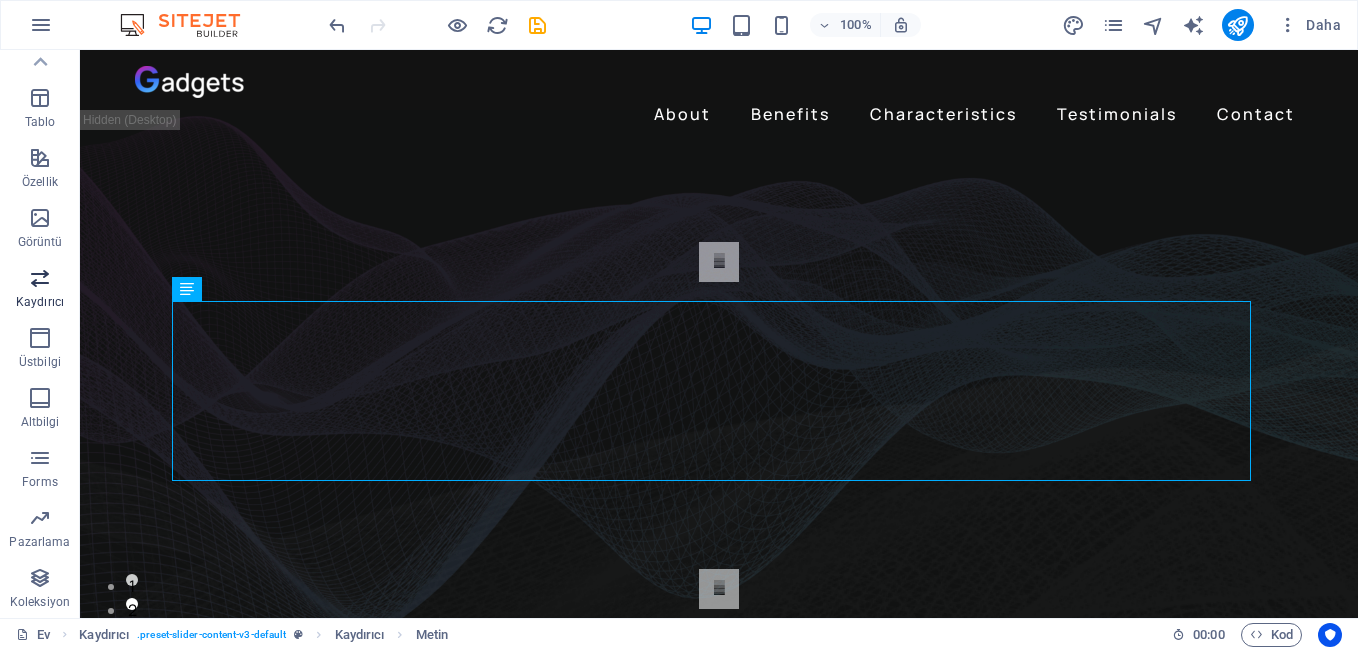 click at bounding box center (40, 278) 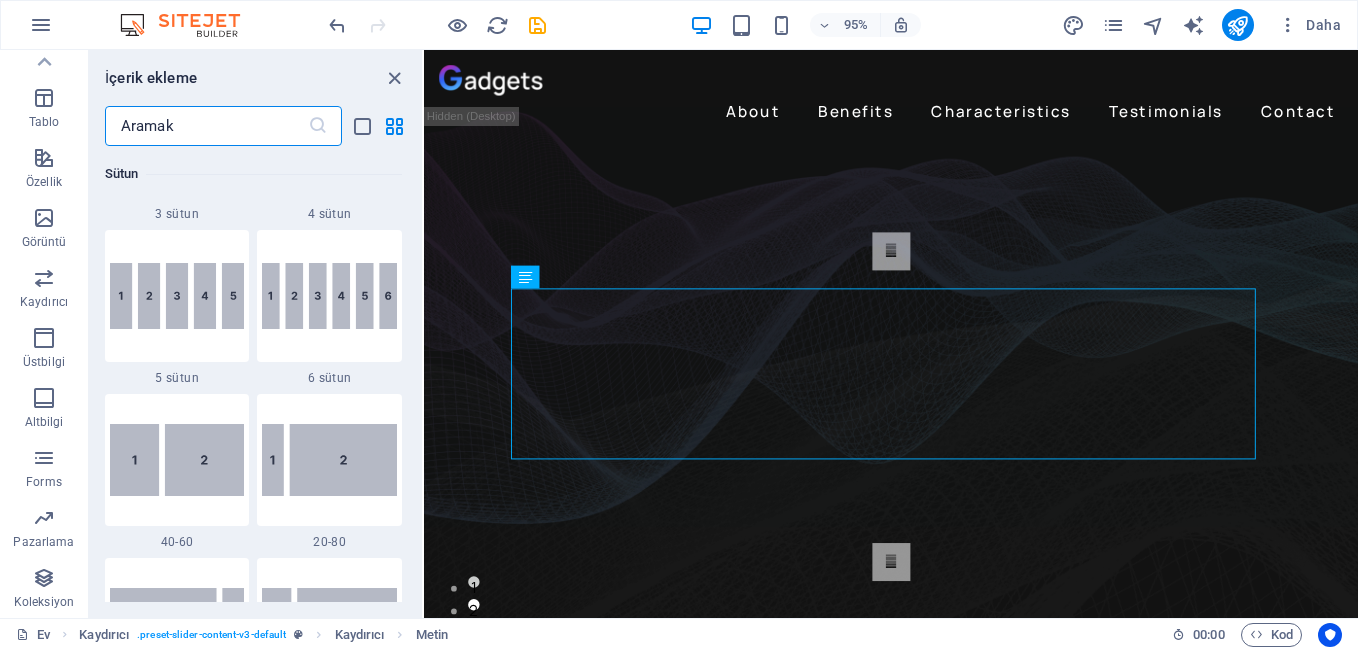 scroll, scrollTop: 11337, scrollLeft: 0, axis: vertical 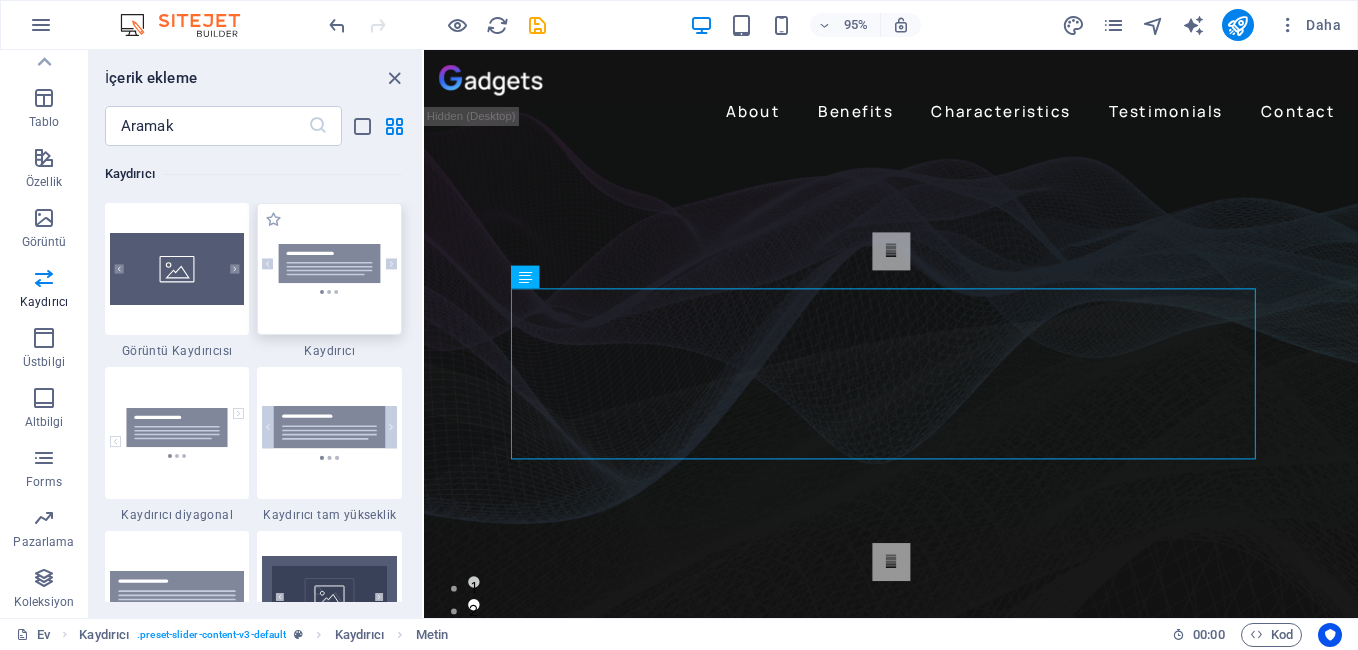 click at bounding box center (329, 269) 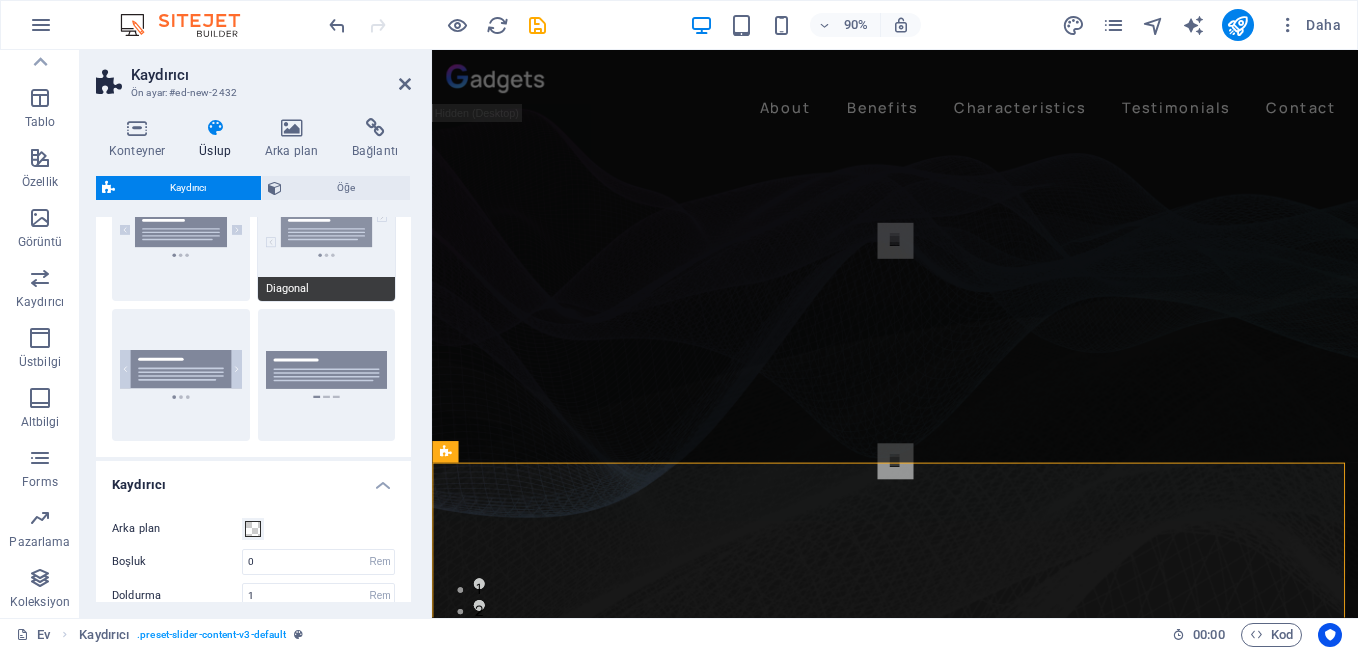 scroll, scrollTop: 0, scrollLeft: 0, axis: both 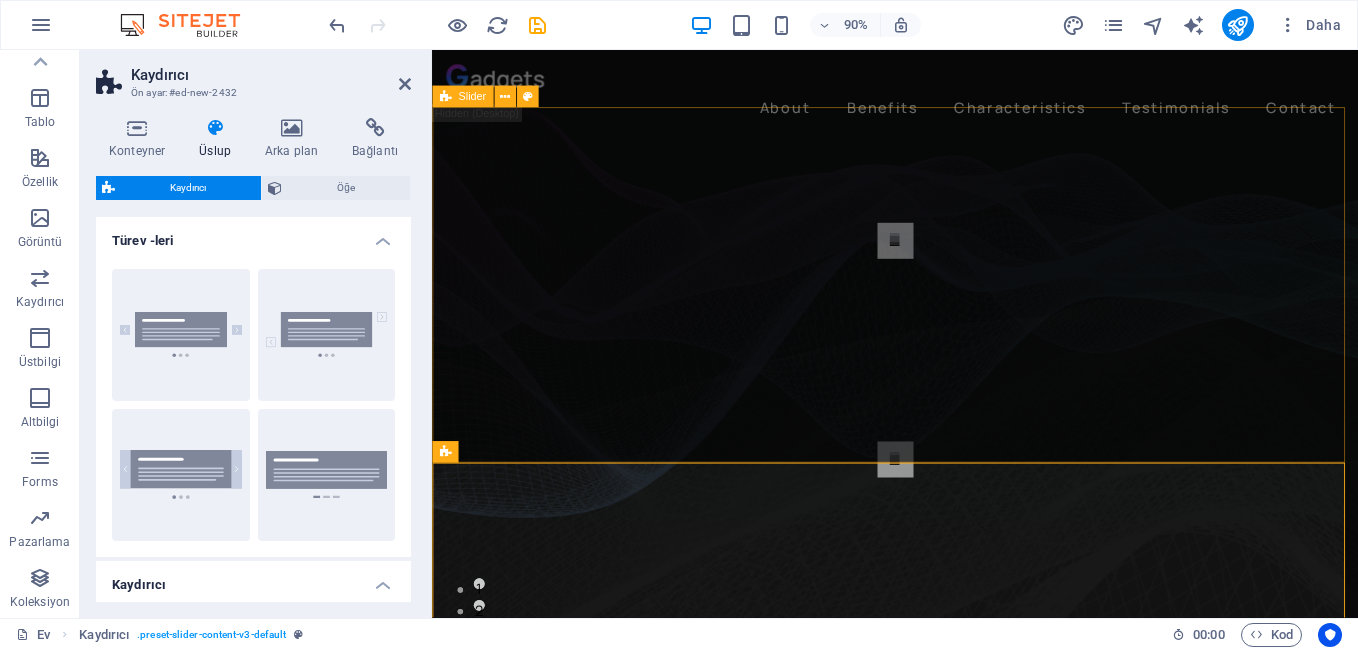 click at bounding box center [947, 262] 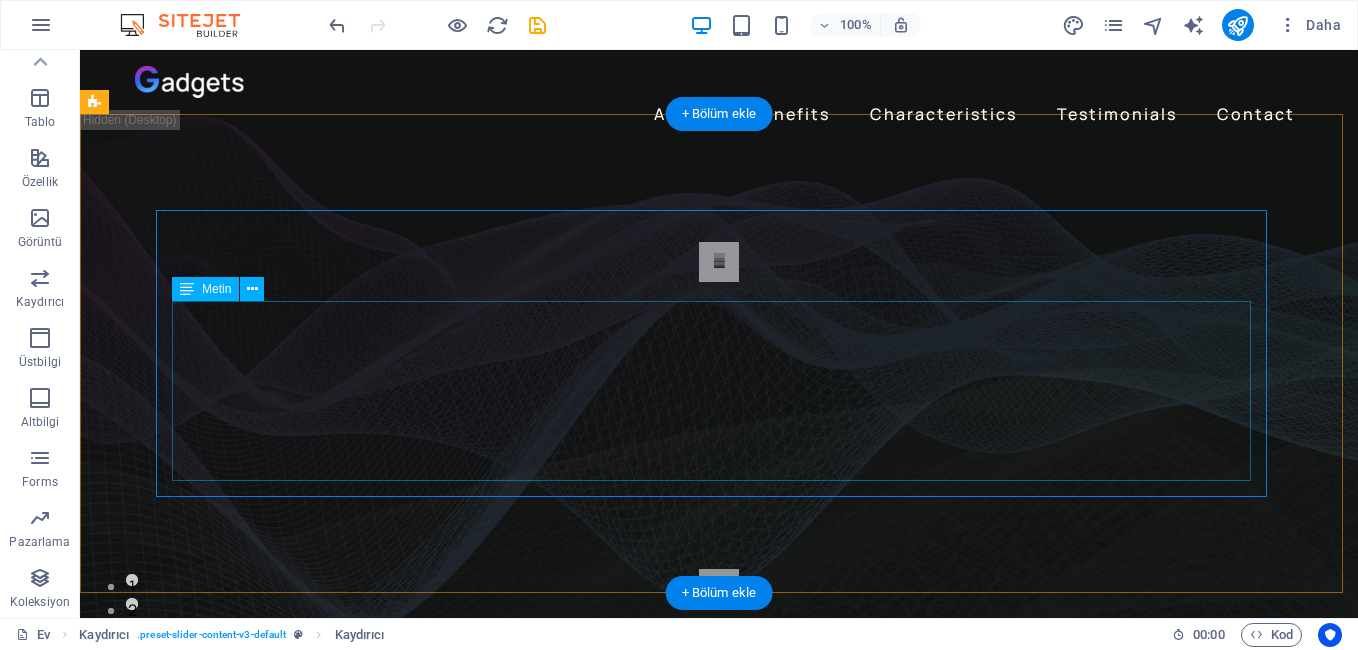 click on "DJ: [LAST]     DJ: KAPTAN     : DJ: [LAST]     : DJ: [LAST]" at bounding box center [-1524, 822] 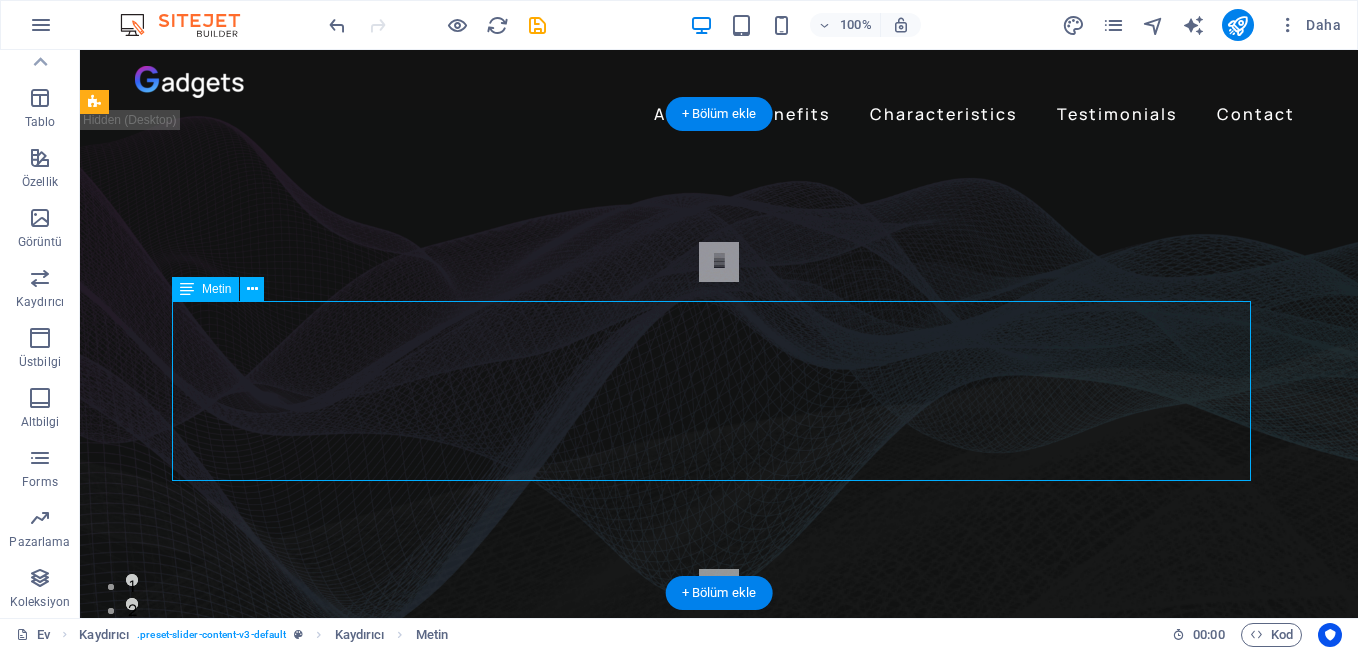 click on "DJ: [LAST]     DJ: KAPTAN     : DJ: [LAST]     : DJ: [LAST]" at bounding box center (-1524, 822) 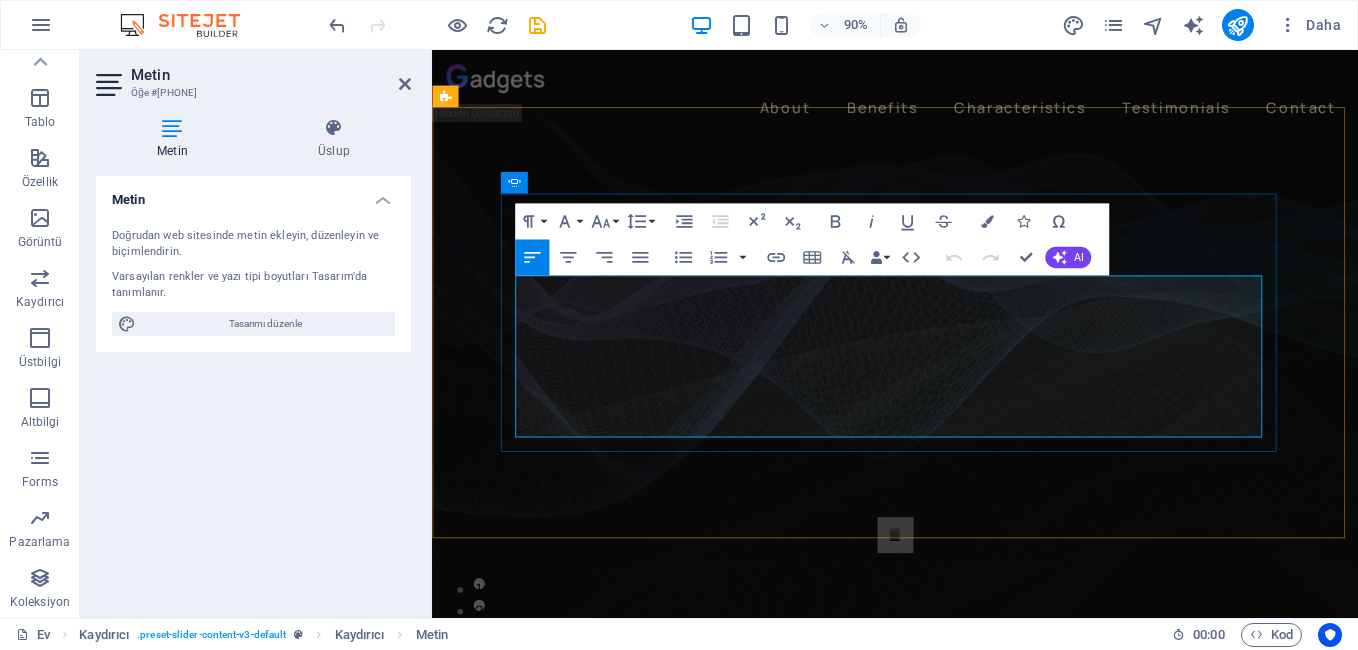 click on "DJ: [LAST]     DJ: KAPTAN     : DJ: [LAST]     : DJ: [LAST]" at bounding box center [-801, 870] 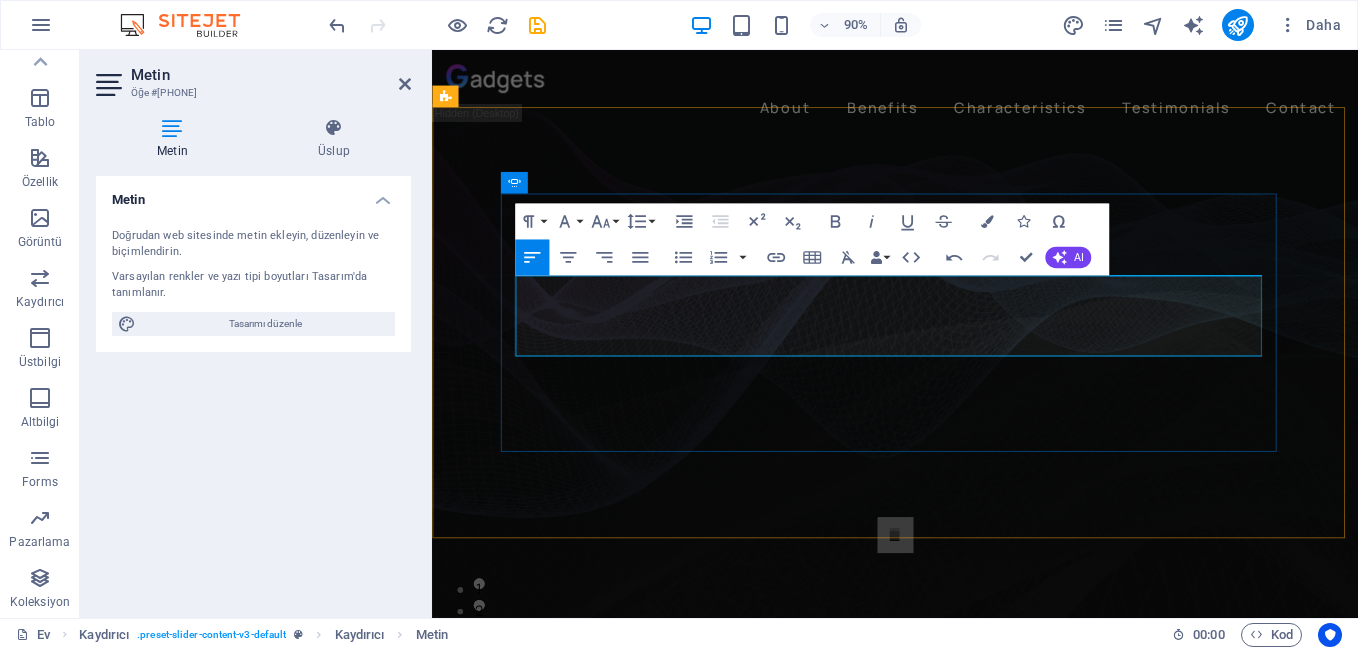 click on "DJ: NİSA NUR" at bounding box center [-1020, 825] 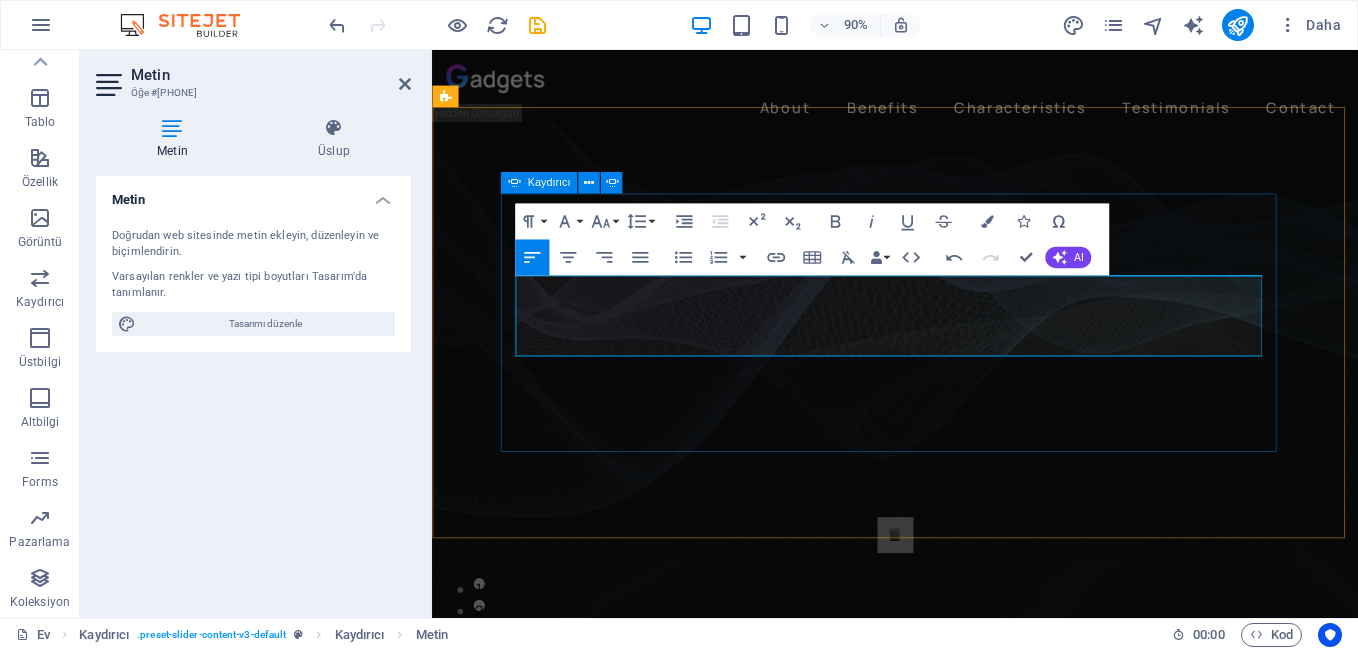 click at bounding box center (947, 262) 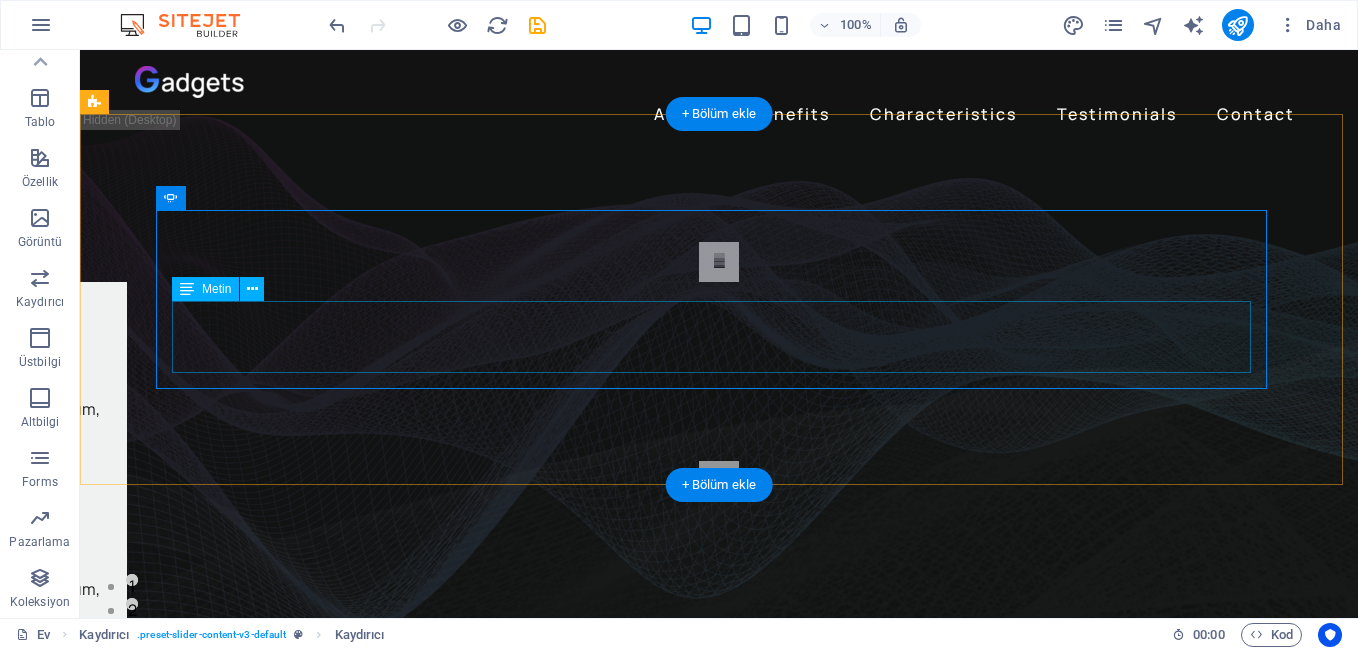 click on "Lorem ipsum dolor sit amet, consectetur adipisicing elit. Id, ipsum, quibusdam, temporibus harum culpa unde voluptatem possimus qui molestiae expedita ad aut necessitatibus vel incidunt placeat velit soluta a consectetur laborum illum nobis distinctio nisi facilis! Officiis, illum, aut, quasi dolorem laudantium fuga porro amet provident voluptatibus dicta mollitia neque!" at bounding box center [-413, 589] 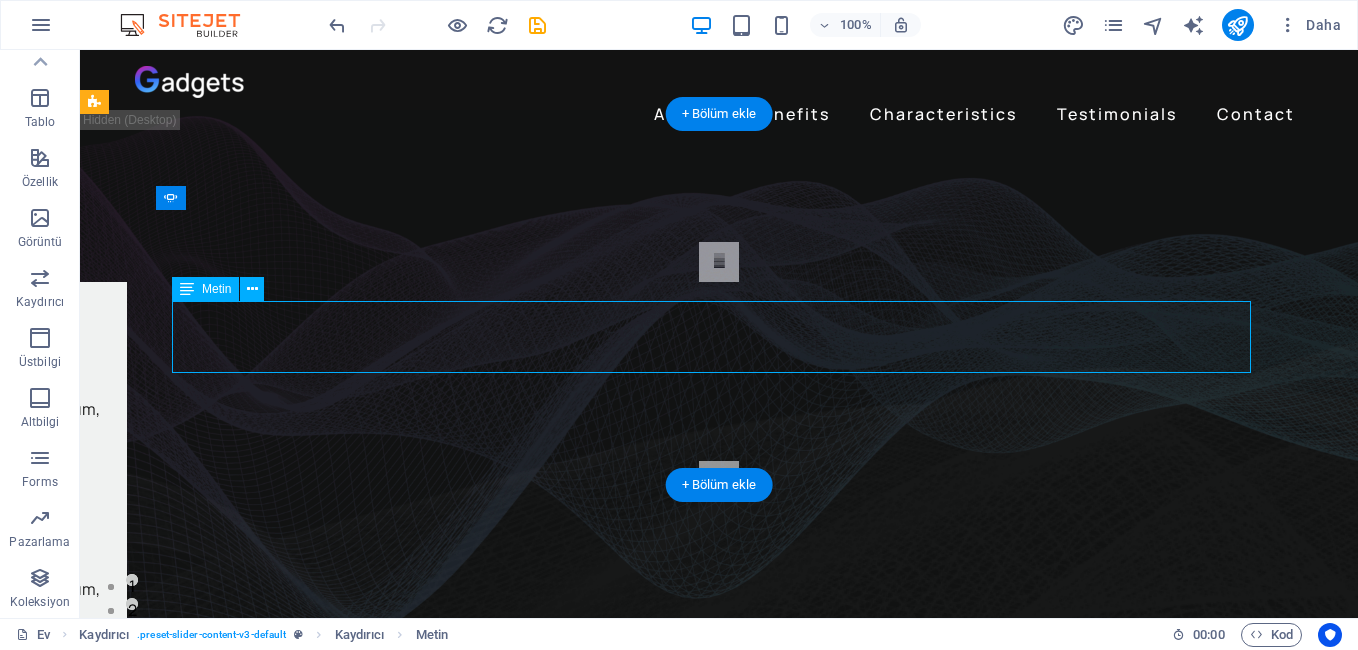 click on "Lorem ipsum dolor sit amet, consectetur adipisicing elit. Id, ipsum, quibusdam, temporibus harum culpa unde voluptatem possimus qui molestiae expedita ad aut necessitatibus vel incidunt placeat velit soluta a consectetur laborum illum nobis distinctio nisi facilis! Officiis, illum, aut, quasi dolorem laudantium fuga porro amet provident voluptatibus dicta mollitia neque!" at bounding box center [-413, 589] 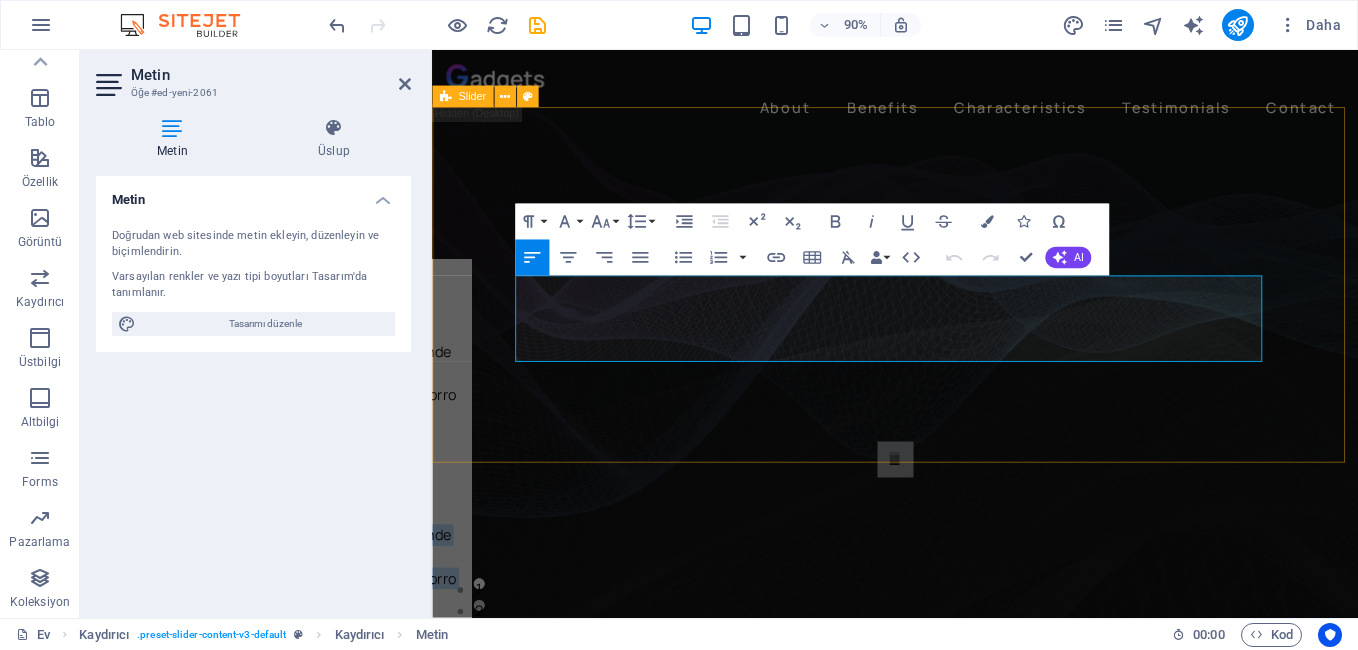 drag, startPoint x: 765, startPoint y: 384, endPoint x: 478, endPoint y: 288, distance: 302.63013 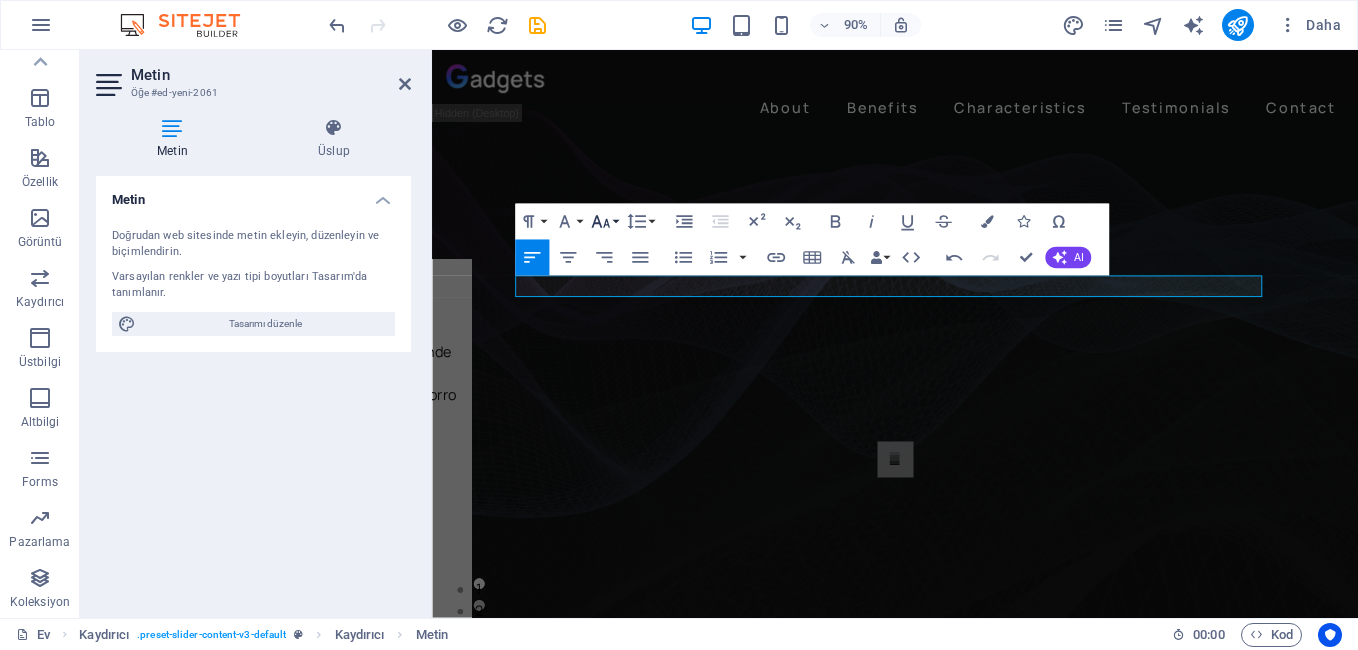click 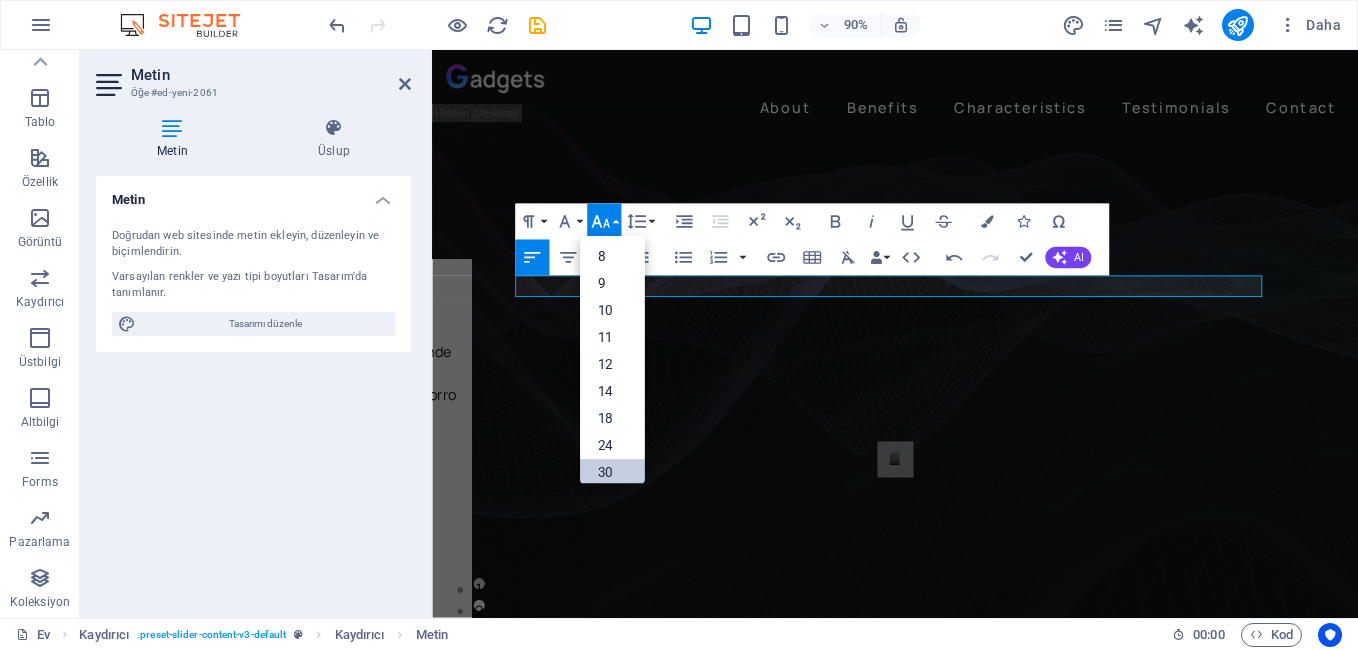 scroll, scrollTop: 161, scrollLeft: 0, axis: vertical 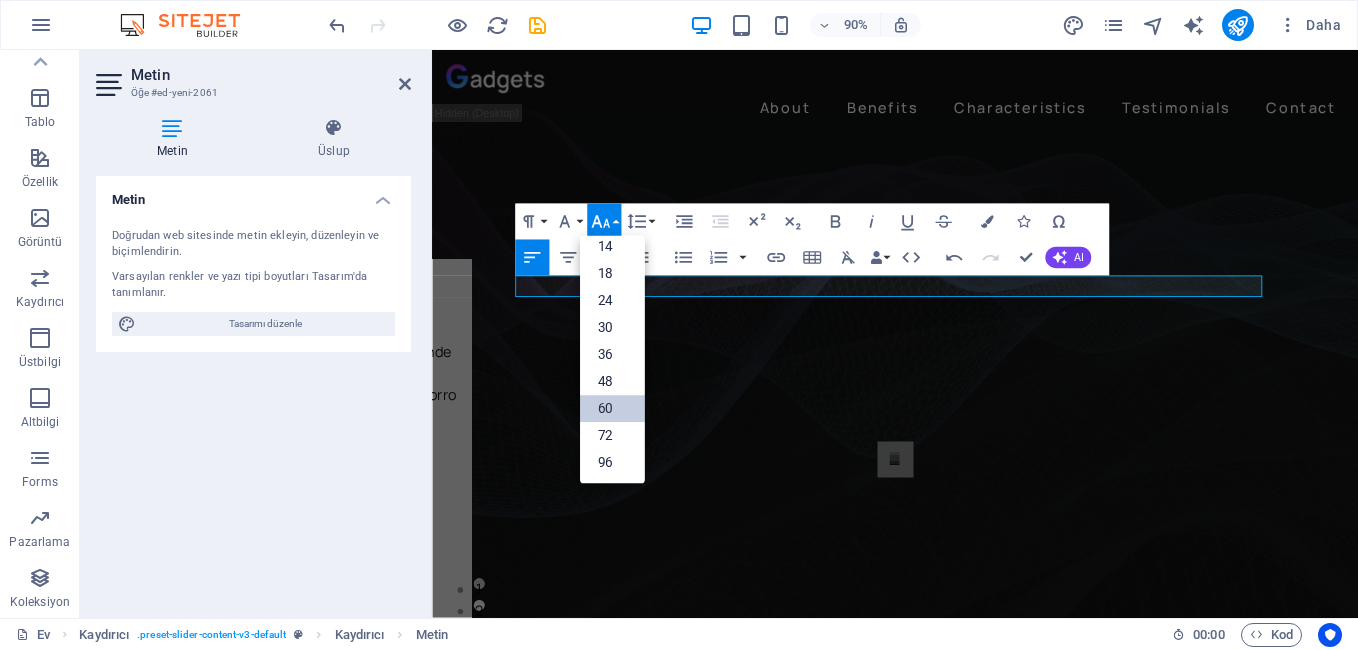 click on "60" at bounding box center (612, 409) 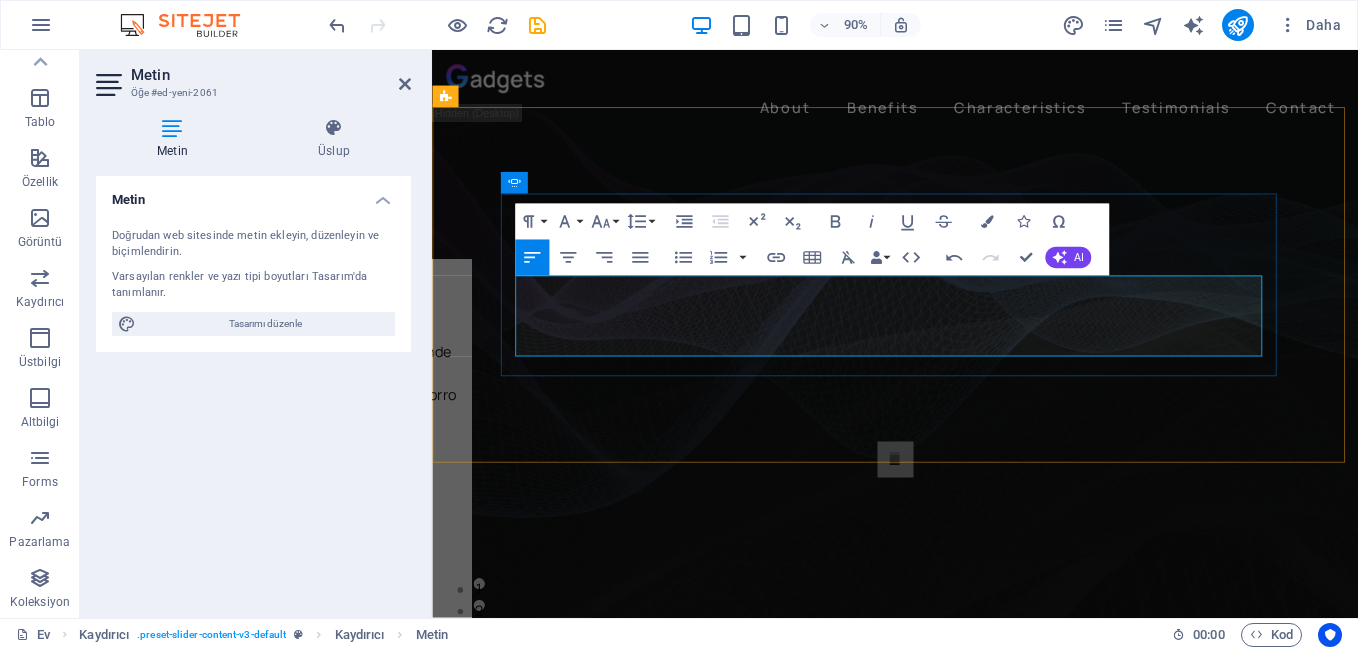 click on "D: KAPTAN" at bounding box center [-191, 622] 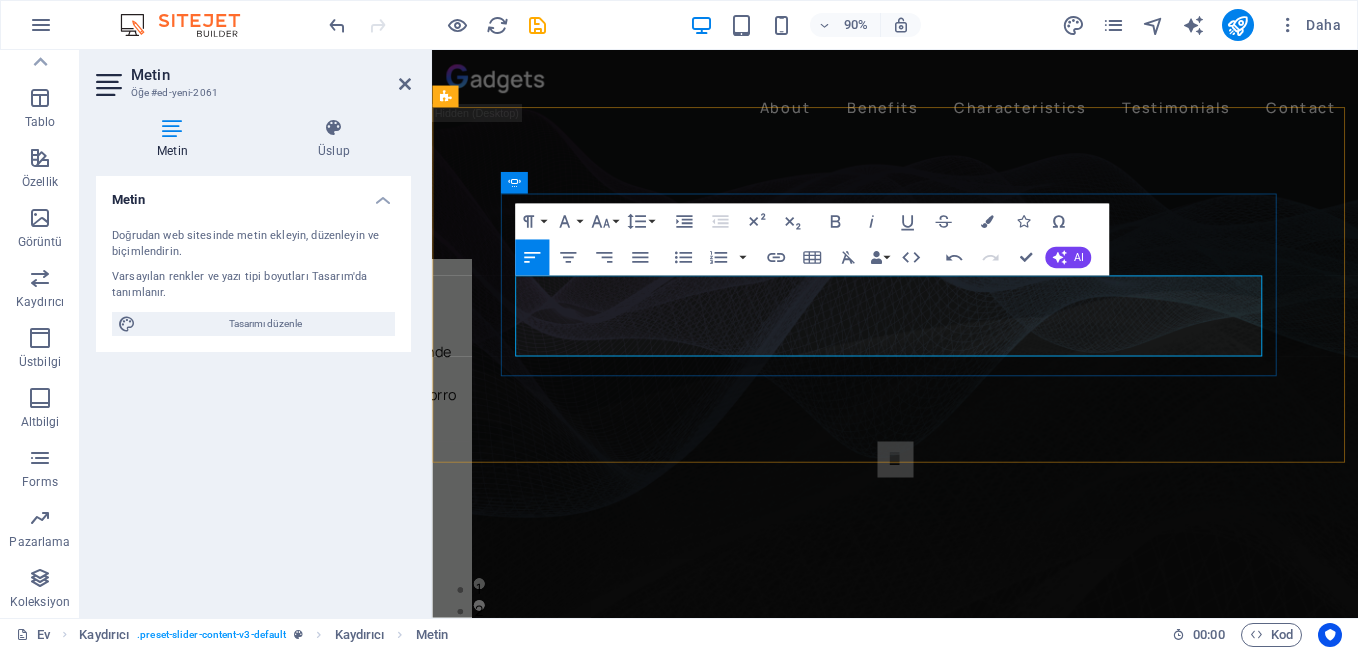 click on "D: KAPTAN !" at bounding box center [61, 622] 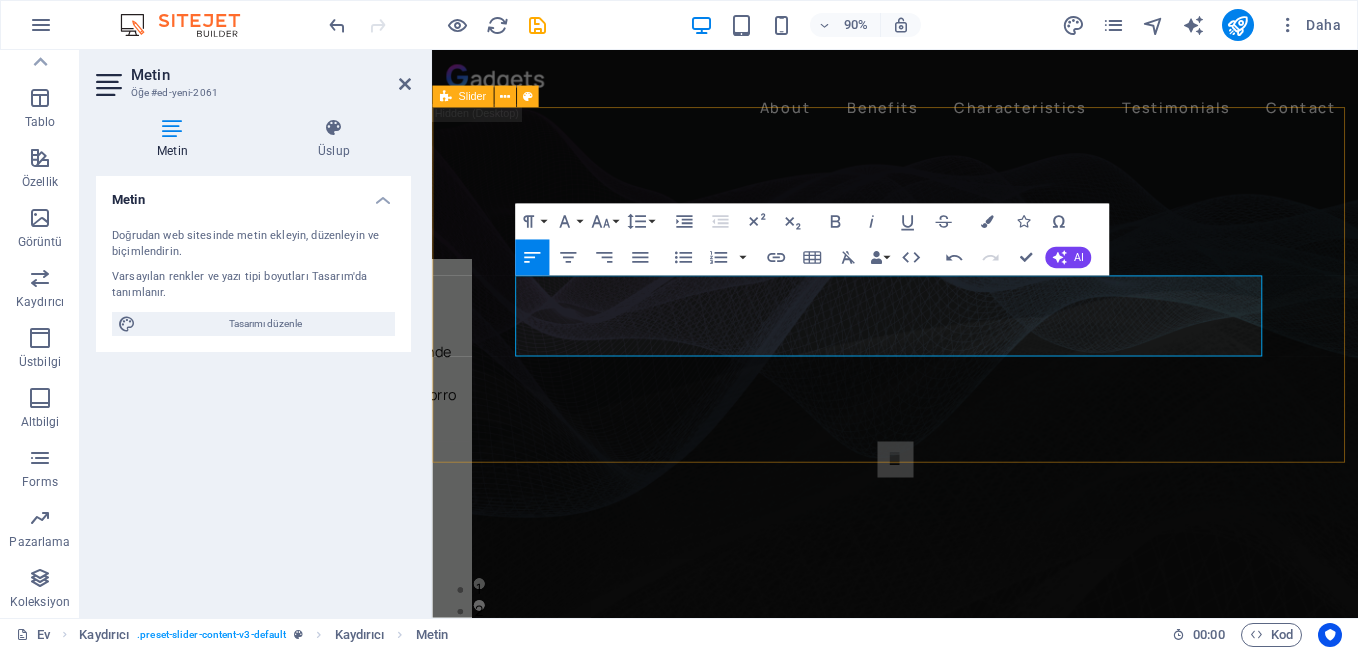 click on "Slide 3 Lorem ipsum dolor sit amet, consectetur adipisicing elit. Id, ipsum, quibusdam, temporibus harum culpa unde voluptatem possimus qui molestiae expedita ad aut necessitatibus vel incidunt placeat velit soluta a consectetur laborum illum nobis distinctio nisi facilis! Officiis, illum, aut, quasi dolorem laudantium fuga porro amet provident voluptatibus dicta mollitia neque! Slide 1                   D: KAPTAN ! Slide 2                 DJ: [FIRST] [LAST]     Slide 3 Lorem ipsum dolor sit amet, consectetur adipisicing elit. Id, ipsum, quibusdam, temporibus harum culpa unde voluptatem possimus qui molestiae expedita ad aut necessitatibus vel incidunt placeat velit soluta a consectetur laborum illum nobis distinctio nisi facilis! Officiis, illum, aut, quasi dolorem laudantium fuga porro amet provident voluptatibus dicta mollitia neque! Slide 1 1 2 3" at bounding box center [946, 383] 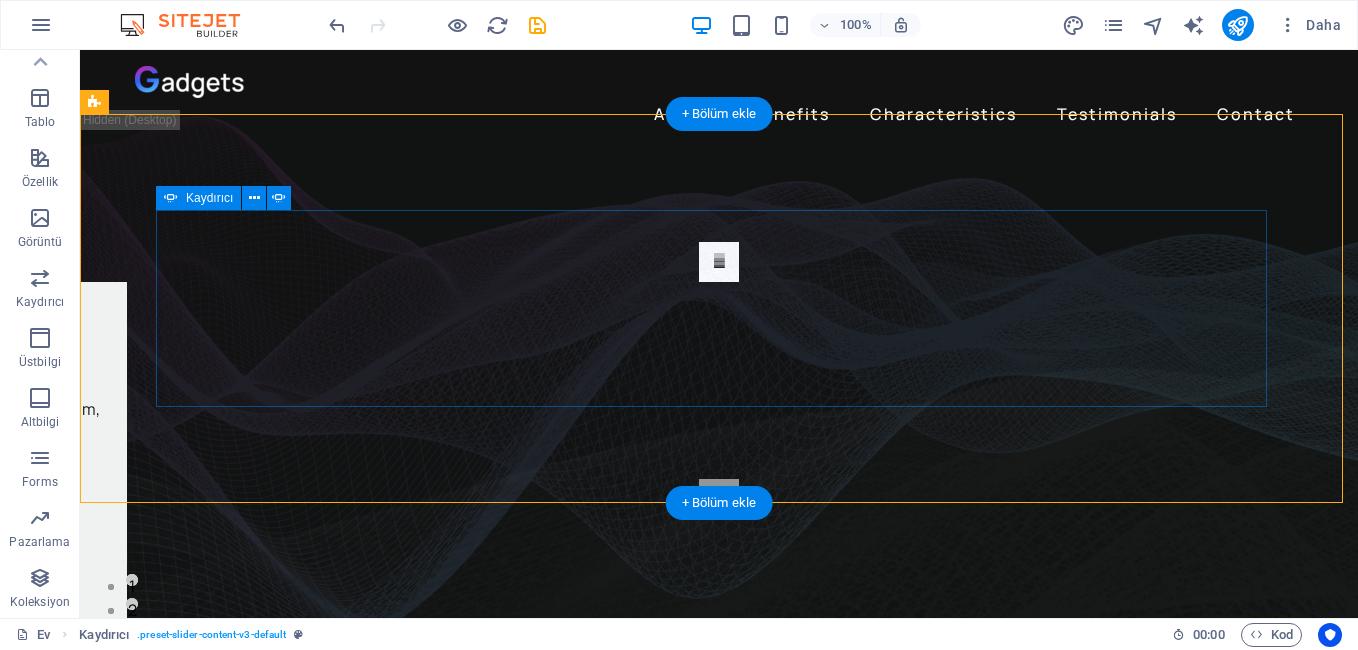 click at bounding box center [719, 262] 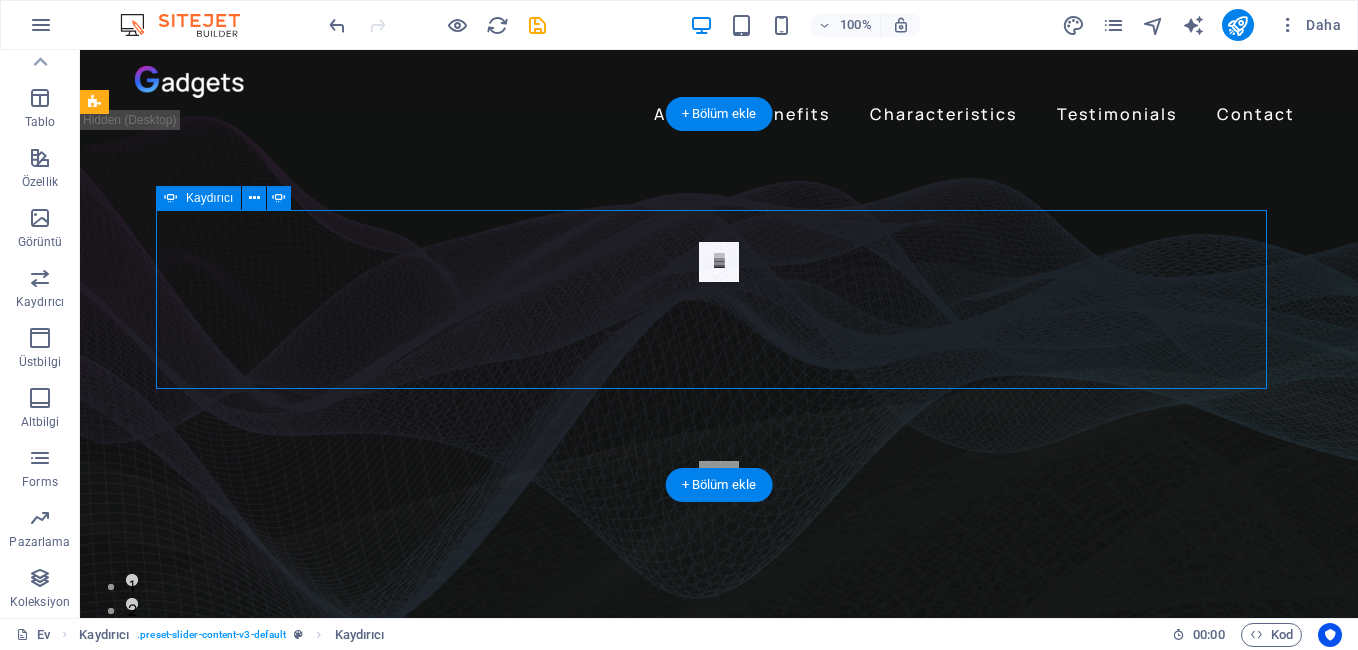 click at bounding box center [719, 262] 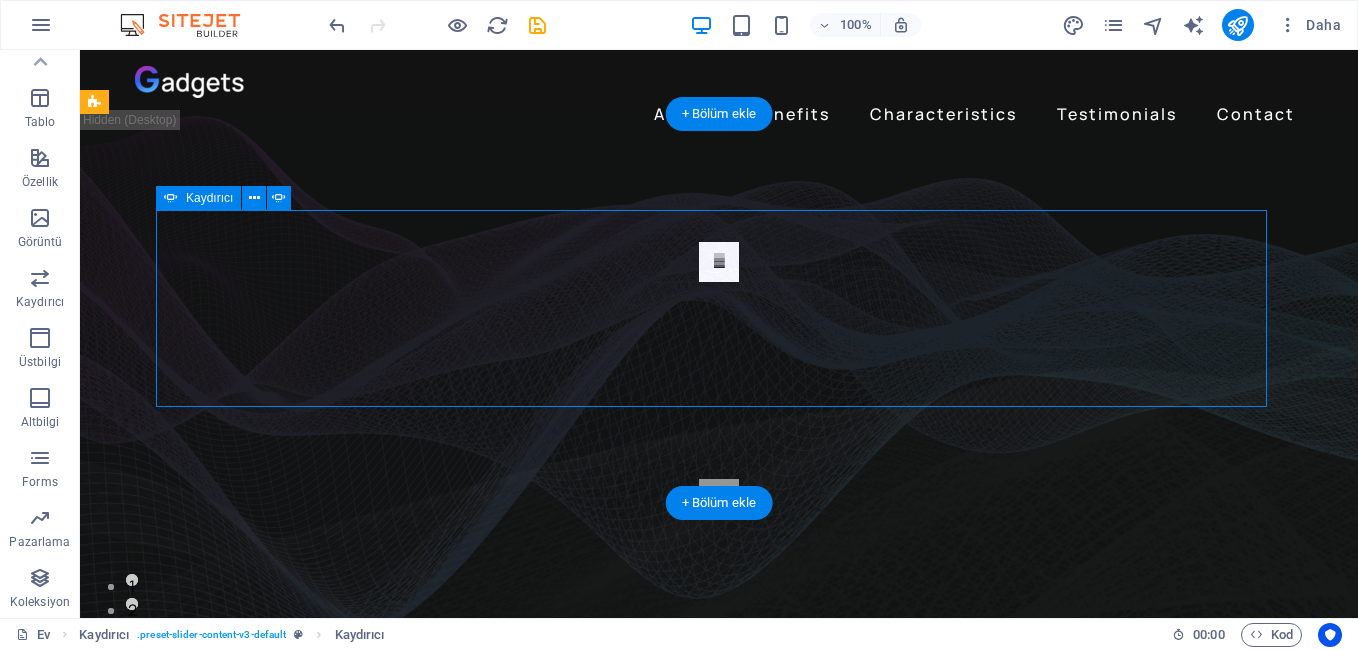 click at bounding box center [719, 262] 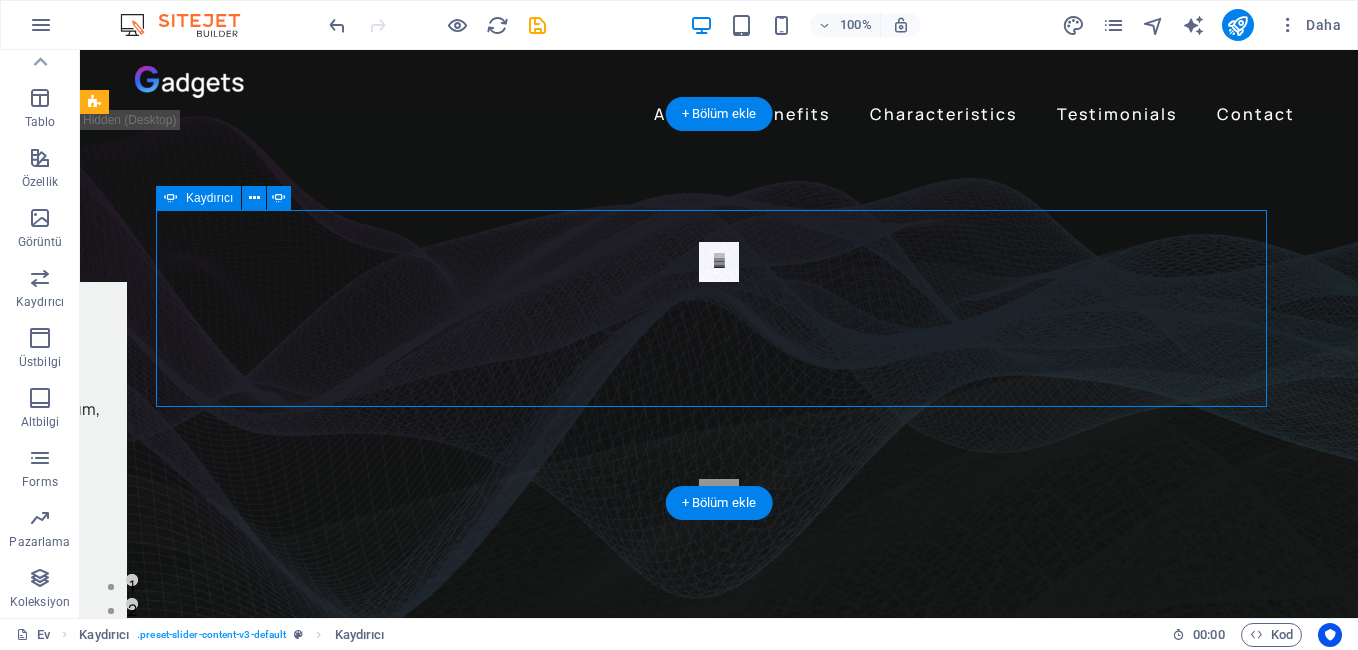 click at bounding box center [719, 262] 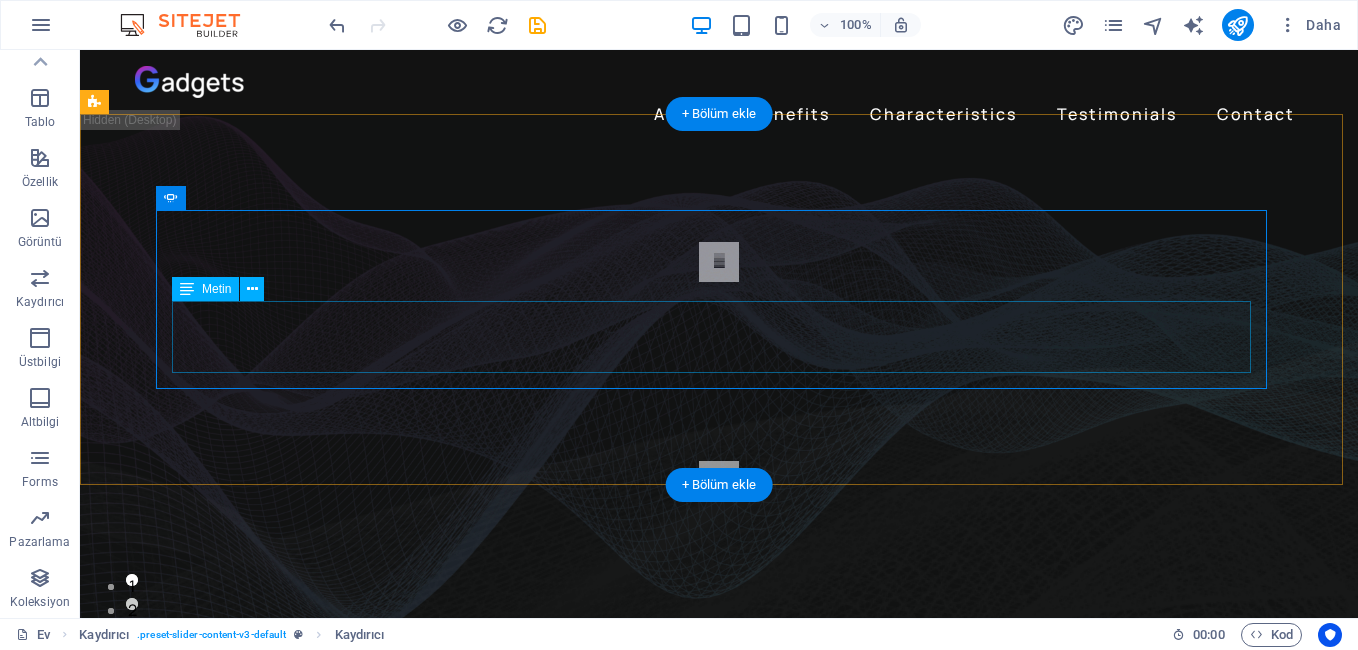 click on "Lorem ipsum dolor sit amet, consectetur adipisicing elit. Id, ipsum, quibusdam, temporibus harum culpa unde voluptatem possimus qui molestiae expedita ad aut necessitatibus vel incidunt placeat velit soluta a consectetur laborum illum nobis distinctio nisi facilis! Officiis, illum, aut, quasi dolorem laudantium fuga porro amet provident voluptatibus dicta mollitia neque!" at bounding box center [-2635, 984] 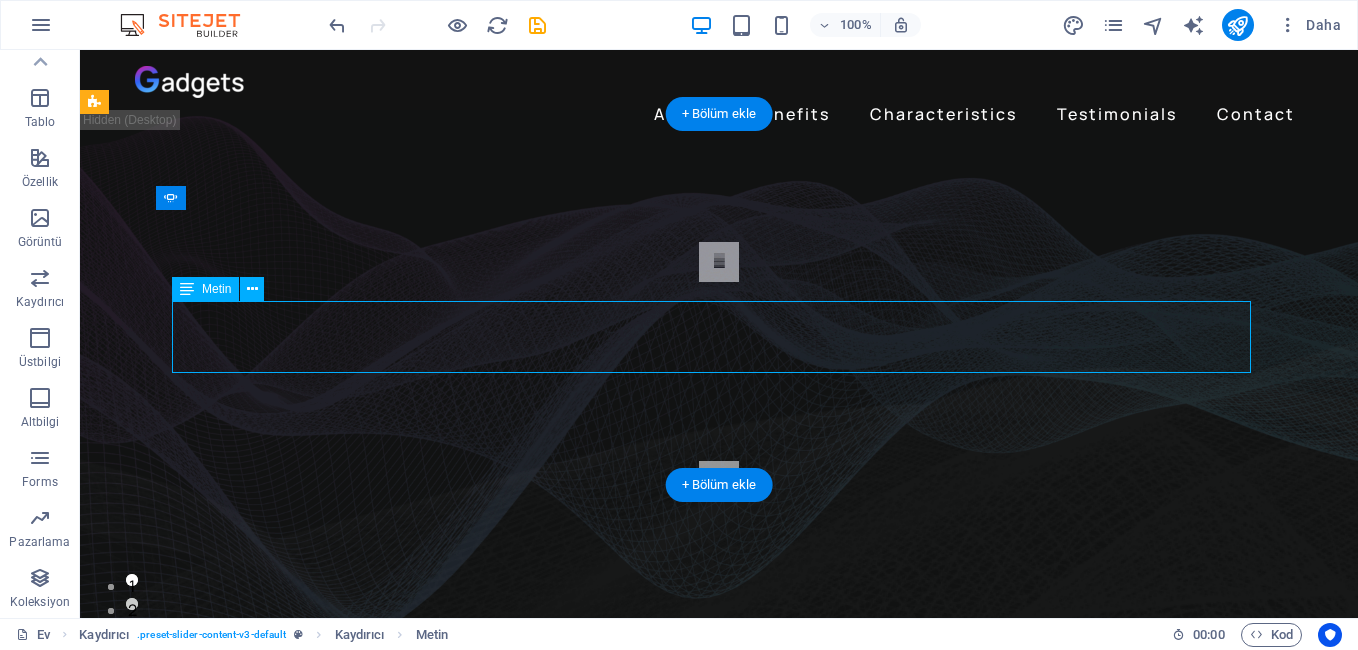 click on "Lorem ipsum dolor sit amet, consectetur adipisicing elit. Id, ipsum, quibusdam, temporibus harum culpa unde voluptatem possimus qui molestiae expedita ad aut necessitatibus vel incidunt placeat velit soluta a consectetur laborum illum nobis distinctio nisi facilis! Officiis, illum, aut, quasi dolorem laudantium fuga porro amet provident voluptatibus dicta mollitia neque!" at bounding box center (-2635, 984) 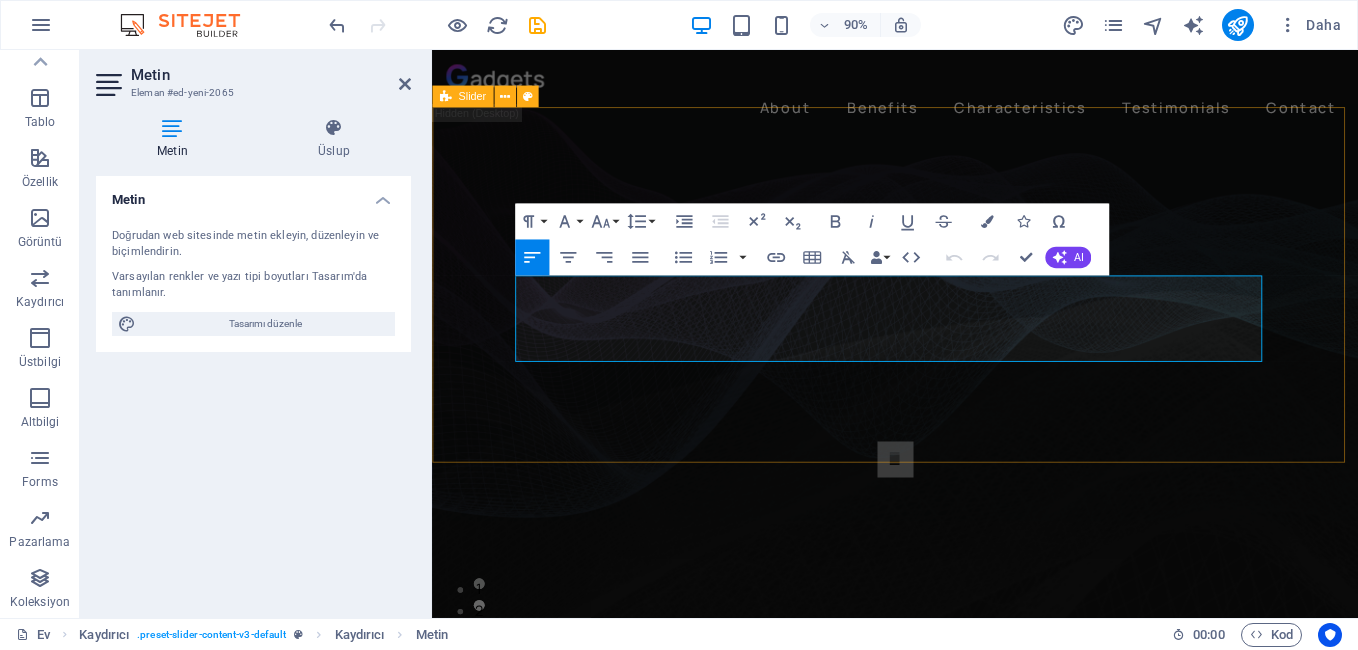 drag, startPoint x: 925, startPoint y: 374, endPoint x: 504, endPoint y: 322, distance: 424.19925 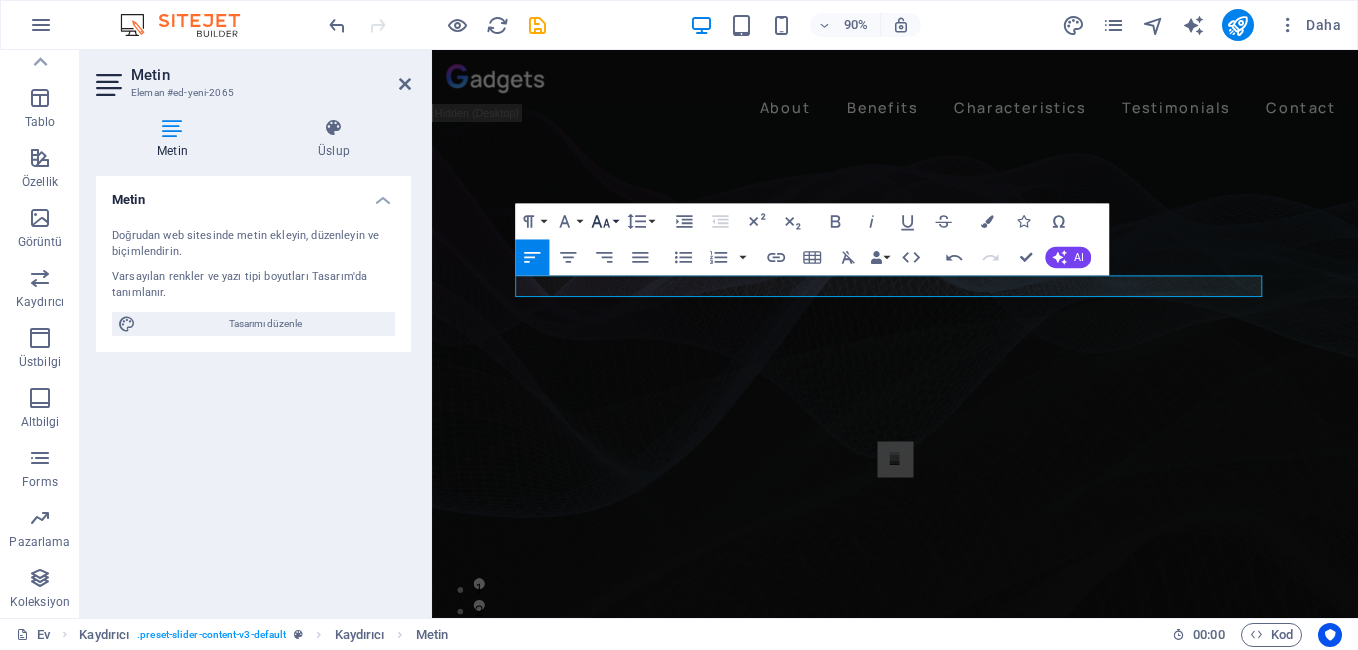 click 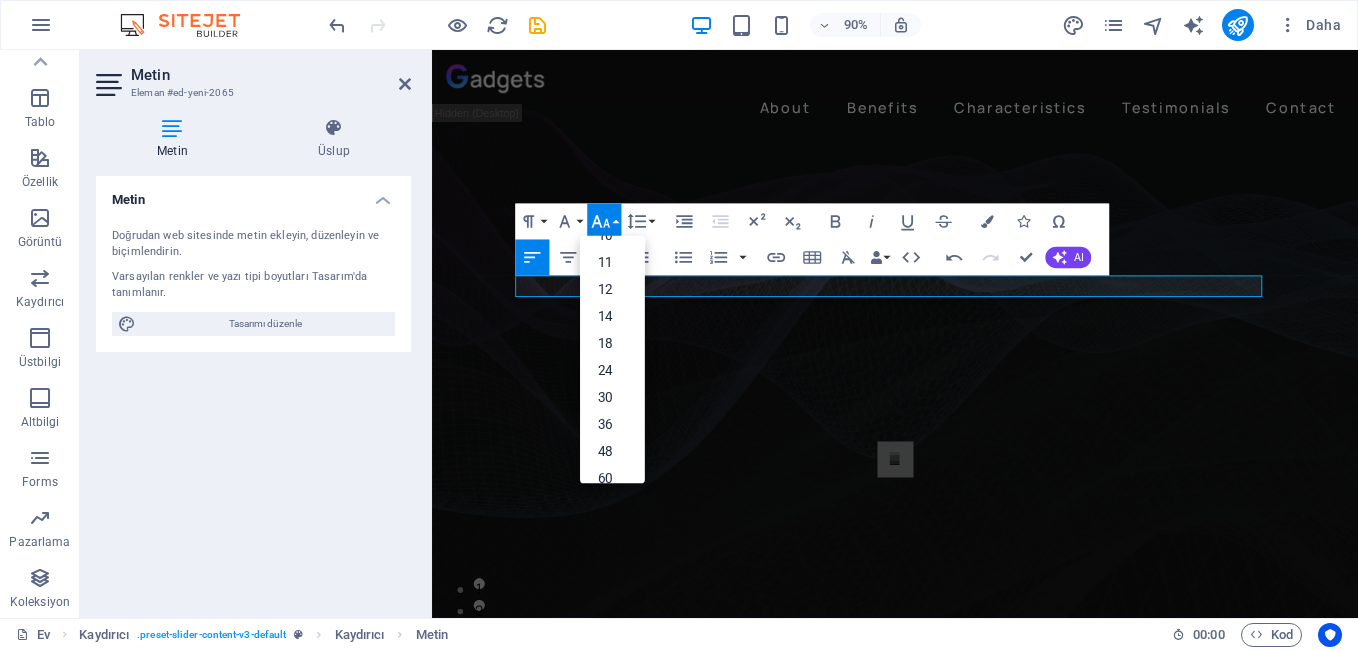 scroll, scrollTop: 161, scrollLeft: 0, axis: vertical 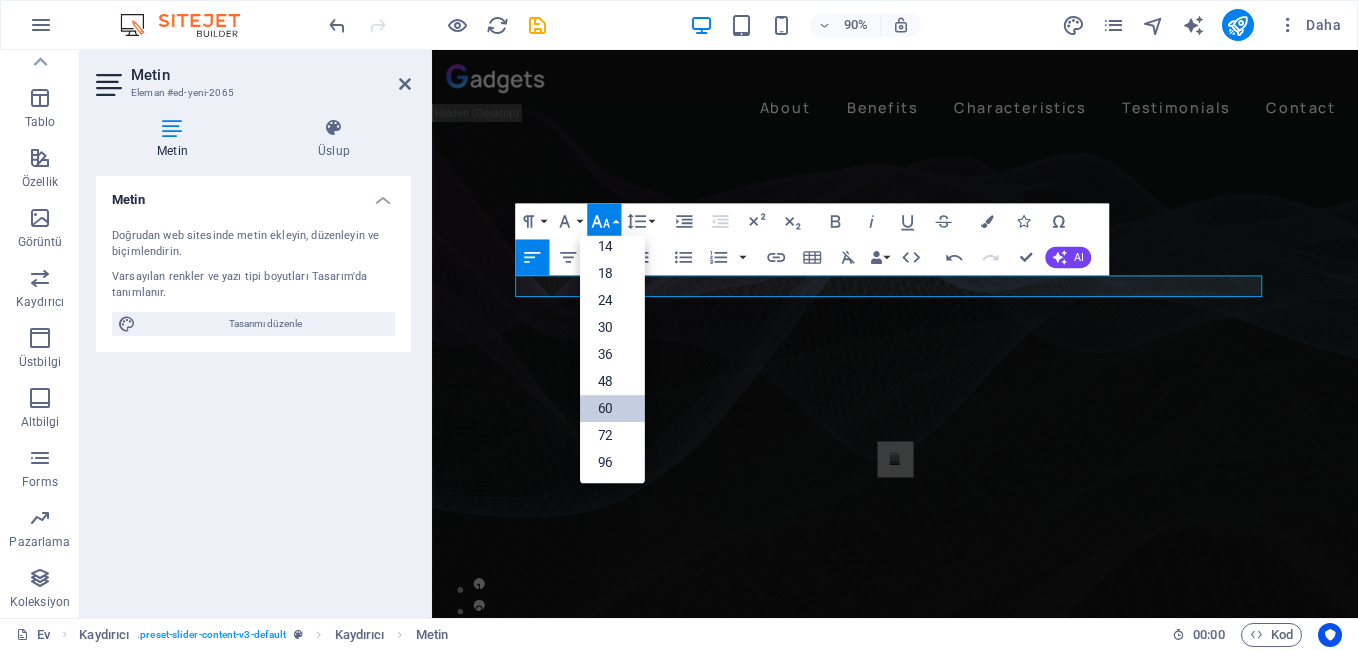 click on "60" at bounding box center (612, 409) 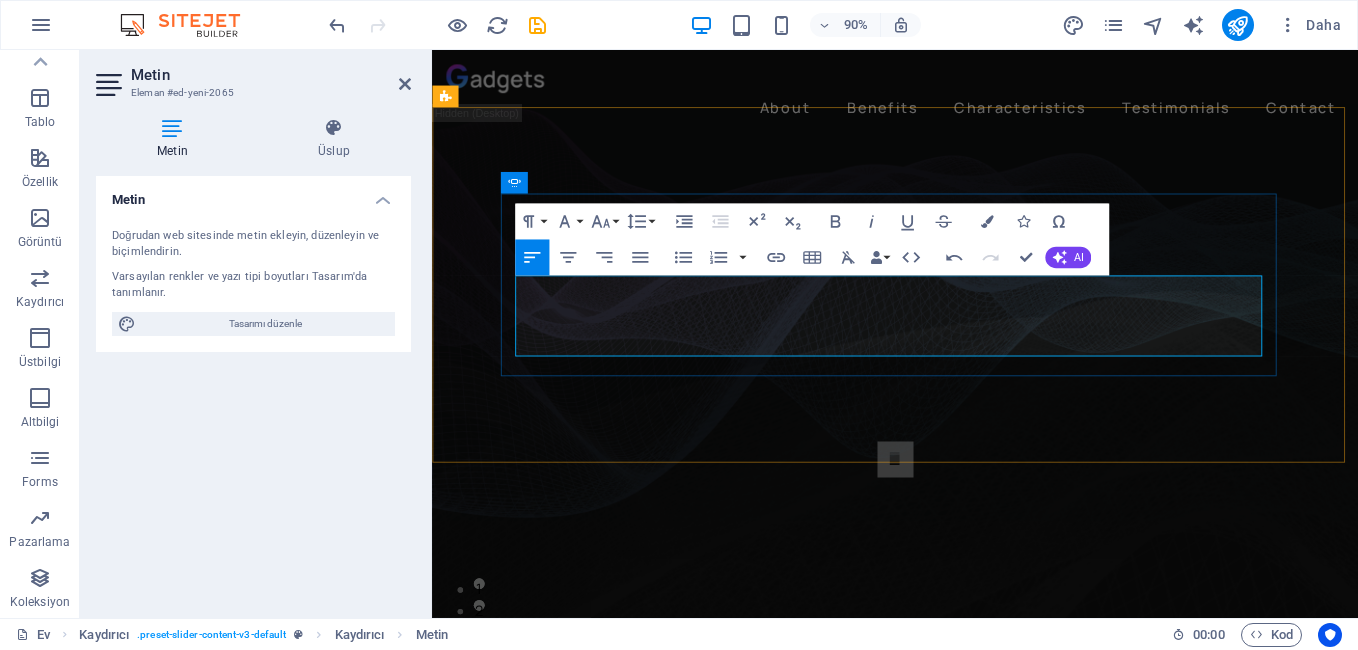 click on "​" at bounding box center (-1663, 1017) 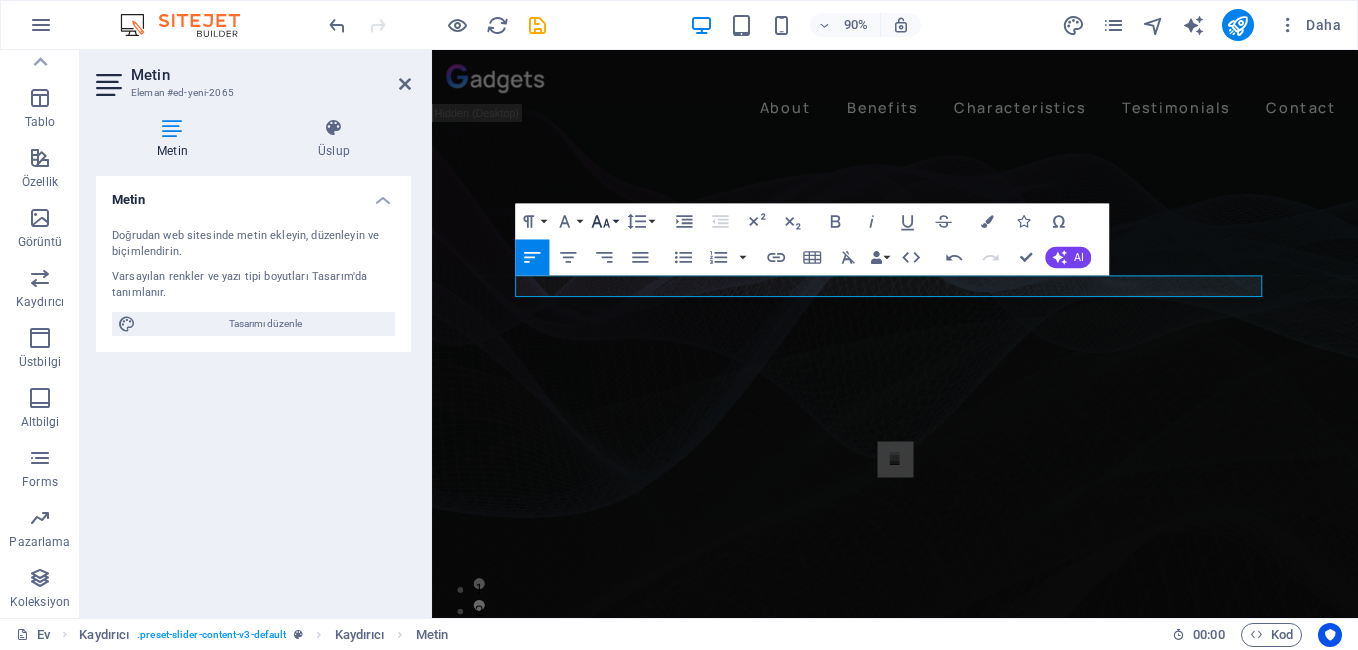 click 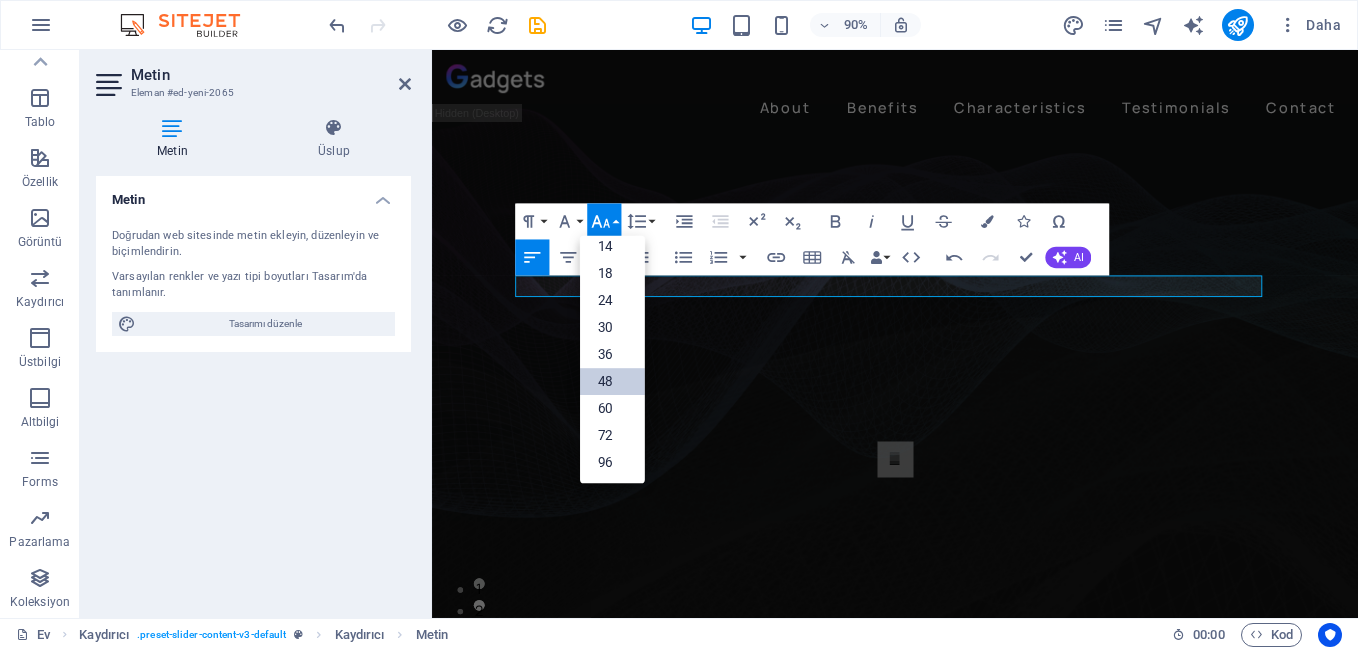 click on "48" at bounding box center [612, 382] 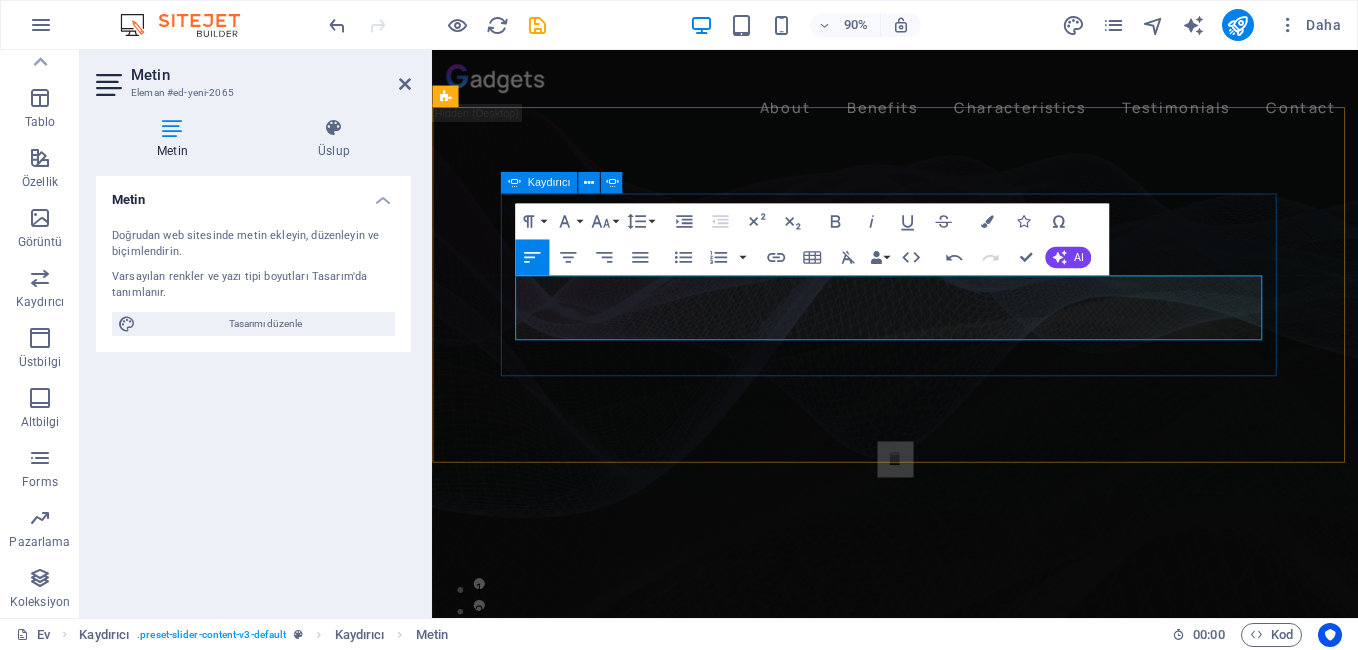 drag, startPoint x: 641, startPoint y: 352, endPoint x: 517, endPoint y: 345, distance: 124.197426 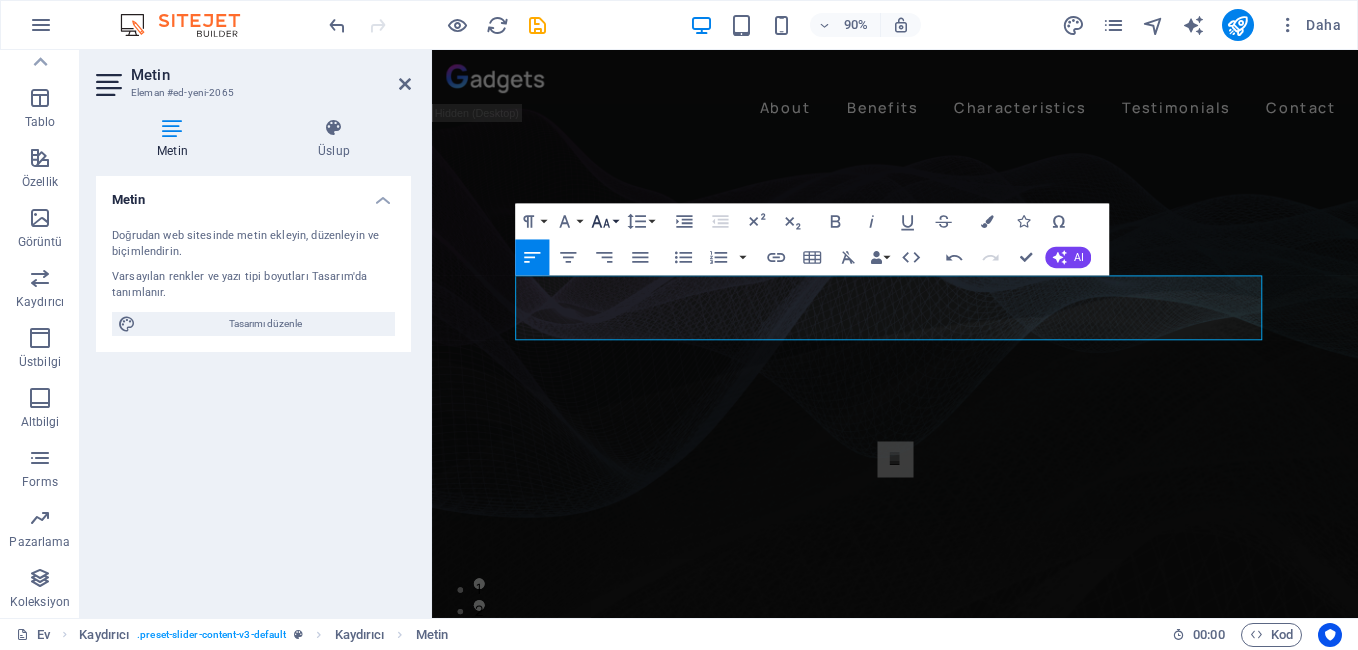 click 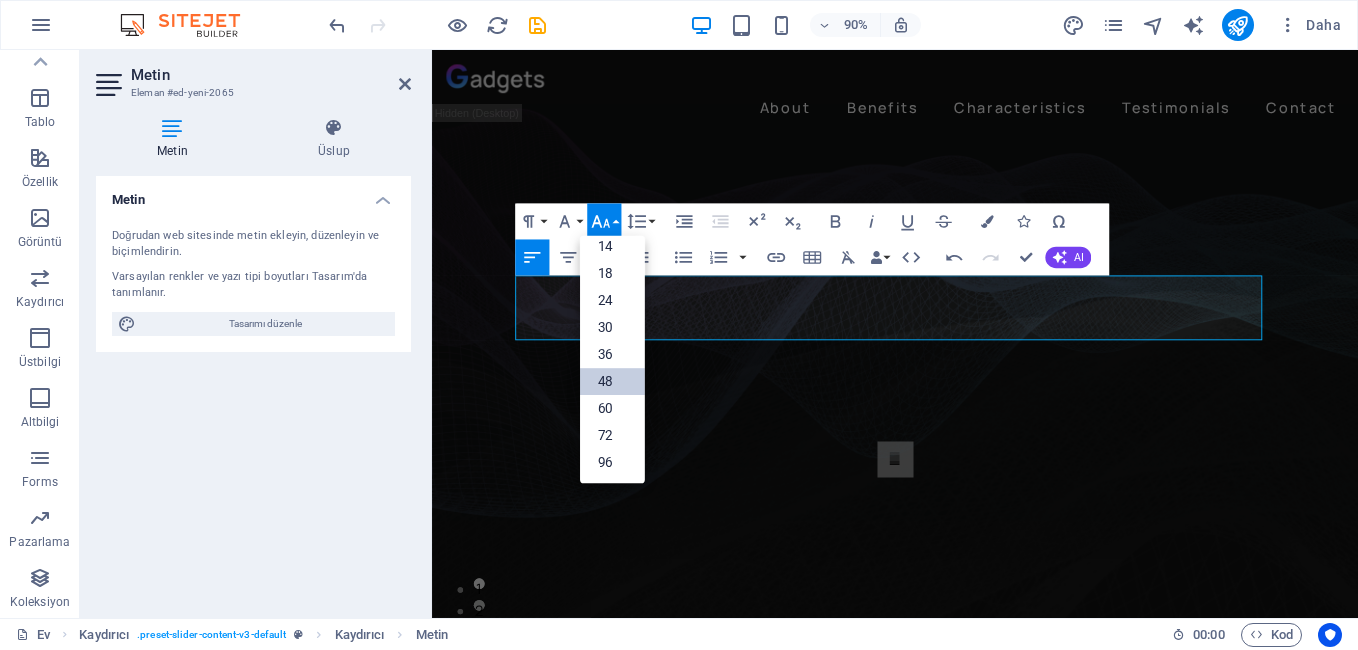 click on "48" at bounding box center (612, 382) 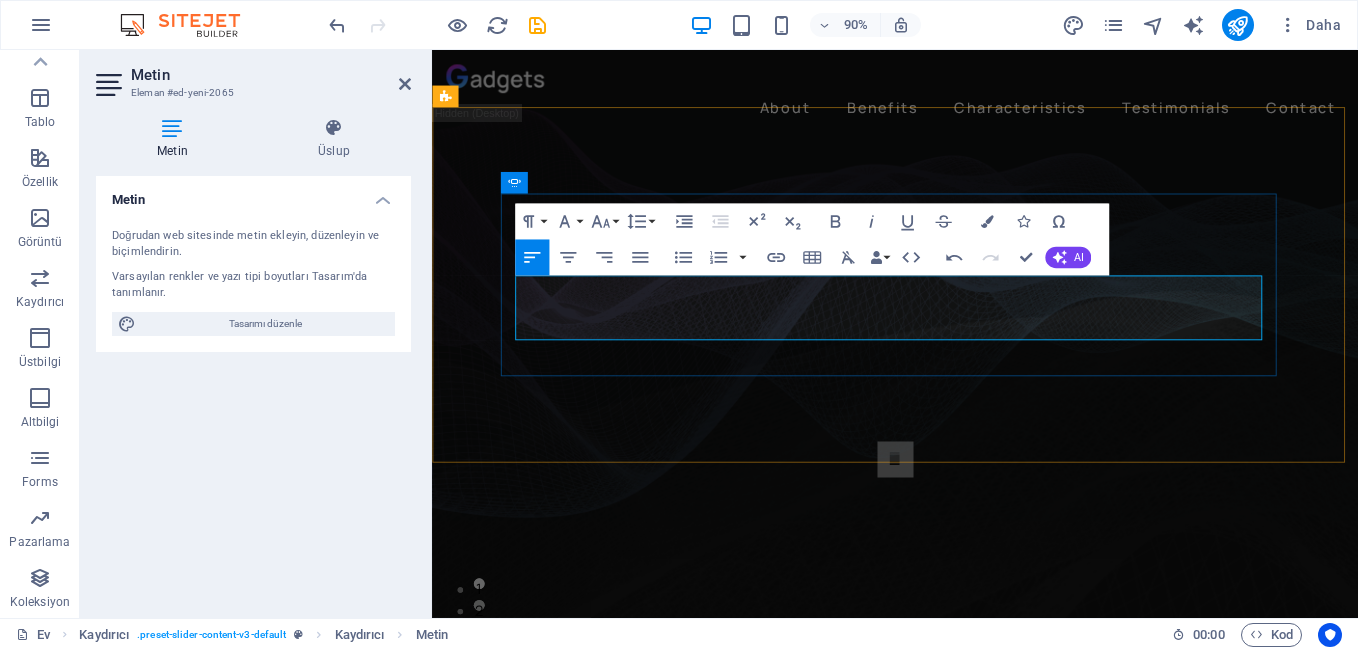 click on "sponsorlarımız:​" at bounding box center [-1663, 1008] 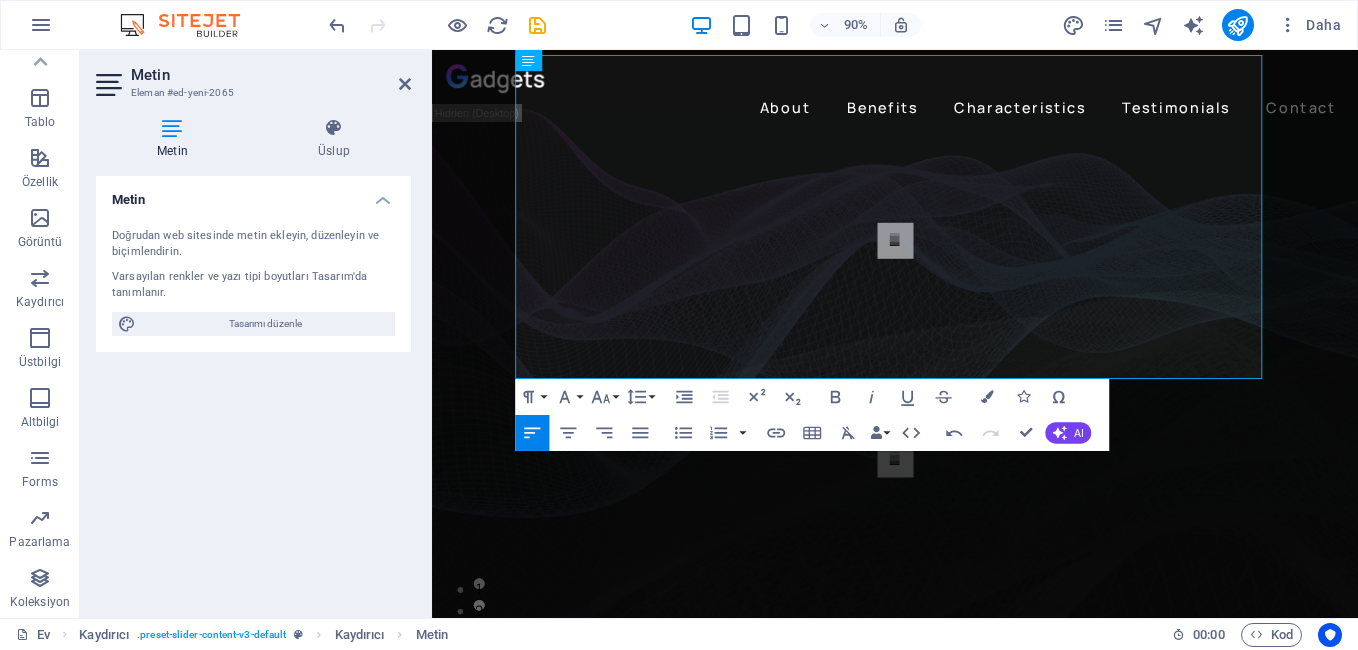 scroll, scrollTop: 317, scrollLeft: 0, axis: vertical 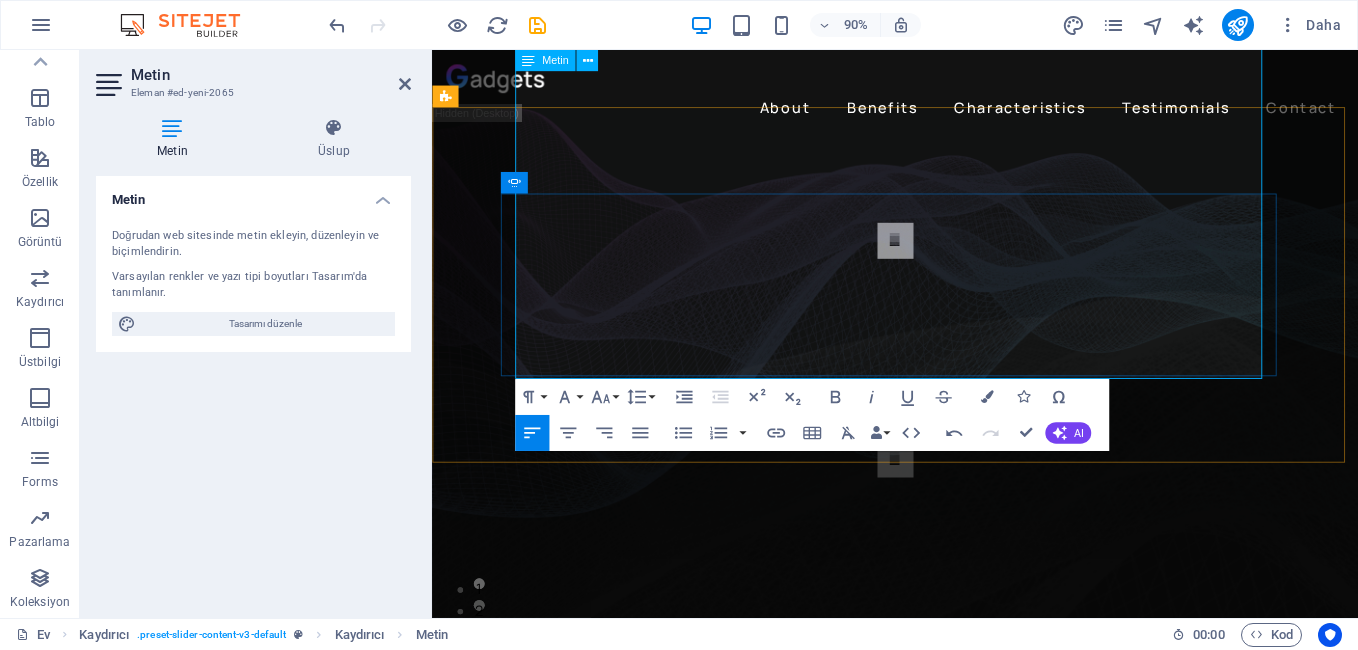 click on "sponsorlarımız:1:YURTTAŞLAR  2: SERİN EKMEK FIRINI:  3: SERAY CAFE [FIRST] ve [LAST]  4: YILMAZ GSM AKSESUAR VE TAMİR BAKIM ONARIM  : ŞİMŞEKLER KUYUMCULUK : [FIRST] ŞİMŞEK" at bounding box center (-1663, 1187) 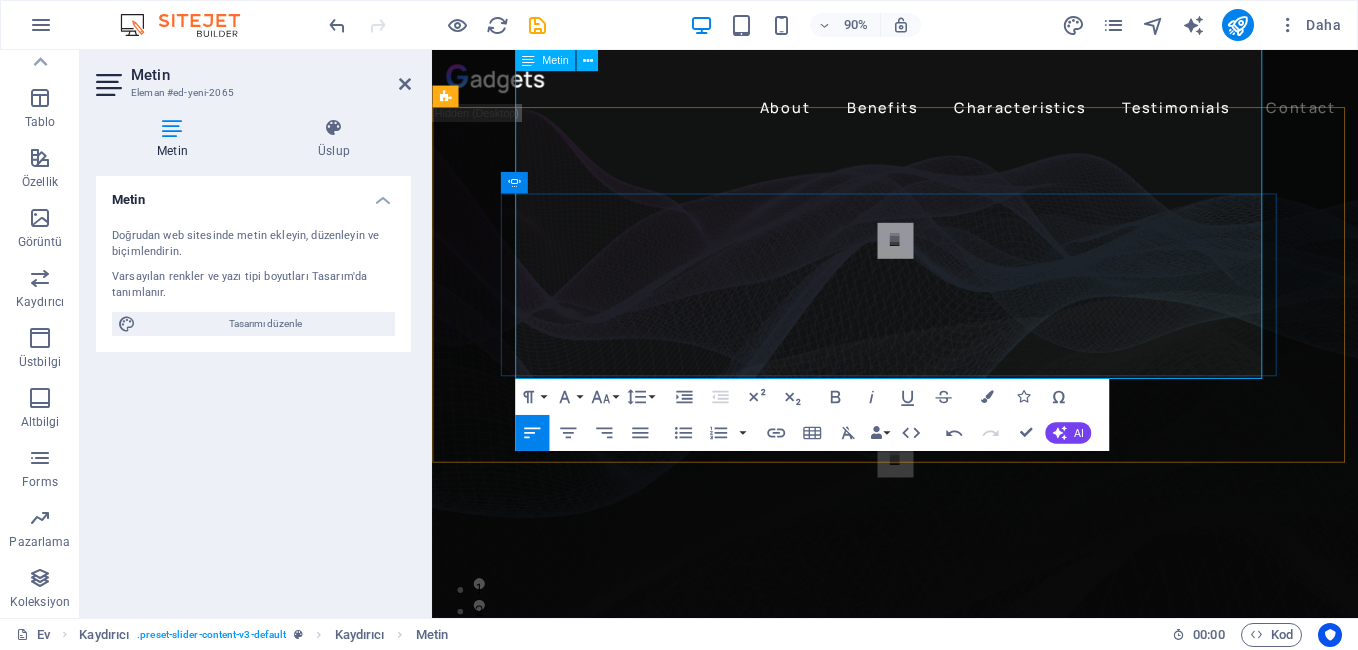 click on "sponsorlarımız:1:YURTTAŞLAR  2: SERİN EKMEK FIRINI:  3: SERAY CAFE [FIRST] ve [LAST]  4: YILMAZ GSM AKSESUAR VE TAMİR BAKIM ONARIM  : 5:ŞİMŞEKLER KUYUMCULUK : [FIRST] [LAST] 6: HÜNKAR RESTAURANT  : [FIRST] [LAST]" at bounding box center [-1663, 1224] 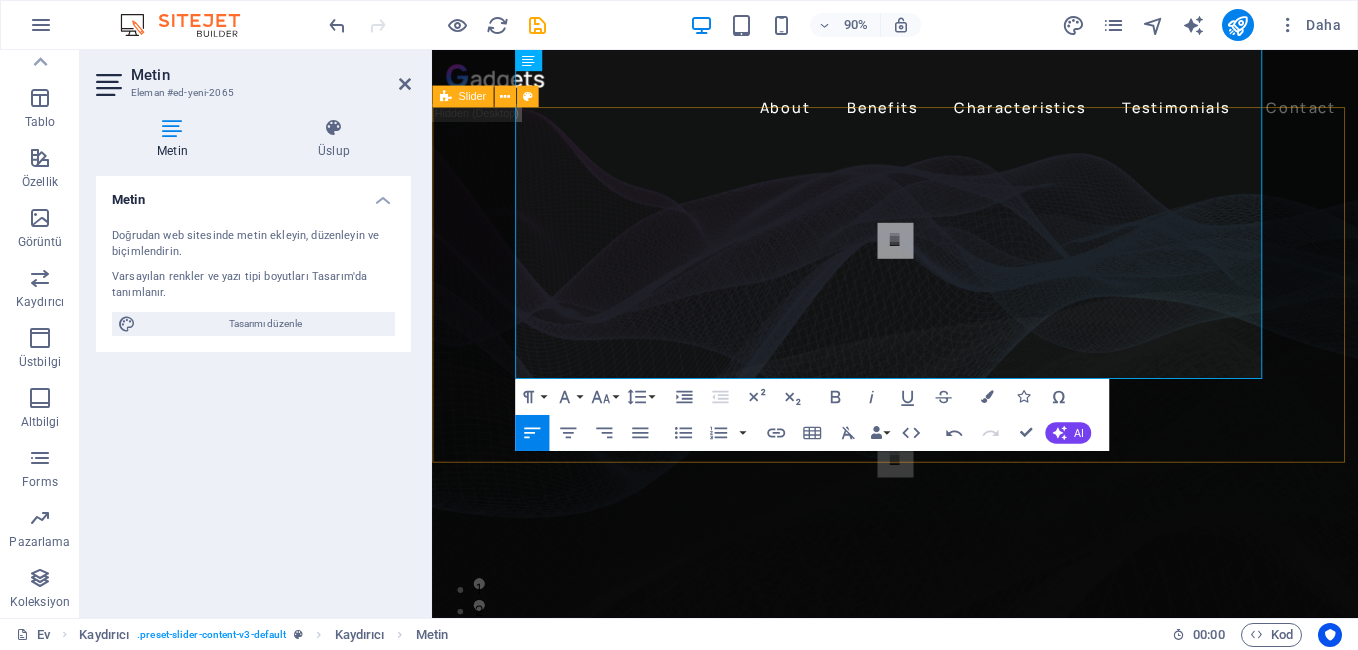 click on "Slide 3 Lorem ipsum dolor sit amet, consectetur adipisicing elit. Id, ipsum, quibusdam, temporibus harum culpa unde voluptatem possimus qui molestiae expedita ad aut necessitatibus vel incidunt placeat velit soluta a consectetur laborum illum nobis distinctio nisi facilis! Officiis, illum, aut, quasi dolorem laudantium fuga porro amet provident voluptatibus dicta mollitia neque! Slide 1                  D: [DJ_NAME] ! Slide 2                 DJ: [FIRST] [LAST]    Slide 3 sponsorlarımız:1:YURTTAŞLAR  2: SERİN EKMEK FIRINI:  3: SERAY CAFE [FIRST] ve [LAST]  4: YILMAZ GSM AKSESUAR VE TAMİR BAKIM ONARIM  : 5:ŞİMŞEKLER KUYUMCULUK : HAKAN ŞİMŞEK 6: HÜNKAR RESTAURANT  : ADİL DOGRUCA     Slide 1                   D: [DJ_NAME] ! 1 2 3" at bounding box center [946, 383] 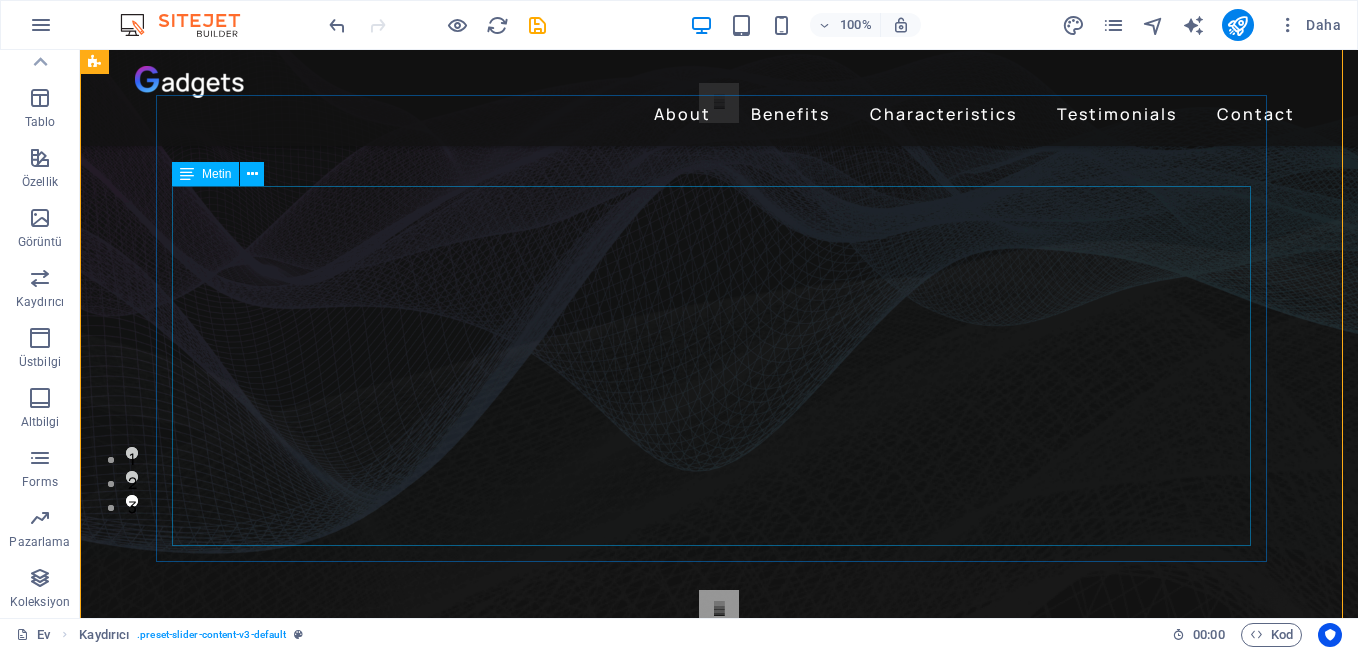 scroll, scrollTop: 100, scrollLeft: 0, axis: vertical 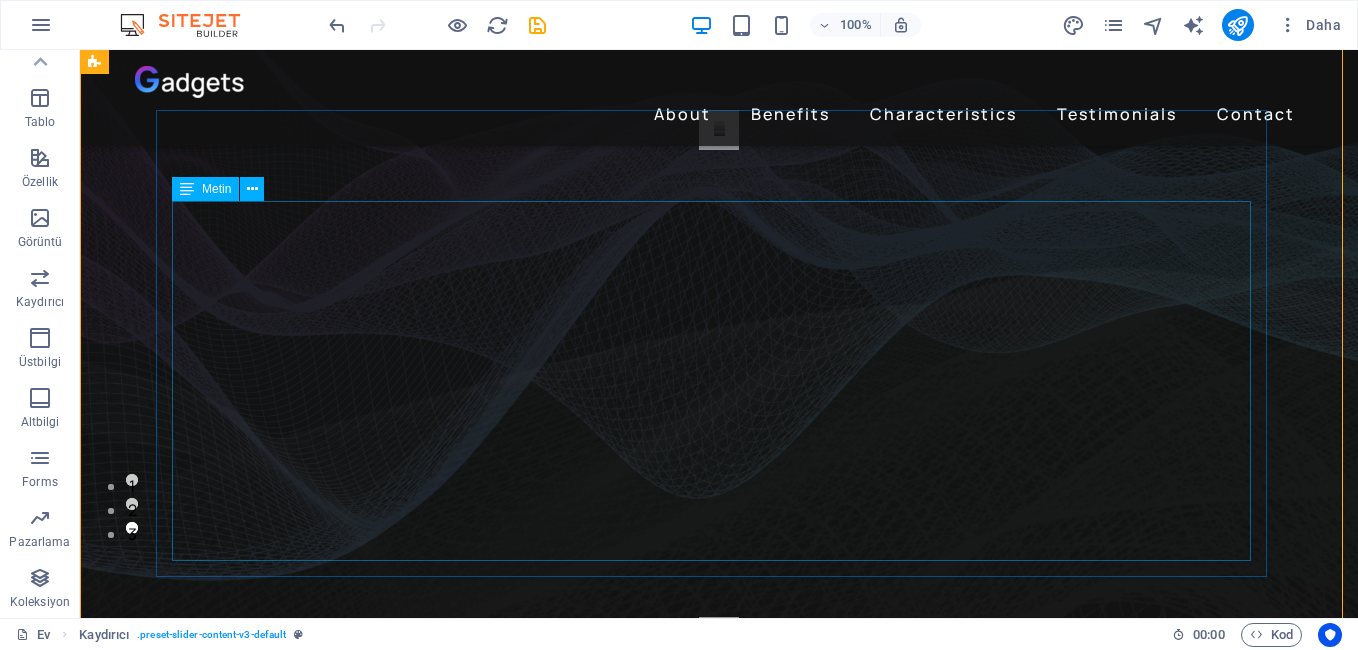 click on "sponsorlarımız:1:YURTTAŞLAR  2: SERİN EKMEK FIRINI:  3: SERAY CAFE [FIRST] ve [LAST]  4: YILMAZ GSM AKSESUAR VE TAMİR BAKIM ONARIM  : 5:ŞİMŞEKLER KUYUMCULUK : [FIRST] [LAST] 6: HÜNKAR RESTAURANT  : [FIRST] [LAST]" at bounding box center (-2635, 1392) 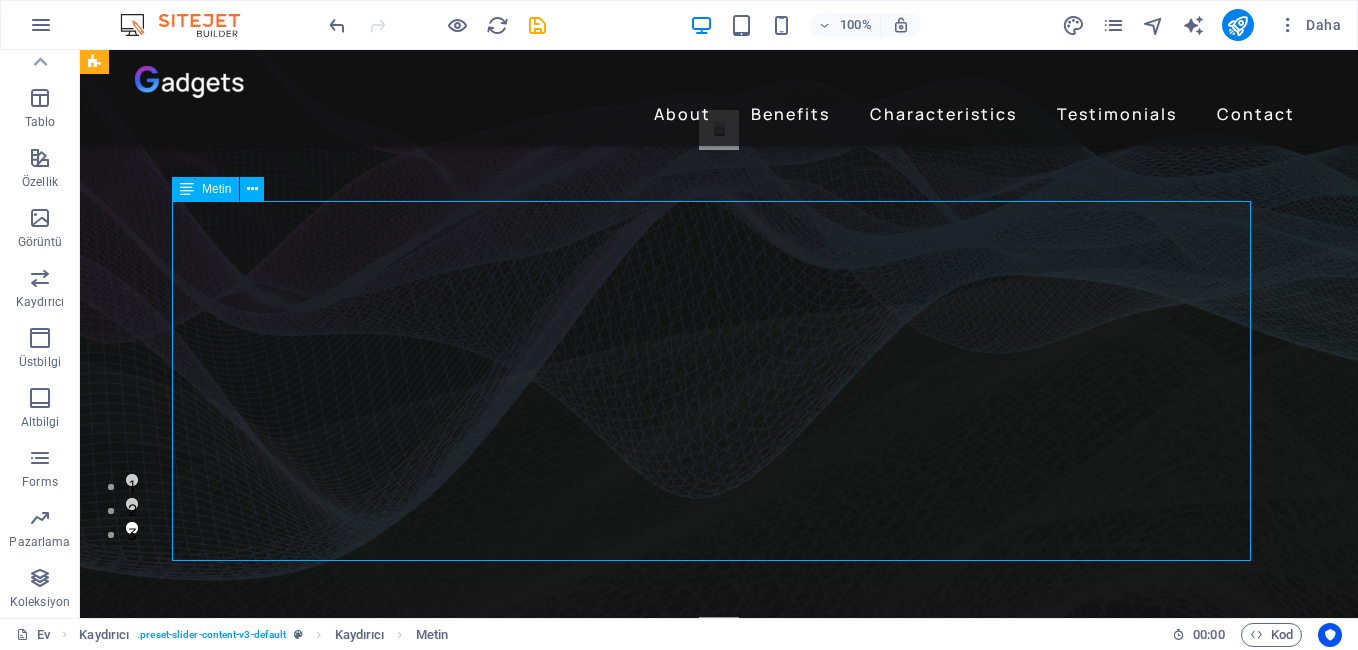 click on "sponsorlarımız:1:YURTTAŞLAR  2: SERİN EKMEK FIRINI:  3: SERAY CAFE [FIRST] ve [LAST]  4: YILMAZ GSM AKSESUAR VE TAMİR BAKIM ONARIM  : 5:ŞİMŞEKLER KUYUMCULUK : [FIRST] [LAST] 6: HÜNKAR RESTAURANT  : [FIRST] [LAST]" at bounding box center [-2635, 1392] 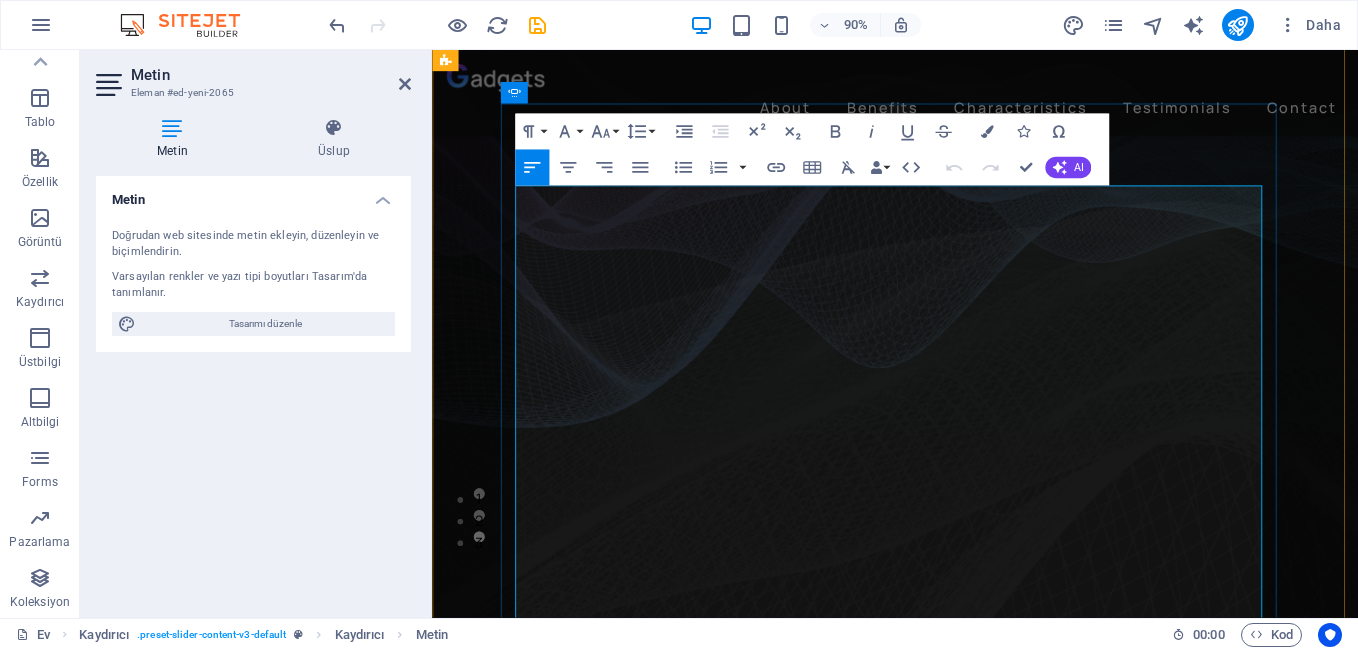 drag, startPoint x: 898, startPoint y: 669, endPoint x: 531, endPoint y: 251, distance: 556.249 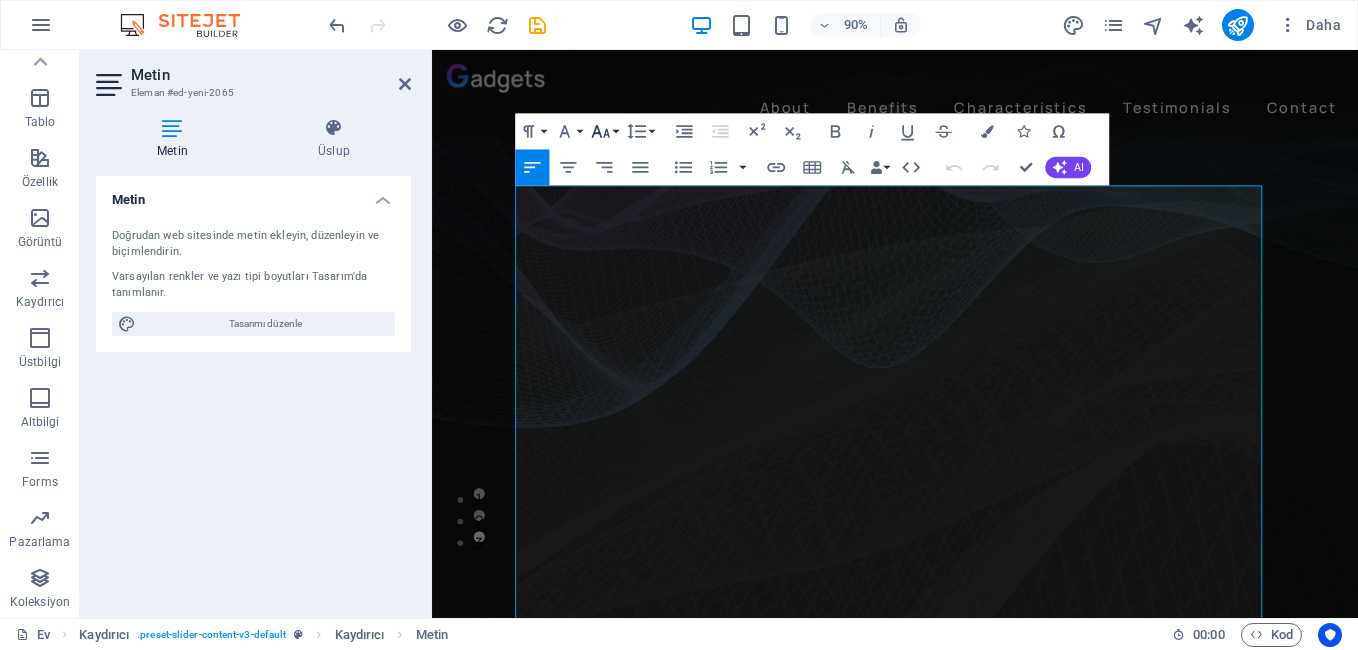 click 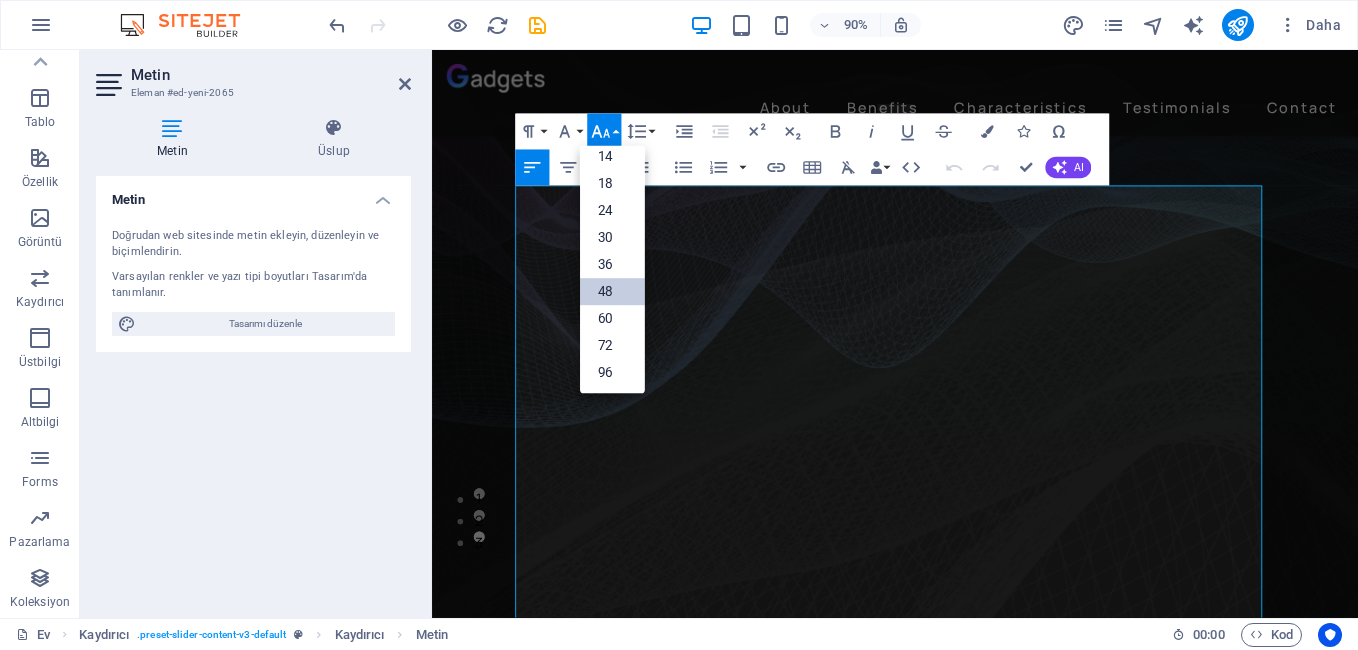 scroll, scrollTop: 161, scrollLeft: 0, axis: vertical 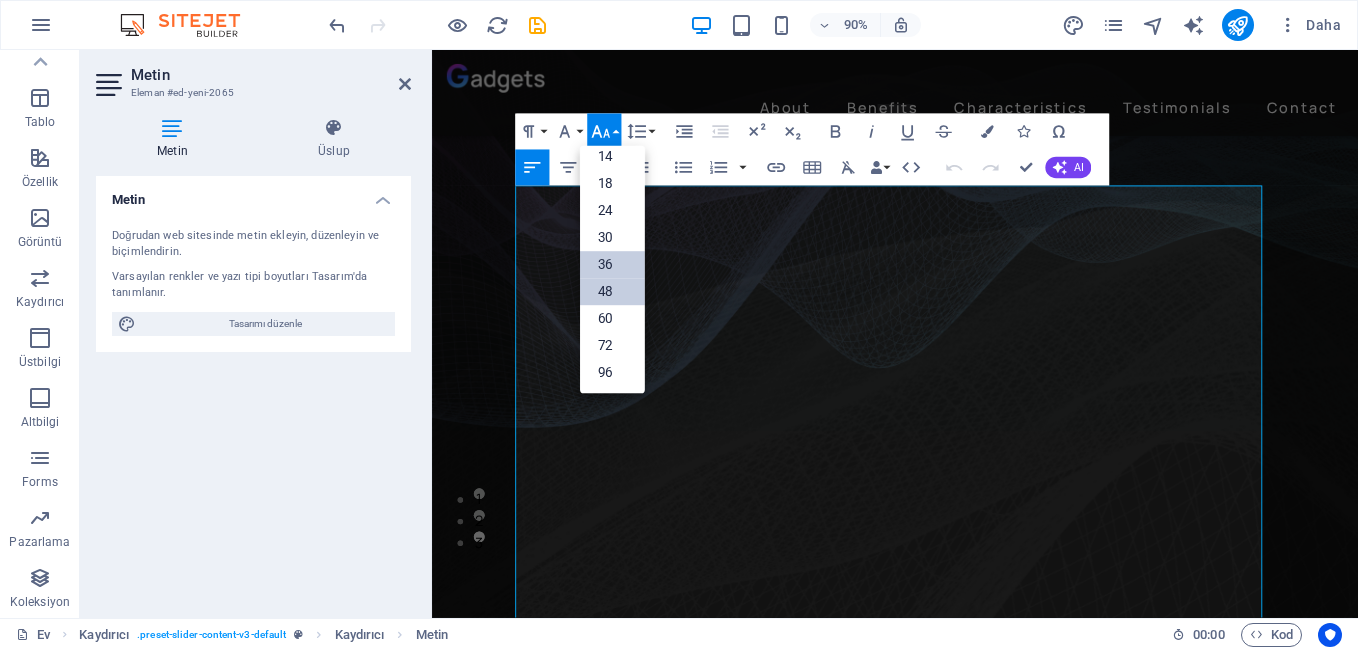 click on "36" at bounding box center (612, 265) 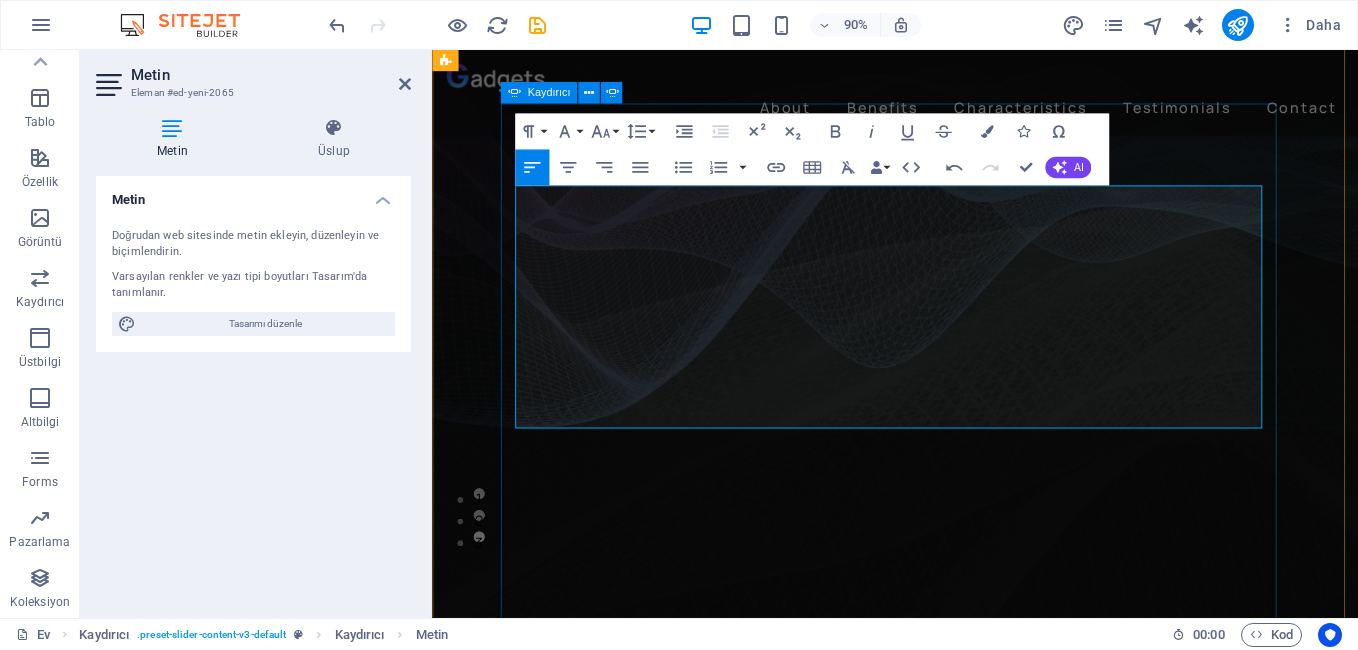 click on "Slide 3 sponsorlarımız:1:YURTTAŞLAR  2: SERİN EKMEK FIRINI:  3: SERAY CAFE [FIRST] ve [LAST]  4: YILMAZ GSM AKSESUAR VE TAMİR BAKIM ONARIM  : 5:ŞİMŞEKLER KUYUMCULUK : HAKAN ŞİMŞEK 6: HÜNKAR RESTAURANT  : ADİL DOGRUCA     Slide 1                  D: [DJ_NAME] ! Slide 2                 DJ: [FIRST] [LAST]    Slide 3 sponsorlarımız:1:YURTTAŞLAR  2: SERİN EKMEK FIRINI:  3: SERAY CAFE [FIRST] ve [LAST]  4: YILMAZ GSM AKSESUAR VE TAMİR BAKIM ONARIM  : 5:ŞİMŞEKLER KUYUMCULUK : HAKAN ŞİMŞEK 6: HÜNKAR RESTAURANT  : ADİL DOGRUCA    Slide 1                  D: [DJ_NAME] ! 1 2 3" at bounding box center (946, 455) 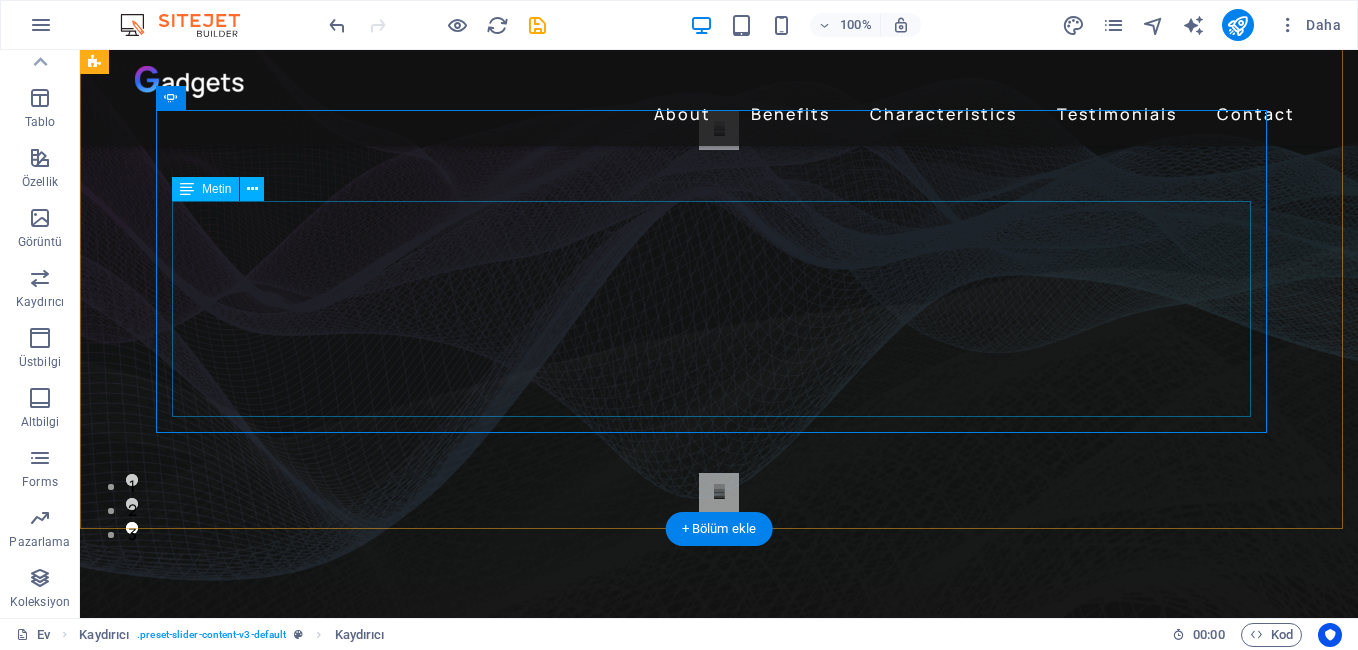 click on "sponsorlarımız:1:YURTTAŞLAR  2: SERİN EKMEK FIRINI:  3: SERAY CAFE [FIRST] ve [LAST]  4: YILMAZ GSM AKSESUAR VE TAMİR BAKIM ONARIM  : 5:ŞİMŞEKLER KUYUMCULUK : [FIRST] [LAST] 6: HÜNKAR RESTAURANT  : [FIRST] [LAST]" at bounding box center [-2635, 1068] 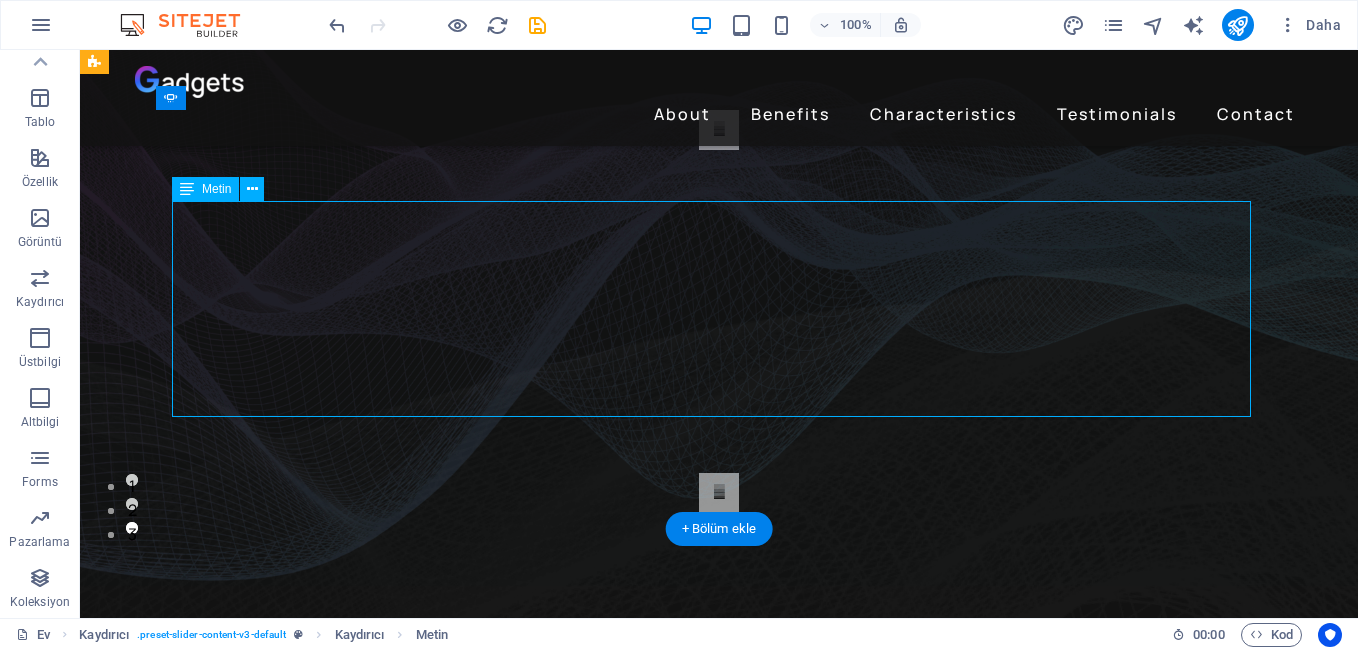 click on "sponsorlarımız:1:YURTTAŞLAR  2: SERİN EKMEK FIRINI:  3: SERAY CAFE [FIRST] ve [LAST]  4: YILMAZ GSM AKSESUAR VE TAMİR BAKIM ONARIM  : 5:ŞİMŞEKLER KUYUMCULUK : [FIRST] [LAST] 6: HÜNKAR RESTAURANT  : [FIRST] [LAST]" at bounding box center [-2635, 1068] 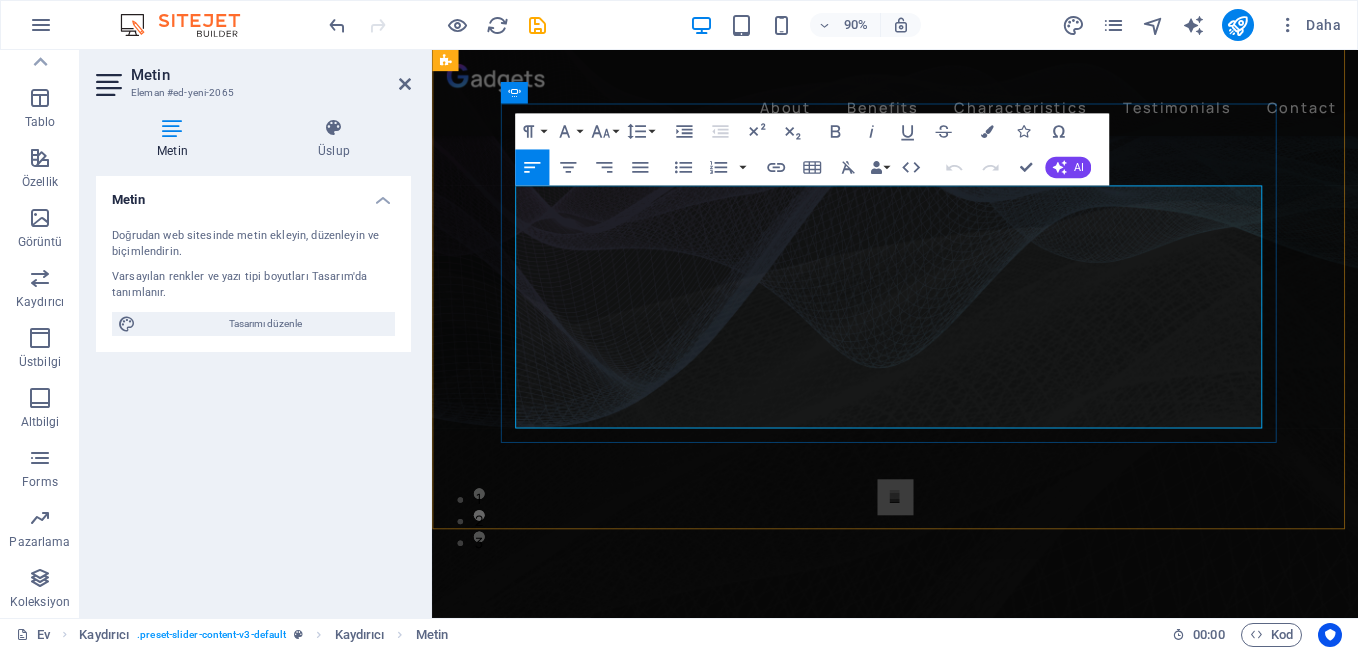 click on "sponsorlarımız:1:YURTTAŞLAR  2: SERİN EKMEK FIRINI:  3: SERAY CAFE [FIRST] ve [LAST]  4: YILMAZ GSM AKSESUAR VE TAMİR BAKIM ONARIM  : 5:ŞİMŞEKLER KUYUMCULUK : [FIRST] [LAST] 6: HÜNKAR RESTAURANT  : [FIRST] [LAST]" at bounding box center [-1675, 1229] 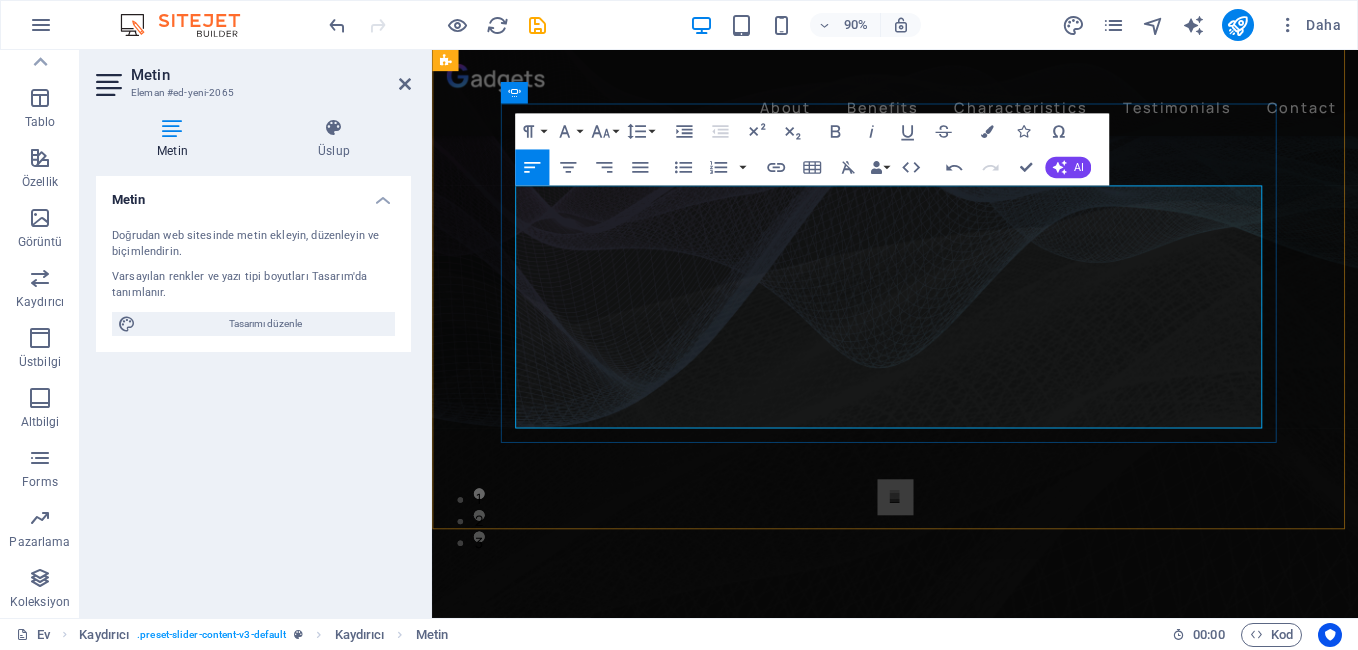 click on "sponsorlarımız:1:YURTTAŞLAR  2: SERİN EKMEK FIRINI:  3: SERAY CAFE [FIRST] ve [LAST]  4: YILMAZ GSM AKSESUAR VE TAMİR BAKIM ONARIM  : 5:ŞİMŞEKLER KUYUMCULUK : [FIRST] [LAST]" at bounding box center (-1675, 1202) 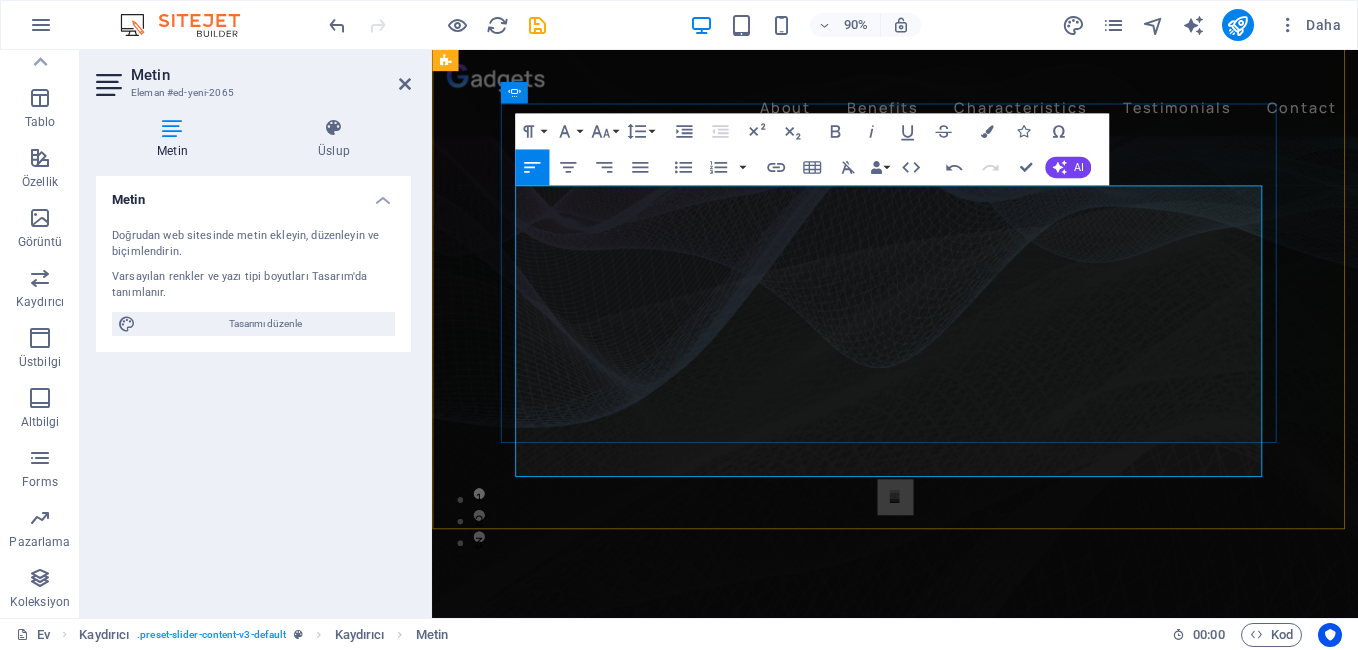 click on "4: YILMAZ GSM AKSESUAR VE TAMİR BAKIM ONARIM  : 5:ŞİMŞEKLER KUYUMCULUK : [FIRST] [LAST]" at bounding box center [-1675, 1256] 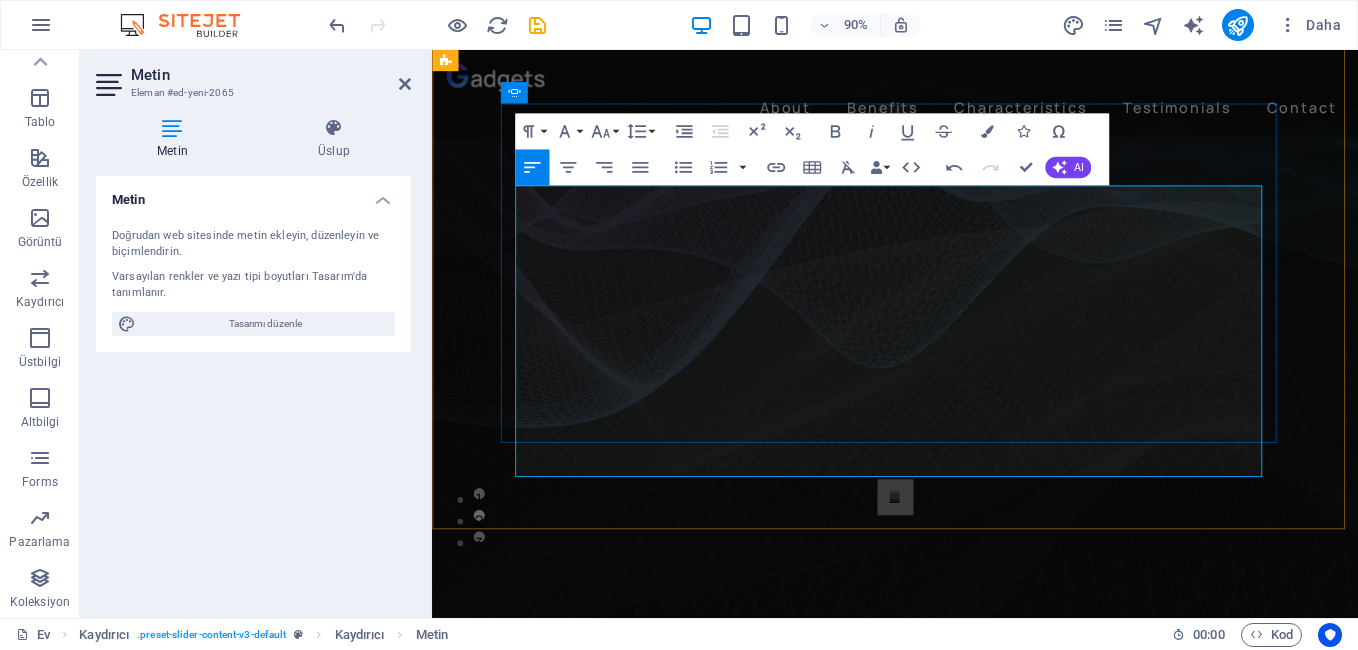 click on "sponsorlarımız:1:YURTTAŞLAR  2: SERİN EKMEK FIRINI:  3: SERAY CAFE [FIRST] ve [LAST]" at bounding box center (-1677, 1121) 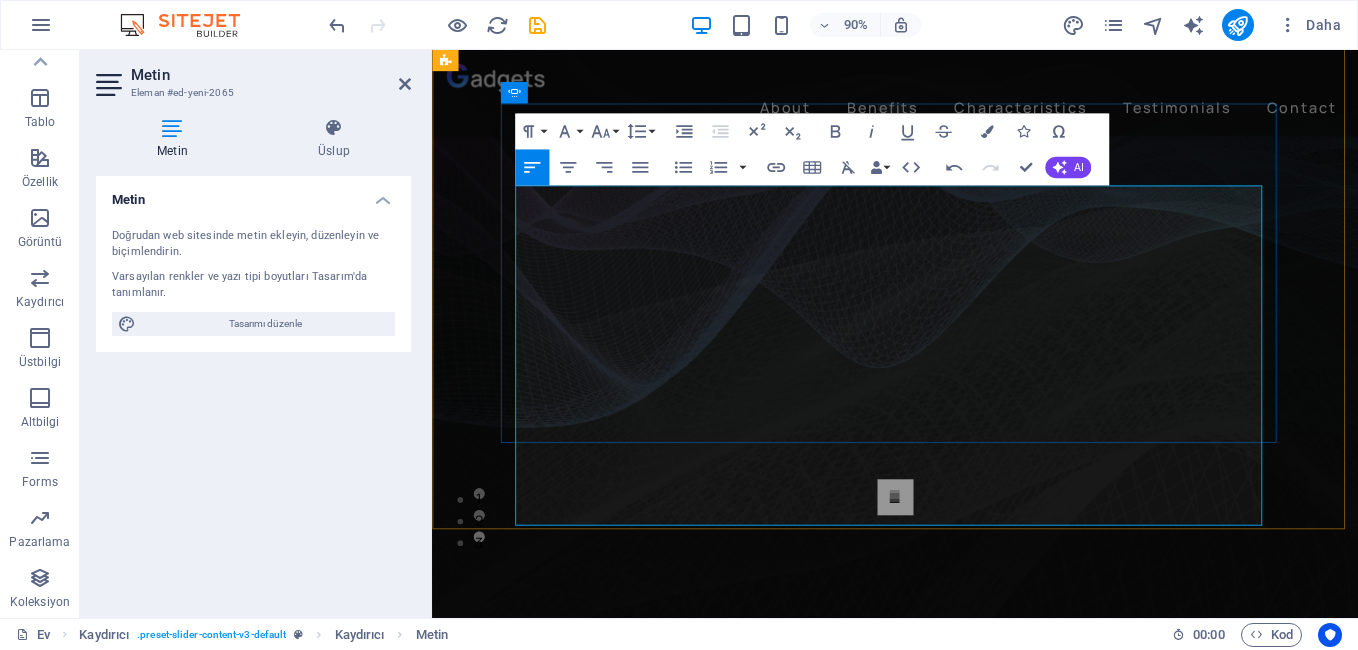 click on "sponsorlarımız:1:YURTTAŞLAR  2: SERİN EKMEK FIRINI:" at bounding box center (-1677, 1121) 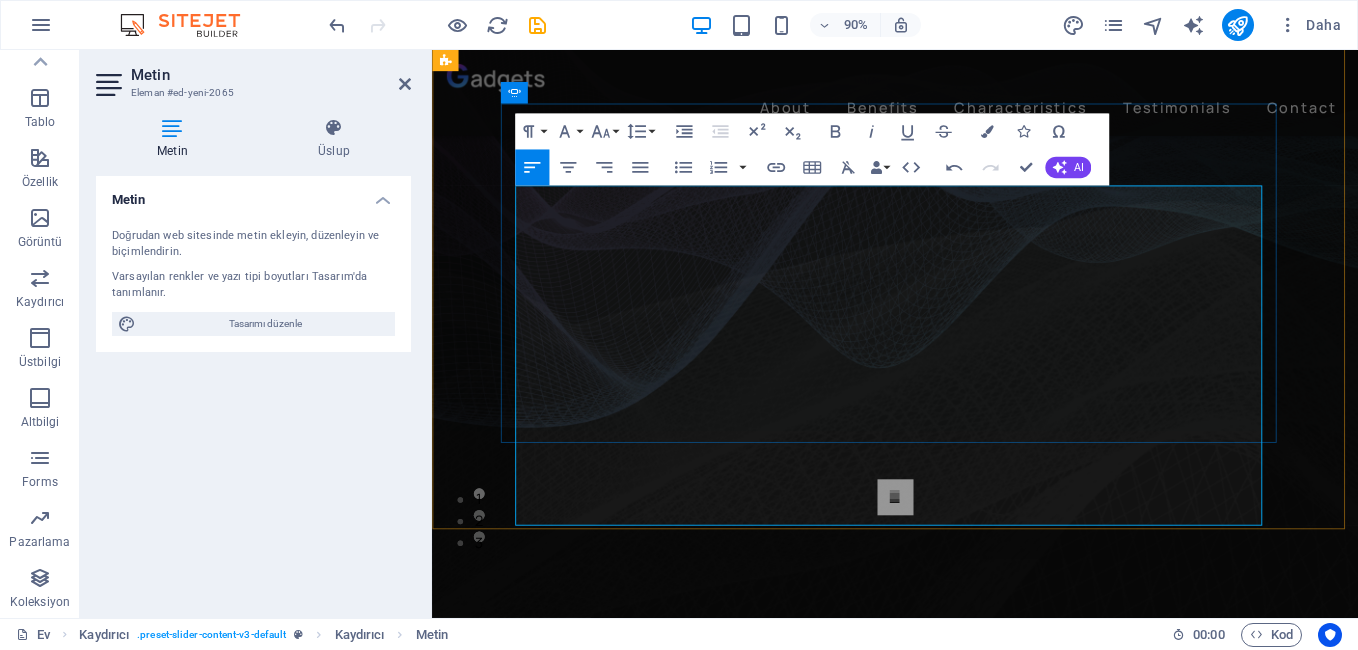 click on "sponsorlarımız:1:YURTTAŞLAR" at bounding box center (-1813, 1094) 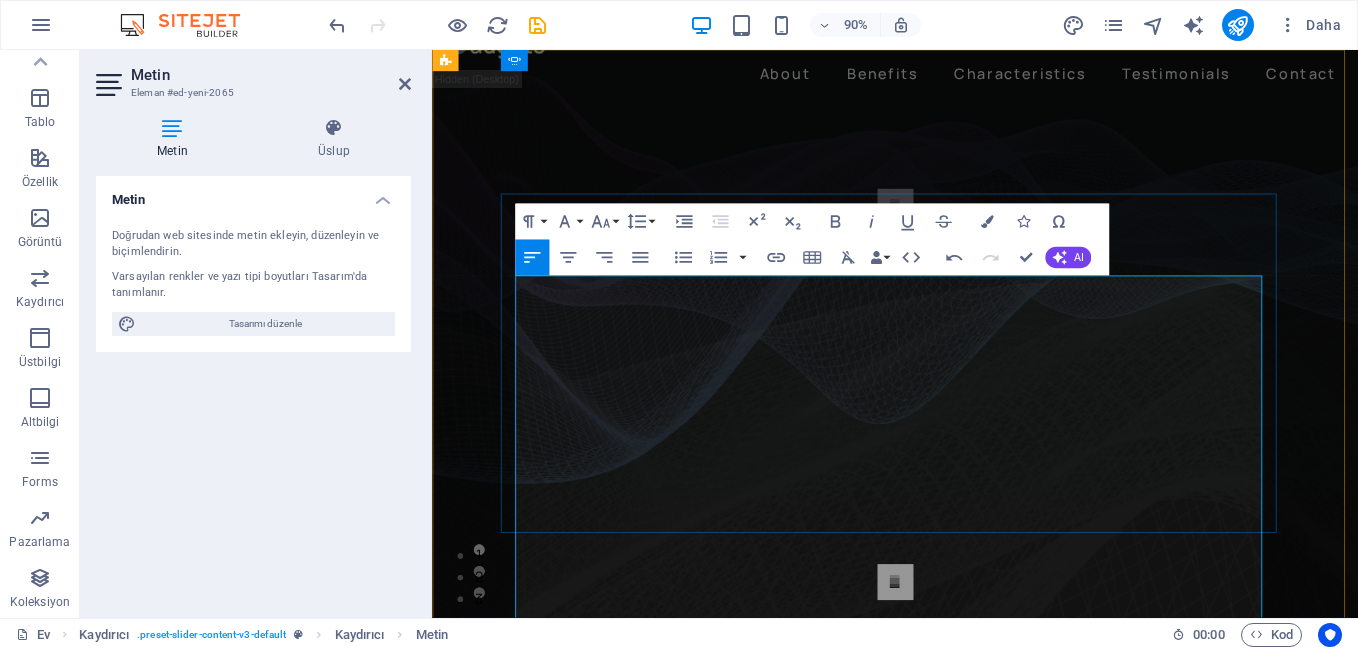 scroll, scrollTop: 0, scrollLeft: 0, axis: both 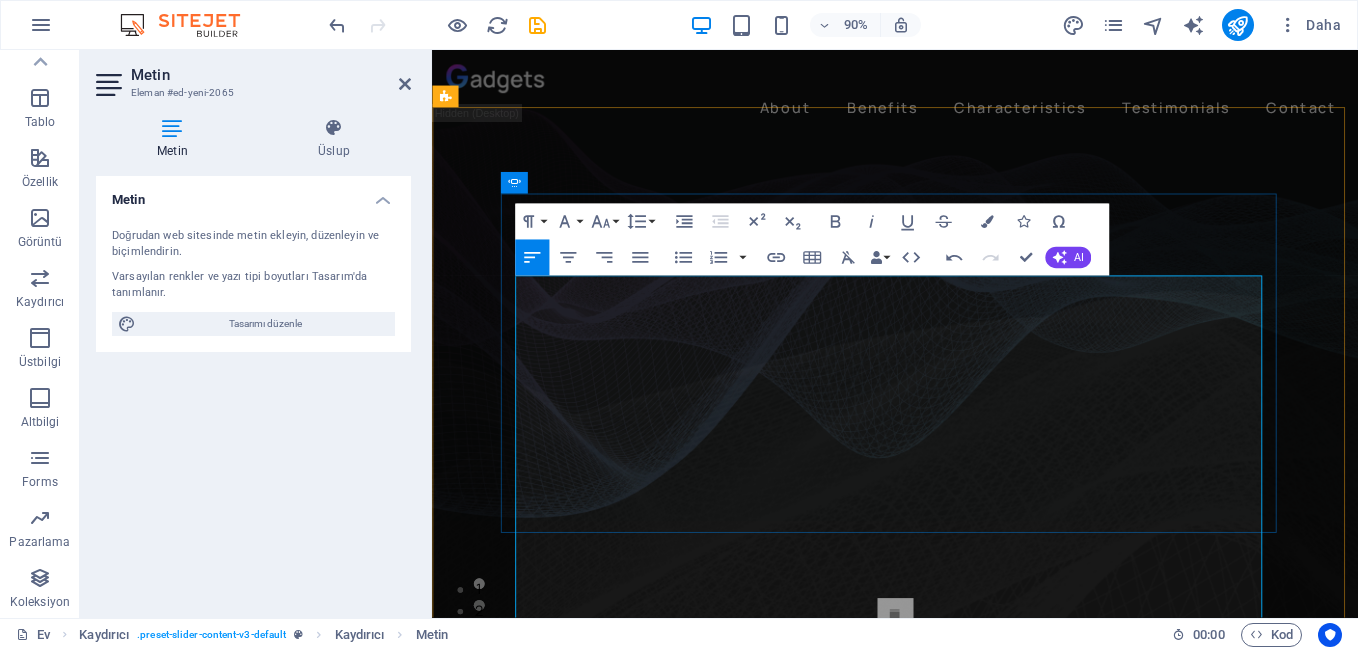 drag, startPoint x: 527, startPoint y: 331, endPoint x: 1231, endPoint y: 584, distance: 748.0809 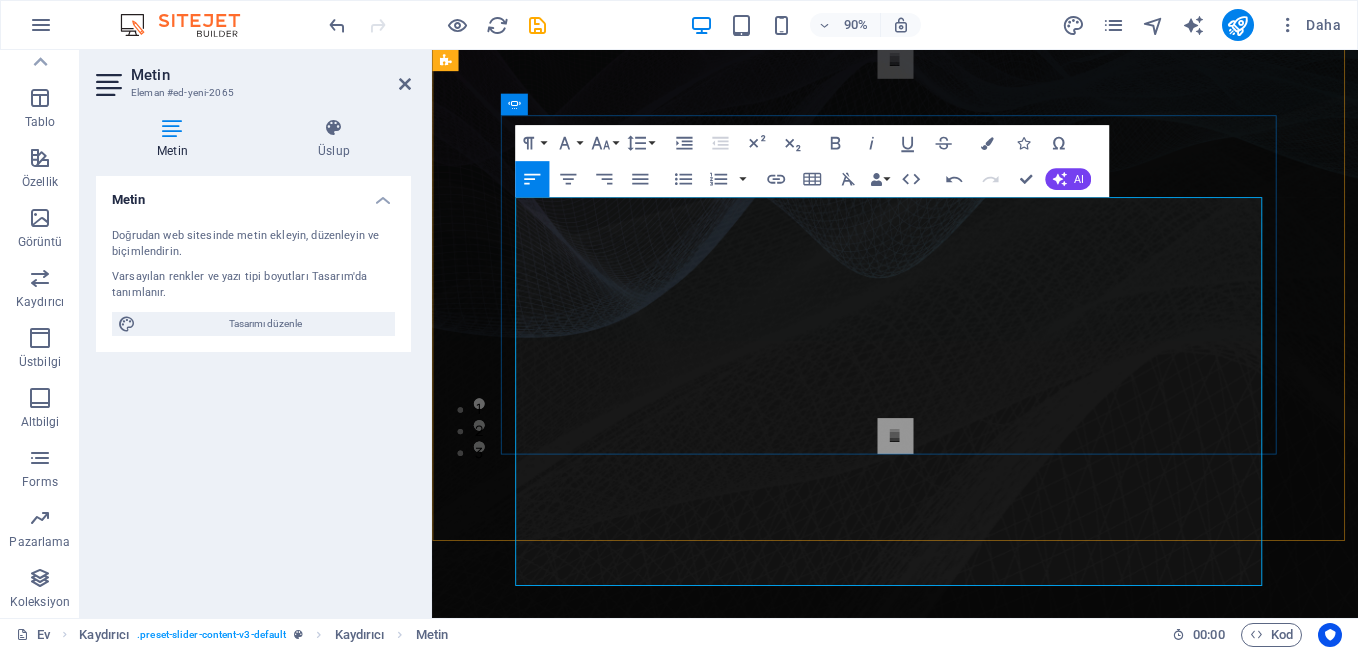 scroll, scrollTop: 0, scrollLeft: 0, axis: both 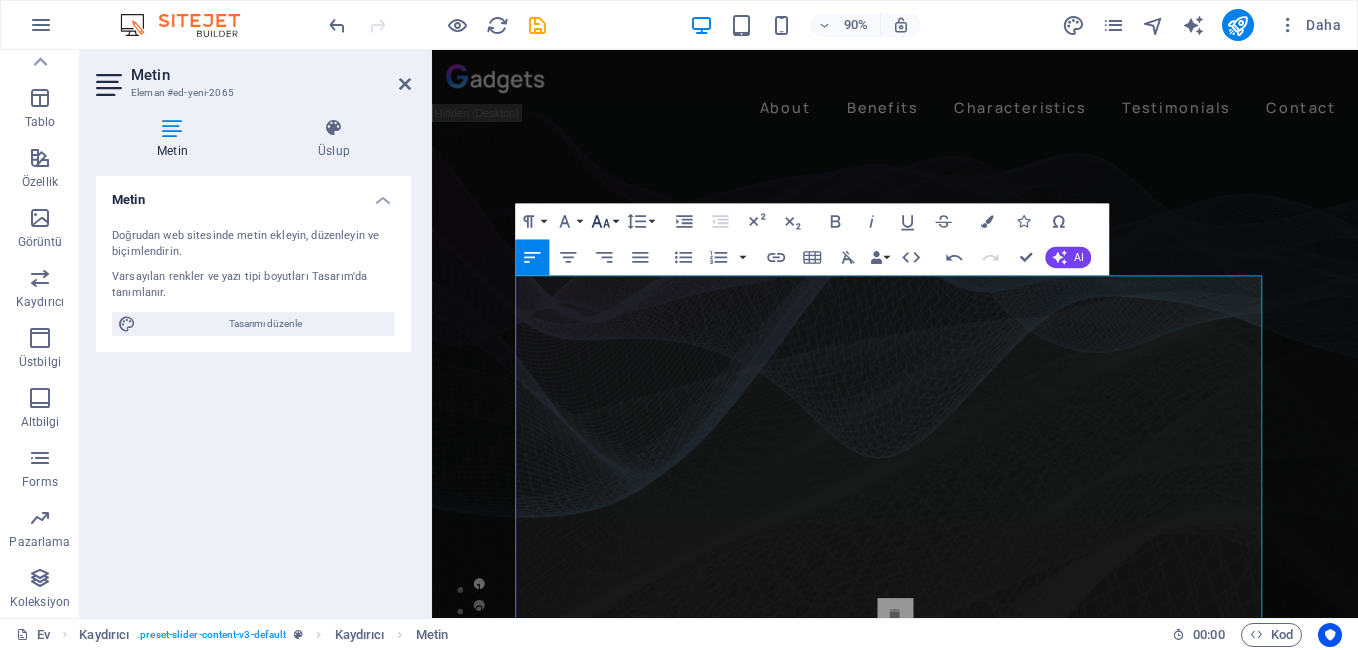 click 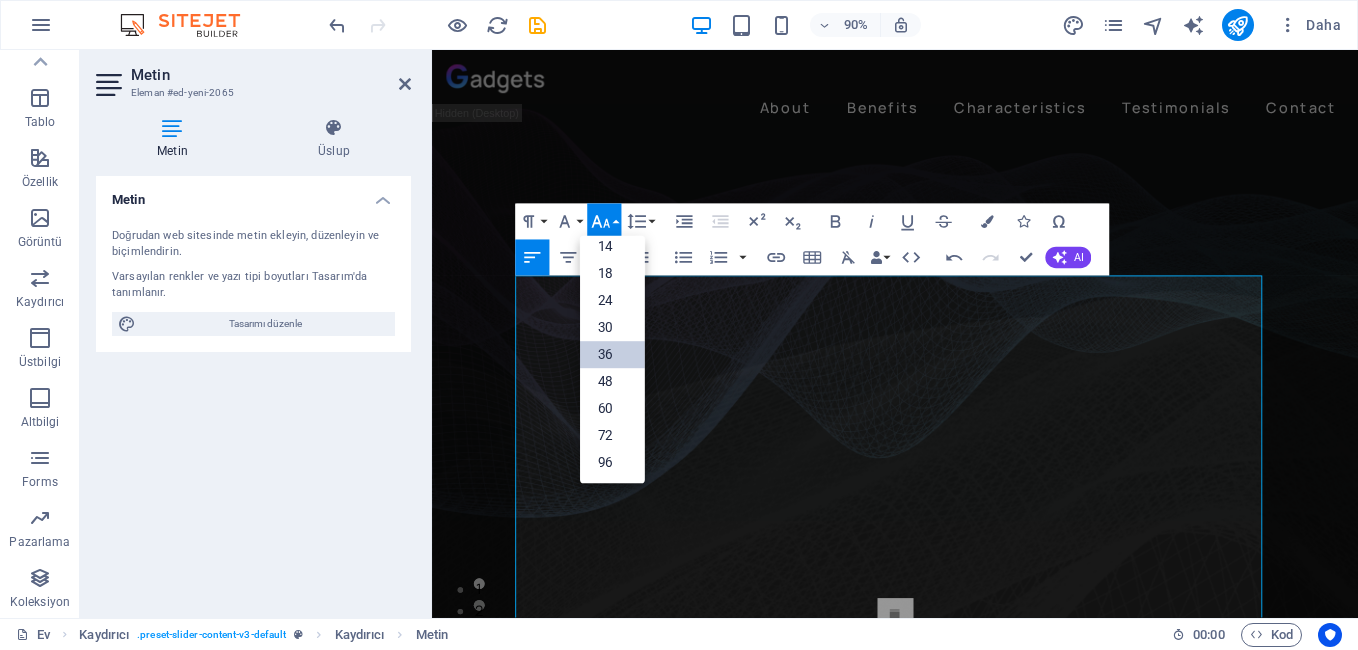 scroll, scrollTop: 161, scrollLeft: 0, axis: vertical 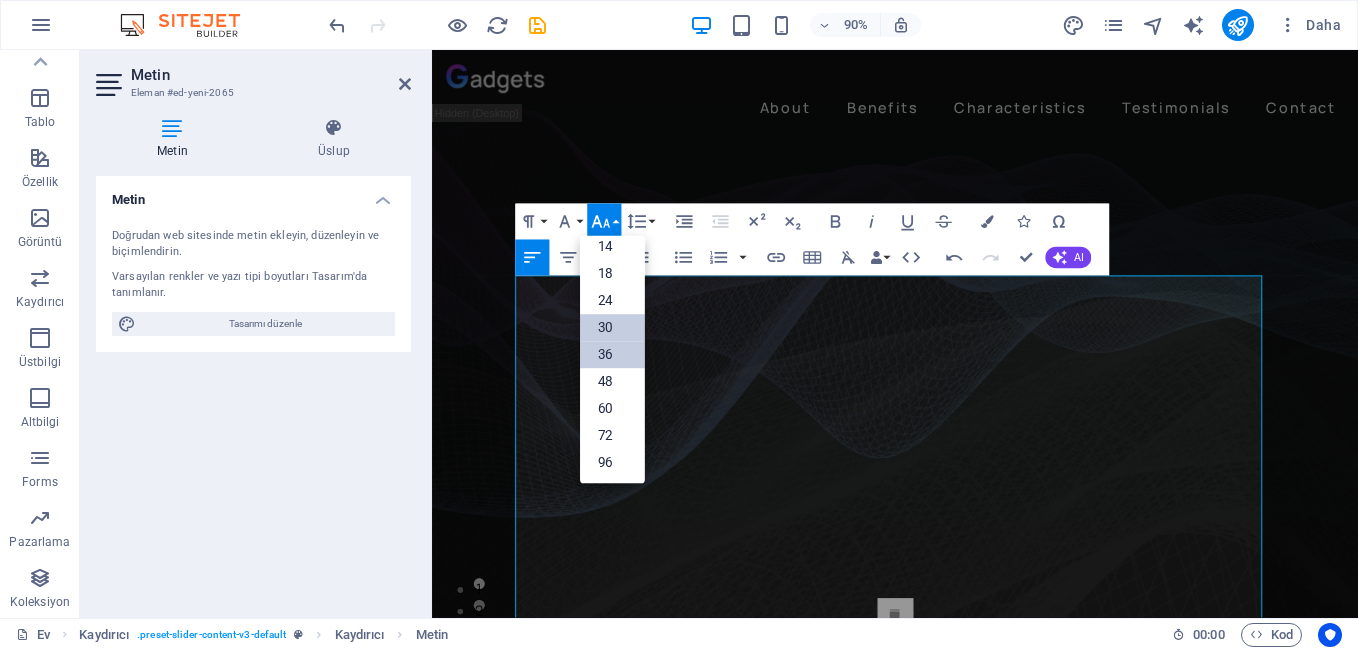 click on "30" at bounding box center [612, 328] 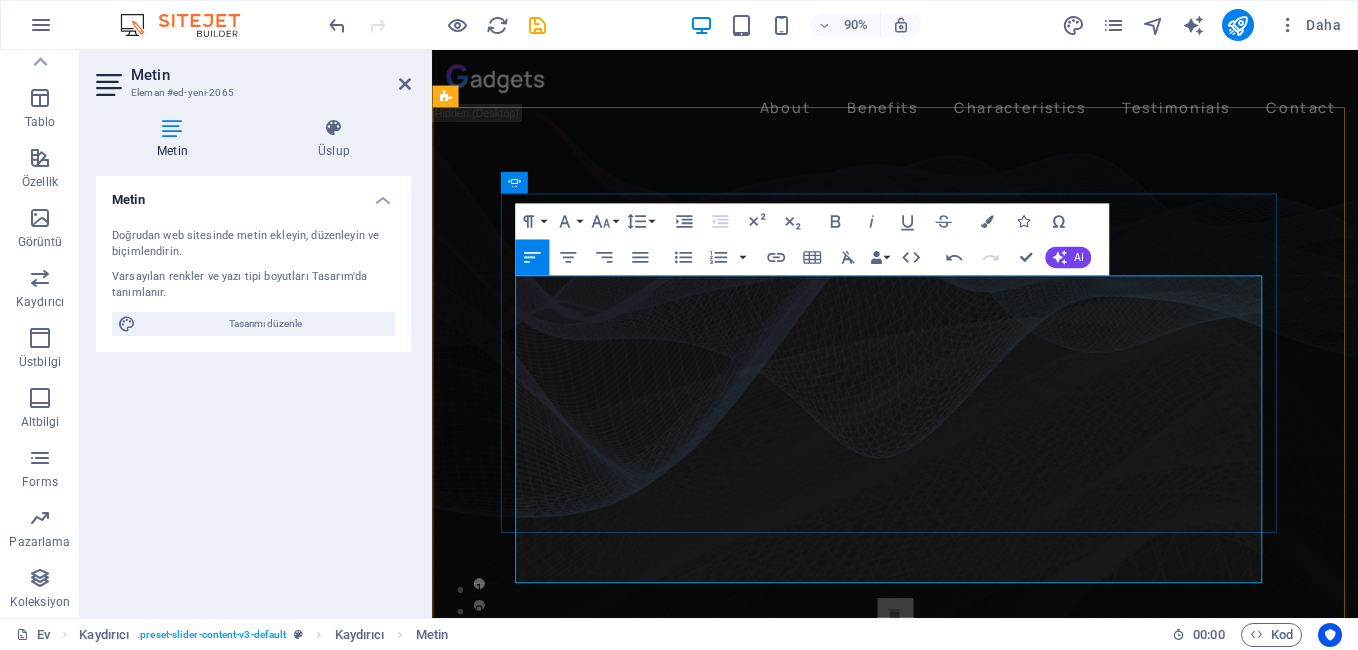 click on "3: SERAY CAFE Eray ve Sevim" at bounding box center [-1663, 1357] 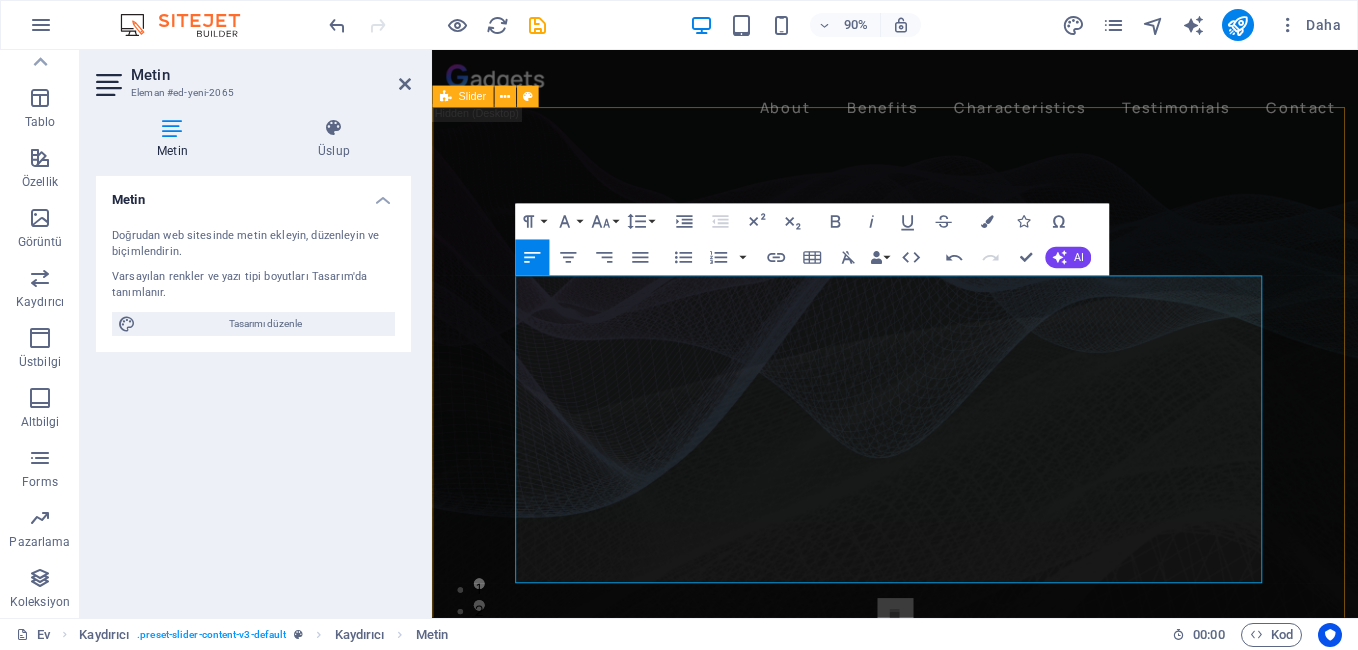 drag, startPoint x: 533, startPoint y: 559, endPoint x: 954, endPoint y: 638, distance: 428.348 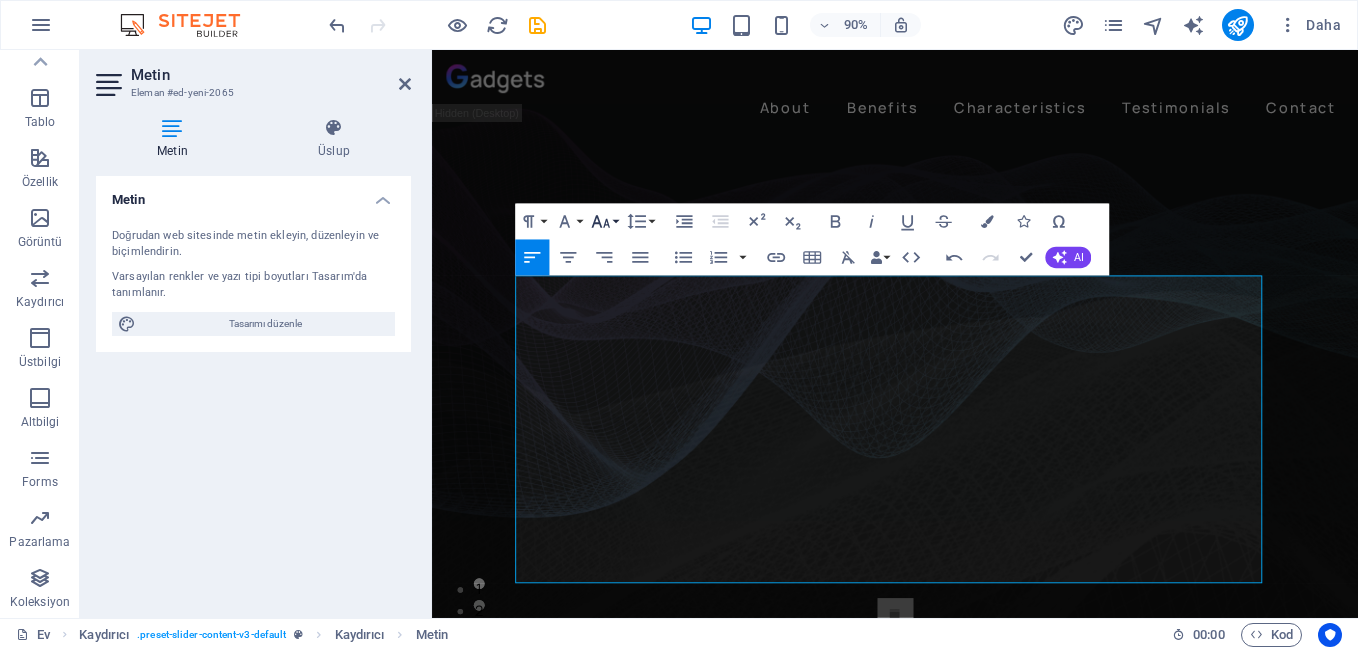 click 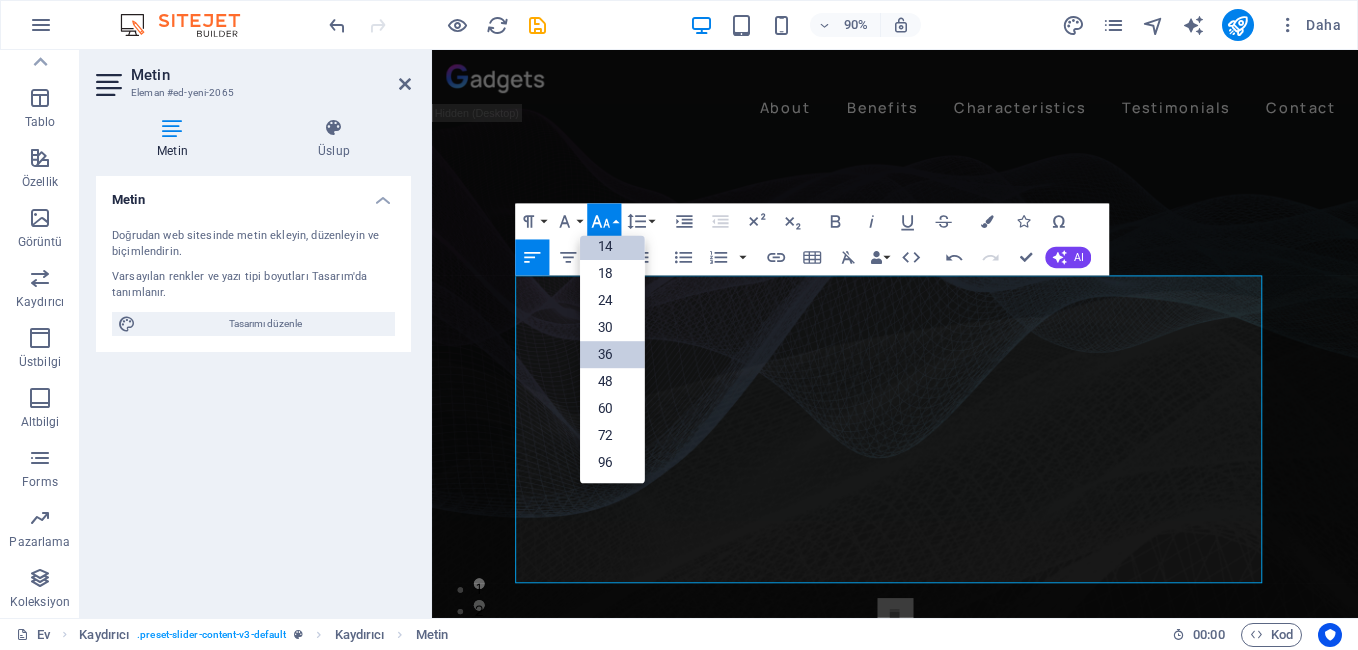 scroll, scrollTop: 161, scrollLeft: 0, axis: vertical 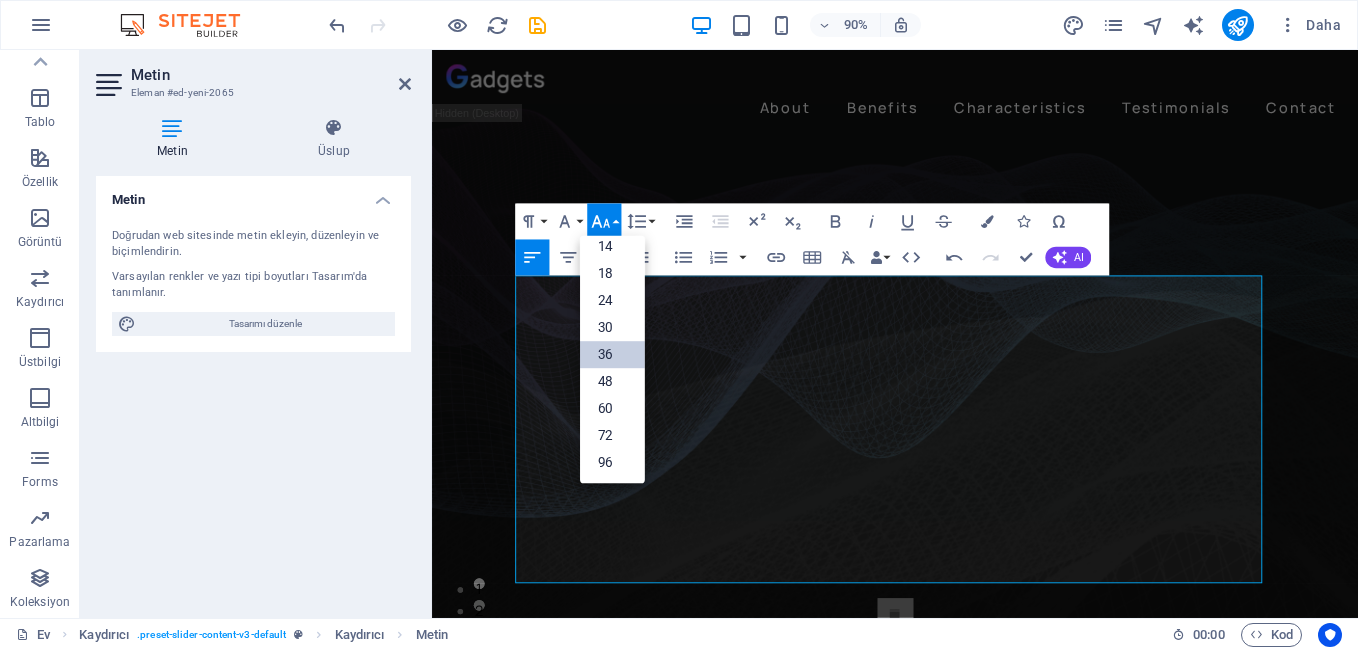 click on "36" at bounding box center [612, 355] 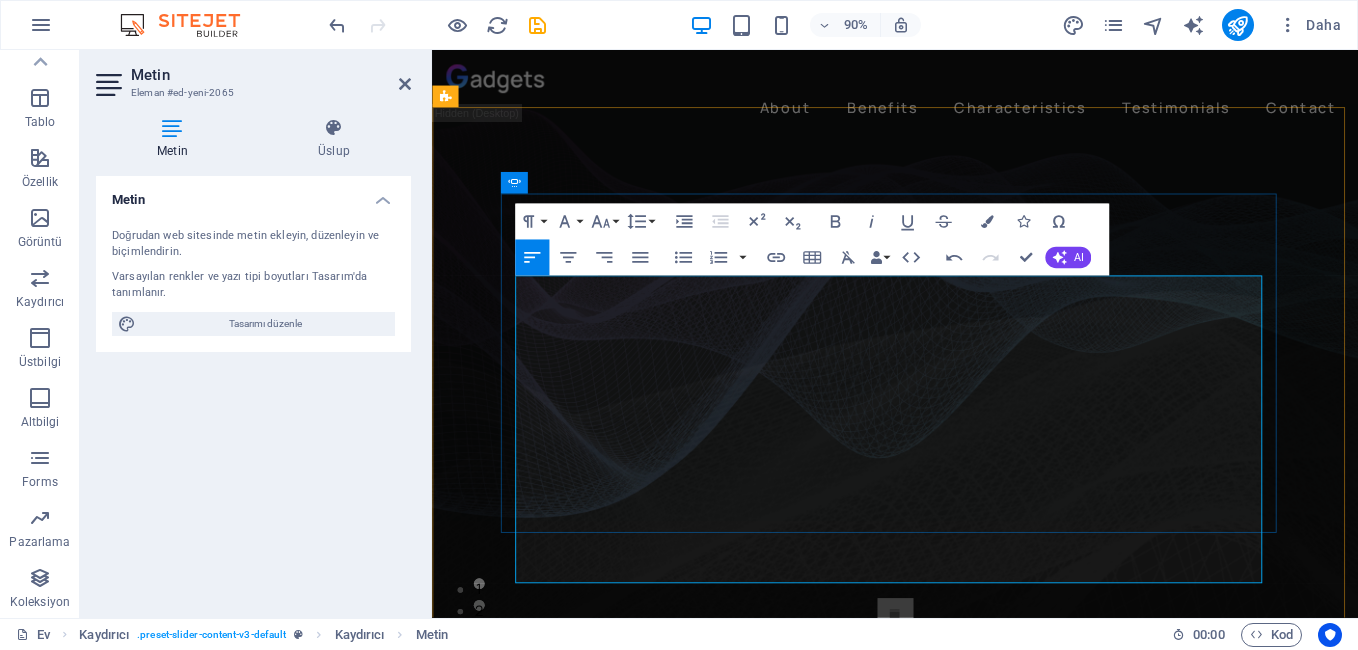 click on "2: SERİN EKMEK FIRINI:" at bounding box center (-1663, 1312) 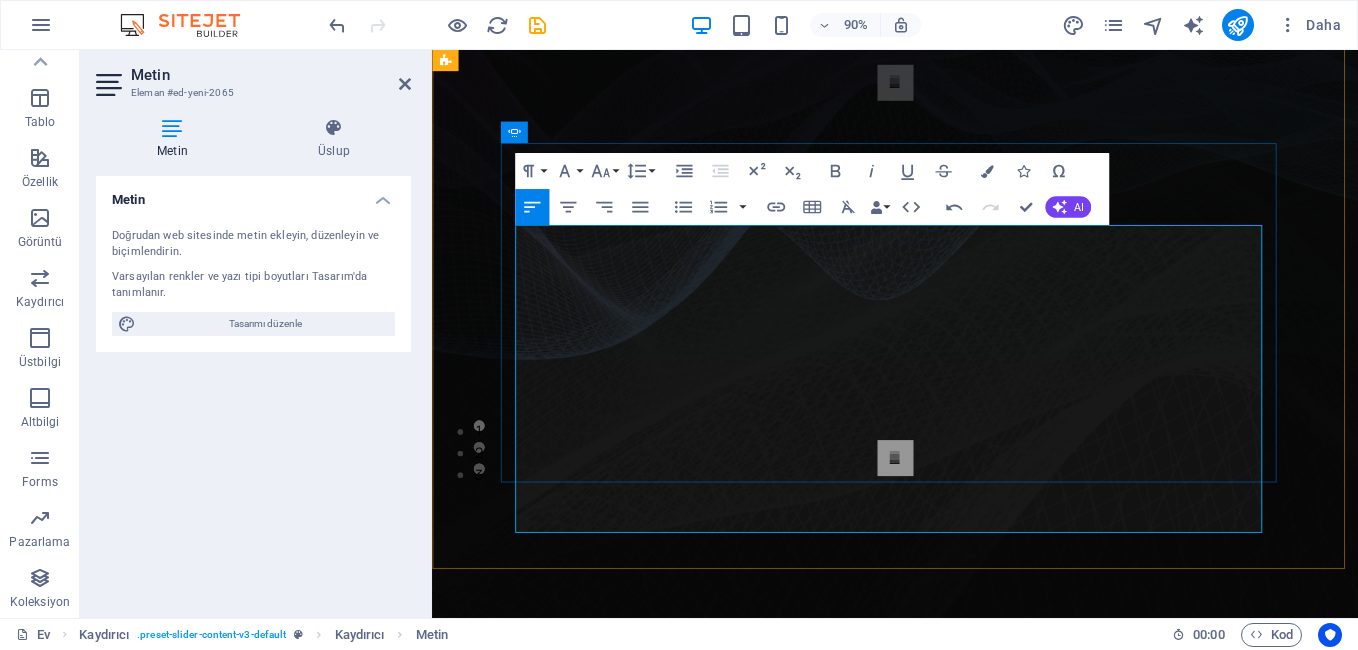 scroll, scrollTop: 0, scrollLeft: 0, axis: both 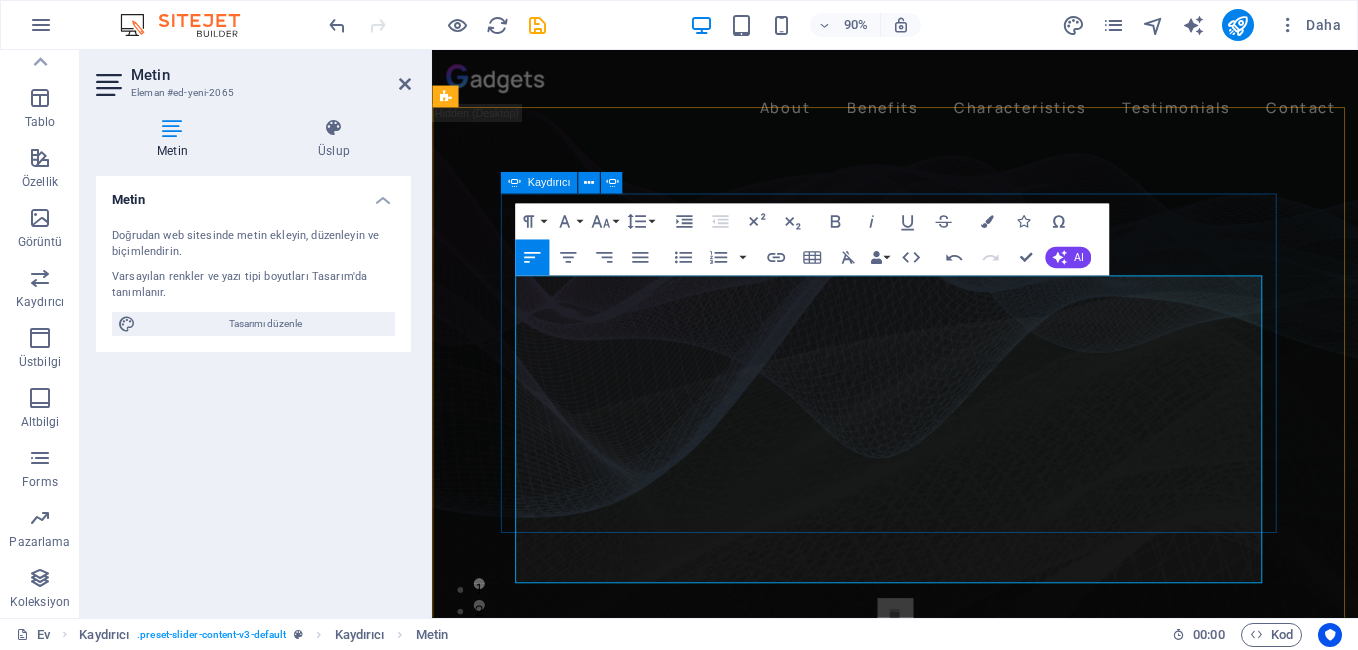 click on "3" at bounding box center (484, 691) 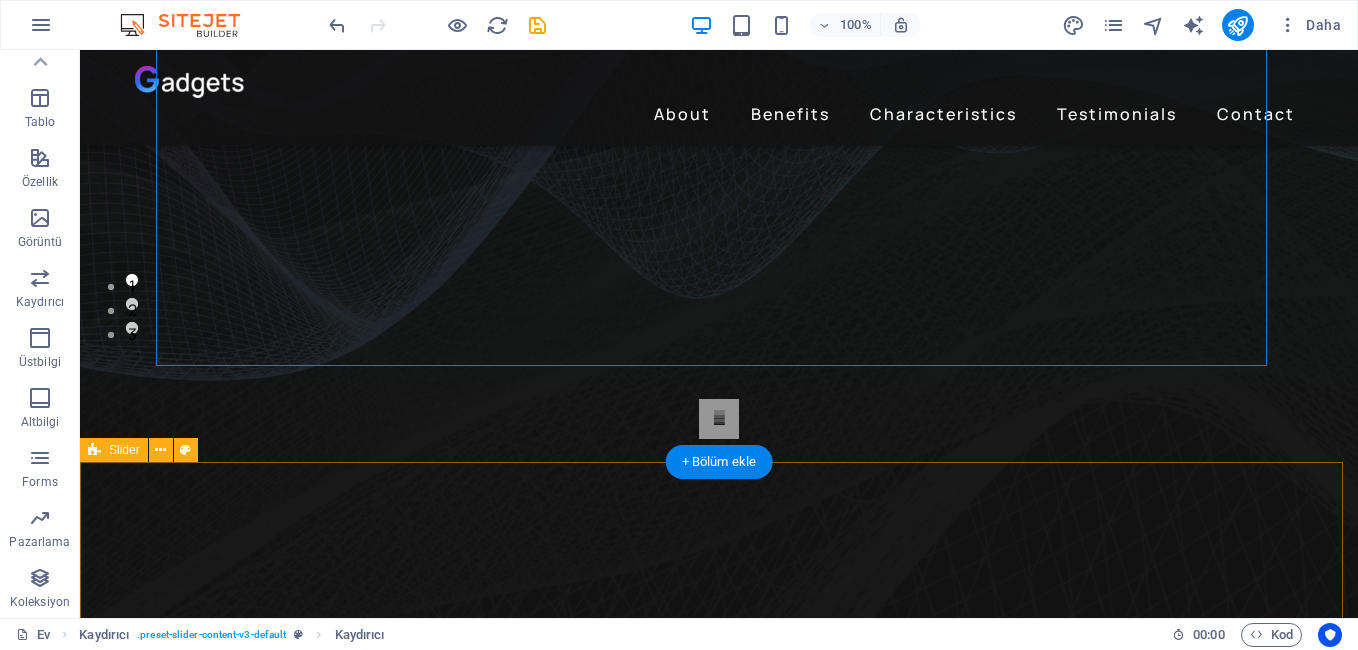 scroll, scrollTop: 200, scrollLeft: 0, axis: vertical 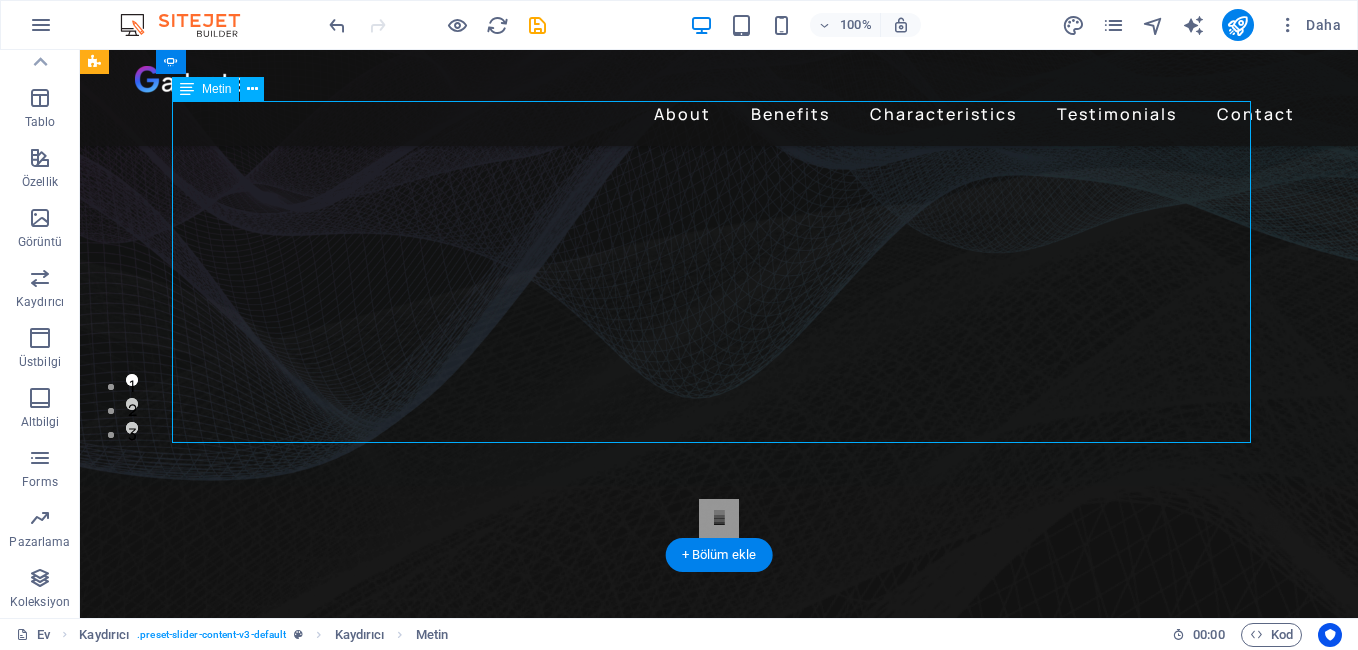 drag, startPoint x: 179, startPoint y: 362, endPoint x: 287, endPoint y: 374, distance: 108.66462 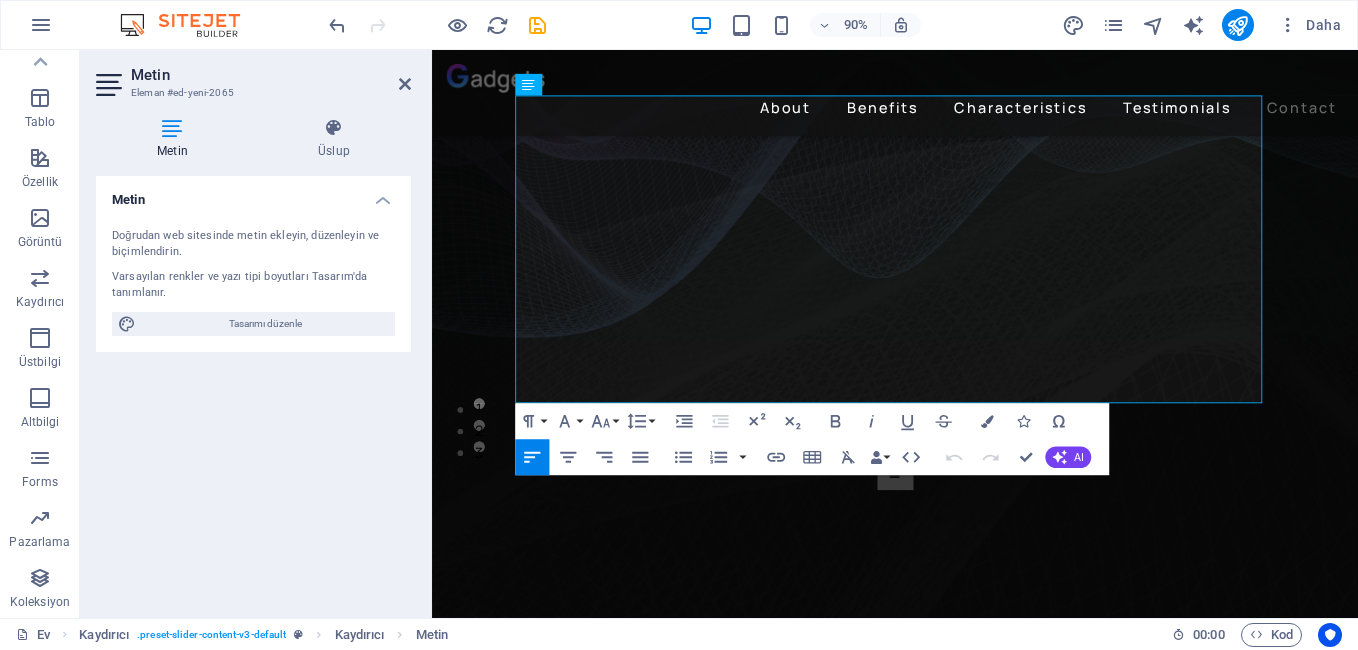 drag, startPoint x: 1218, startPoint y: 414, endPoint x: 846, endPoint y: 399, distance: 372.3023 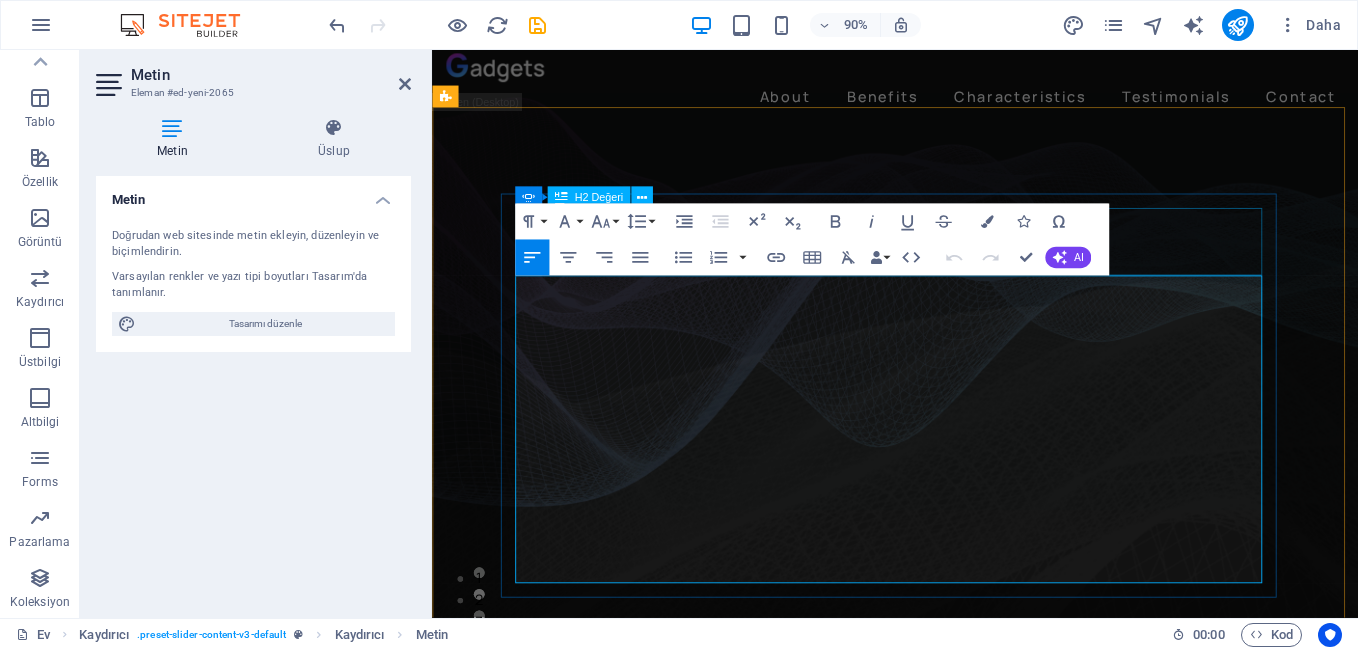 scroll, scrollTop: 0, scrollLeft: 0, axis: both 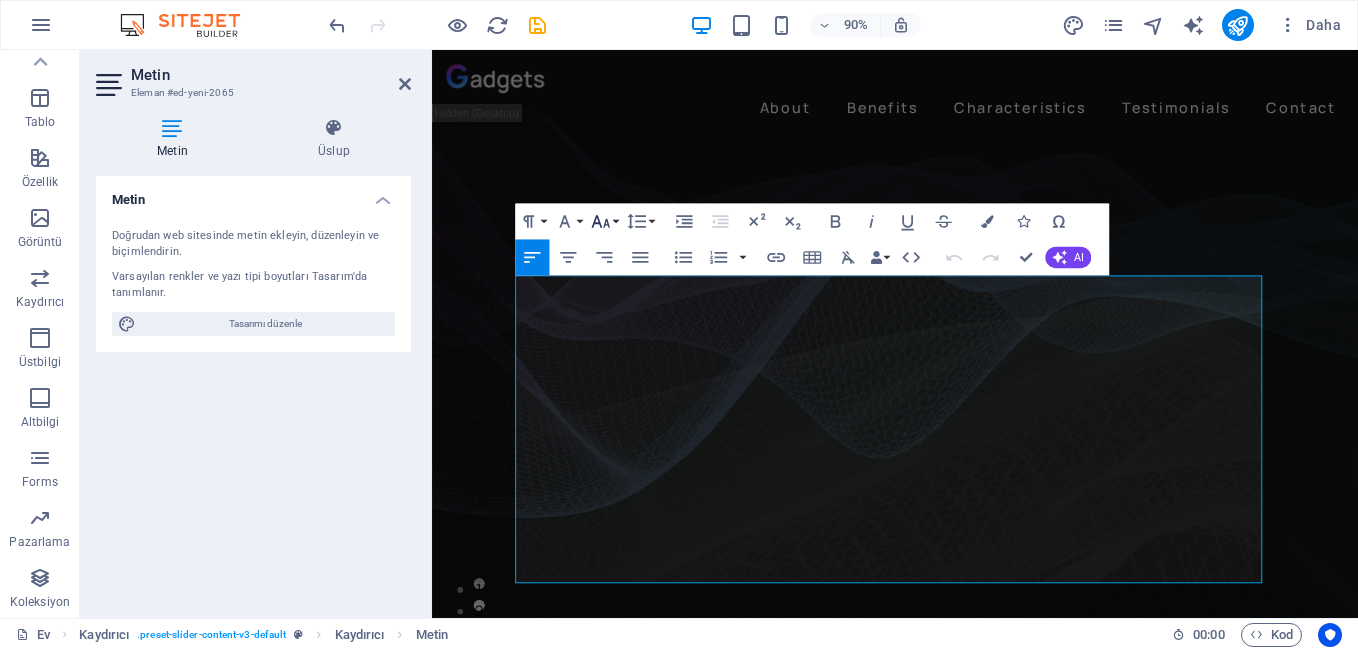 click 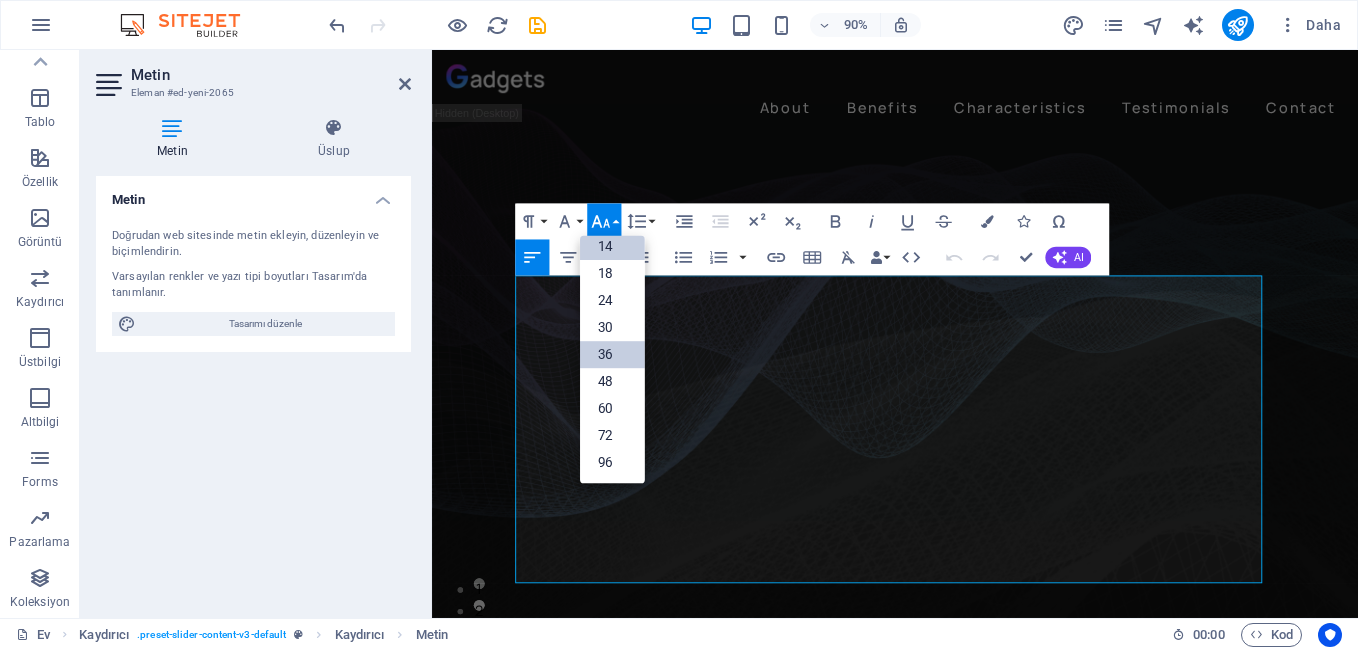 scroll, scrollTop: 161, scrollLeft: 0, axis: vertical 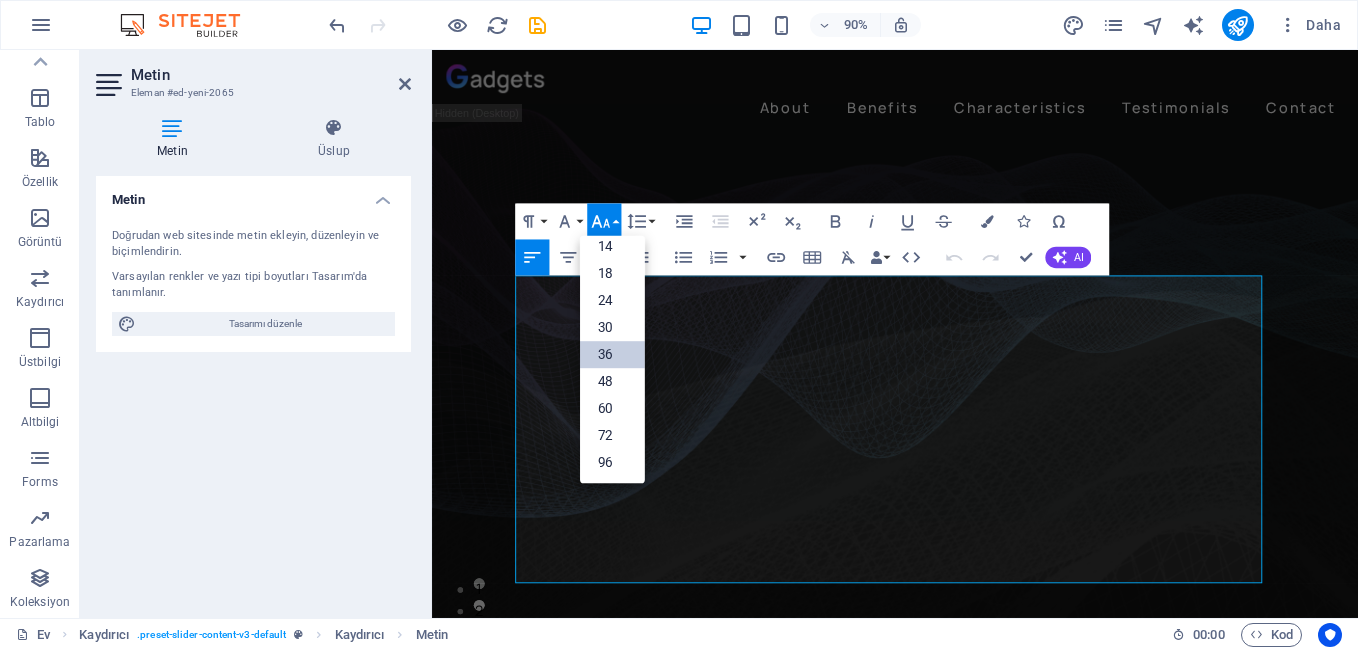click on "36" at bounding box center [612, 355] 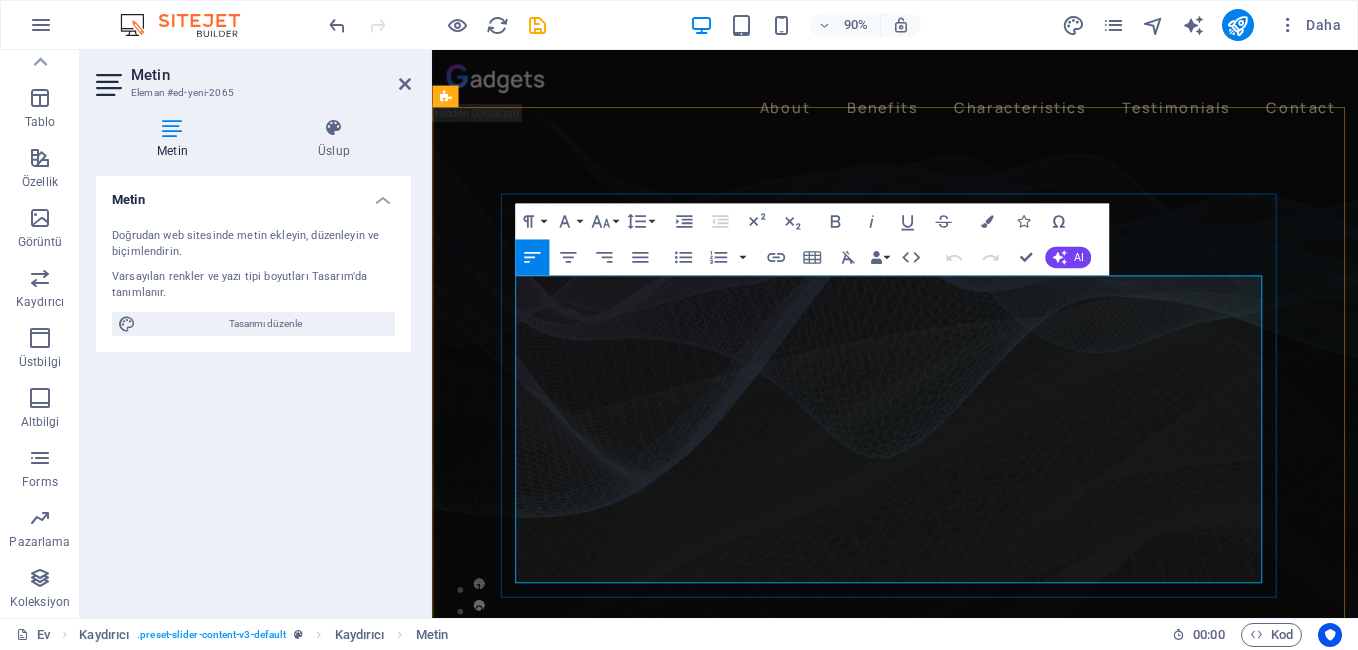 click on "3: SERAY CAFE Eray ve Sevim" at bounding box center [-1868, 1375] 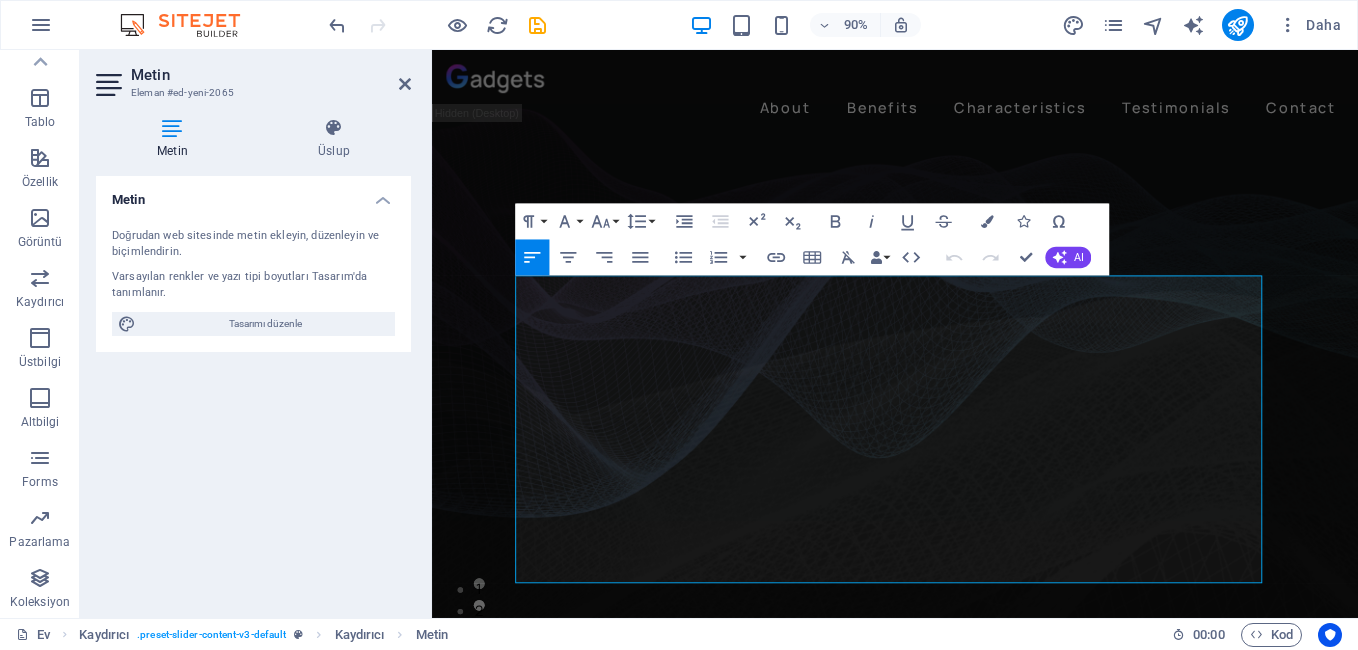 drag, startPoint x: 1210, startPoint y: 612, endPoint x: 861, endPoint y: 538, distance: 356.75903 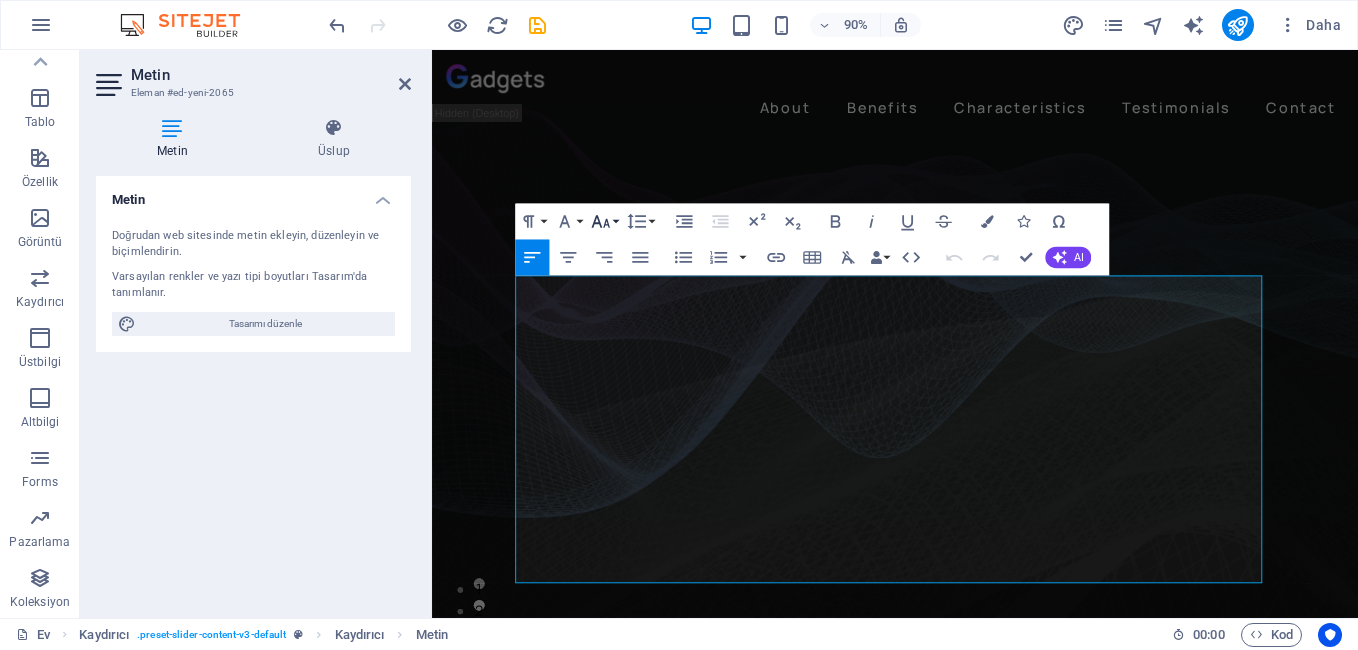 click 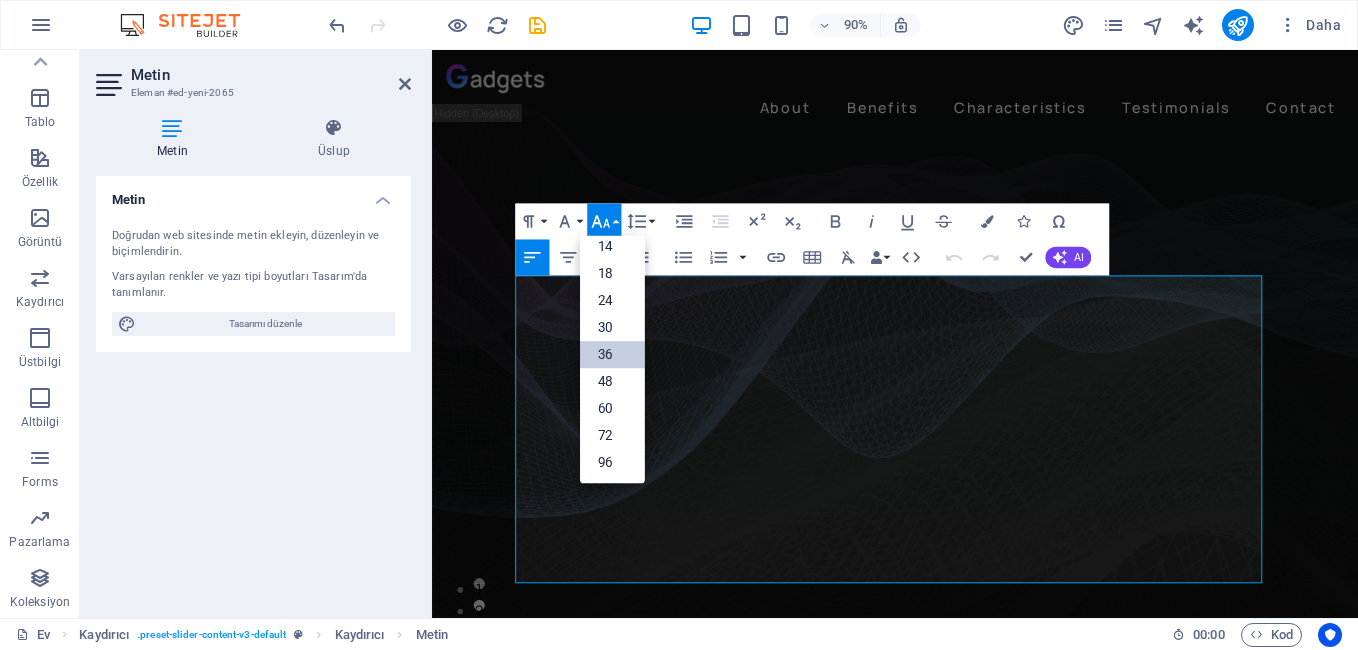 scroll, scrollTop: 161, scrollLeft: 0, axis: vertical 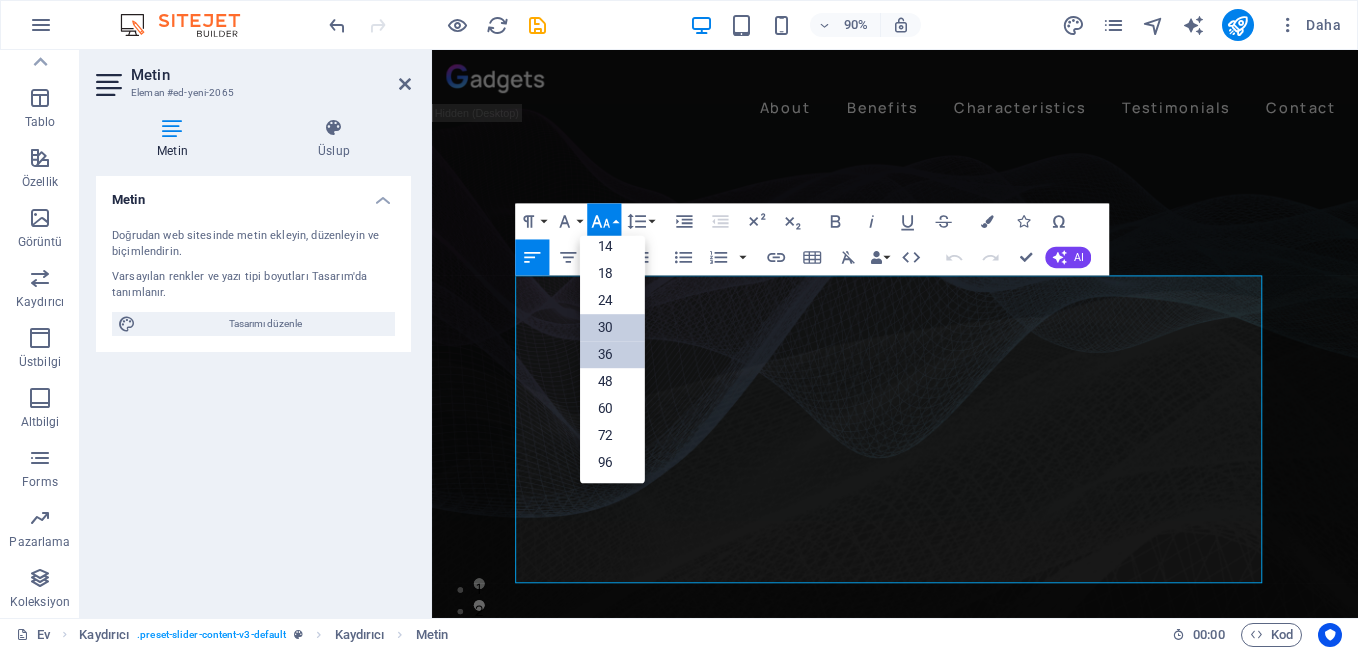 click on "30" at bounding box center [612, 328] 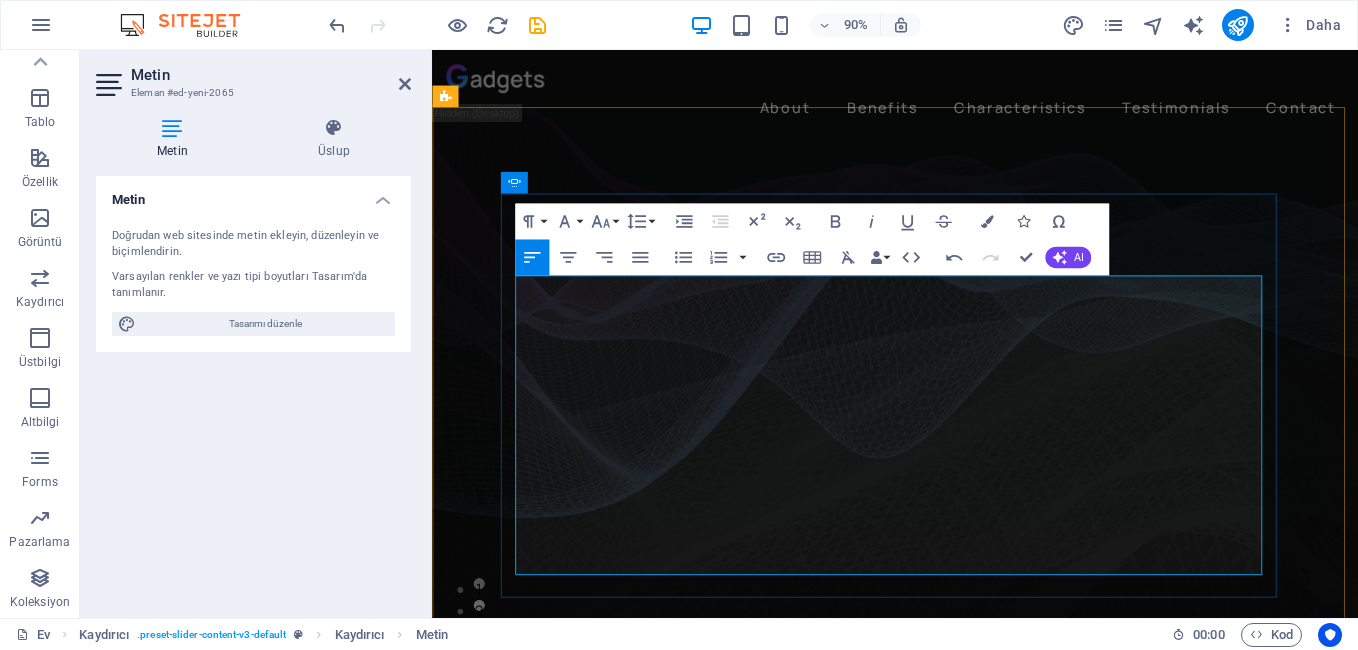 click on "3: SERAY CAFE Eray ve Sevim" at bounding box center (-1868, 1375) 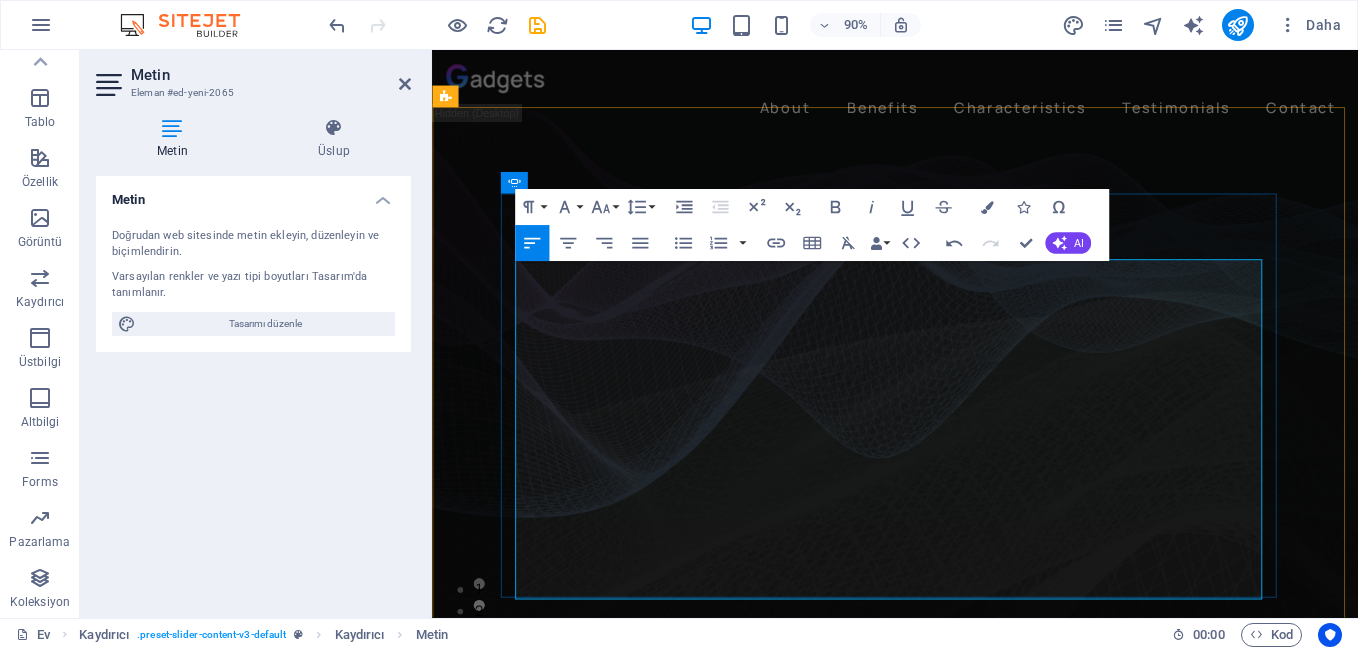 scroll, scrollTop: 18, scrollLeft: 0, axis: vertical 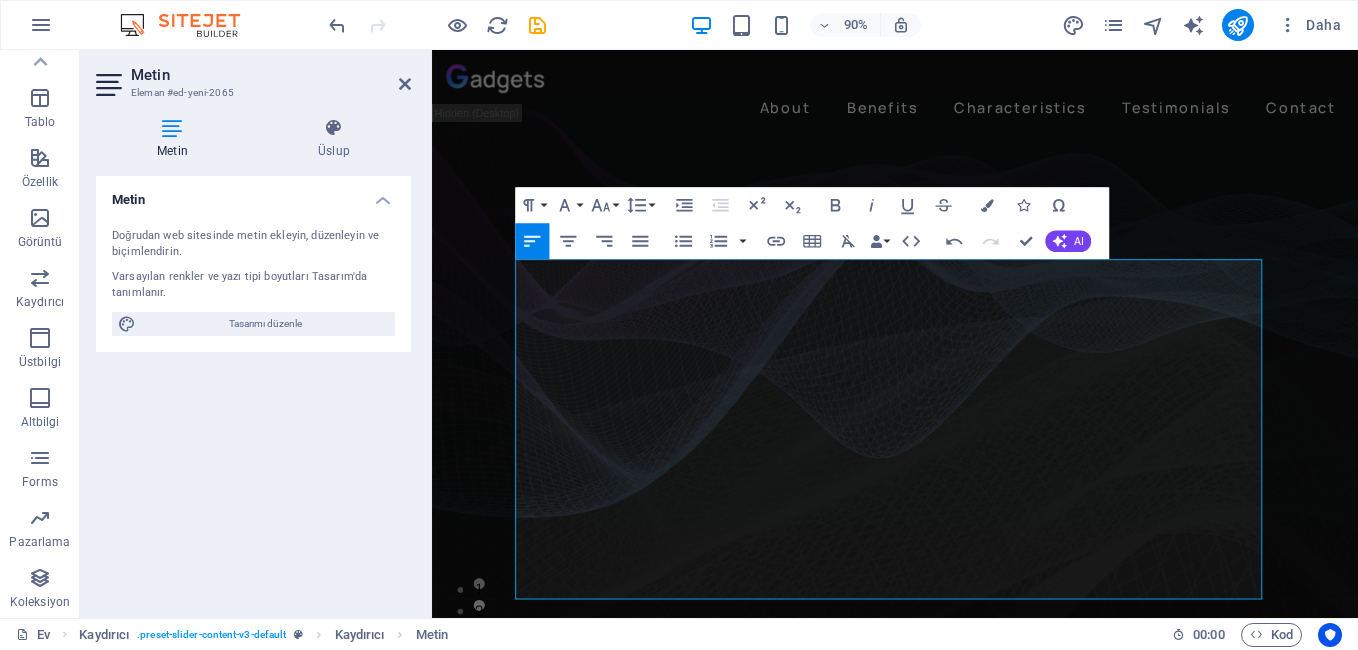drag, startPoint x: 1104, startPoint y: 639, endPoint x: 857, endPoint y: 636, distance: 247.01822 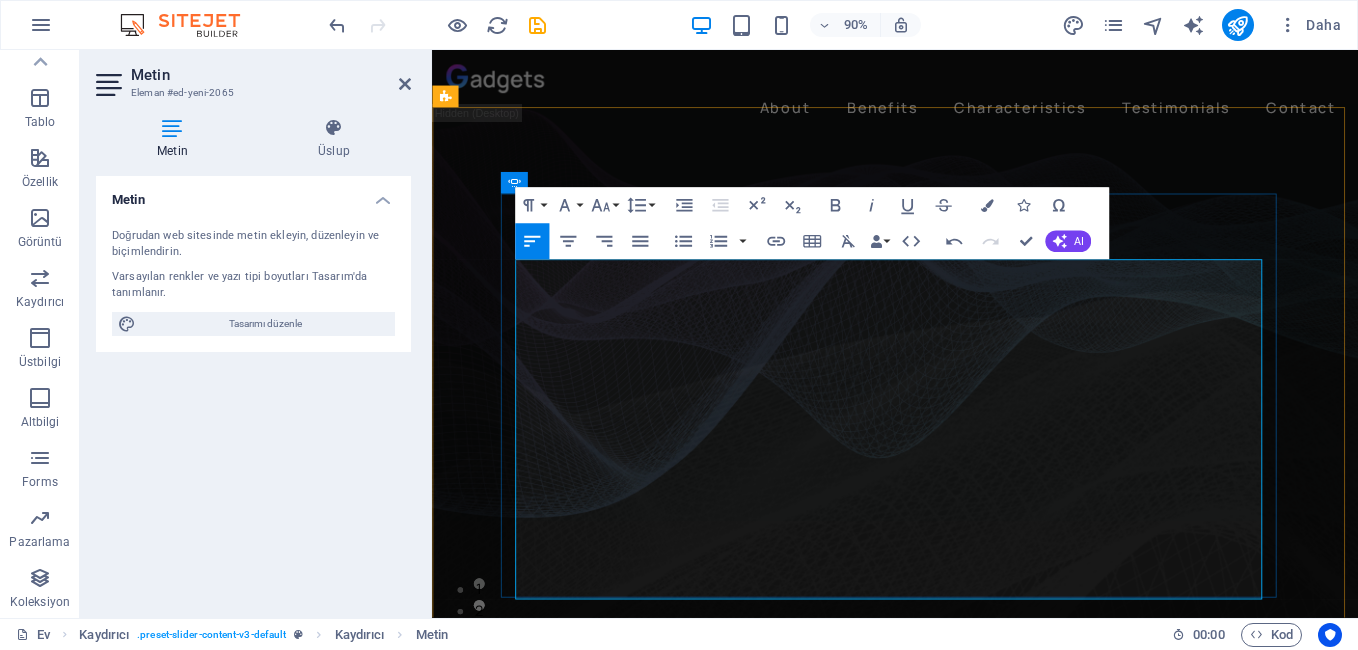 copy on "6: [BRAND] RESTAURANT  : [PERSON]" 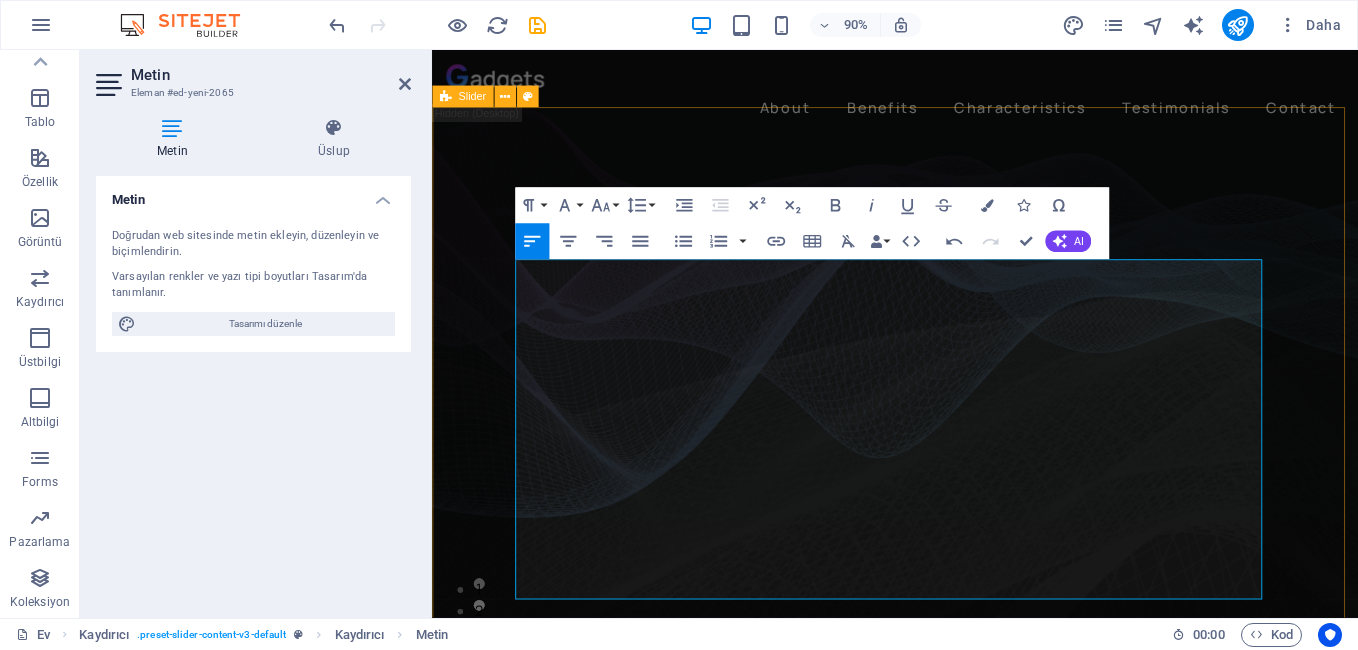 drag, startPoint x: 1103, startPoint y: 636, endPoint x: 719, endPoint y: 674, distance: 385.87564 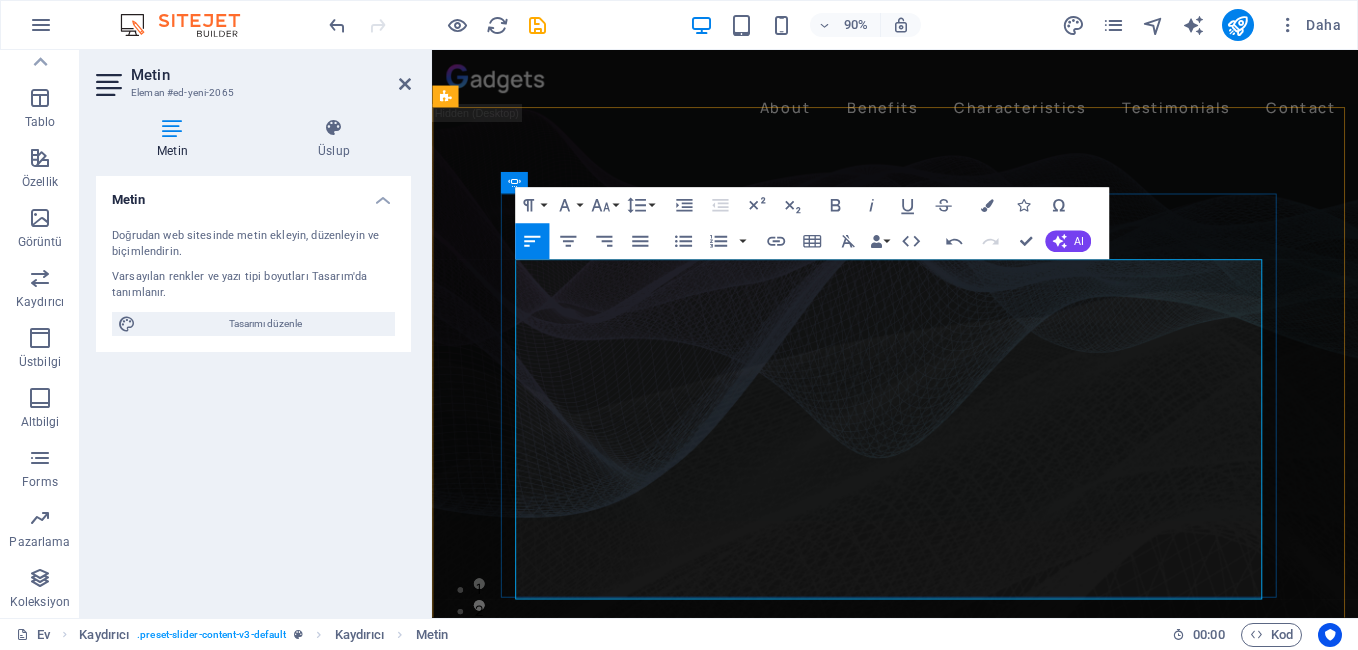 click at bounding box center [-1663, 1519] 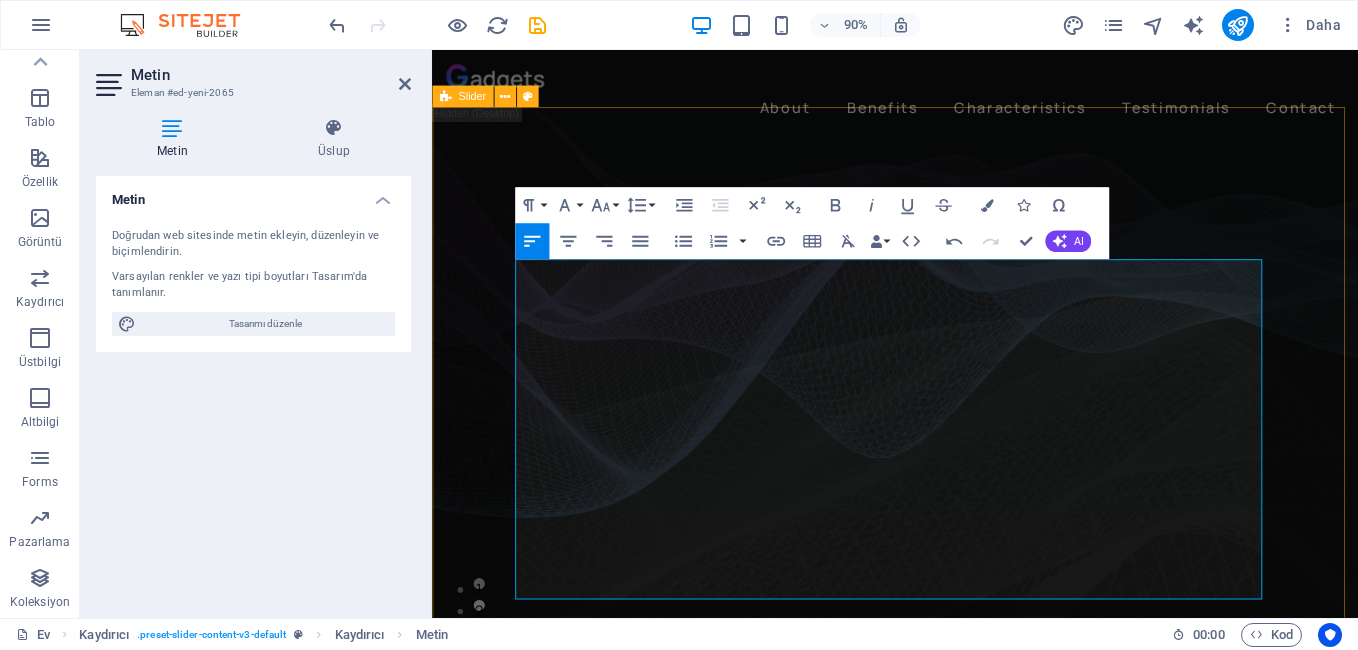 click on "Slide 3 sponsorlarımız: 1:YURTTAŞLAR   2: SERİN EKMEK FIRINI:   3: SERAY CAFE [FIRST] ve [LAST]   4: YILMAZ GSM AKSESUAR VE TAMİR BAKIM ONARIM  :   5:ŞİMŞEKLER KUYUMCULUK : [FIRST] ŞİMŞEK  6: HÜNKAR RESTAURANT  : [FIRST] DOGRUCA    Slide 1                  D: KAPTAN ! Slide 2                 DJ: [FIRST] [LAST]    Slide 3 sponsorlarımız:  1:YURTTAŞLAR   2: SERİN EKMEK FIRINI:   3: SERAY CAFE [FIRST] ve [LAST]    4: YILMAZ GSM AKSESUAR VE TAMİR BAKIM ONARIM  :    5:ŞİMŞEKLER KUYUMCULUK : [FIRST] ŞİMŞEK    6: HÜNKAR RESTAURANT  : [FIRST] DOGRUCA     Slide 1                  D: KAPTAN ! 1 2 3" at bounding box center (946, 506) 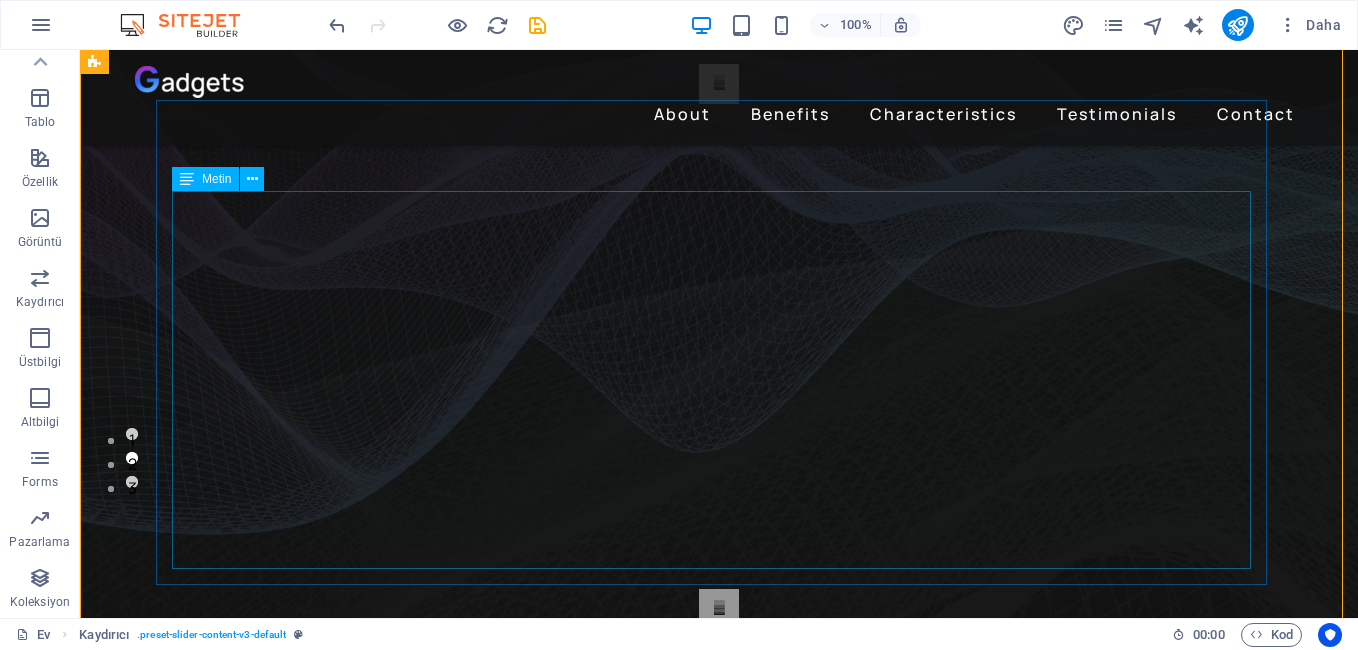 scroll, scrollTop: 100, scrollLeft: 0, axis: vertical 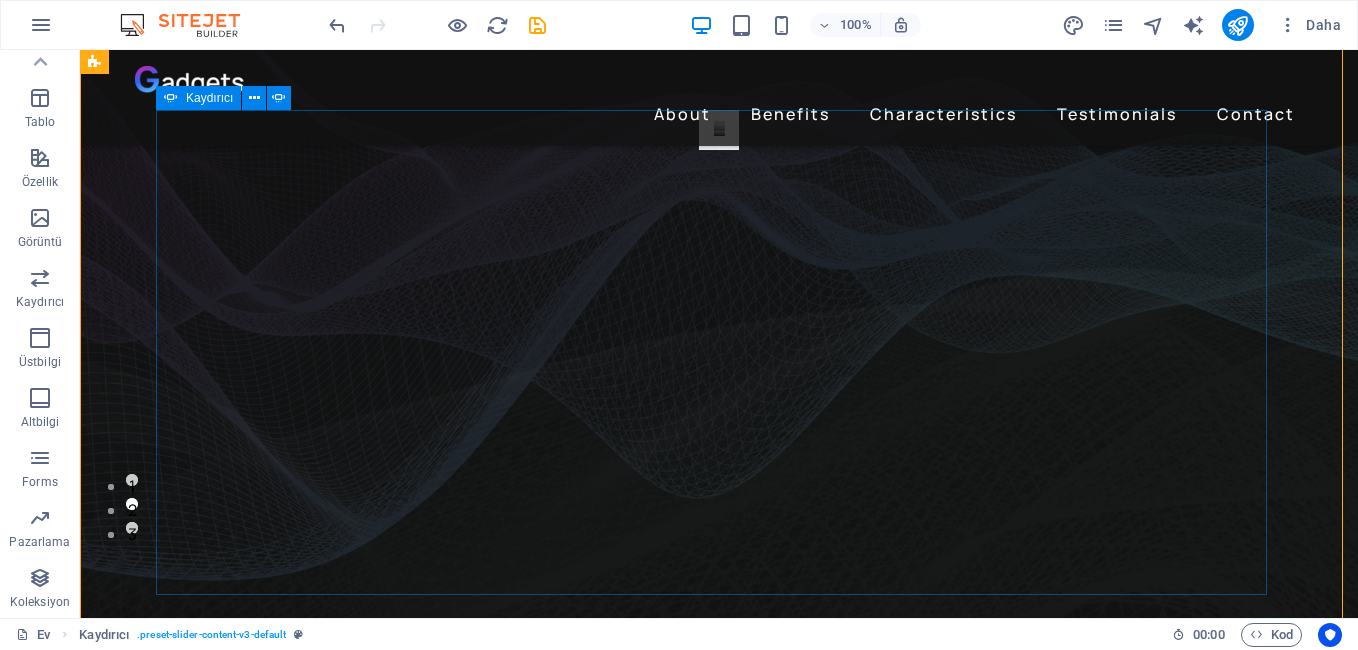 click at bounding box center [719, 130] 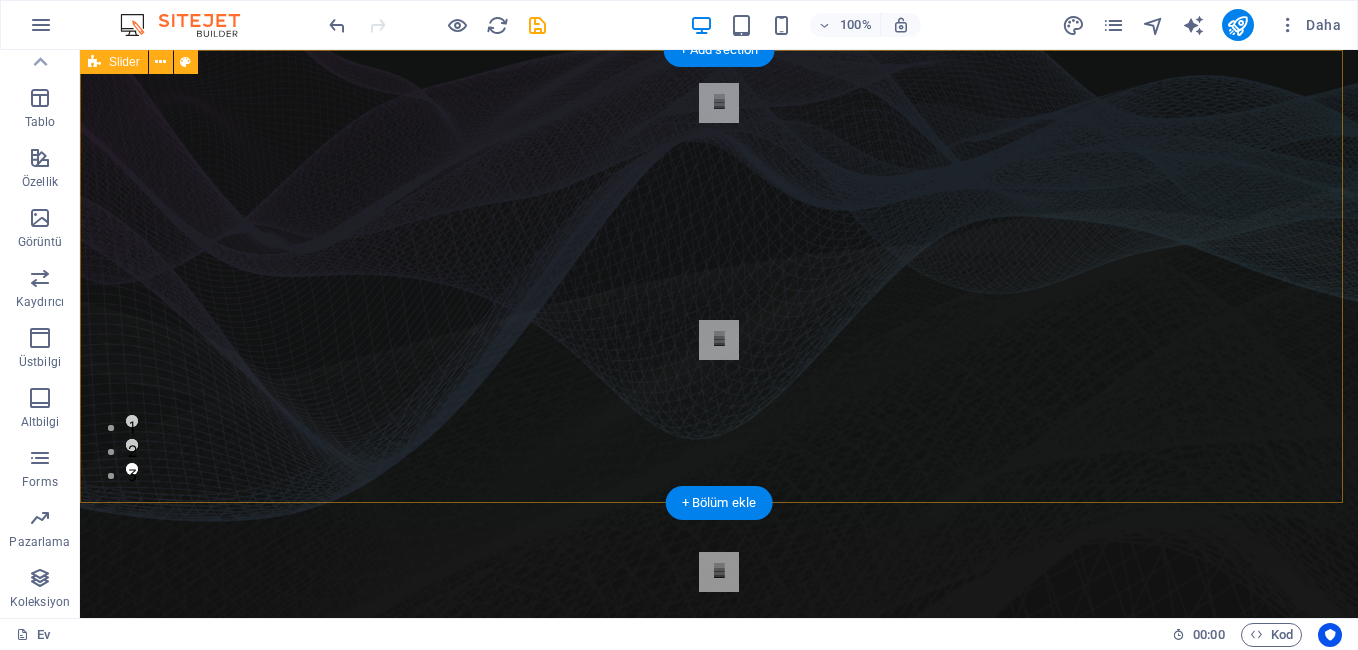 scroll, scrollTop: 0, scrollLeft: 0, axis: both 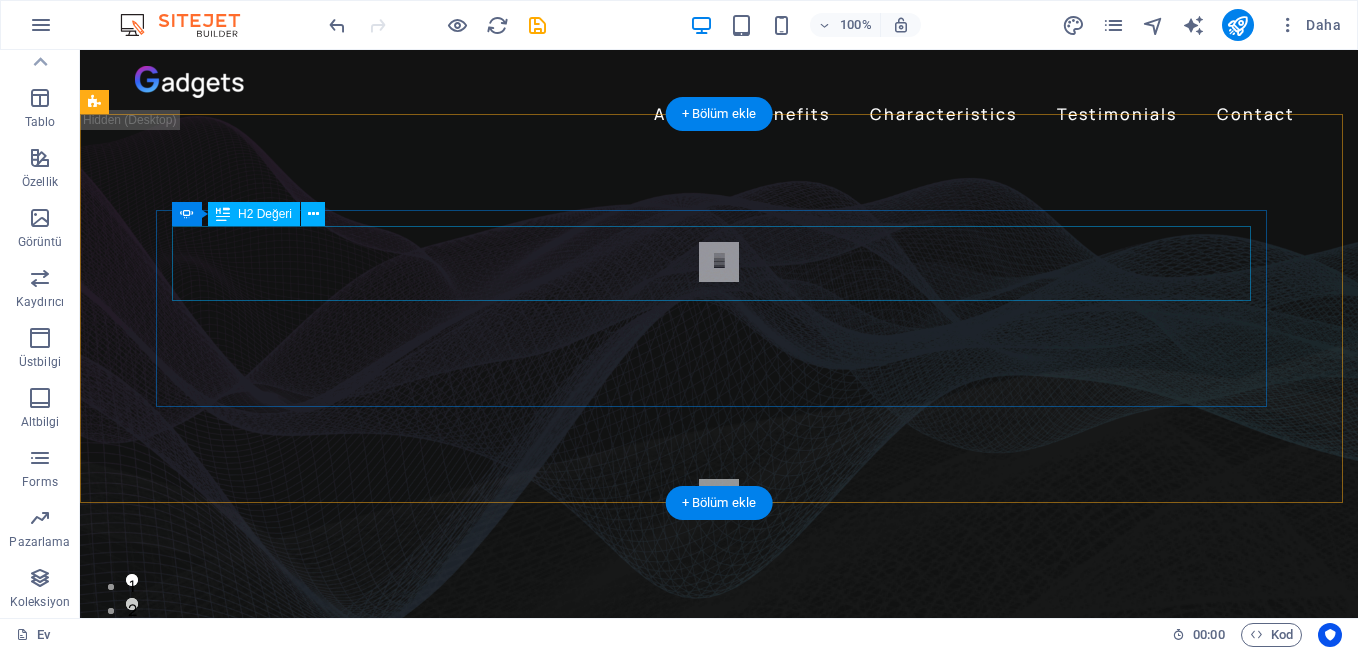 click on "Slide 2" at bounding box center [-1524, 1018] 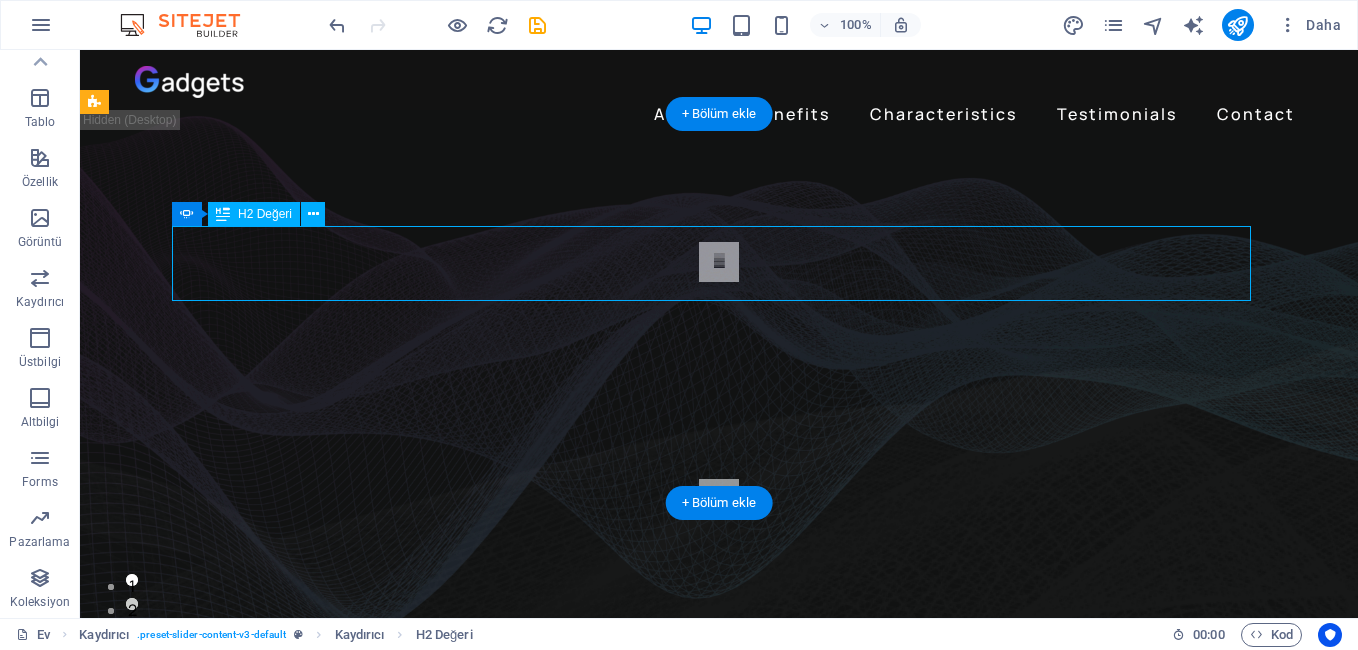 click on "Slide 2" at bounding box center [-1524, 1018] 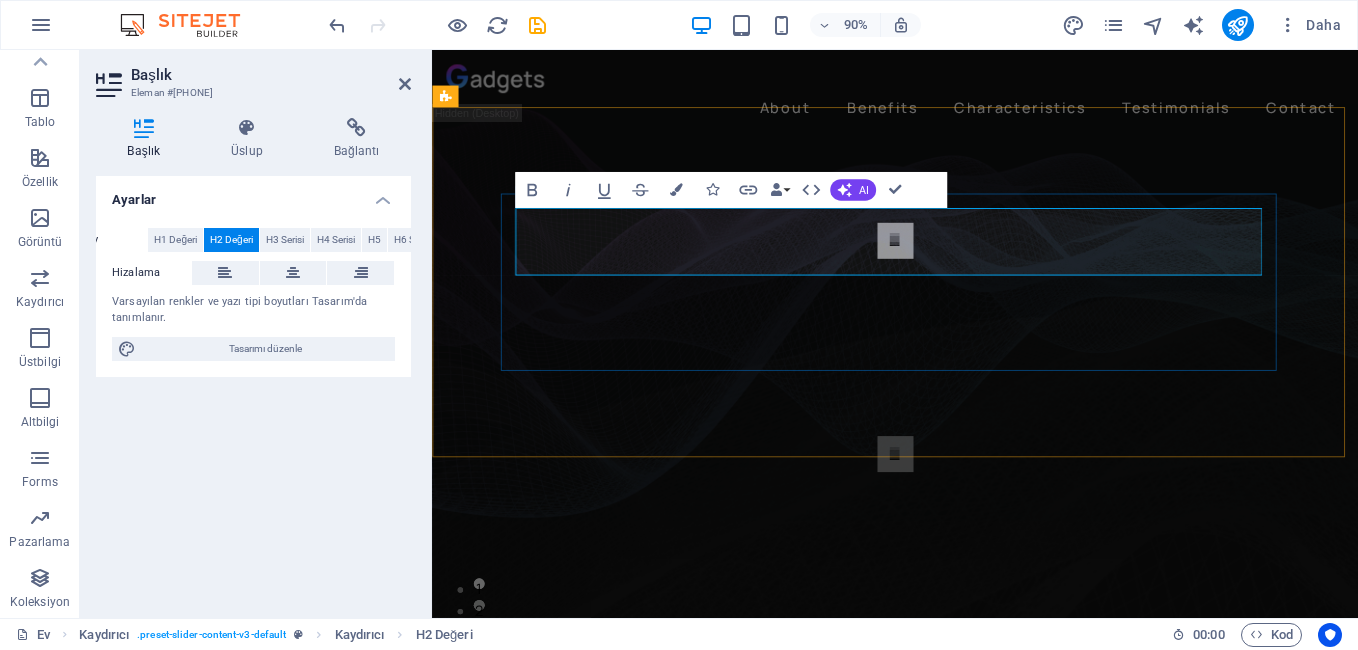 click on "PROGRAMCI" at bounding box center [-801, 1018] 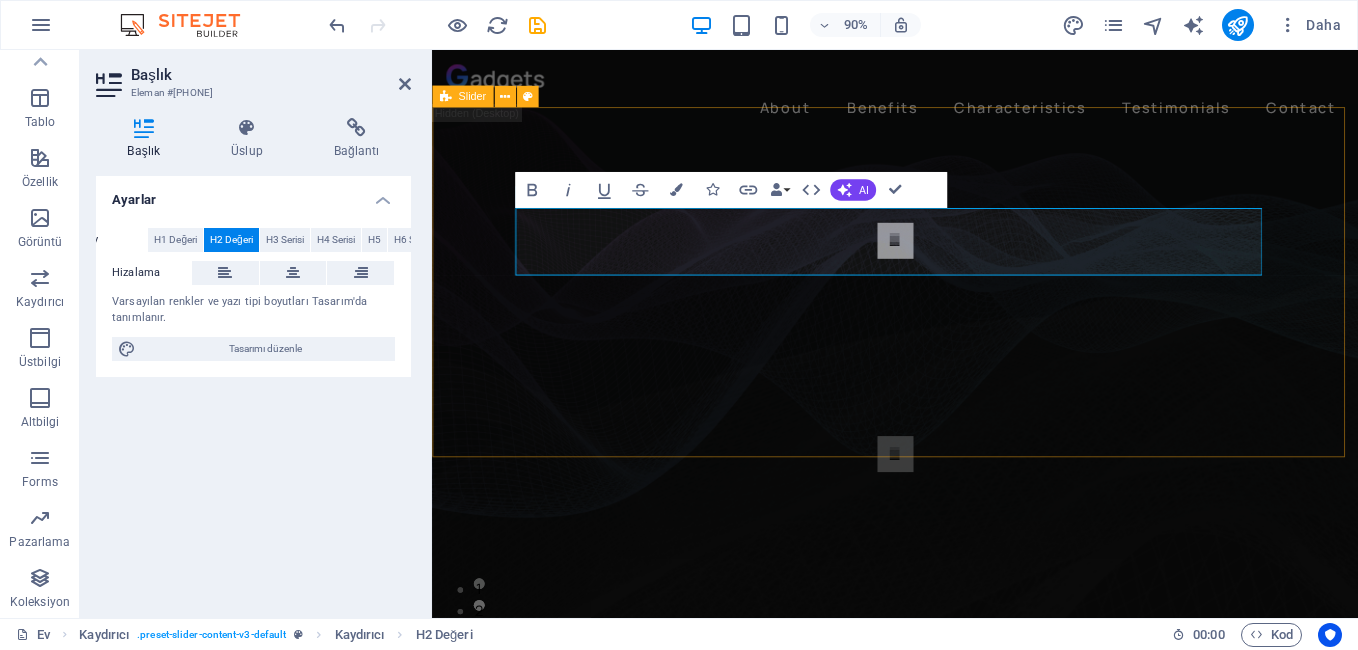 click on "Slide 3 sponsorlarımız:  1:YURTTAŞLAR   2: SERİN EKMEK FIRINI:   3: SERAY CAFE [FIRST] ve [LAST]    4: YILMAZ GSM AKSESUAR VE TAMİR BAKIM ONARIM  :    5:ŞİMŞEKLER KUYUMCULUK : HAKAN ŞİMŞEK    6: HÜNKAR RESTAURANT  : ADİL DOGRUCA     Slide 1                  D: [DJ_NAME] !                  PROGRAMCI                 DJ: [FIRST] [LAST]    Slide 3 sponsorlarımız:  1:YURTTAŞLAR   2: SERİN EKMEK FIRINI:   3: SERAY CAFE [FIRST] ve [LAST]    4: YILMAZ GSM AKSESUAR VE TAMİR BAKIM ONARIM  :    5:ŞİMŞEKLER KUYUMCULUK : HAKAN ŞİMŞEK    6: HÜNKAR RESTAURANT  : ADİL DOGRUCA     Slide 1                  D: [DJ_NAME] ! 1 2 3" at bounding box center [946, 380] 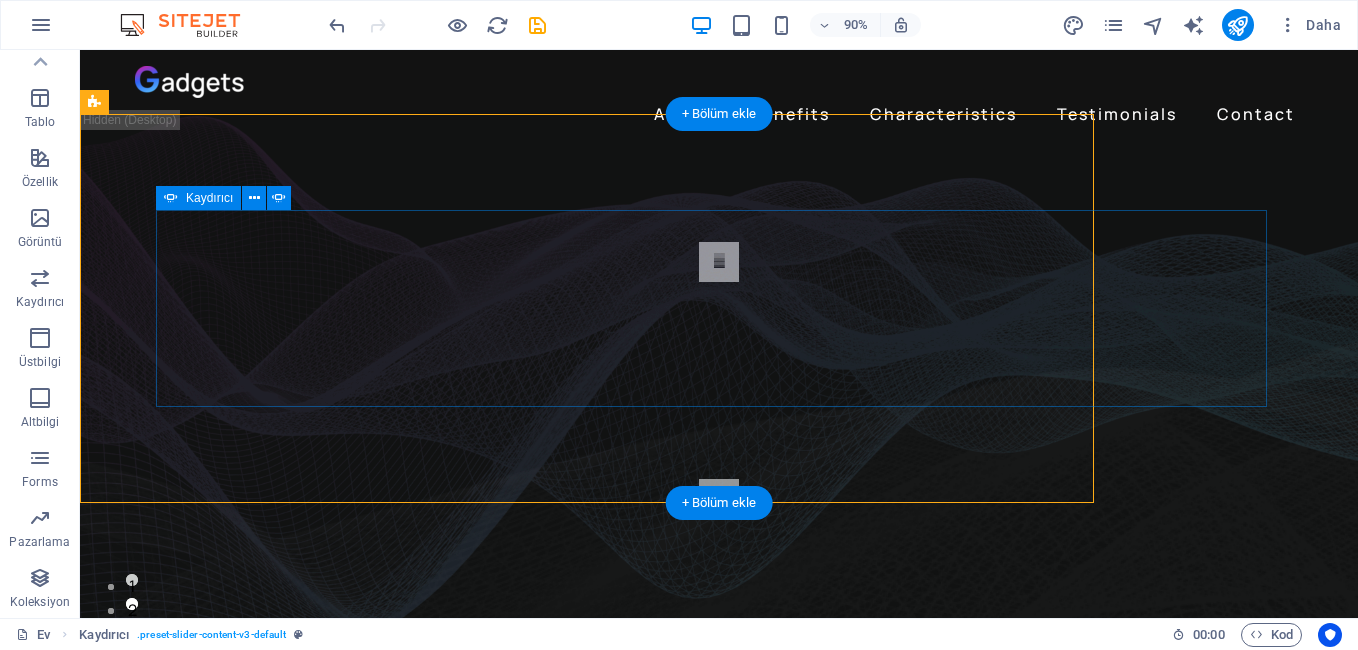 click on "Slide 3 sponsorlarımız:  1:YURTTAŞLAR   2: SERİN EKMEK FIRINI:   3: SERAY CAFE [FIRST] ve [LAST]    4: YILMAZ GSM AKSESUAR VE TAMİR BAKIM ONARIM  :    5:ŞİMŞEKLER KUYUMCULUK : HAKAN ŞİMŞEK    6: HÜNKAR RESTAURANT  : ADİL DOGRUCA     Slide 1                  D: [DJ_NAME] !                  PROGRAMCI                 DJ: [FIRST] [LAST]    Slide 3 sponsorlarımız:  1:YURTTAŞLAR   2: SERİN EKMEK FIRINI:   3: SERAY CAFE [FIRST] ve [LAST]    4: YILMAZ GSM AKSESUAR VE TAMİR BAKIM ONARIM  :    5:ŞİMŞEKLER KUYUMCULUK : HAKAN ŞİMŞEK    6: HÜNKAR RESTAURANT  : ADİL DOGRUCA     Slide 1                  D: [DJ_NAME] ! 1 2 3" at bounding box center [719, 380] 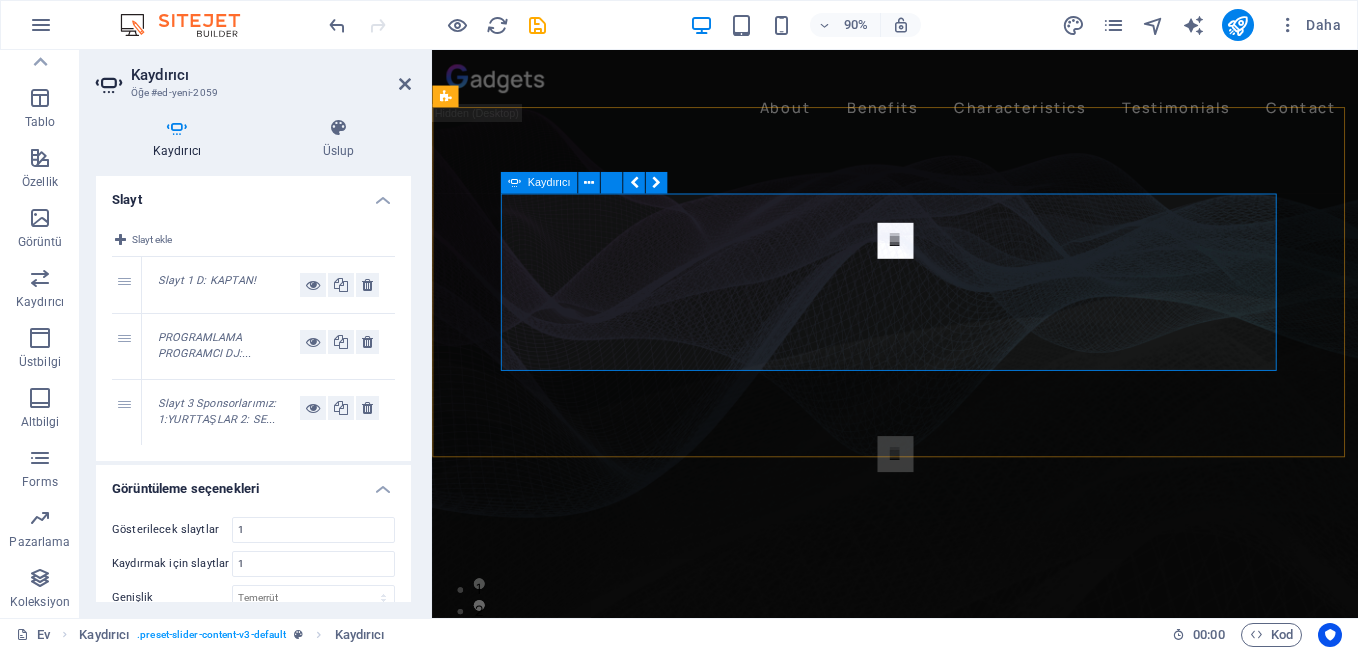 click at bounding box center [947, 262] 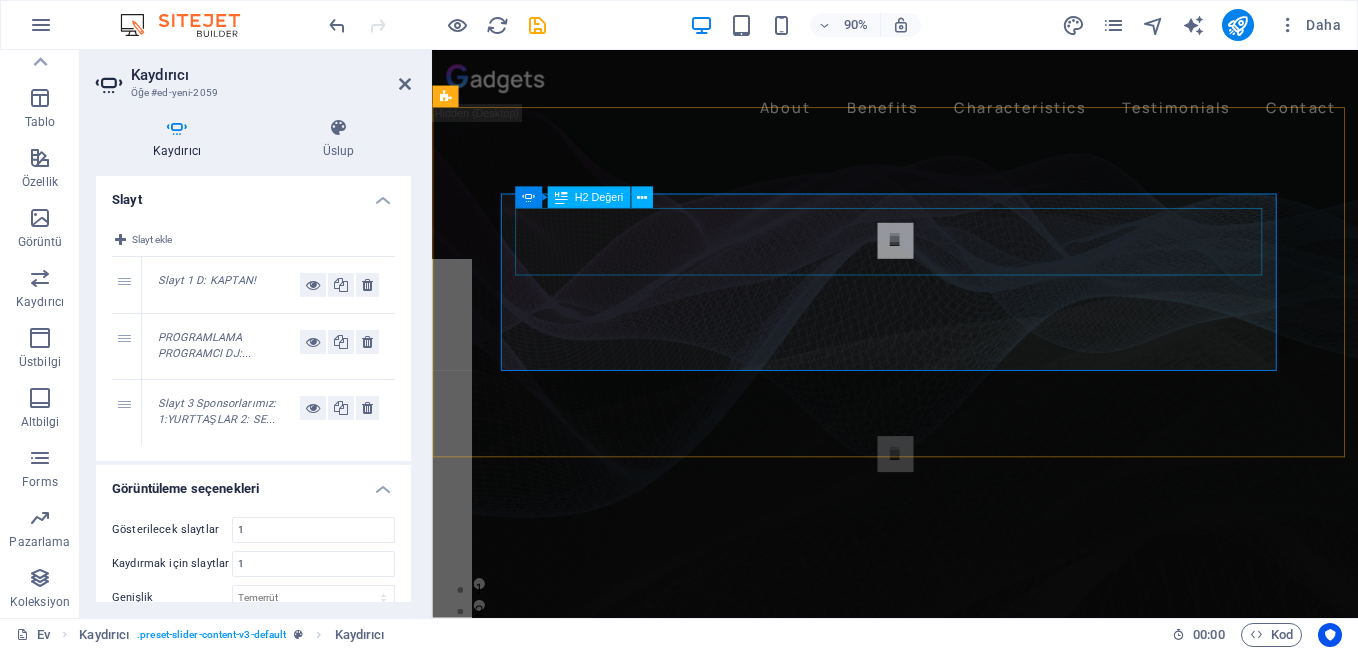 click on "Slide 1" at bounding box center [61, 820] 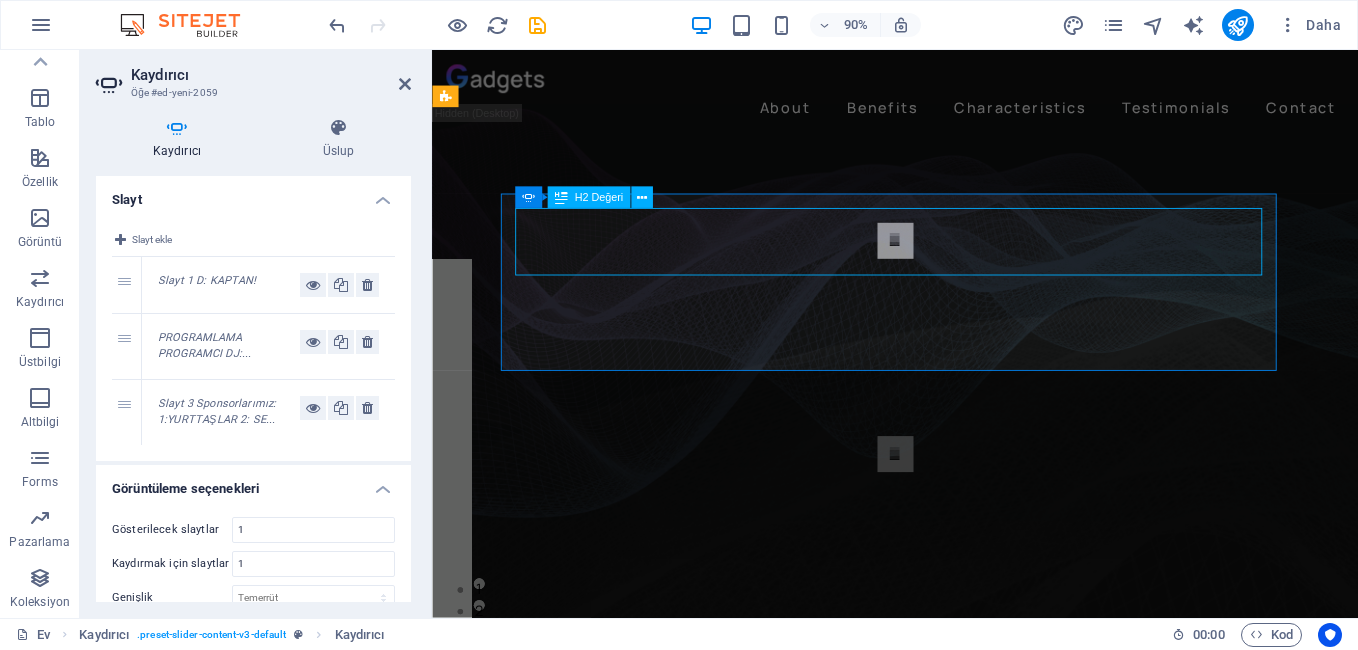 click on "Slide 1" at bounding box center [61, 820] 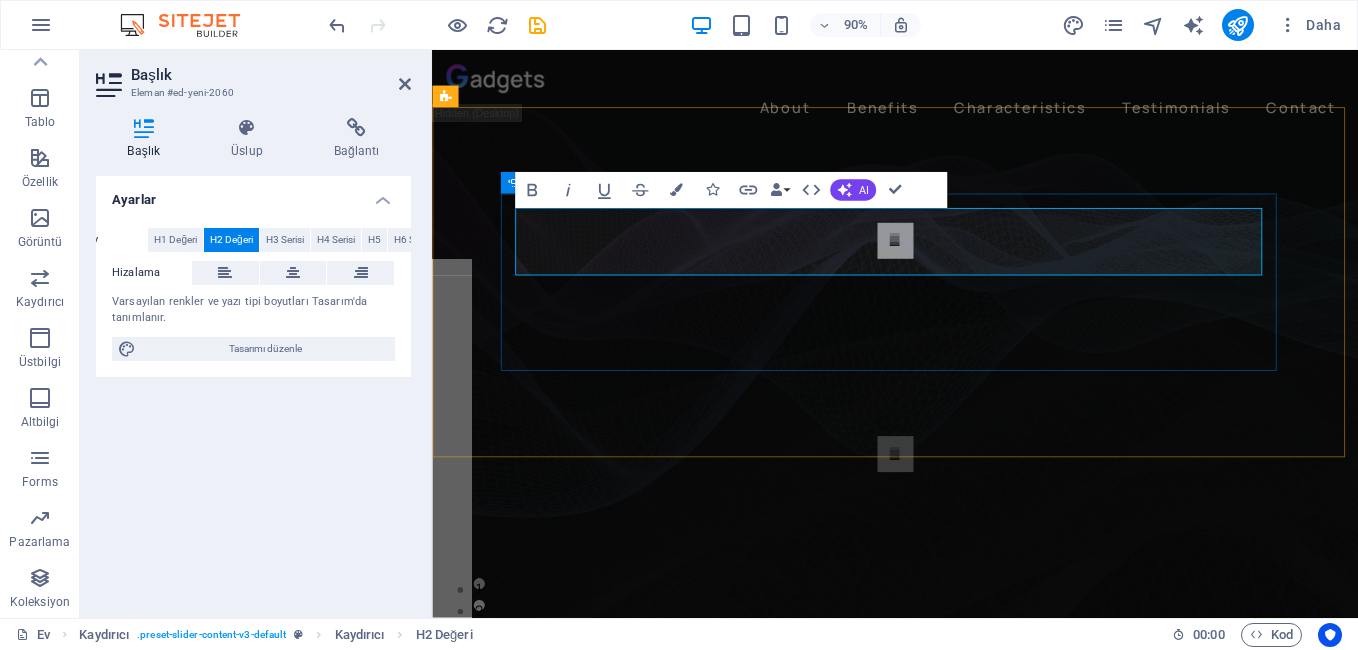 click on "PROGRAMYAPIMCISI" at bounding box center (61, 820) 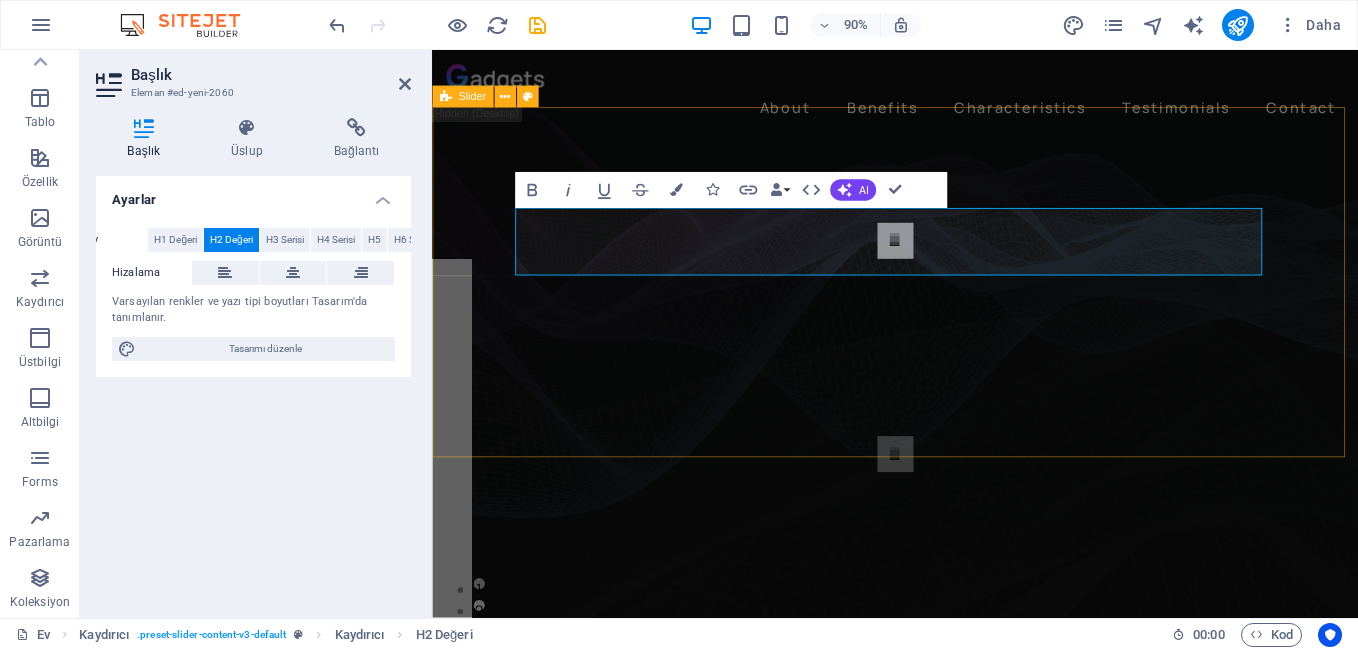 click on "Slide 3 sponsorlarımız:  1:YURTTAŞLAR   2: SERİN EKMEK FIRINI:   3: SERAY CAFE [FIRST] ve [LAST]    4: YILMAZ GSM AKSESUAR VE TAMİR BAKIM ONARIM  :    5:ŞİMŞEKLER KUYUMCULUK : [FIRST] ŞİMŞEK    6: HÜNKAR RESTAURANT  : [FIRST] DOGRUCA     PROGRAMYAPIMCISI                  D: KAPTAN !                  PROGRAMCI                 DJ: [FIRST] [LAST]    Slide 3 sponsorlarımız:  1:YURTTAŞLAR   2: SERİN EKMEK FIRINI:   3: SERAY CAFE [FIRST] ve [LAST]    4: YILMAZ GSM AKSESUAR VE TAMİR BAKIM ONARIM  :    5:ŞİMŞEKLER KUYUMCULUK : [FIRST] ŞİMŞEK    6: HÜNKAR RESTAURANT  : [FIRST] DOGRUCA     Slide 1                  D: KAPTAN ! 1 2 3" at bounding box center (946, 380) 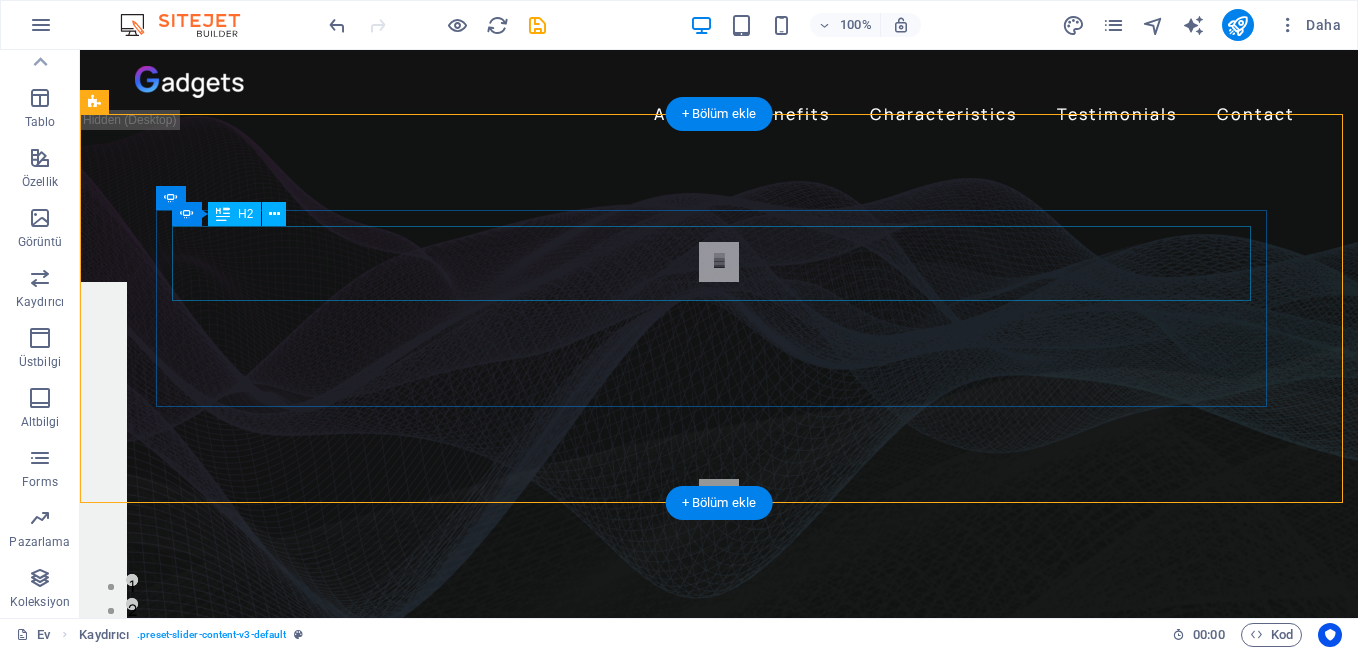 click on "PROGRAMYAPIMCISI" at bounding box center (-413, 820) 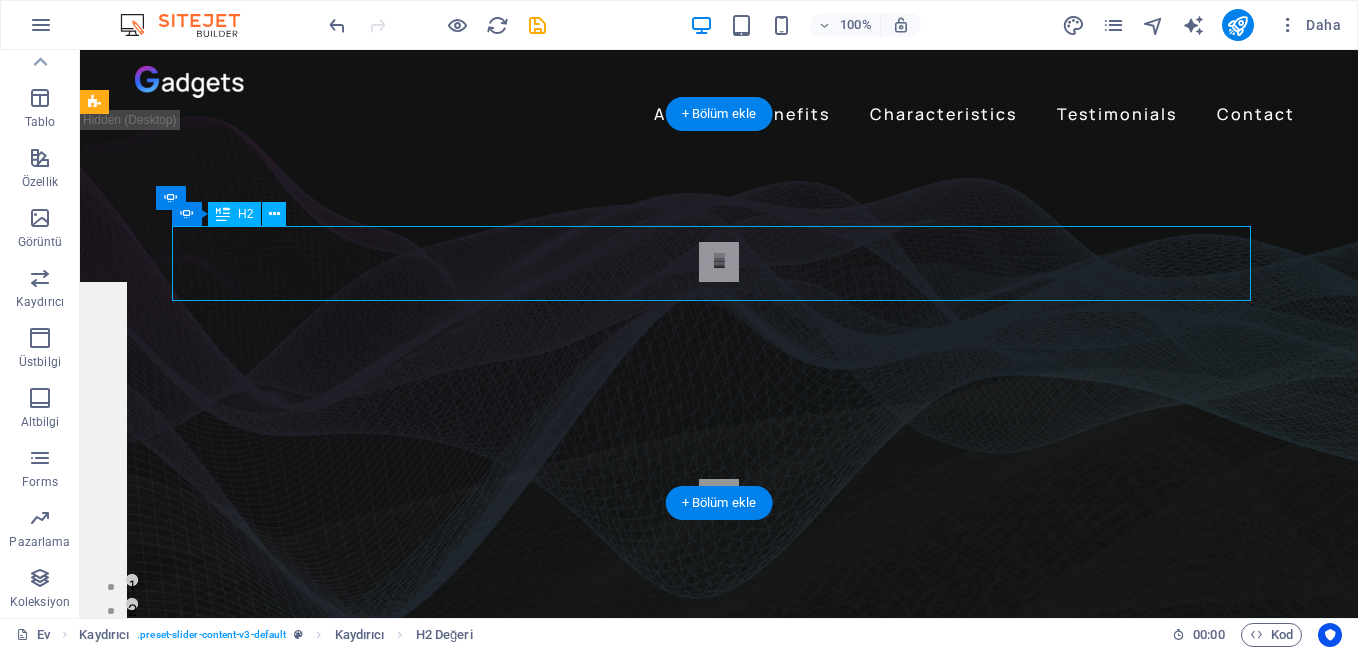 click on "PROGRAMYAPIMCISI" at bounding box center (-413, 820) 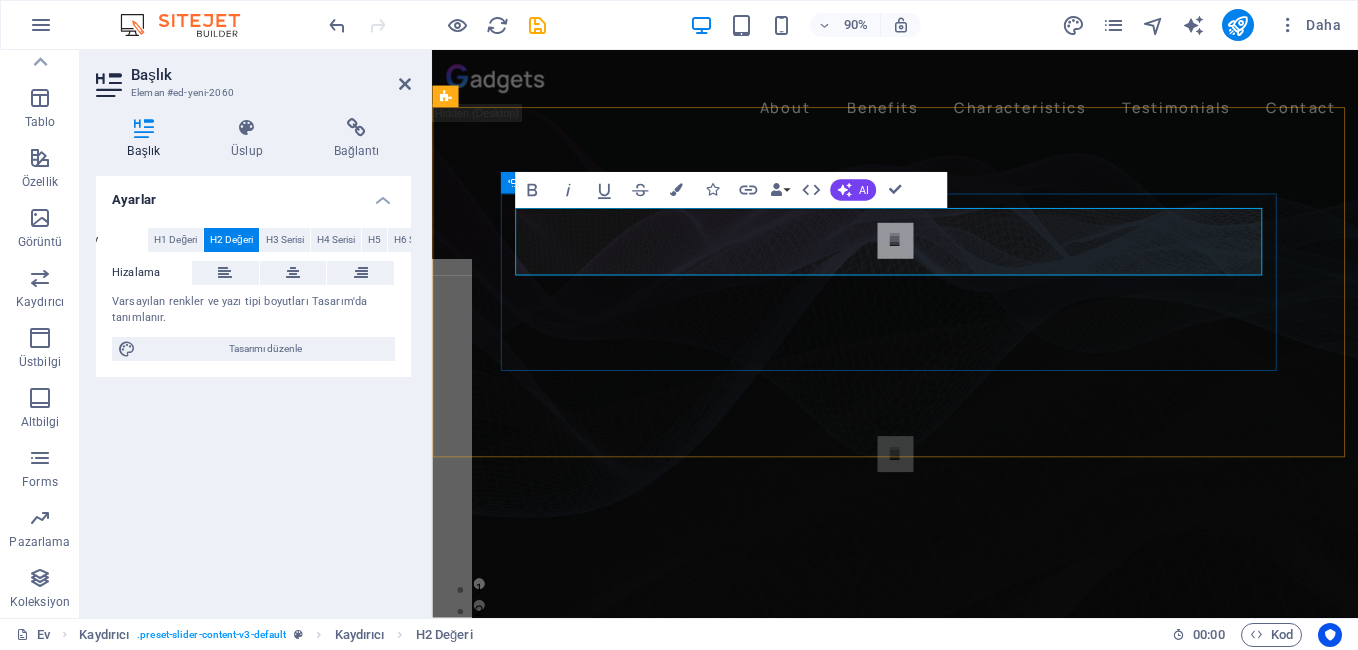 click on "PROGRAMYAPIMCISI" at bounding box center [61, 820] 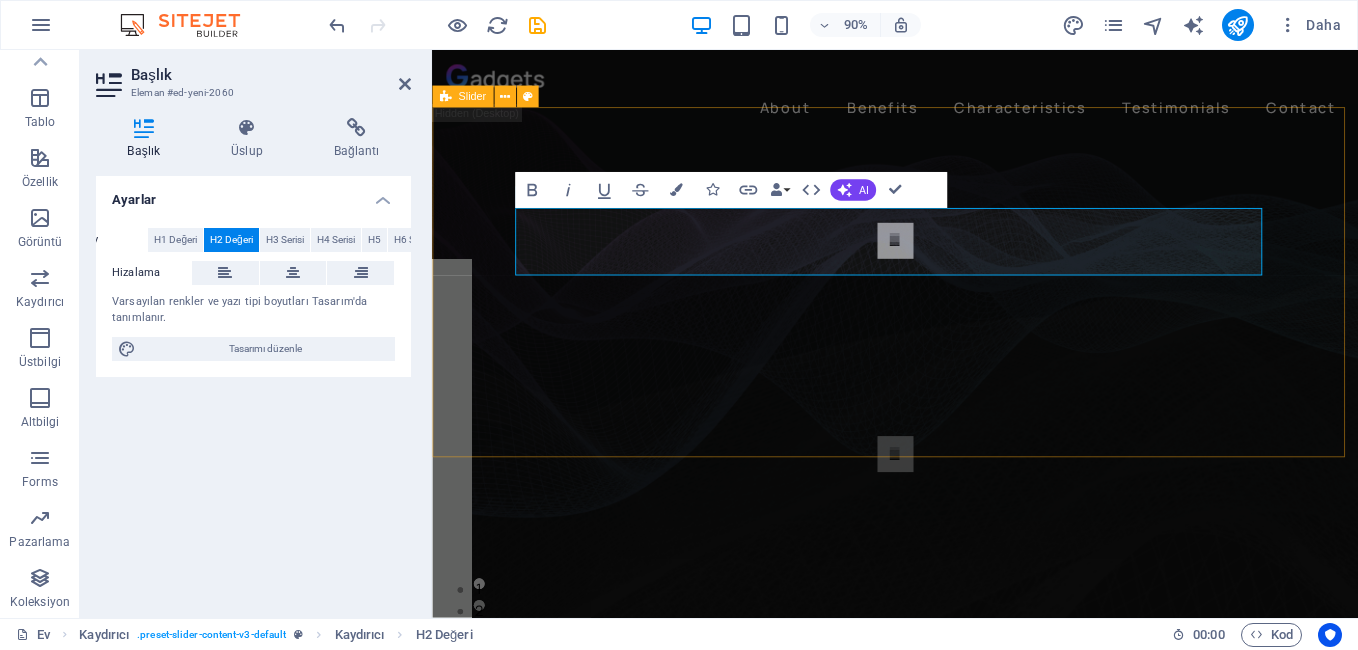 click on "Slide 3 sponsorlarımız:  1:YURTTAŞLAR   2: SERİN EKMEK FIRINI:   3: SERAY CAFE [FIRST] ve [LAST]    4: YILMAZ GSM AKSESUAR VE TAMİR BAKIM ONARIM  :    5:ŞİMŞEKLER KUYUMCULUK : HAKAN ŞİMŞEK    6: HÜNKAR RESTAURANT  : ADİL DOGRUCA          PROGRAMYAPIMCISI                  D: [DJ_NAME] !                  PROGRAMCI                 DJ: [FIRST] [LAST]    Slide 3 sponsorlarımız:  1:YURTTAŞLAR   2: SERİN EKMEK FIRINI:   3: SERAY CAFE [FIRST] ve [LAST]    4: YILMAZ GSM AKSESUAR VE TAMİR BAKIM ONARIM  :    5:ŞİMŞEKLER KUYUMCULUK : HAKAN ŞİMŞEK    6: HÜNKAR RESTAURANT  : ADİL DOGRUCA         PROGRAMYAPIMCISI                  D: [DJ_NAME] ! 1 2 3" at bounding box center (946, 380) 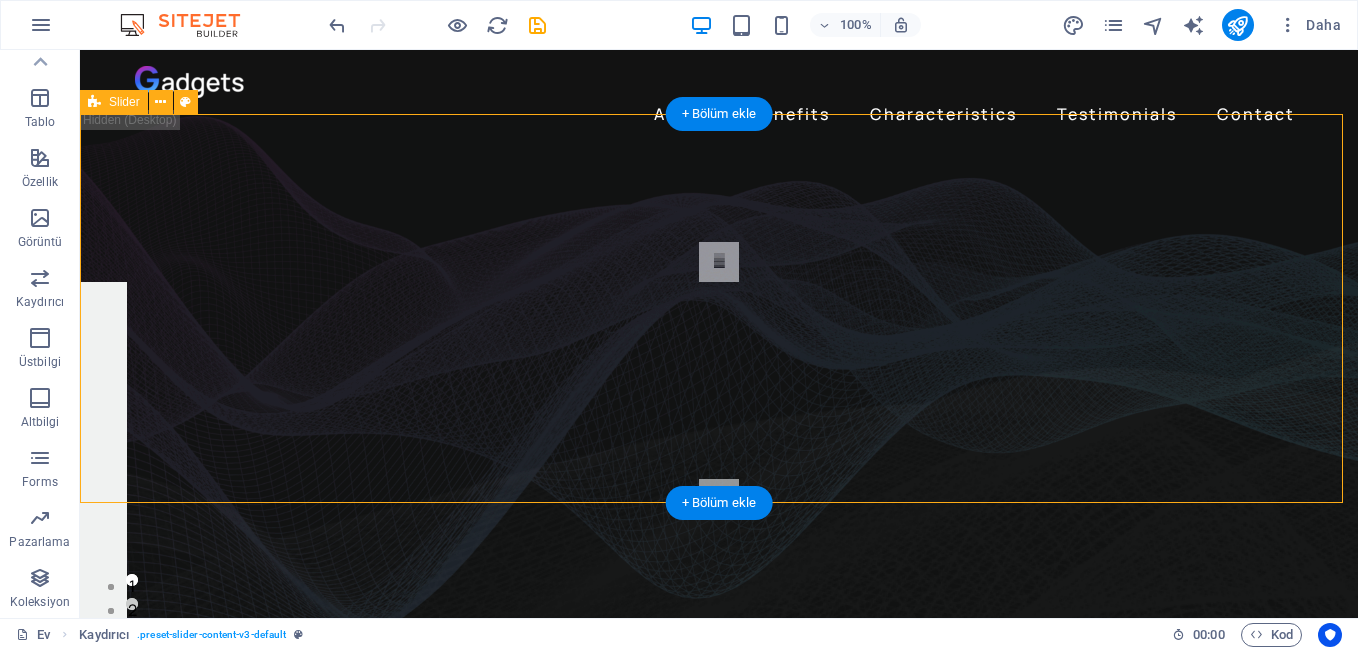 click on "Slide 3 sponsorlarımız:  1:YURTTAŞLAR   2: SERİN EKMEK FIRINI:   3: SERAY CAFE [FIRST] ve [LAST]    4: YILMAZ GSM AKSESUAR VE TAMİR BAKIM ONARIM  :    5:ŞİMŞEKLER KUYUMCULUK : [FIRST] [LAST]    6: HÜNKAR RESTAURANT  : [FIRST] [LAST]          PROGRAMYAPIMCISI                  D: KAPTAN !                  PROGRAMCI                 DJ: [FIRST] [LAST]    Slide 3 sponsorlarımız:  1:YURTTAŞLAR   2: SERİN EKMEK FIRINI:   3: SERAY CAFE [FIRST] ve [LAST]    4: YILMAZ GSM AKSESUAR VE TAMİR BAKIM ONARIM  :    5:ŞİMŞEKLER KUYUMCULUK : [FIRST] [LAST]    6: HÜNKAR RESTAURANT  : [FIRST] [LAST]          PROGRAMYAPIMCISI                  D: KAPTAN ! 1 2 3" at bounding box center (719, 380) 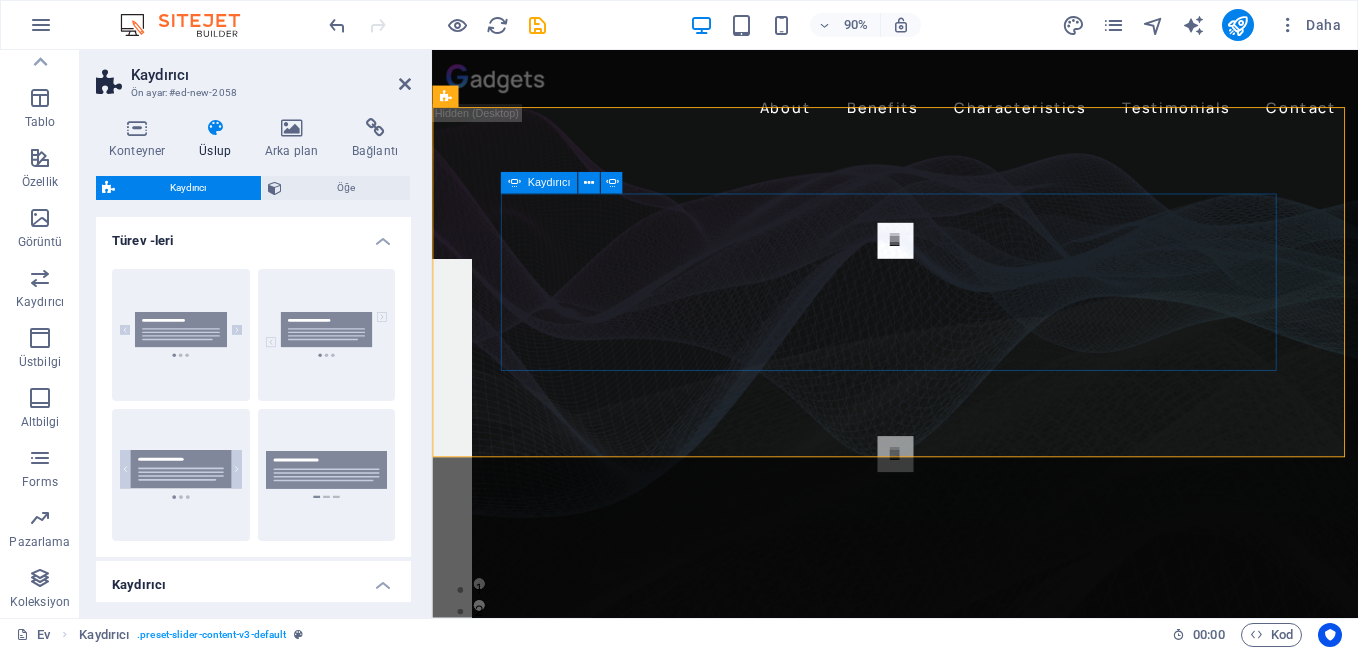 click at bounding box center (947, 262) 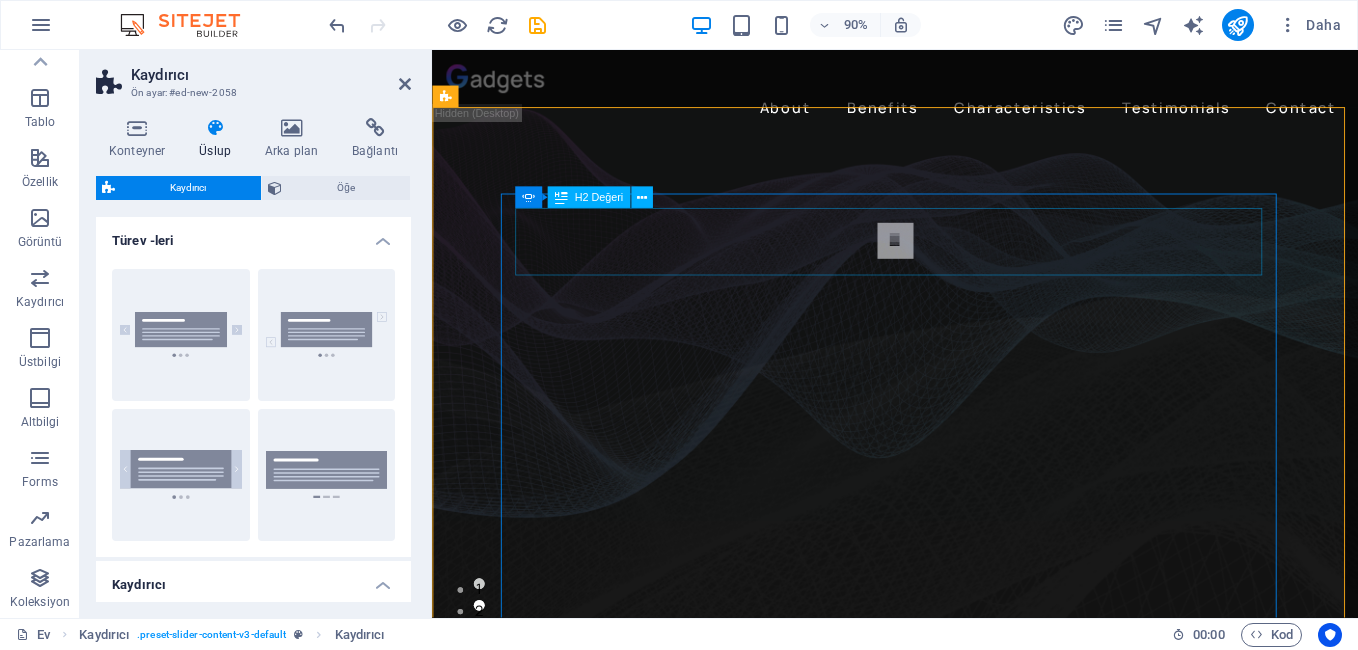 click on "Slide 3" at bounding box center (-1663, 1215) 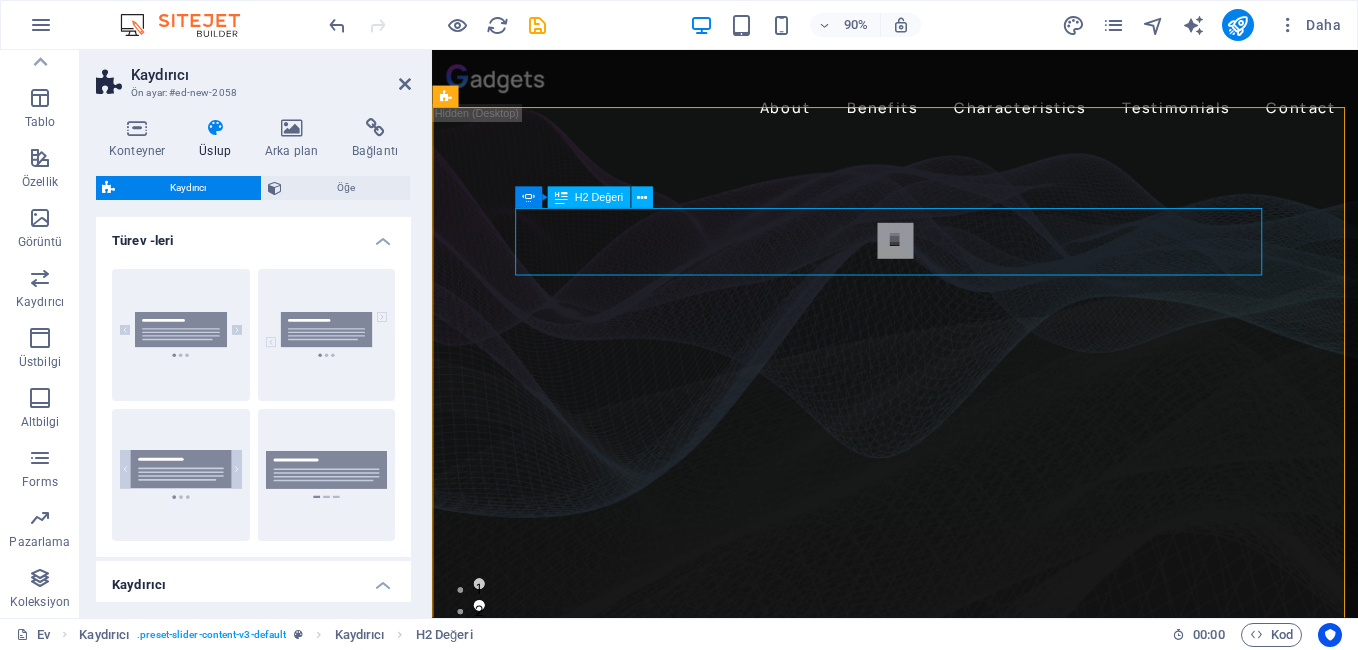 click on "Slide 3" at bounding box center [-1663, 1215] 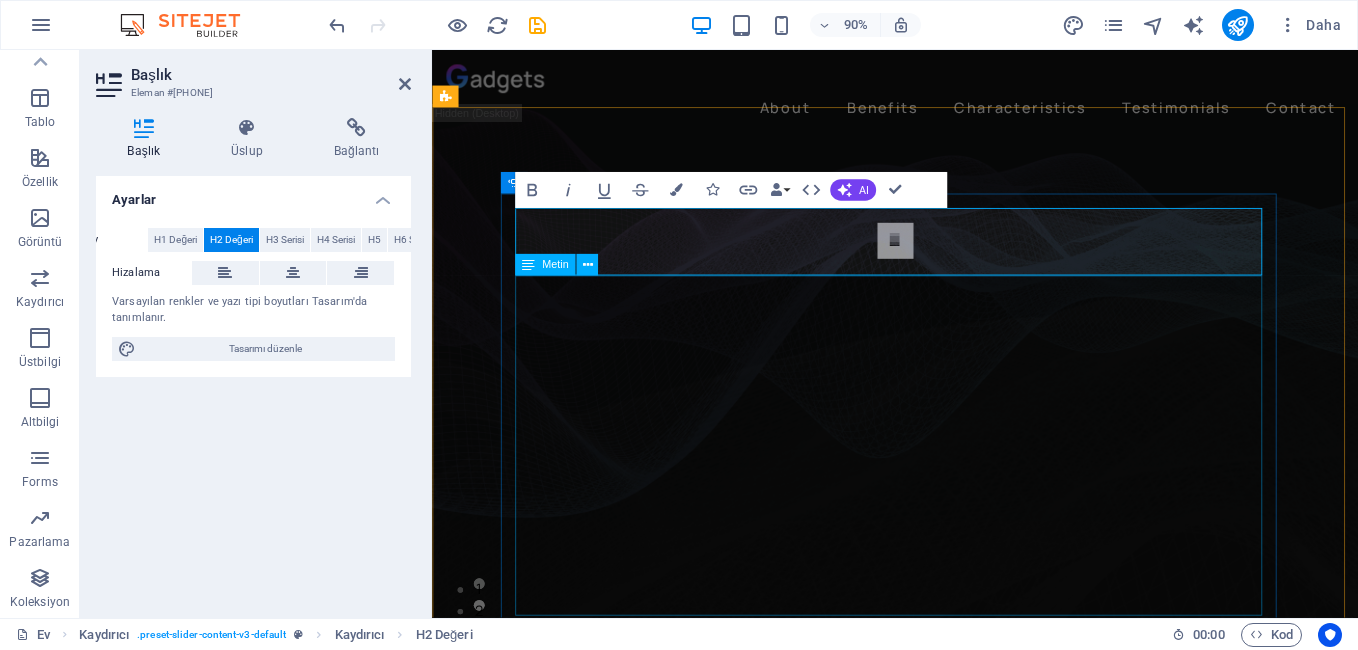 click on "sponsorlarımız:  1:YURTTAŞLAR   2: SERİN EKMEK FIRINI:   3: SERAY CAFE [FIRST] ve [LAST]    4: YILMAZ GSM AKSESUAR VE TAMİR BAKIM ONARIM  :    5:ŞİMŞEKLER KUYUMCULUK : HAKAN ŞİMŞEK    6: HÜNKAR RESTAURANT  : ADİL DOGRUCA" at bounding box center [-1663, 1443] 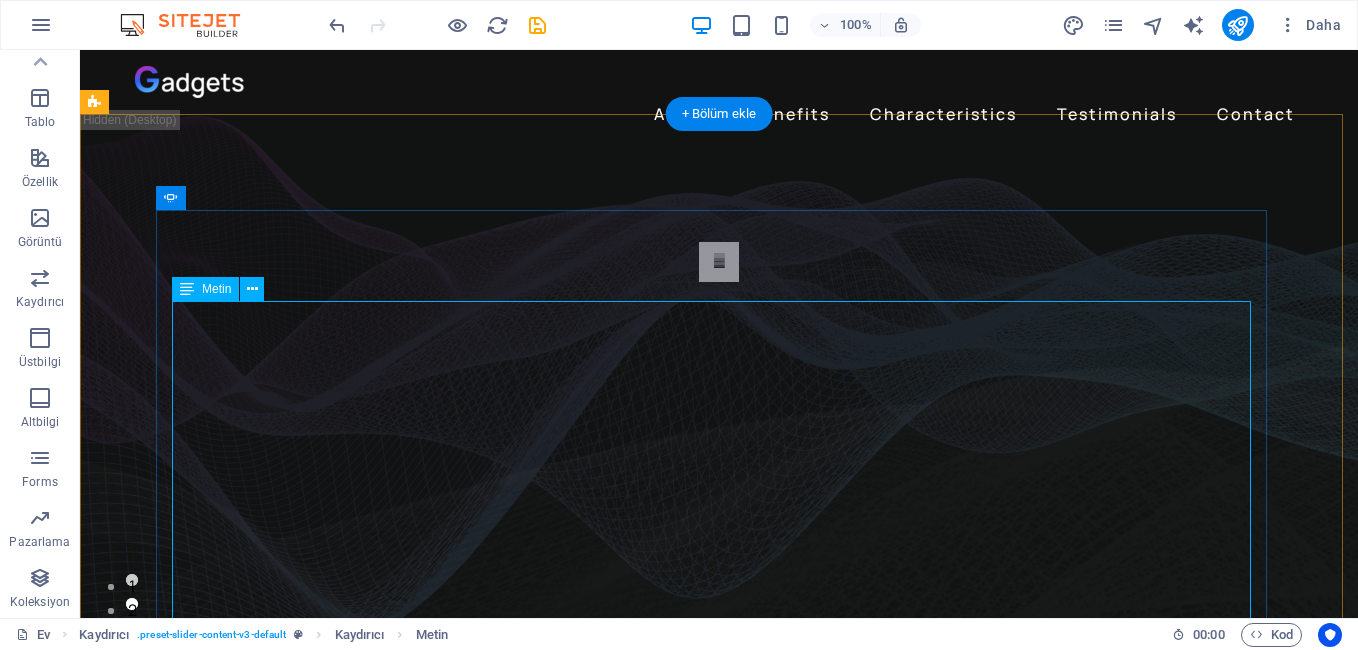 click on "sponsorlarımız:  1:YURTTAŞLAR   2: SERİN EKMEK FIRINI:   3: SERAY CAFE [FIRST] ve [LAST]    4: YILMAZ GSM AKSESUAR VE TAMİR BAKIM ONARIM  :    5:ŞİMŞEKLER KUYUMCULUK : HAKAN ŞİMŞEK    6: HÜNKAR RESTAURANT  : ADİL DOGRUCA" at bounding box center (-2635, 1443) 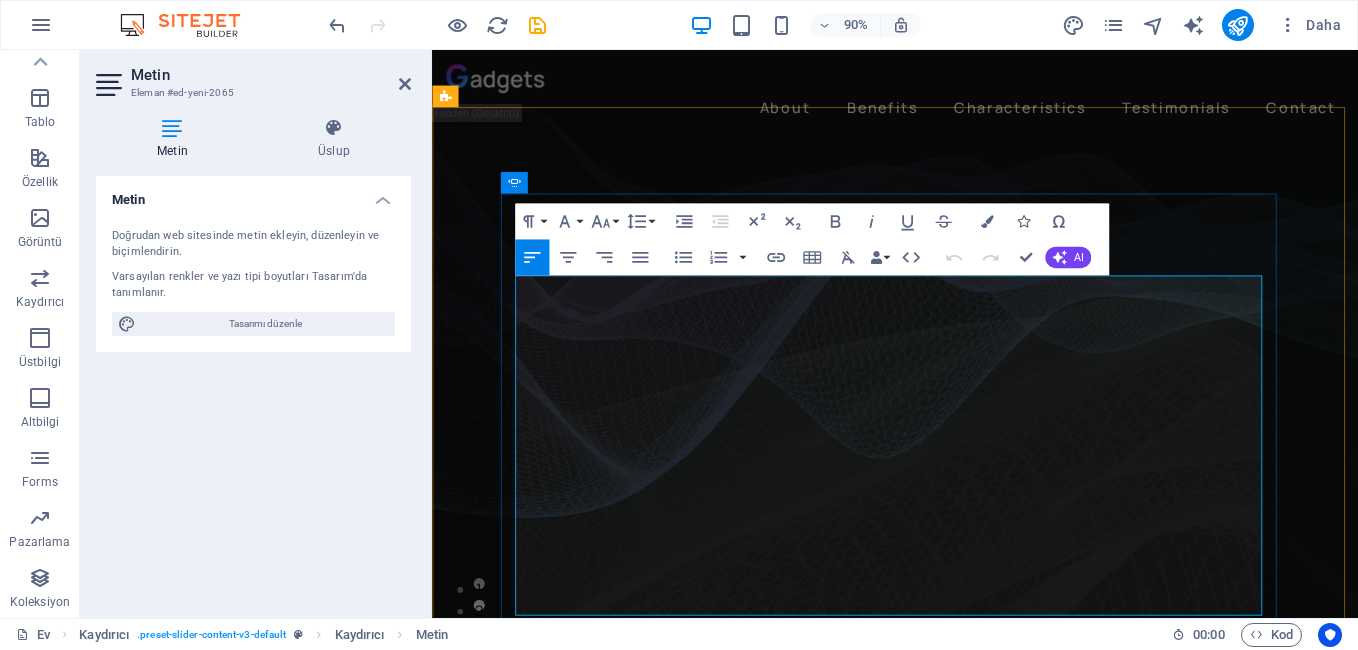 click on "sponsorlarımız:" at bounding box center (-1663, 1276) 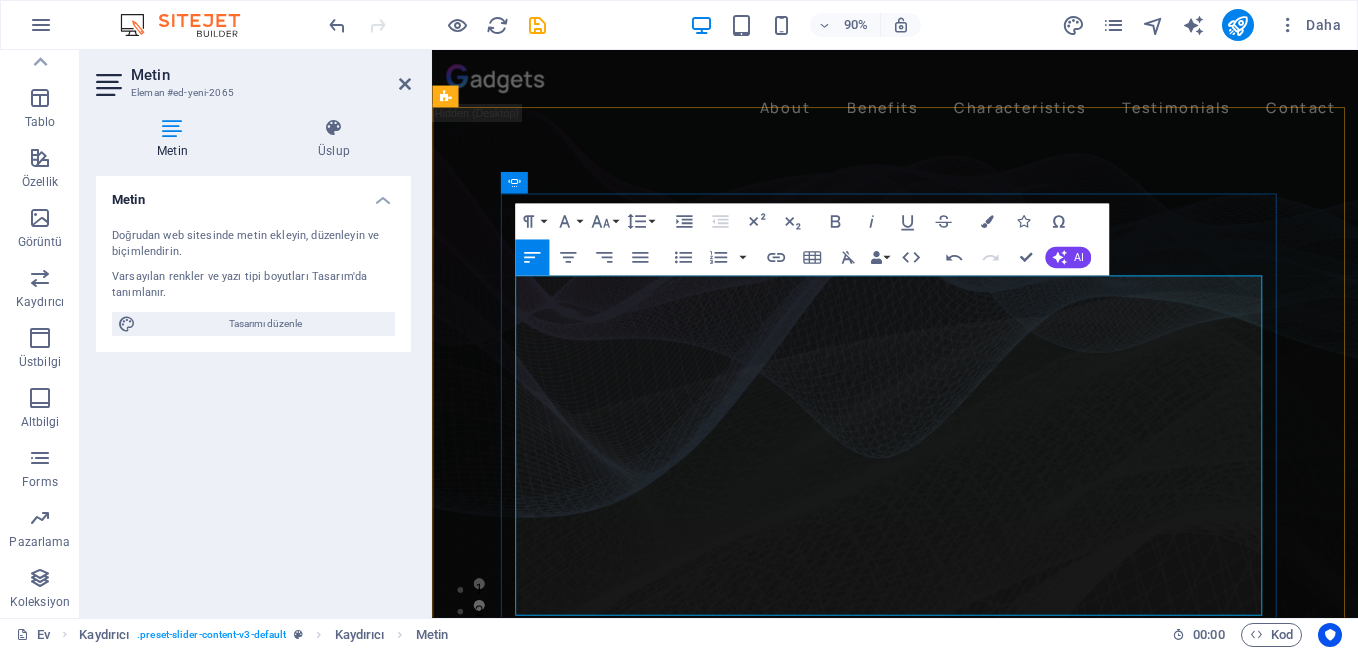 click on "1:YURTTAŞLAR" at bounding box center (-1959, 1321) 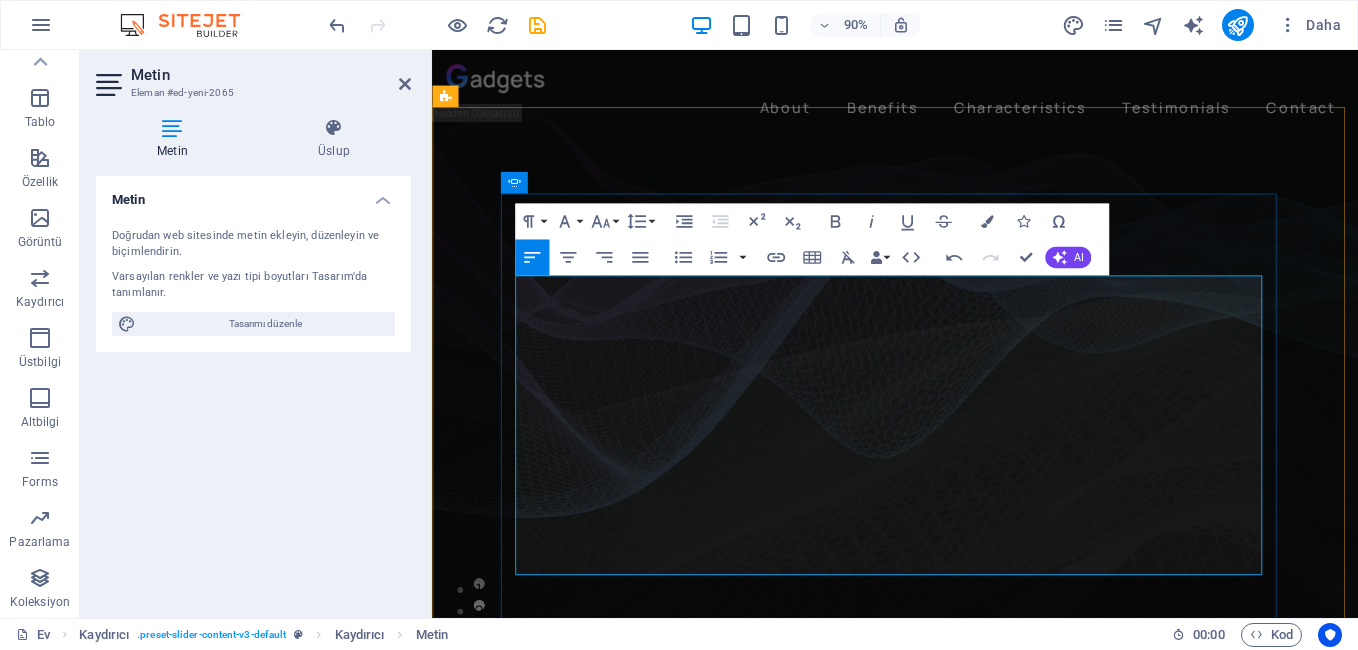 click on "1:YURTTAŞLAR" at bounding box center [-1959, 1276] 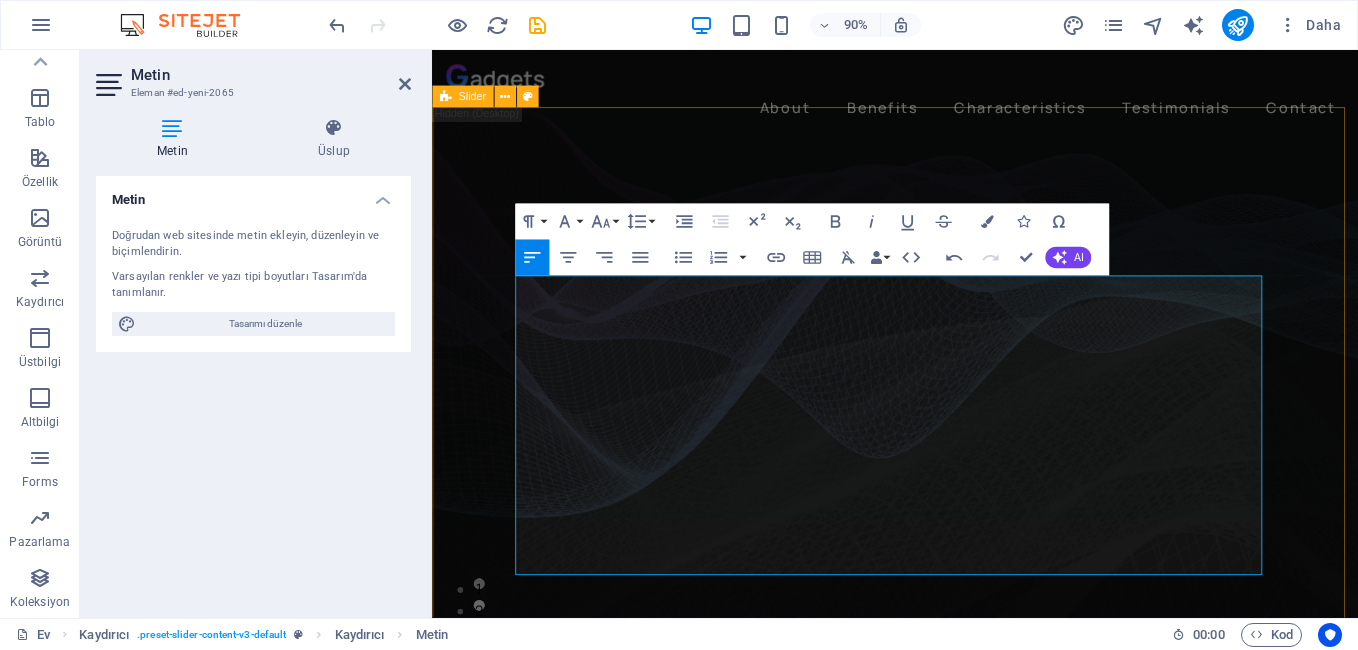 click on "SPONSORLARIMIZ sponsorlarımız:  1:[PERSON]   2: [BRAND] FIRINI:   3: [BRAND] [PERSON] ve [PERSON]    4: [PERSON] AKSESUAR VE TAMİR BAKIM ONARIM  :    5:[BRAND] : [PERSON]    6: [BRAND] RESTAURANT  : [PERSON]          PROGRAMYAPIMCISI                  D: [PERSON] !                  PROGRAMCI                 DJ: [PERSON]    SPONSORLARIMIZ  1:[PERSON]   2: [BRAND] FIRINI:   3: [BRAND] [PERSON] ve [PERSON]    4: [PERSON] AKSESUAR VE TAMİR BAKIM ONARIM  :    5:[BRAND] : [PERSON]    6: [BRAND] RESTAURANT  : [PERSON]          PROGRAMYAPIMCISI                  D: [PERSON] ! 1 2 3" at bounding box center (946, 524) 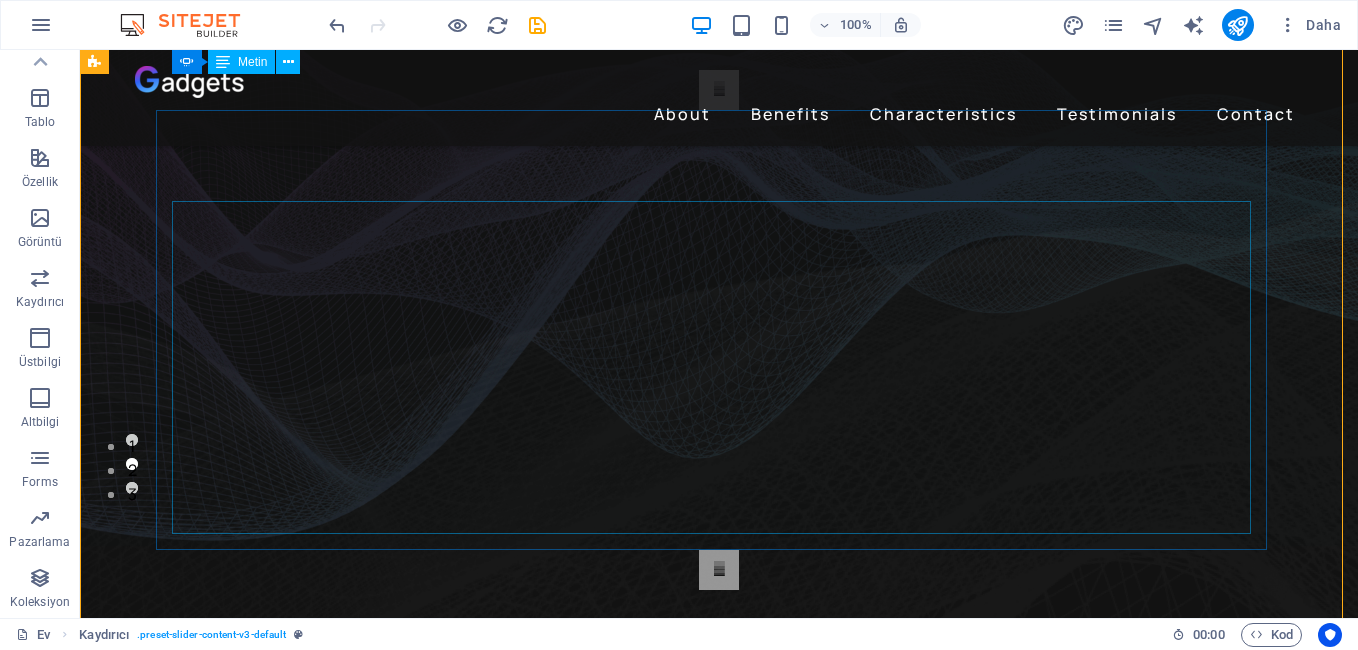 scroll, scrollTop: 100, scrollLeft: 0, axis: vertical 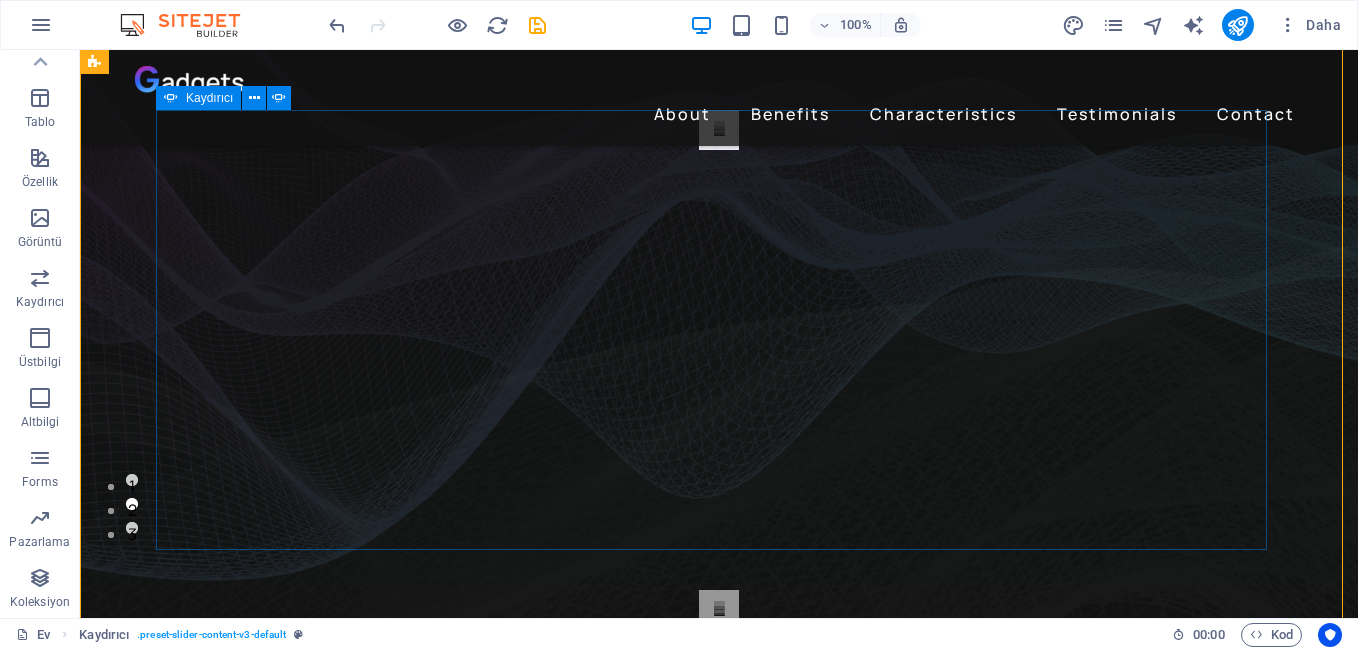 click at bounding box center [719, 130] 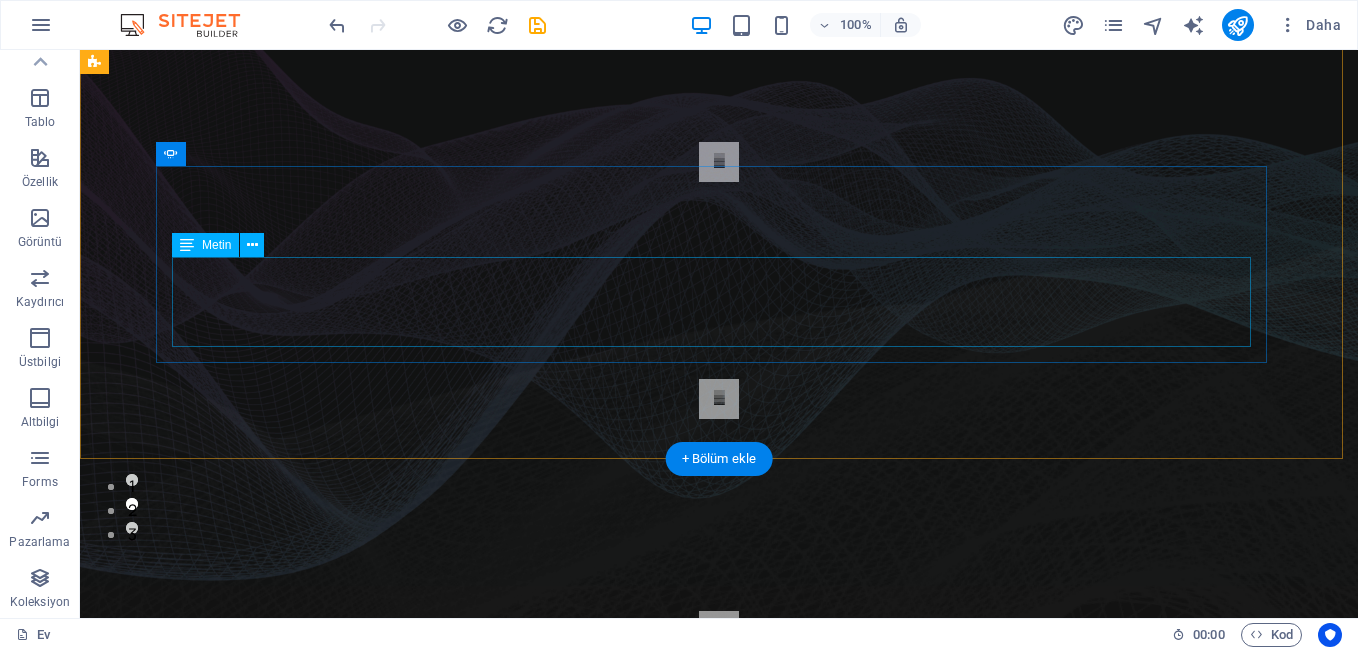 scroll, scrollTop: 0, scrollLeft: 0, axis: both 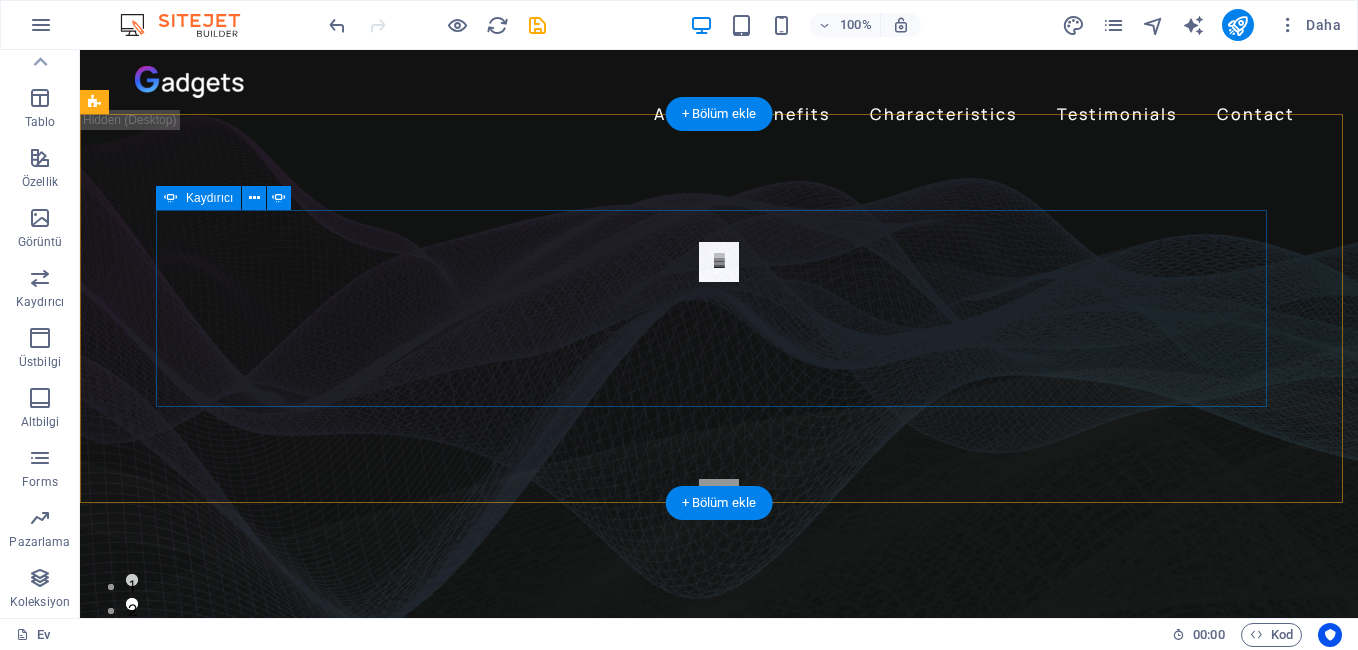 click at bounding box center [719, 262] 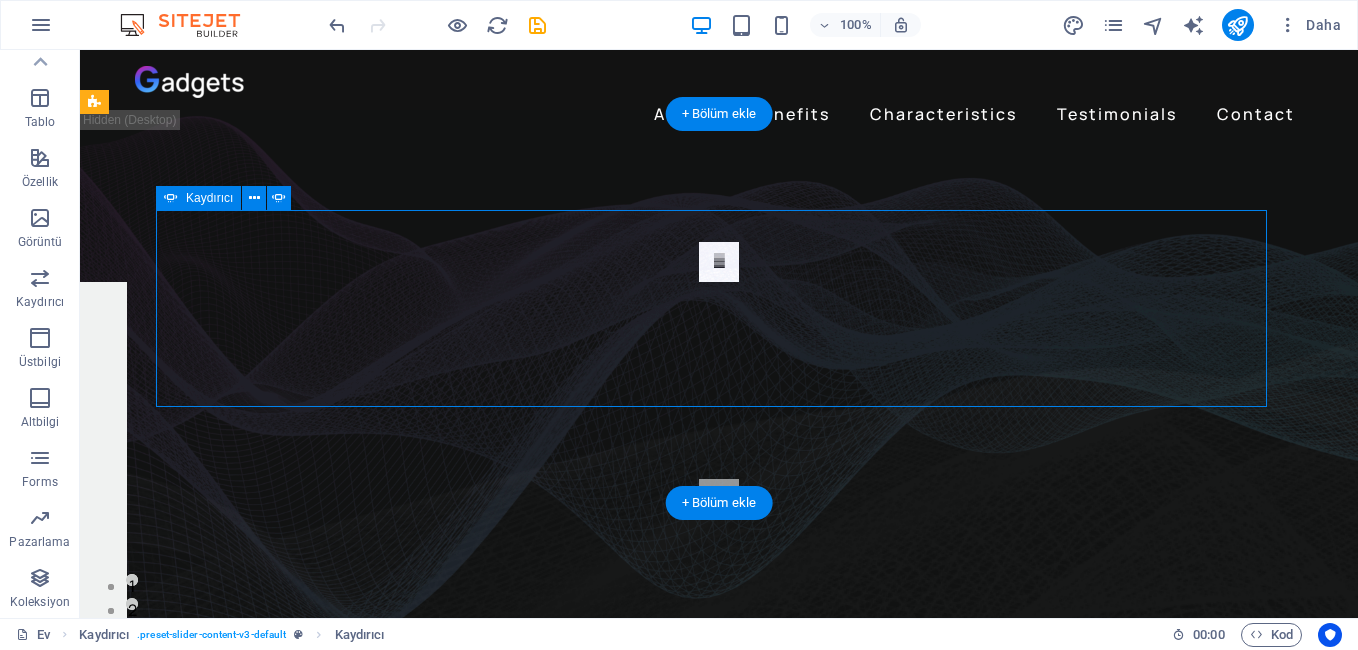 click at bounding box center (719, 262) 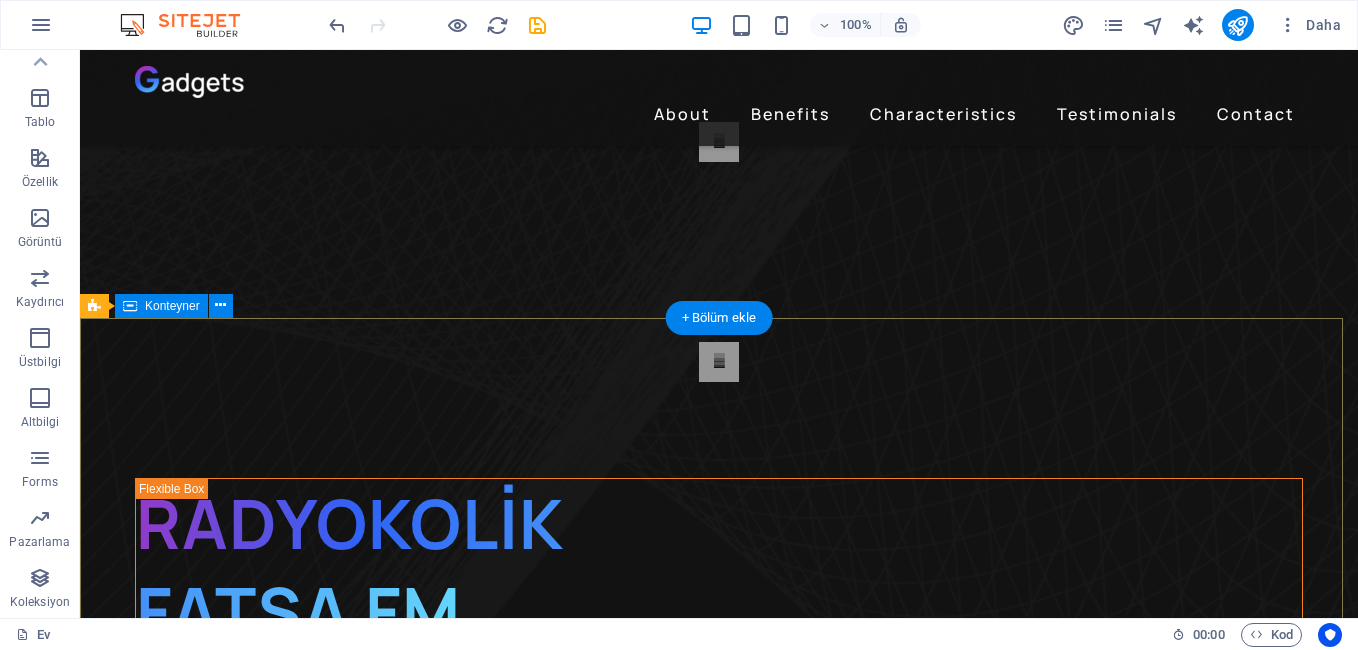 scroll, scrollTop: 500, scrollLeft: 0, axis: vertical 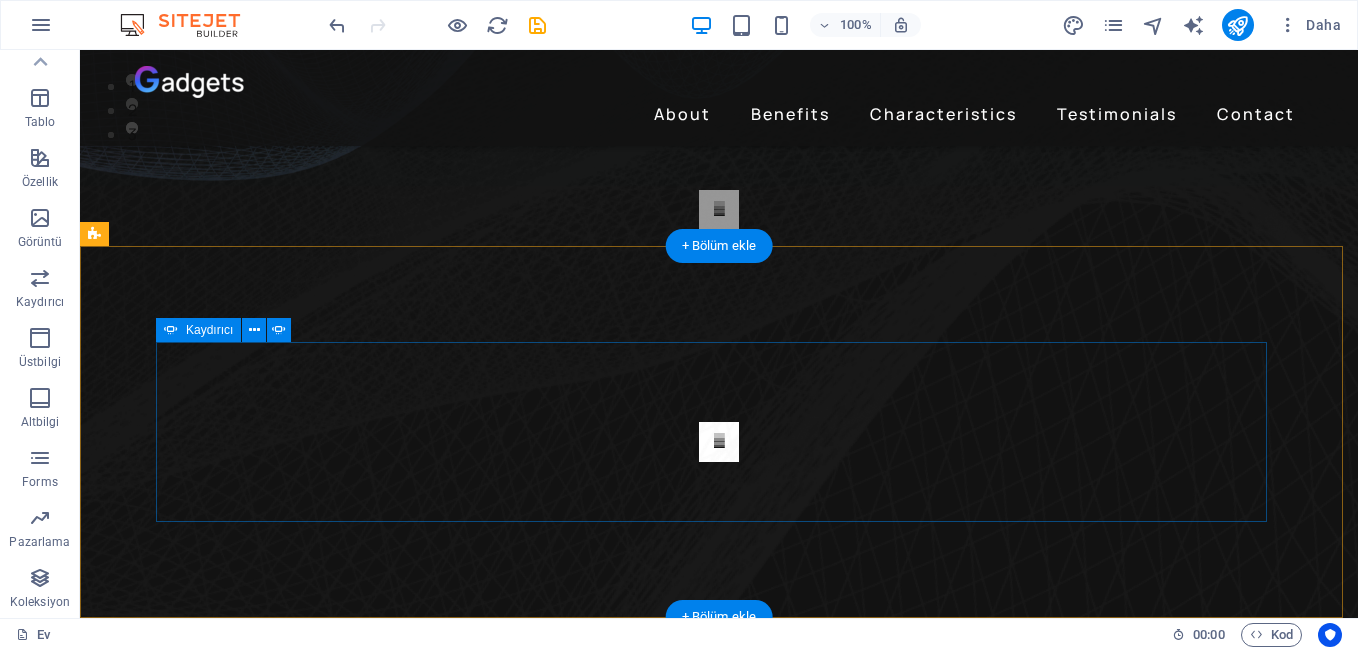 click at bounding box center (719, 442) 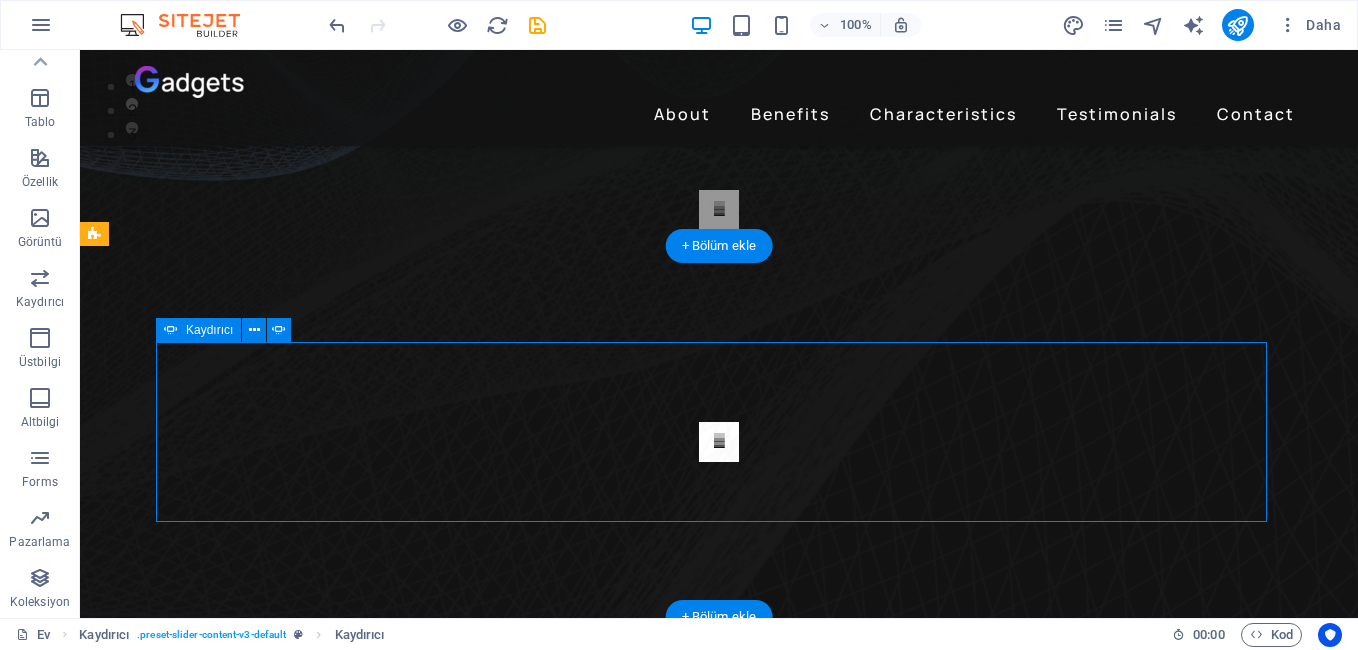 click at bounding box center (719, 442) 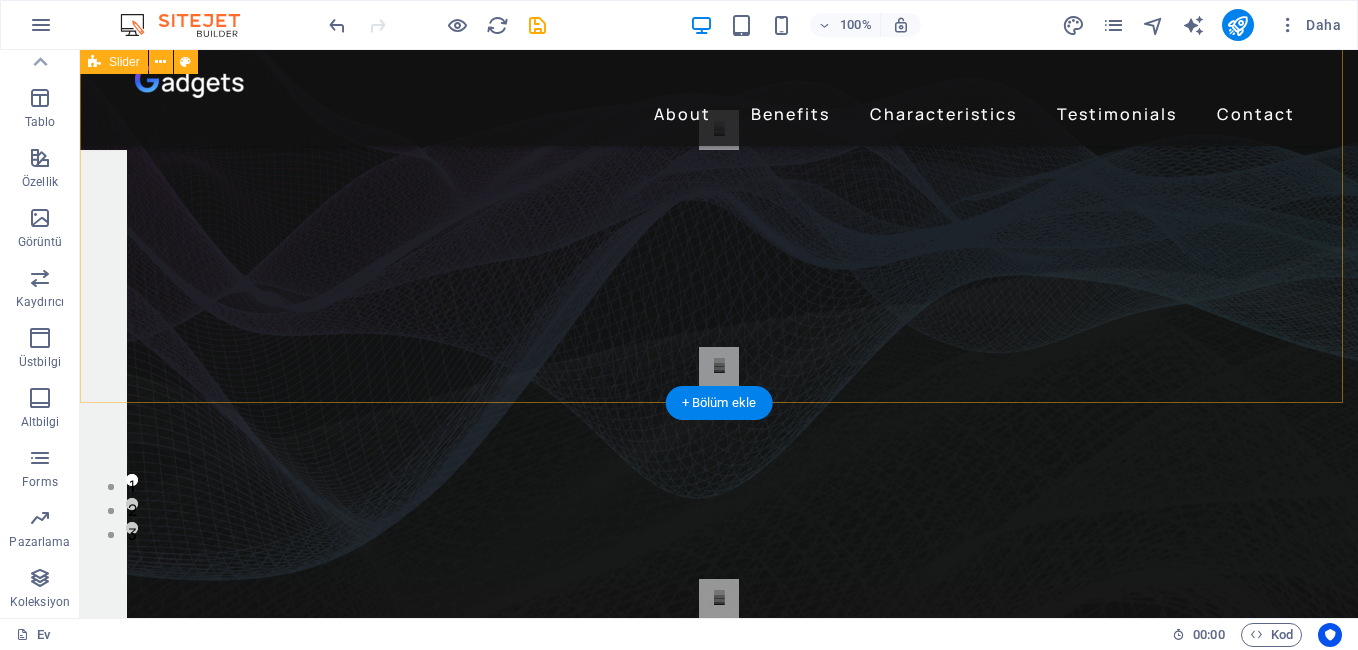 scroll, scrollTop: 0, scrollLeft: 0, axis: both 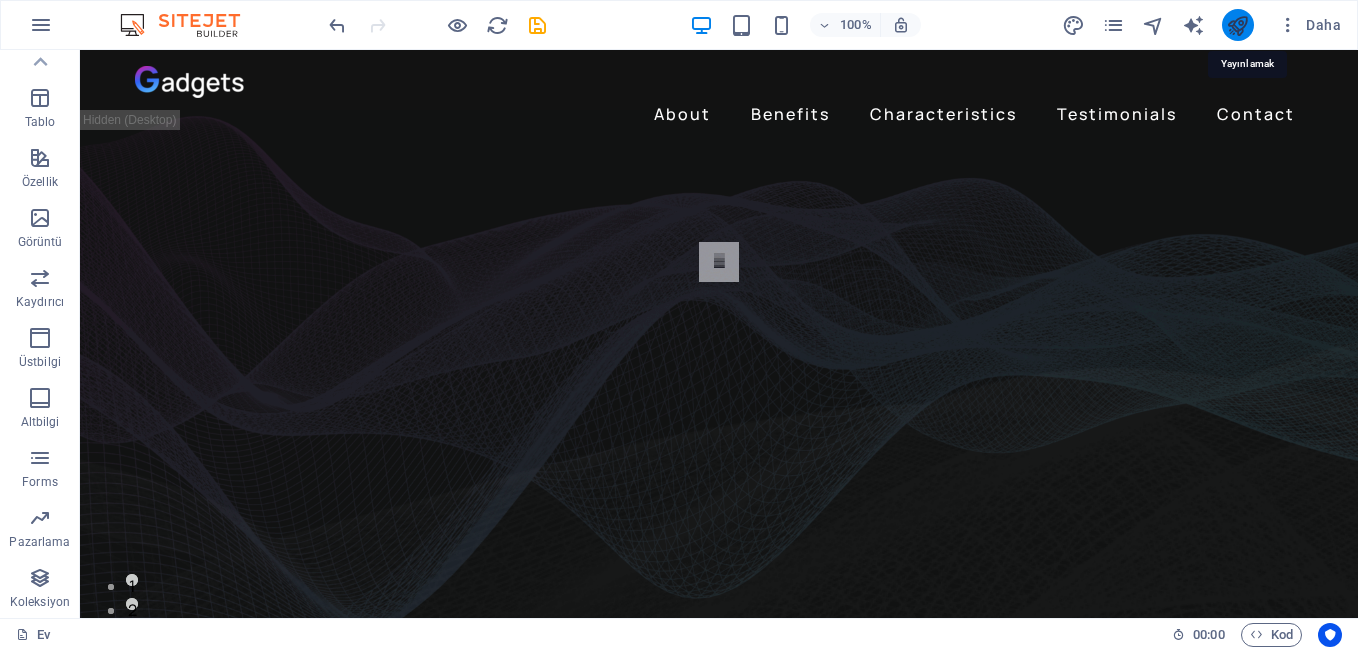 click at bounding box center [1237, 25] 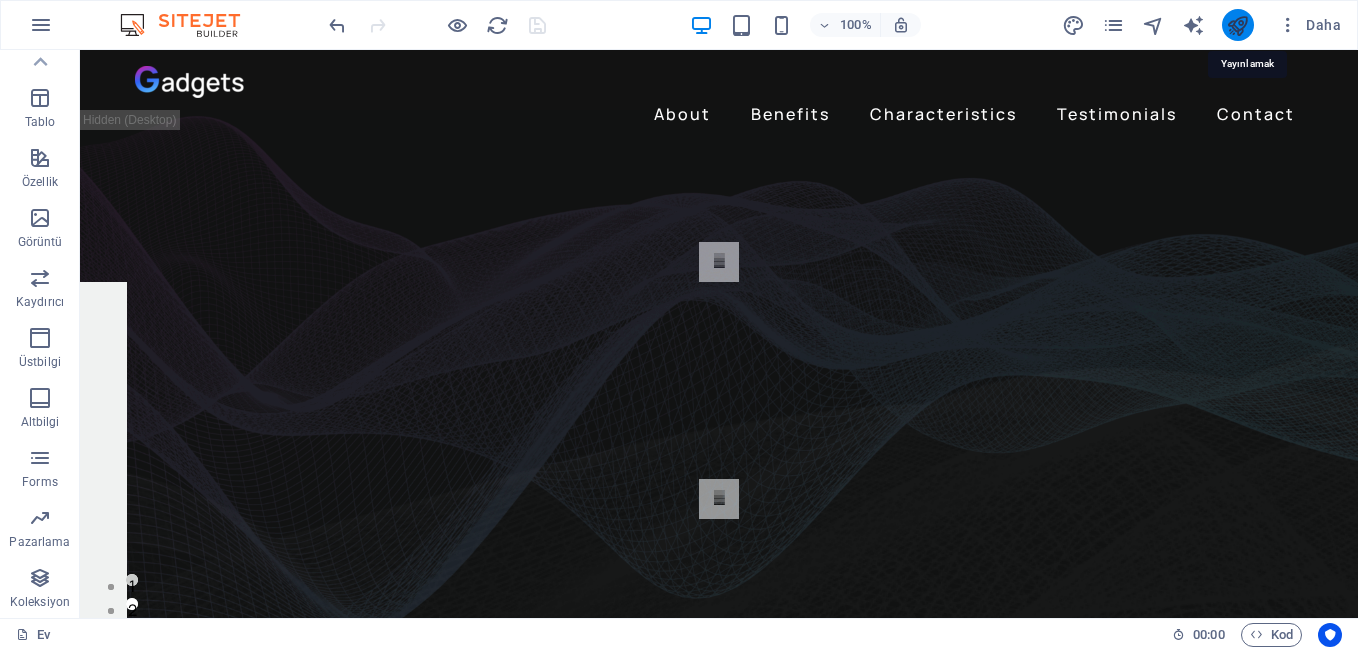 click at bounding box center [1237, 25] 